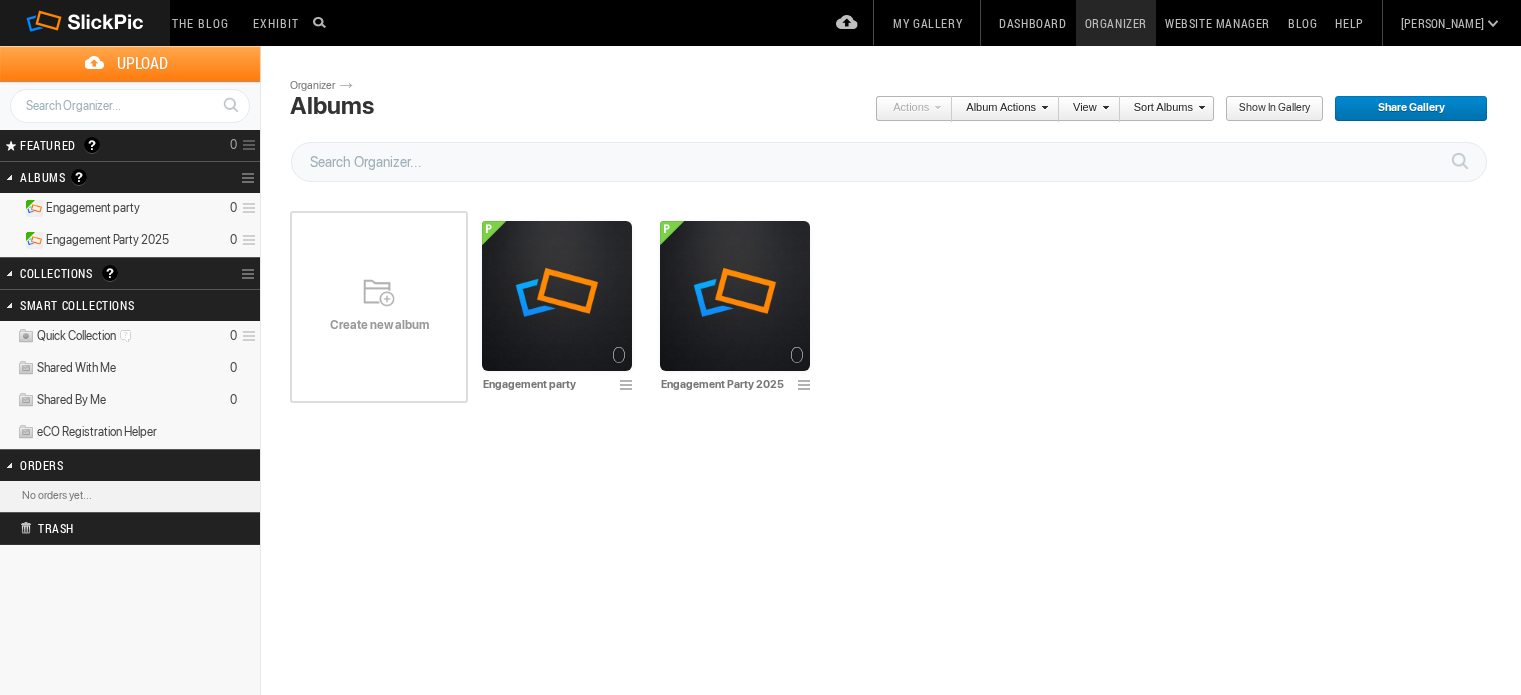 scroll, scrollTop: 0, scrollLeft: 0, axis: both 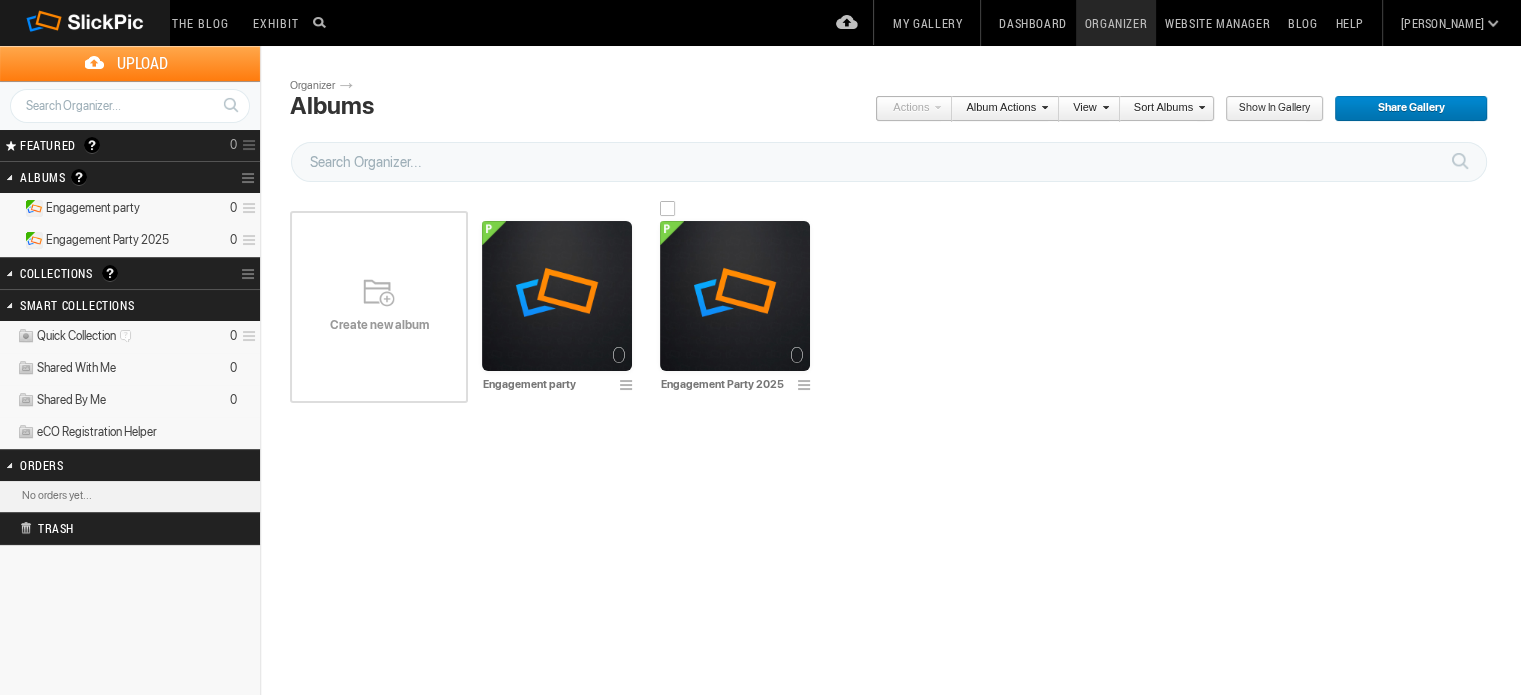 click at bounding box center (557, 296) 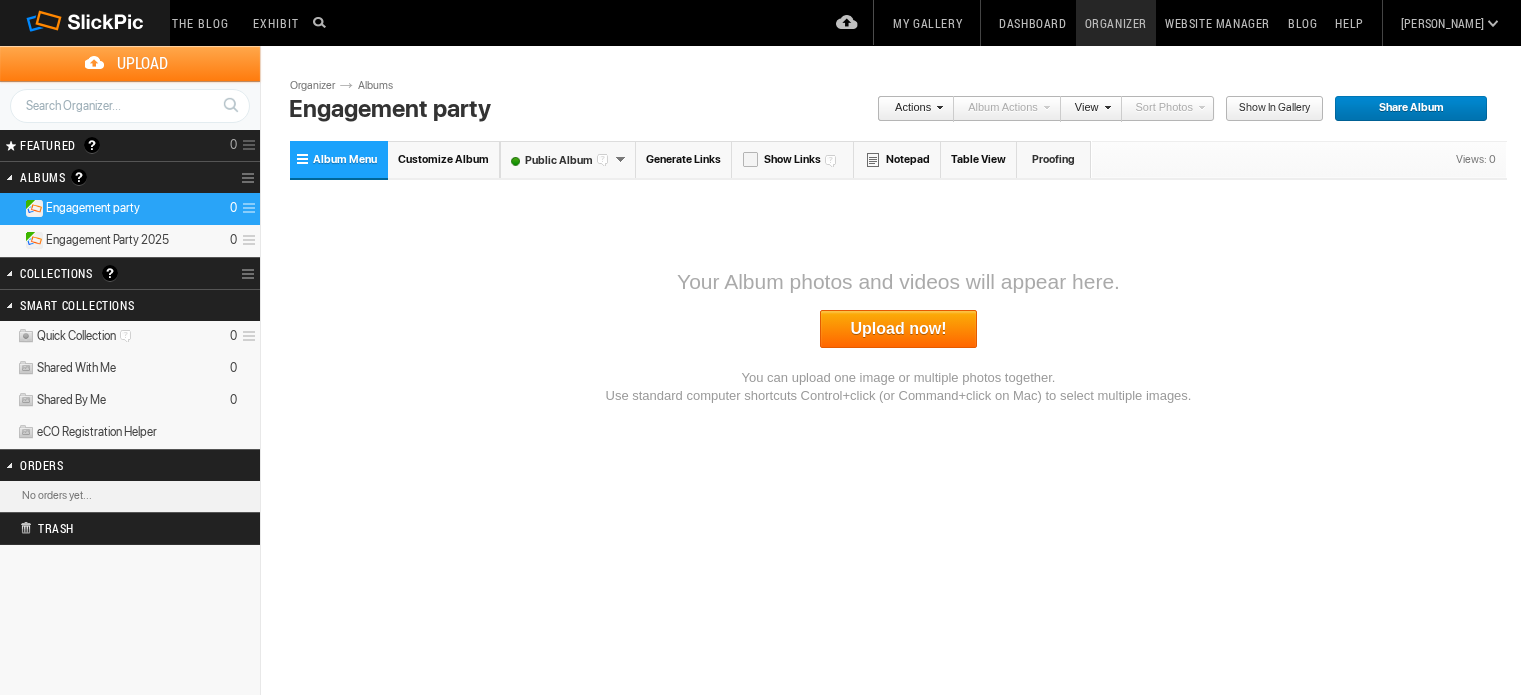 scroll, scrollTop: 0, scrollLeft: 0, axis: both 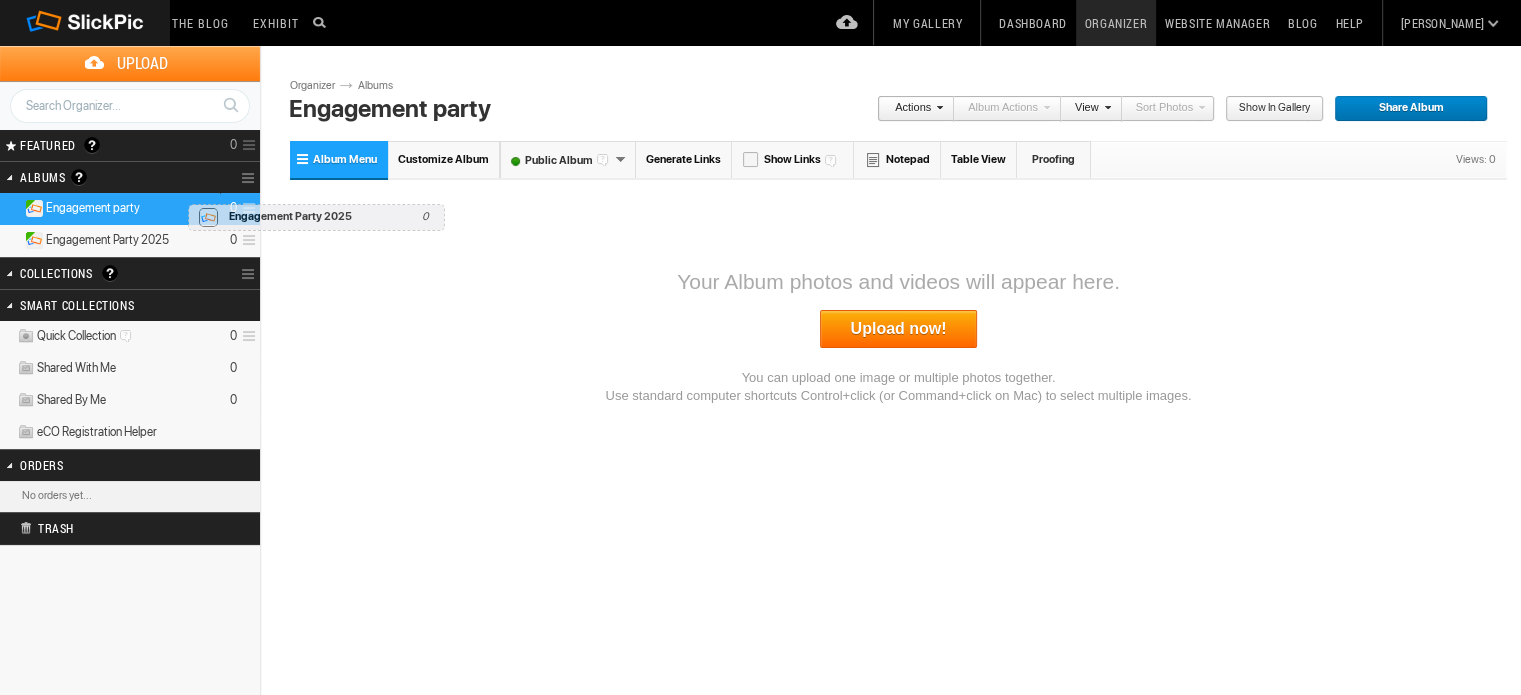 drag, startPoint x: 186, startPoint y: 241, endPoint x: 183, endPoint y: 194, distance: 47.095646 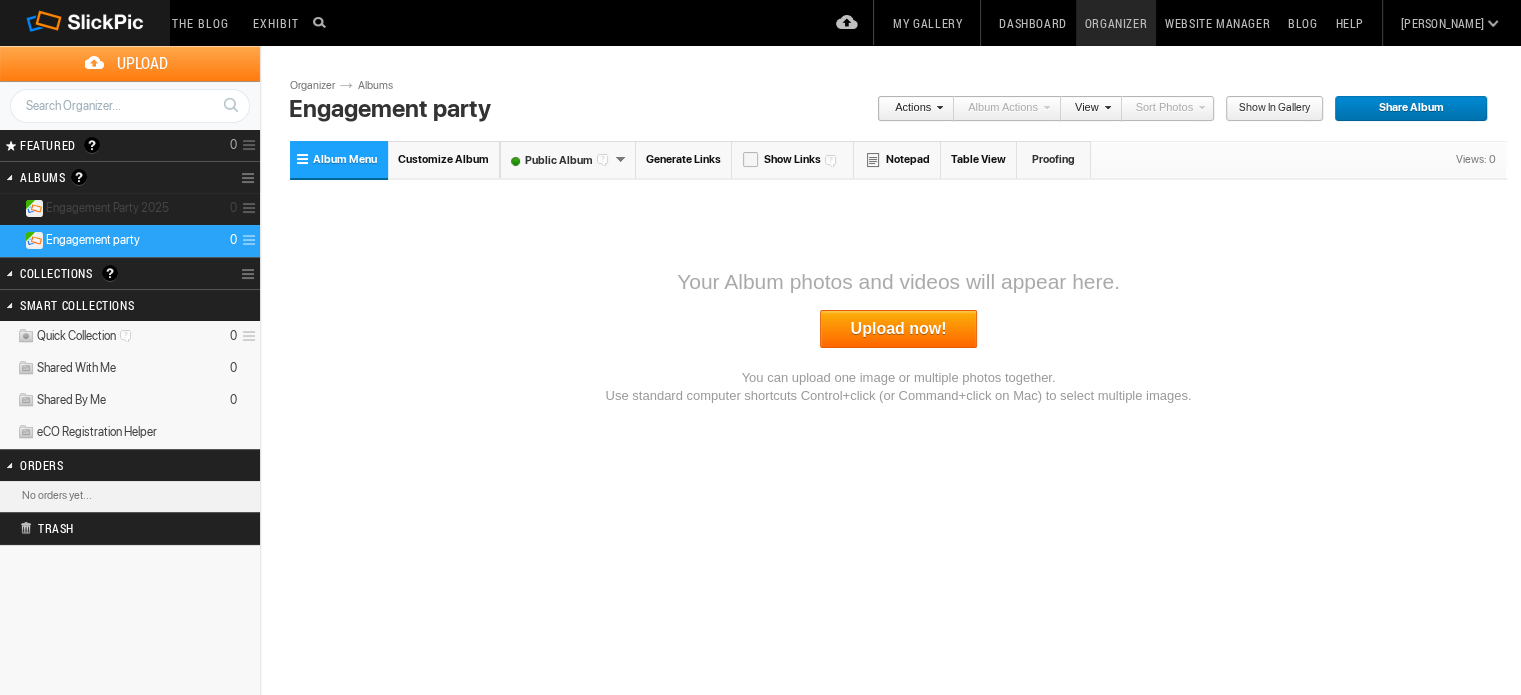 click on "Engagement Party 2025
0" at bounding box center [130, 209] 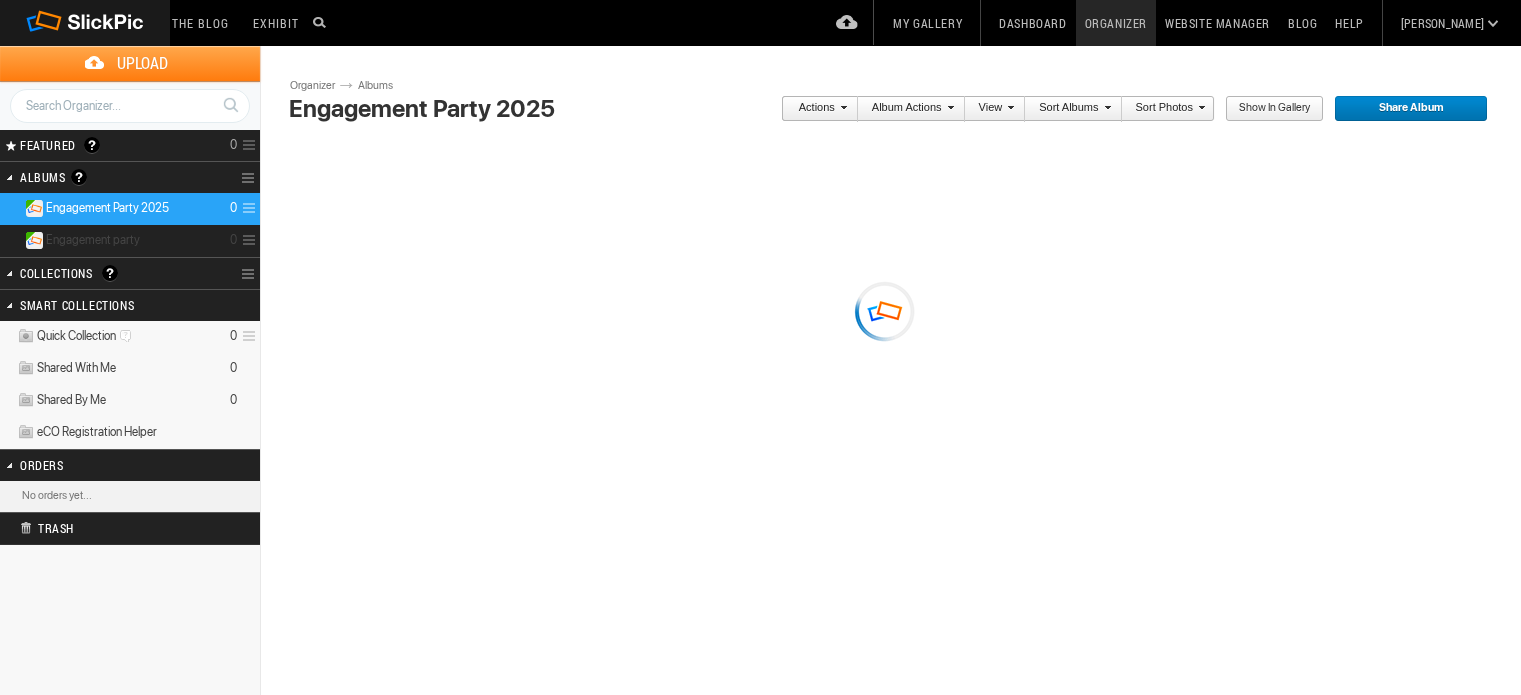 scroll, scrollTop: 0, scrollLeft: 0, axis: both 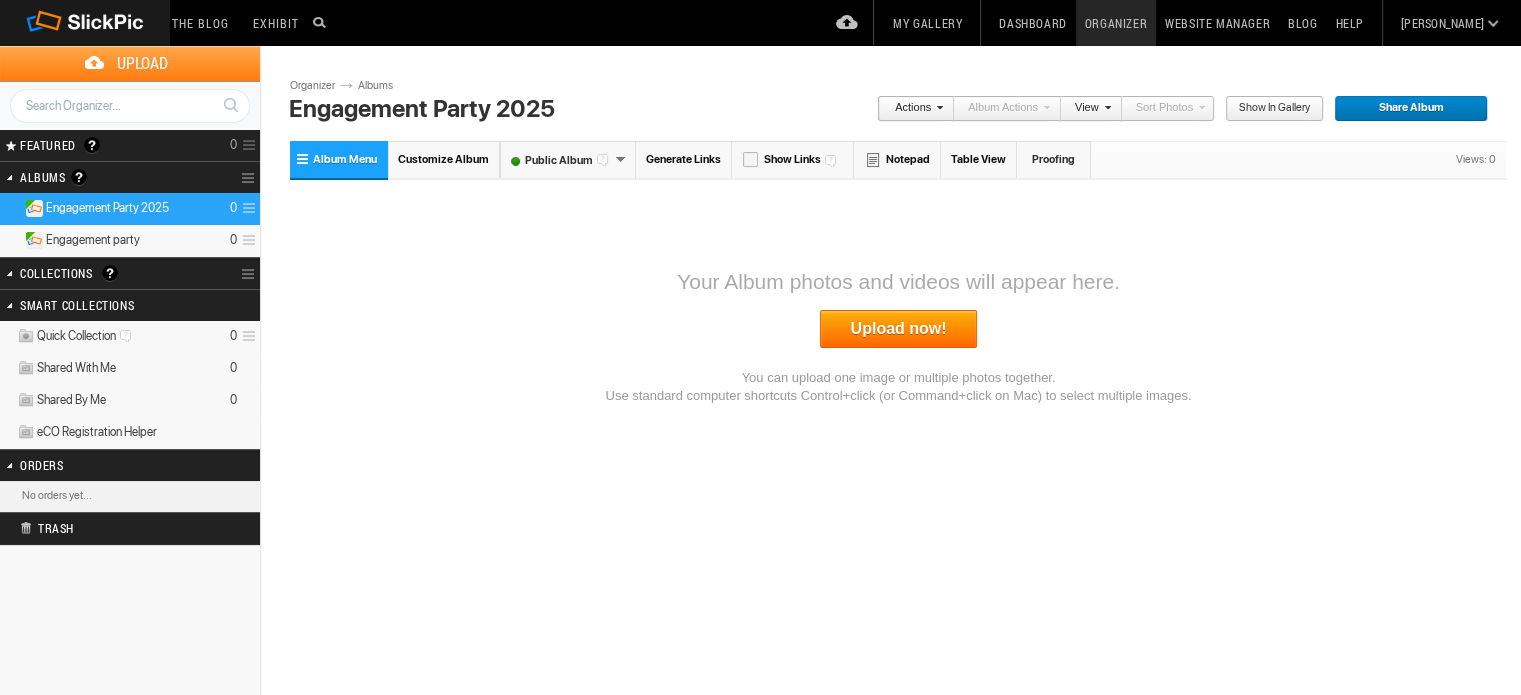 click on "Engagement party" at bounding box center [93, 240] 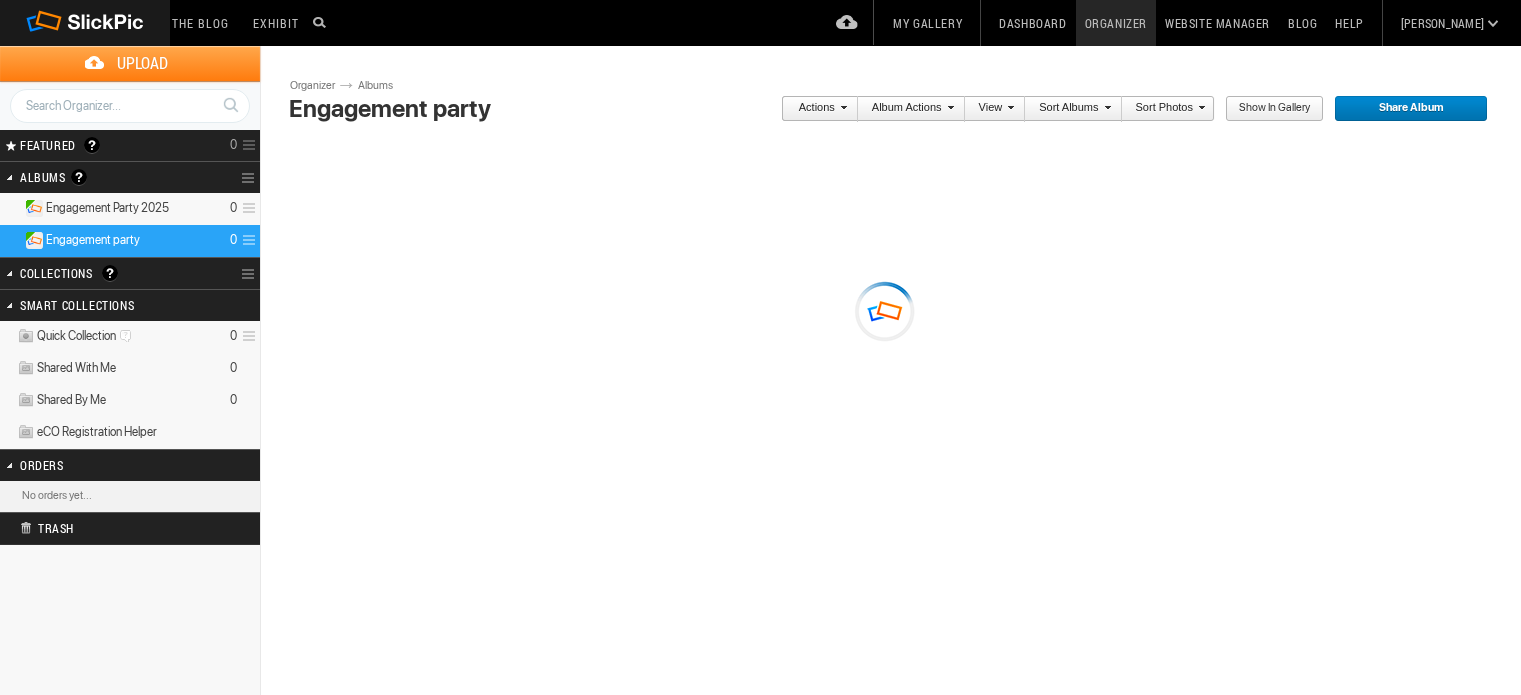 scroll, scrollTop: 0, scrollLeft: 0, axis: both 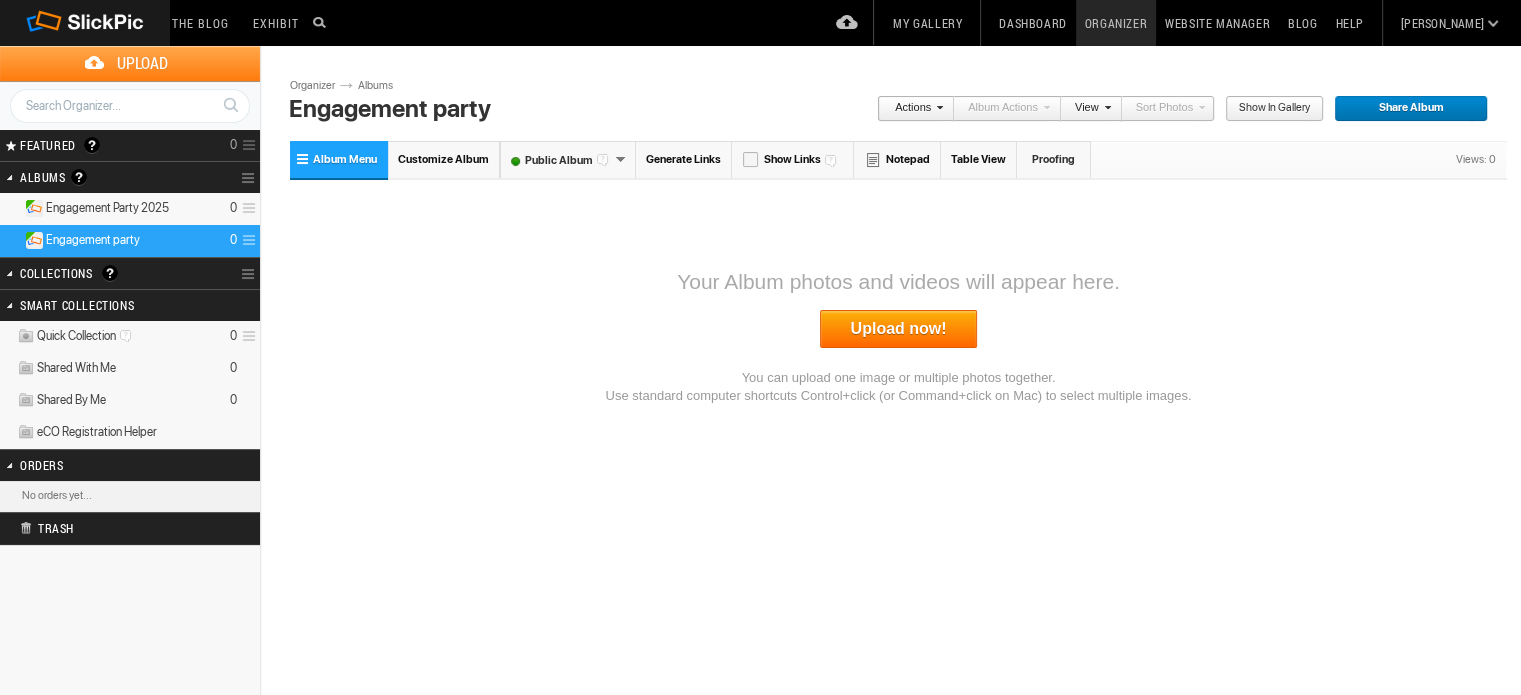 drag, startPoint x: 170, startPoint y: 234, endPoint x: 1156, endPoint y: 57, distance: 1001.7609 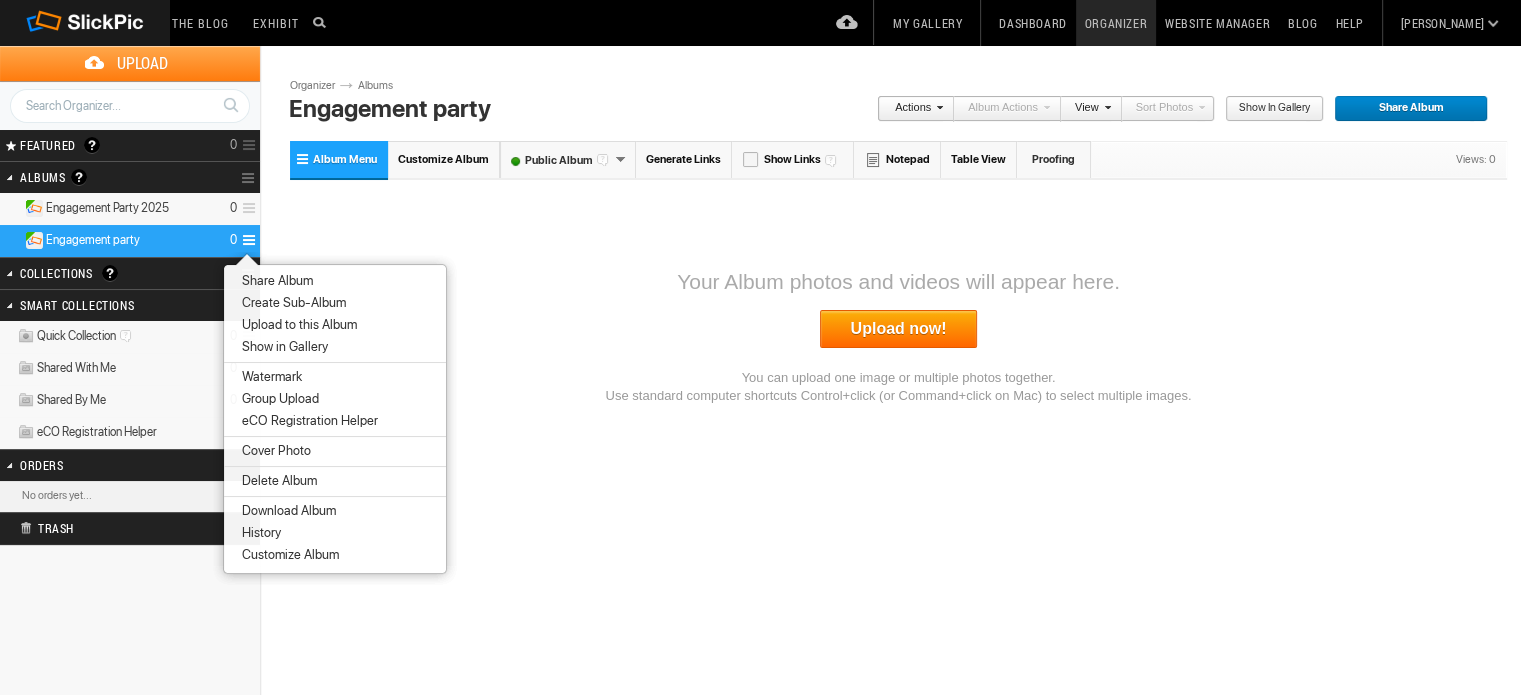 click at bounding box center [335, 494] 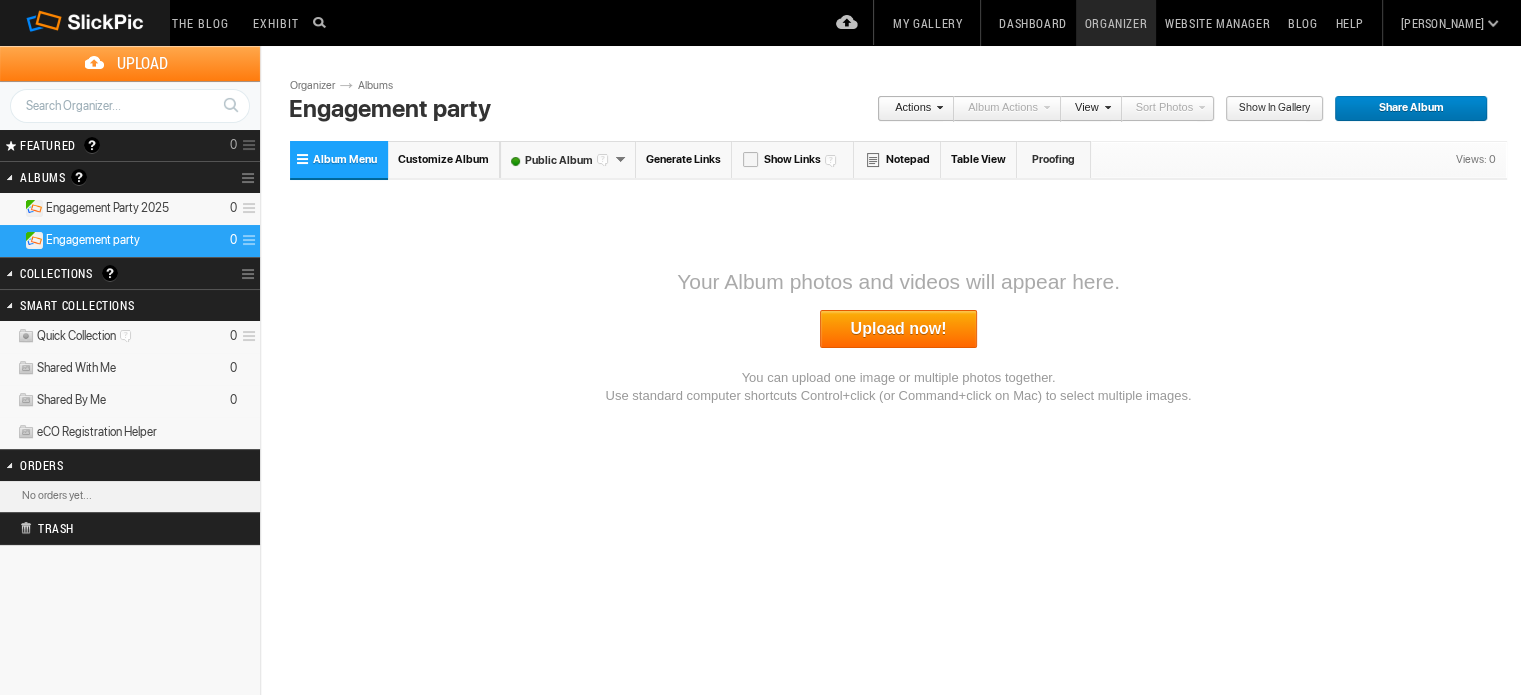click at bounding box center [246, 240] 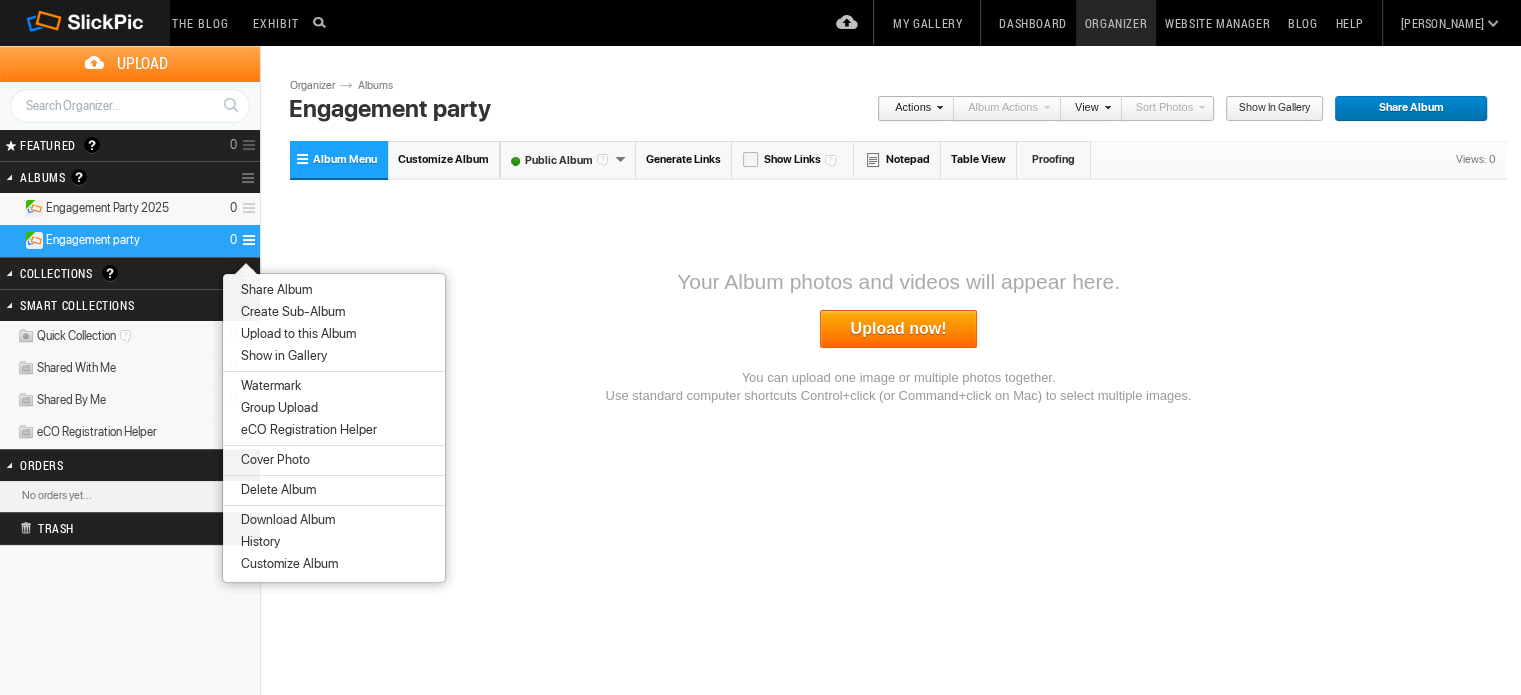 click on "Delete Album" at bounding box center [275, 490] 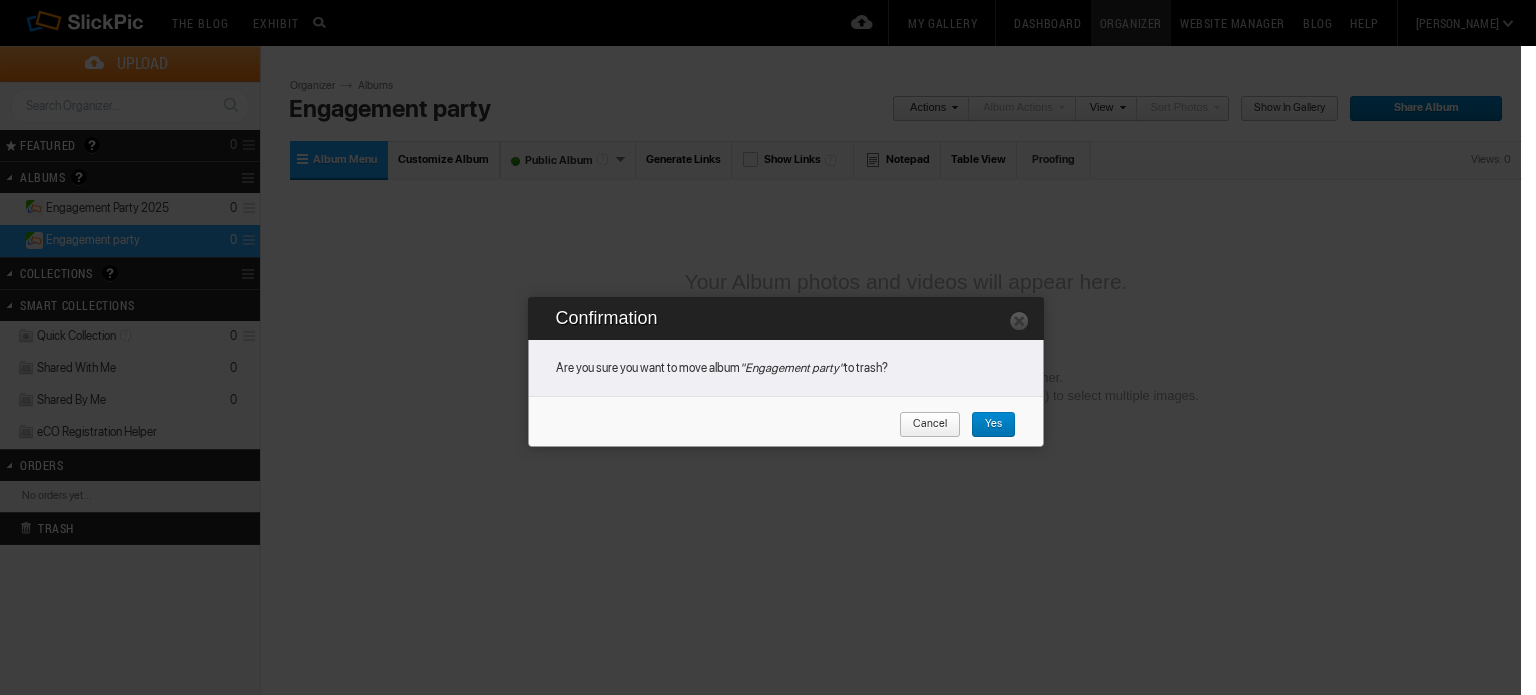 click on "Yes" at bounding box center [986, 425] 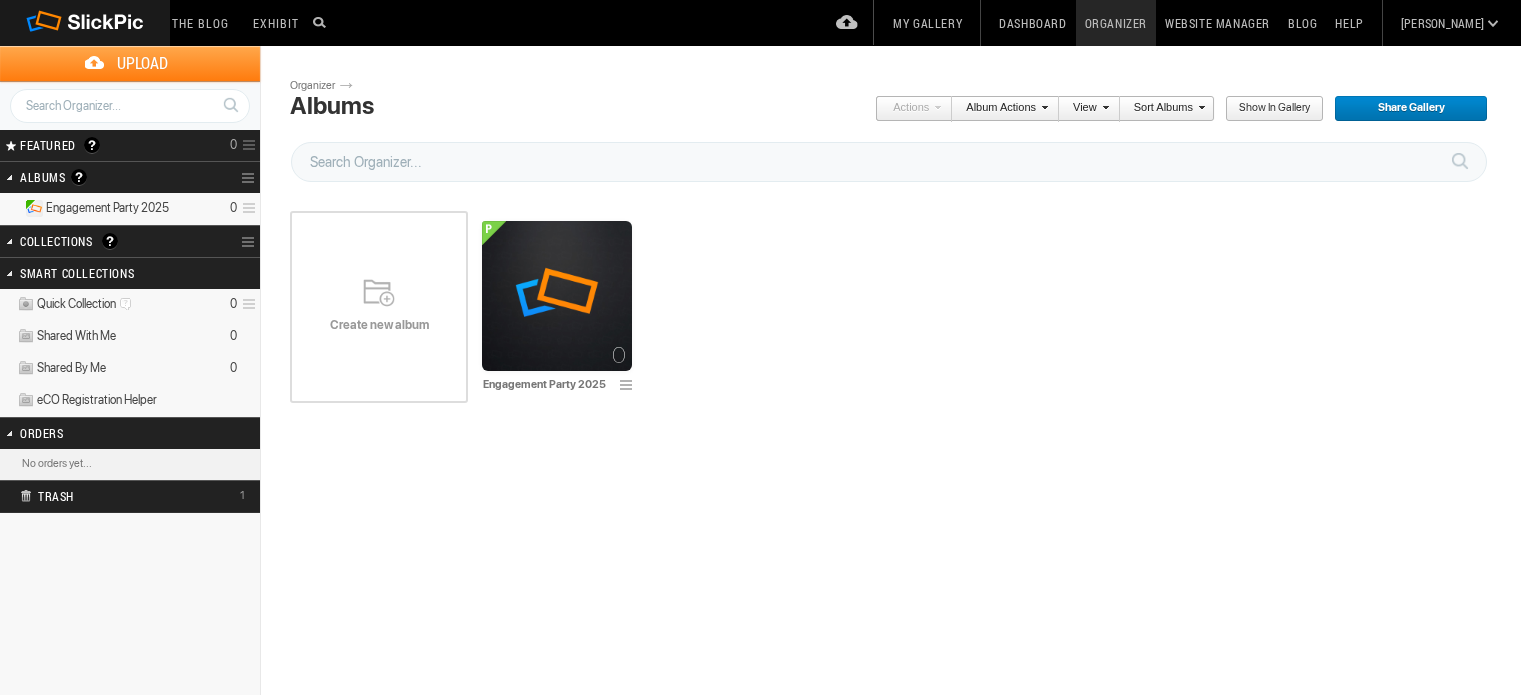 scroll, scrollTop: 0, scrollLeft: 0, axis: both 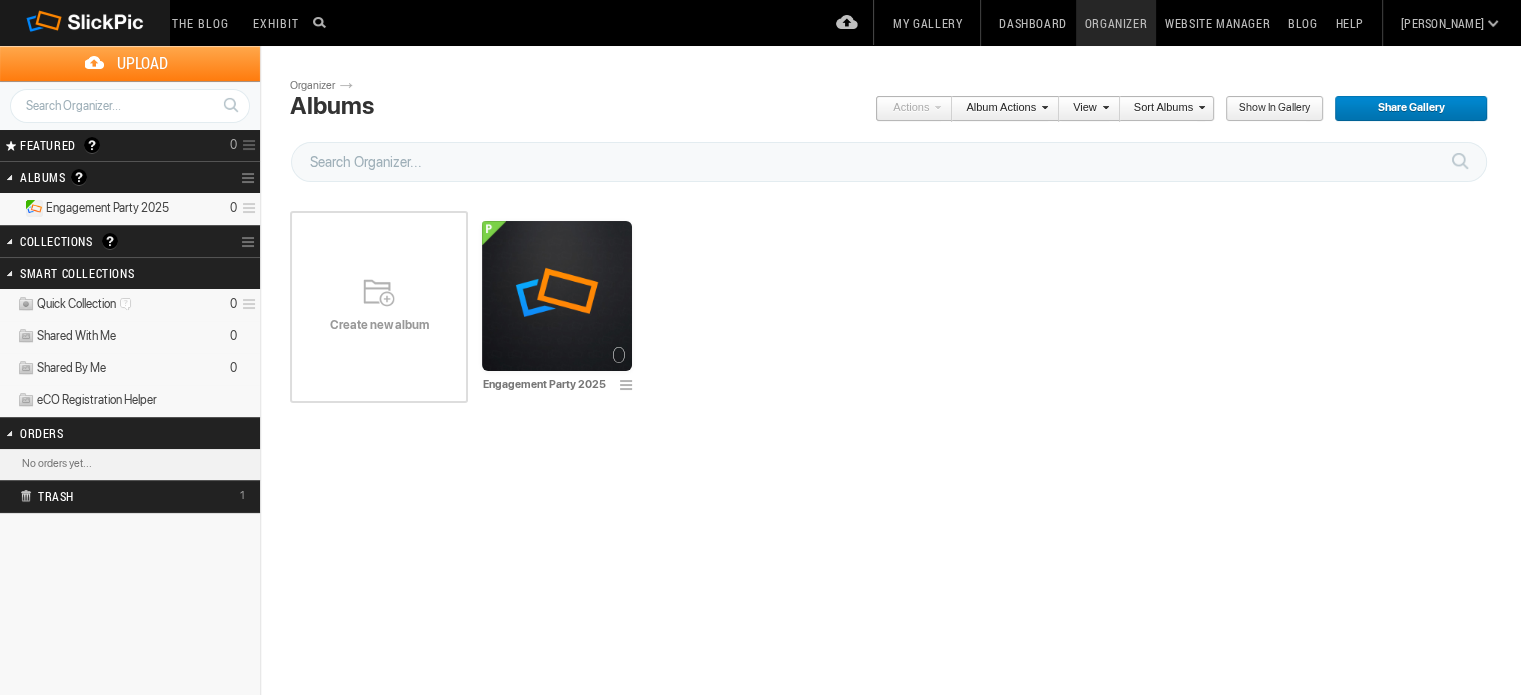 click on "Upload
Get Adobe® Lightroom® plug-in  here
Search
FEATURED GALLERY Visible Invisible
Your Featured Gallery is the place to showcase the very best photos from your public albums.  Here you can even display photos from your Unlisted albums.
Benefits of the Featured Gallery:
It shows all of your best photos in one place, it’s a mini-portfolio for your gallery!
It’s good for SEO (Search Engine Optimization)
It might be accepted to the SlickPic Exhibit: SlickPic's team of curators look through your Featured Gallery and might even add a photo that they love to be displayed on the SlickPic Exhibit. These selected photos might also be displayed on SlickPic social media accounts like Facebook, Instagram, etc with photo credits to you. That provides you SEO "backlink".  Please see Terms of Use.
0" at bounding box center [130, 403] 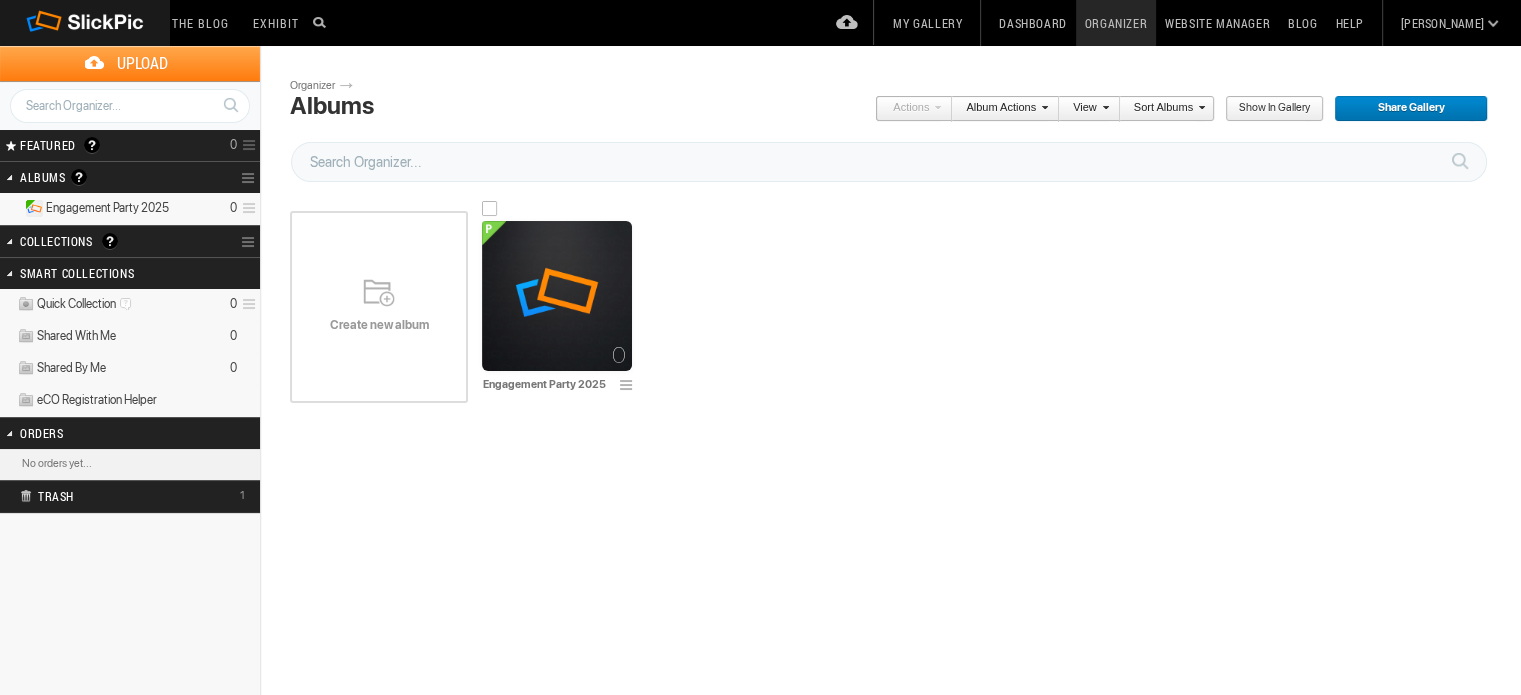 click at bounding box center (557, 296) 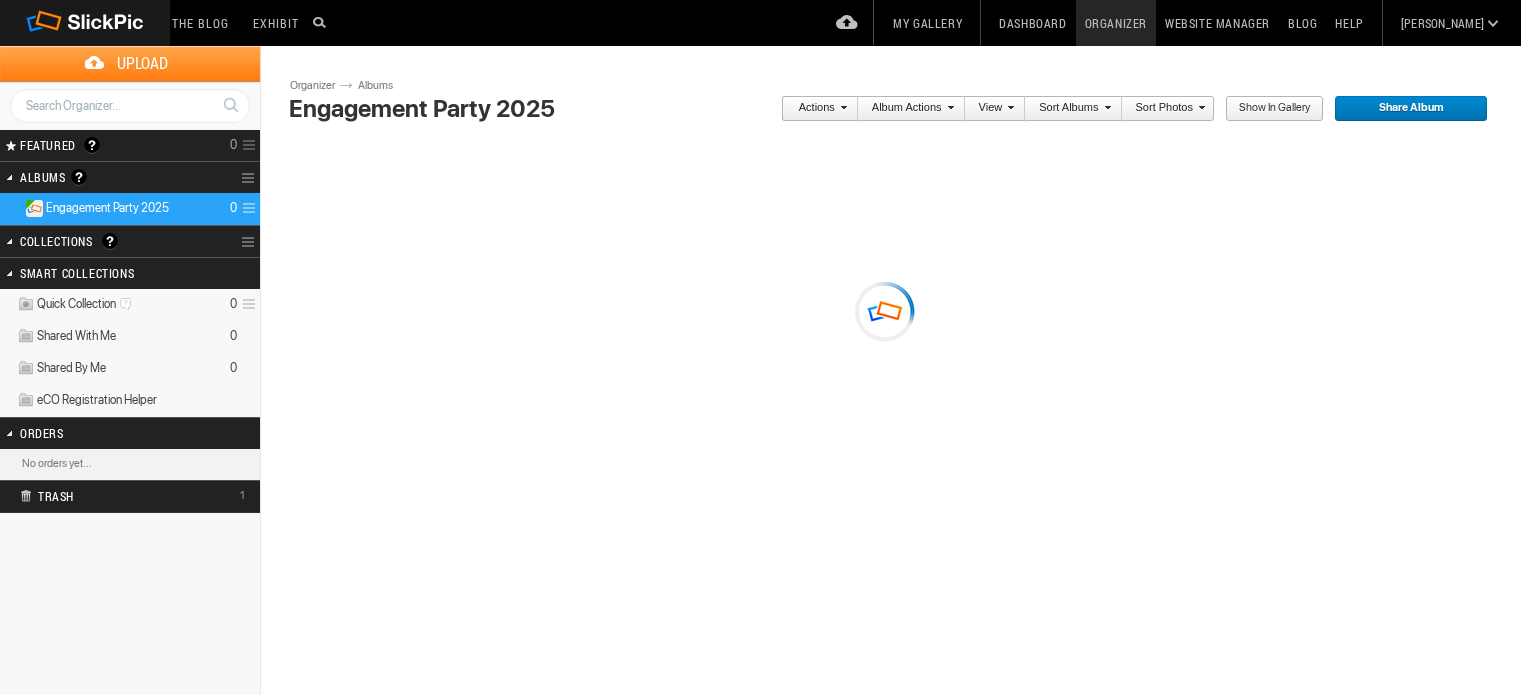scroll, scrollTop: 0, scrollLeft: 0, axis: both 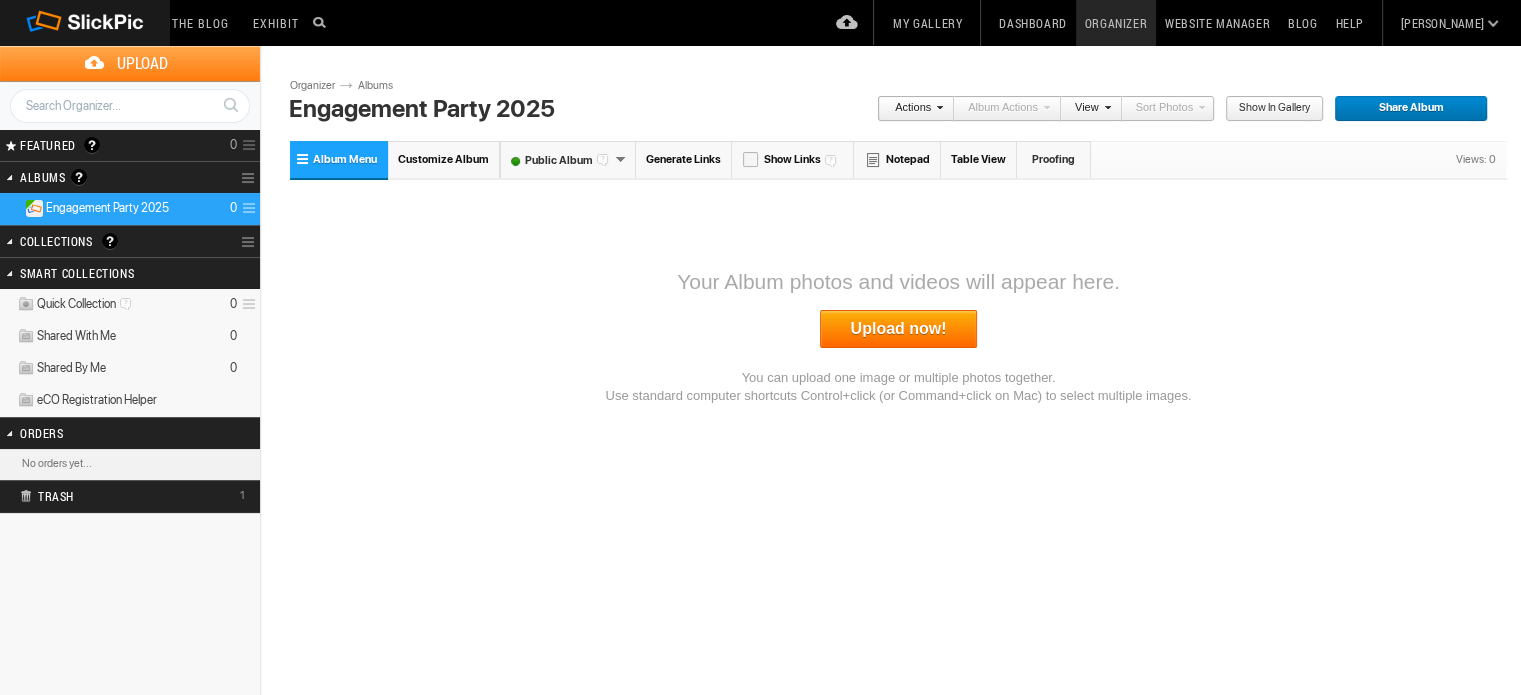 click on "Upload now!" at bounding box center [899, 329] 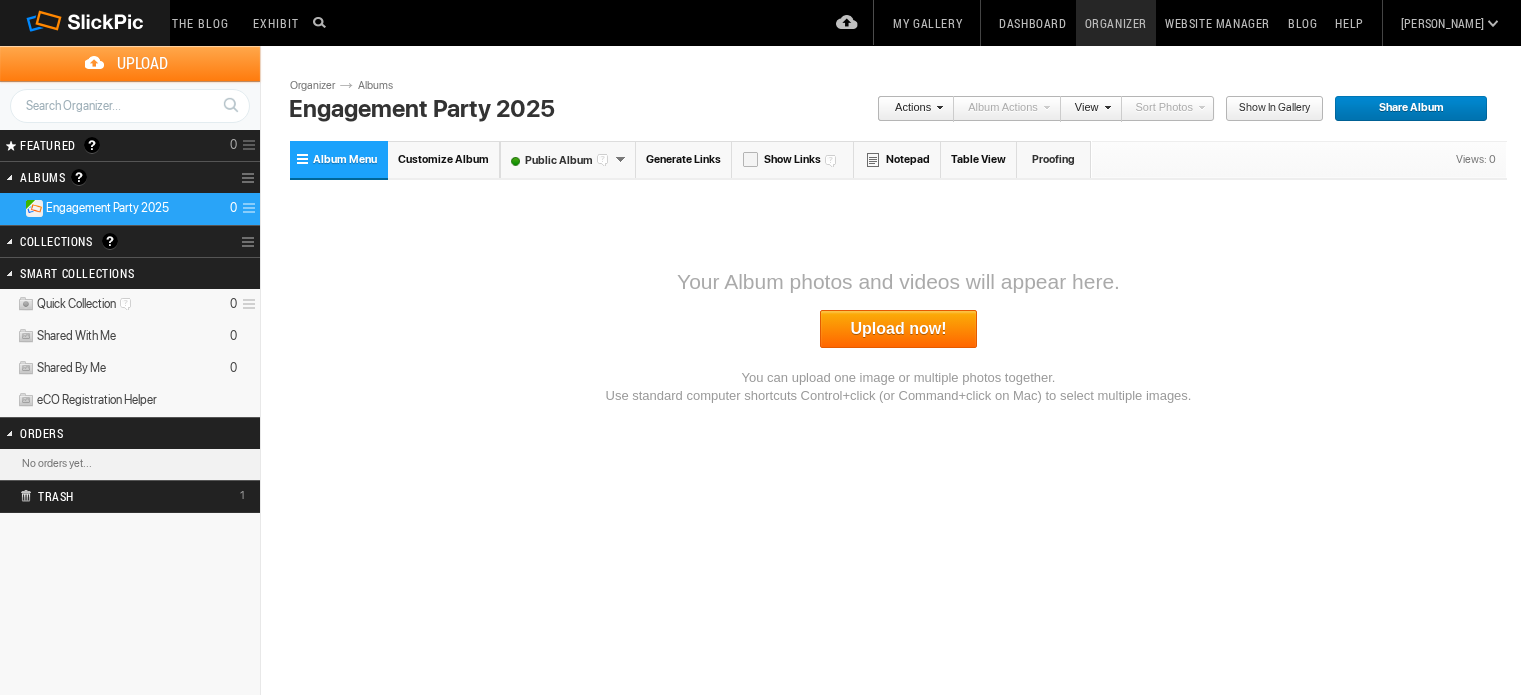 scroll, scrollTop: 0, scrollLeft: 0, axis: both 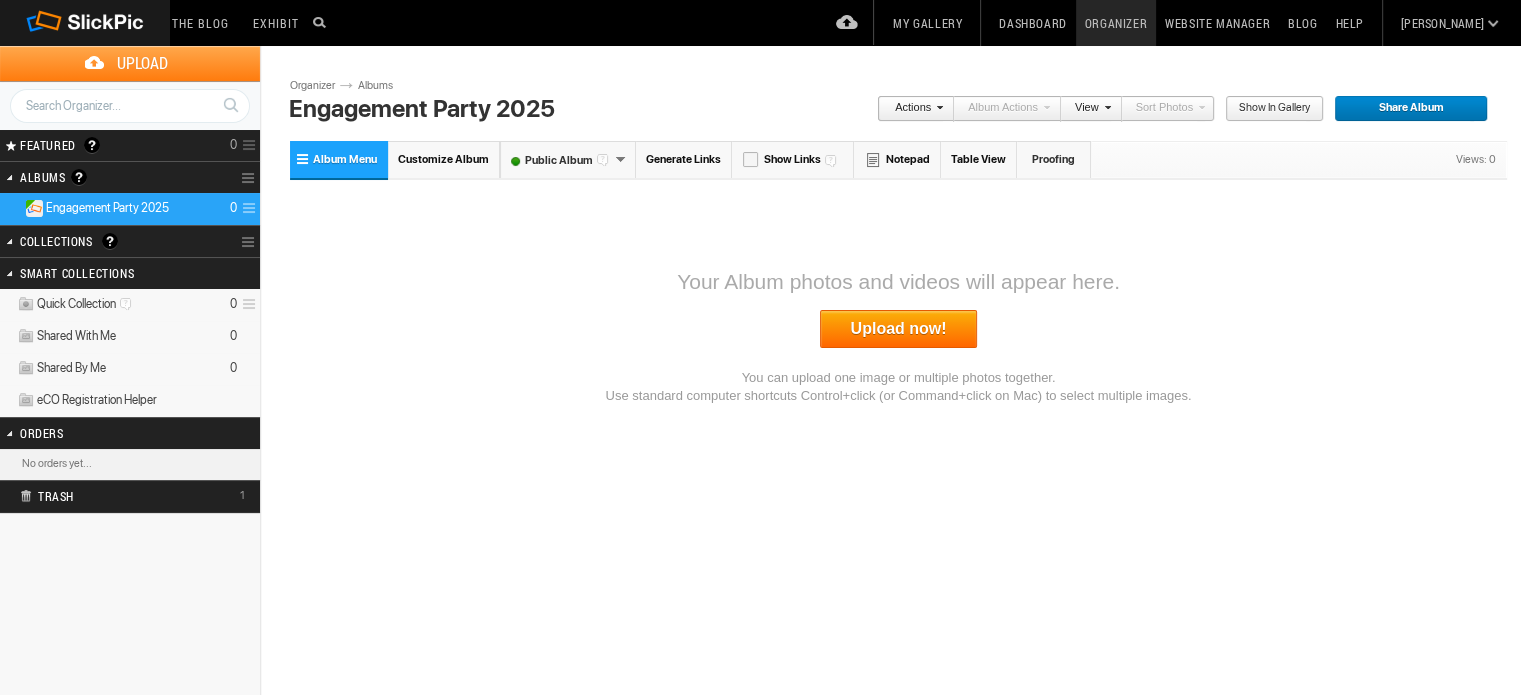 click on "Share Album" at bounding box center [1404, 109] 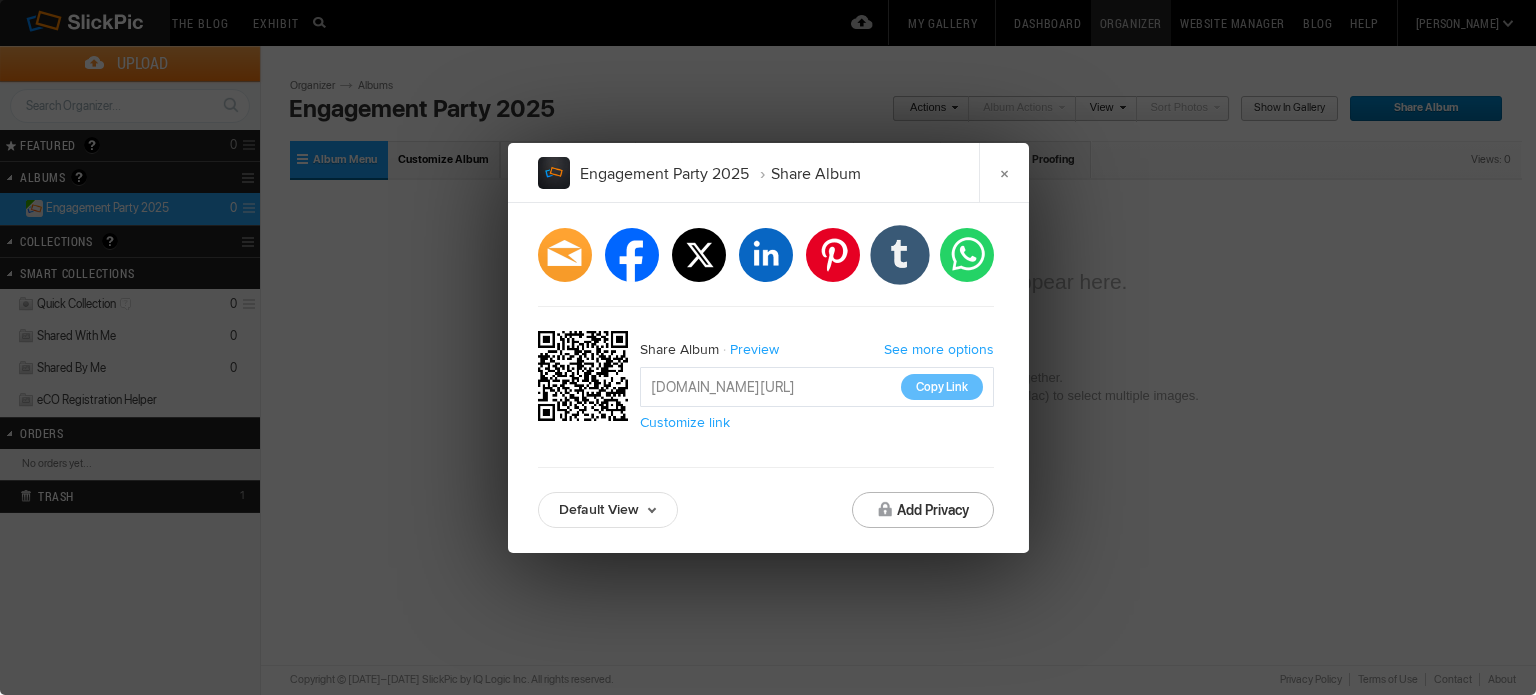 click on "tumblr" 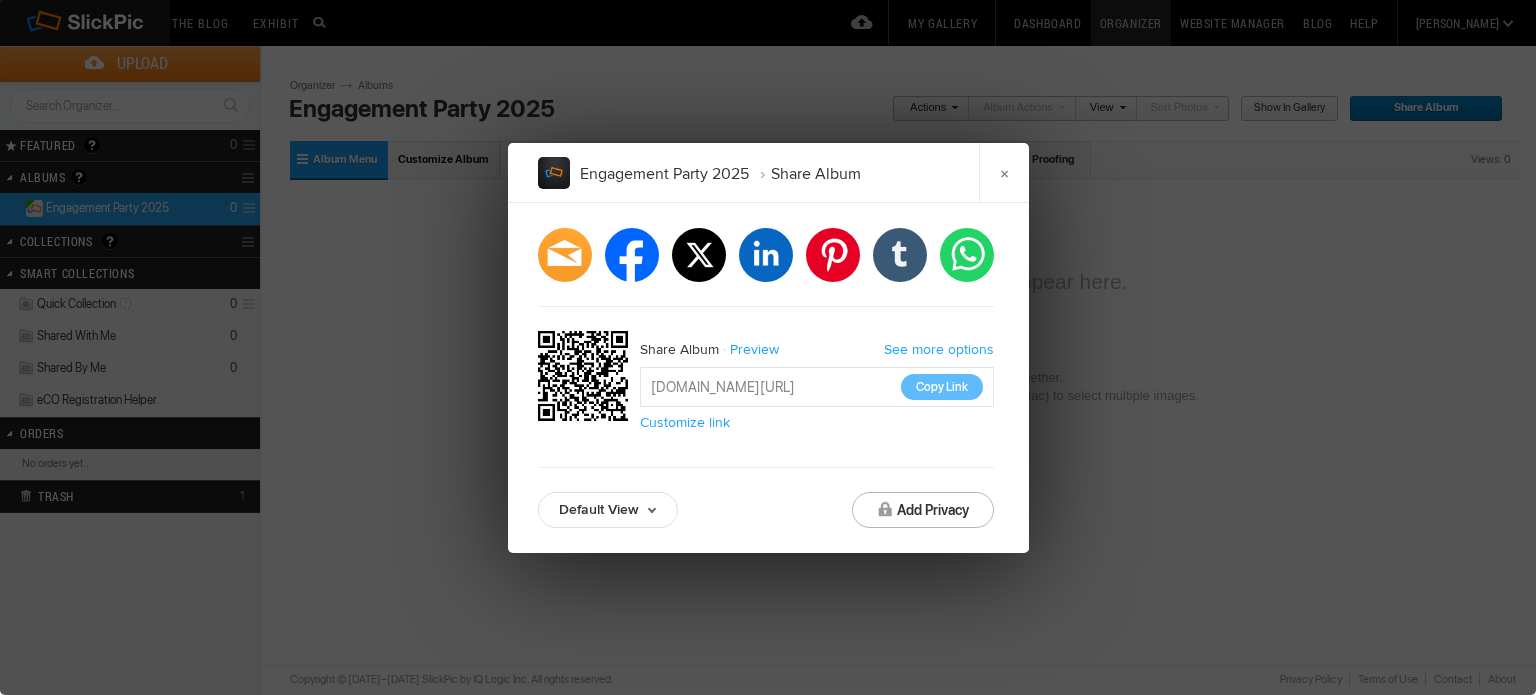 drag, startPoint x: 873, startPoint y: 241, endPoint x: 1258, endPoint y: 328, distance: 394.7075 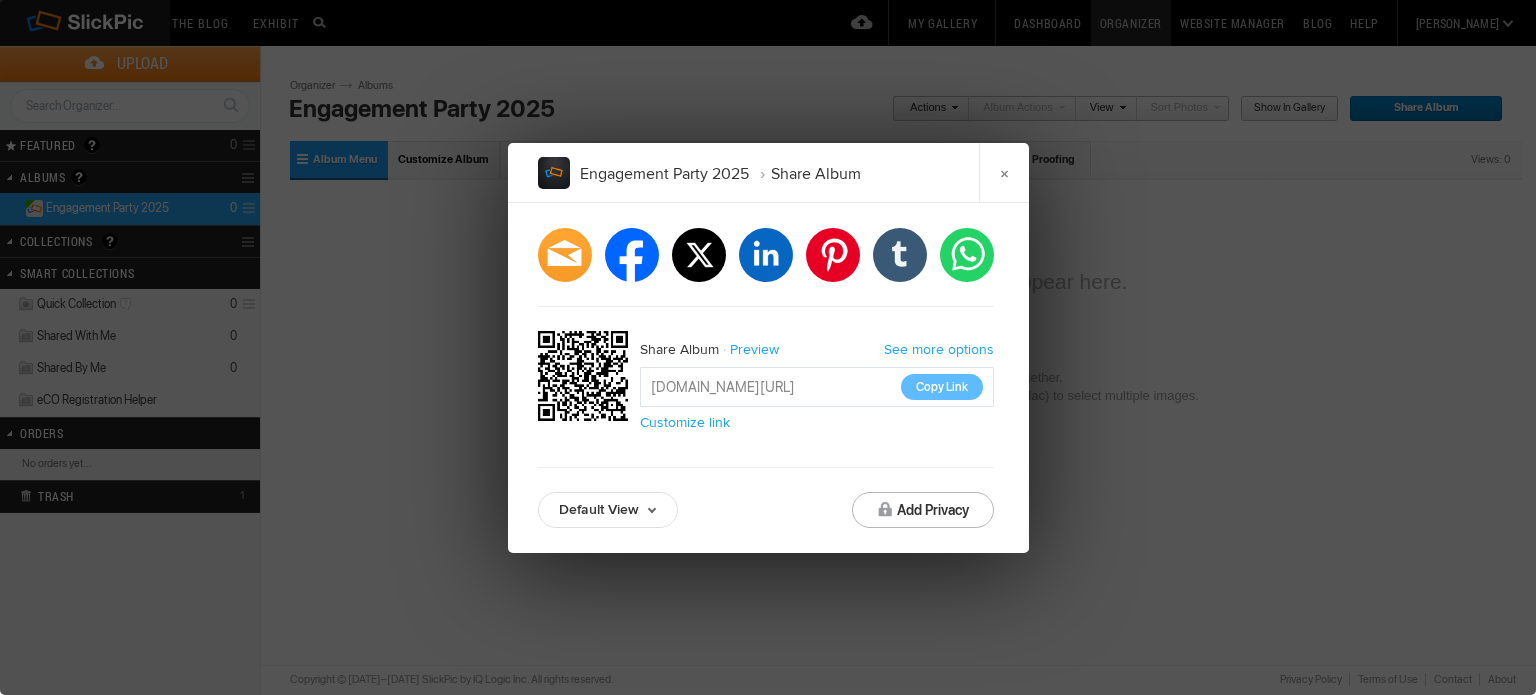 click on "The Blog
Search
Search
Exhibit
Fresh Photos Editor's Choice Photos Photoblogs My Featured Photos
Upload Photos My Gallery Dashboard Organizer Website Manager Blog Help
Christina
My Gallery
Dashboard
Organizer
Website Manager
Blog
Account
Membership
Global Settings
Gallery Settings
Domains
Q&A Forum
Help
Sign Out
Upload
Get Adobe® Lightroom® plug-in  here
0" at bounding box center [768, 347] 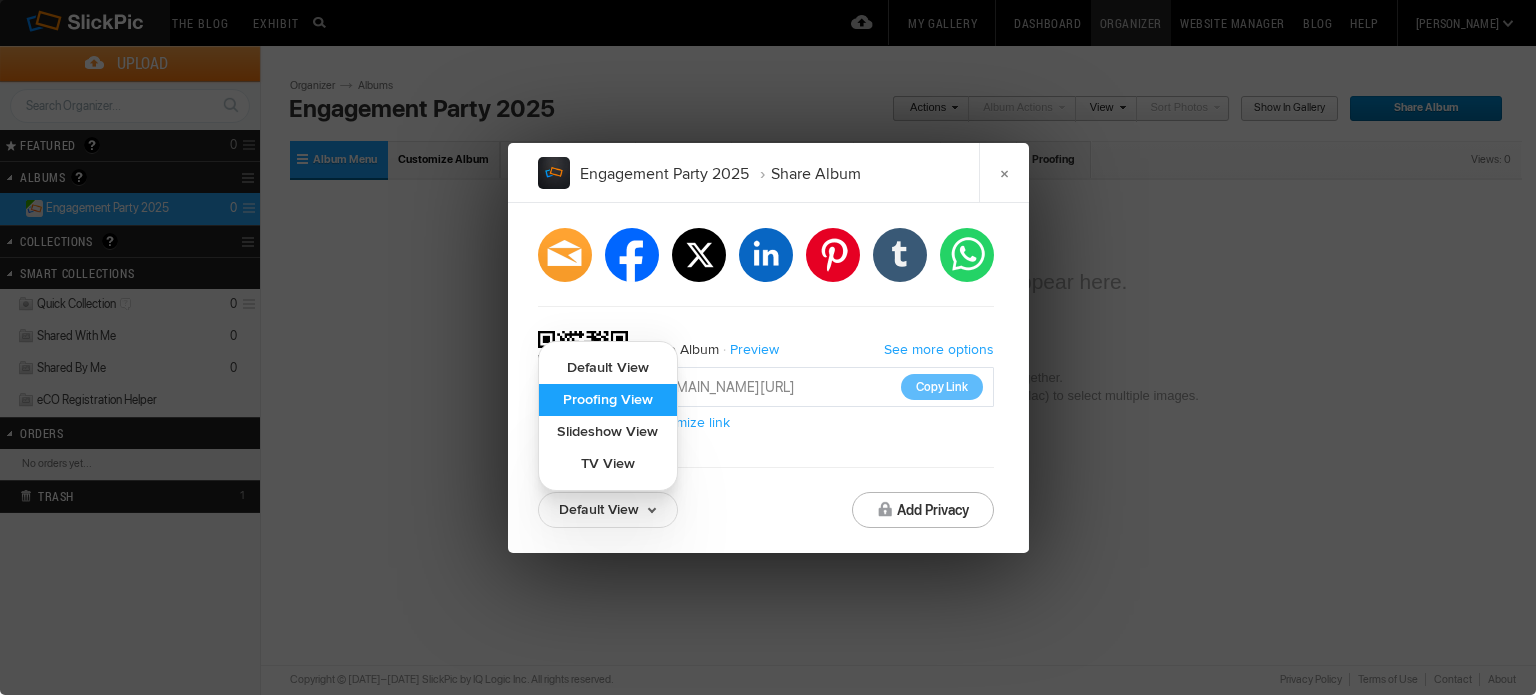 click on "Proofing View" 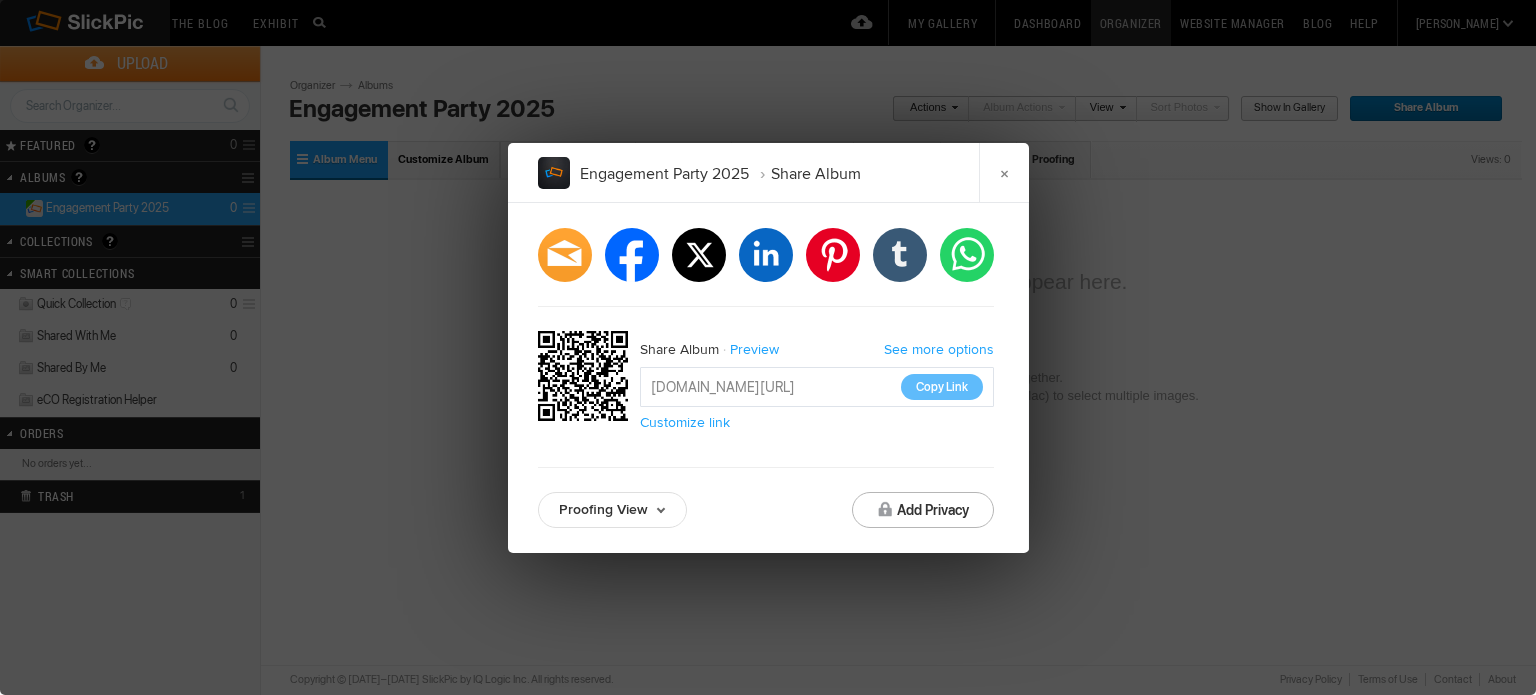 click on "Proofing View" 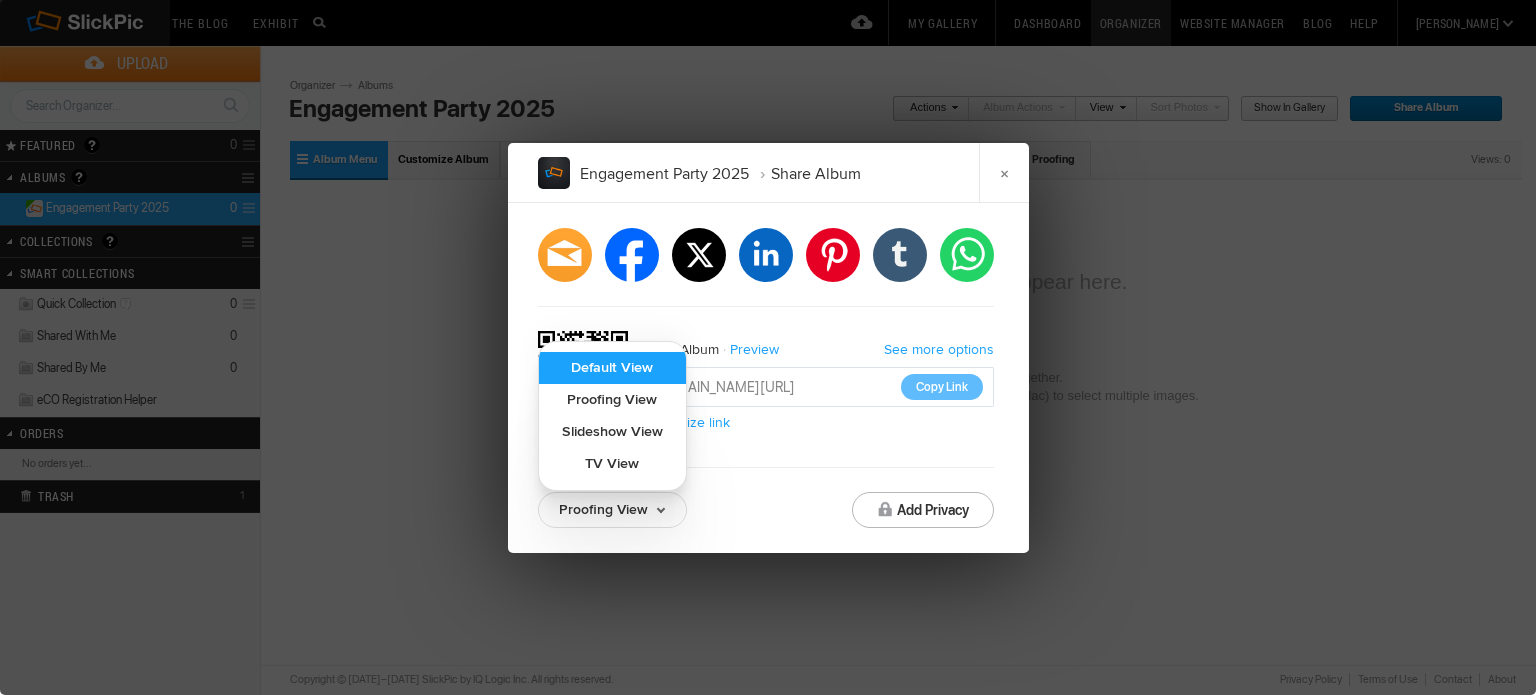 click on "Default View" 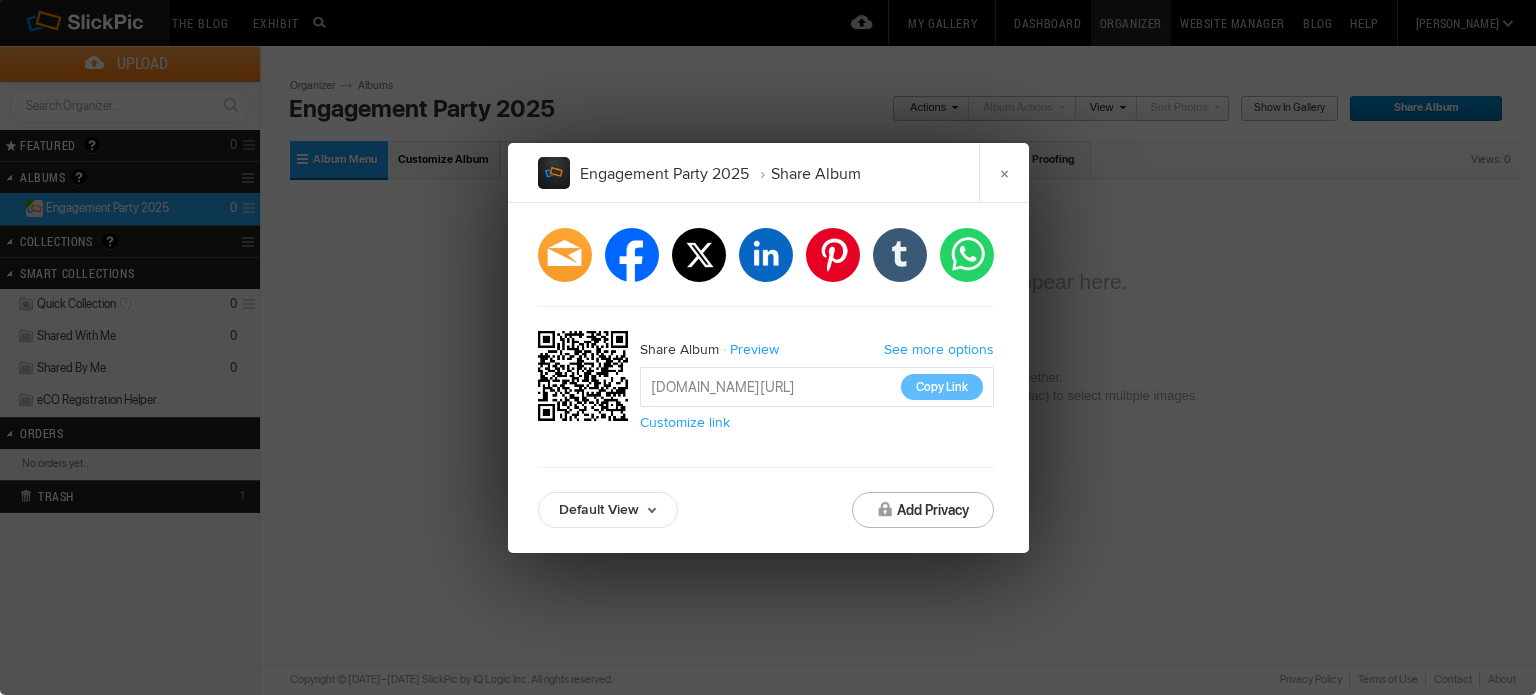click on "Engagement Party 2025 Share Album ×	  facebook   twitter   linkedin   pinterest   tumblr   whatsapp  Share Album Preview See more options https://slickpic.us/17710788u2uz Copy Link  Customize link Default View Default View Proofing View Slideshow View TV View Add Privacy" 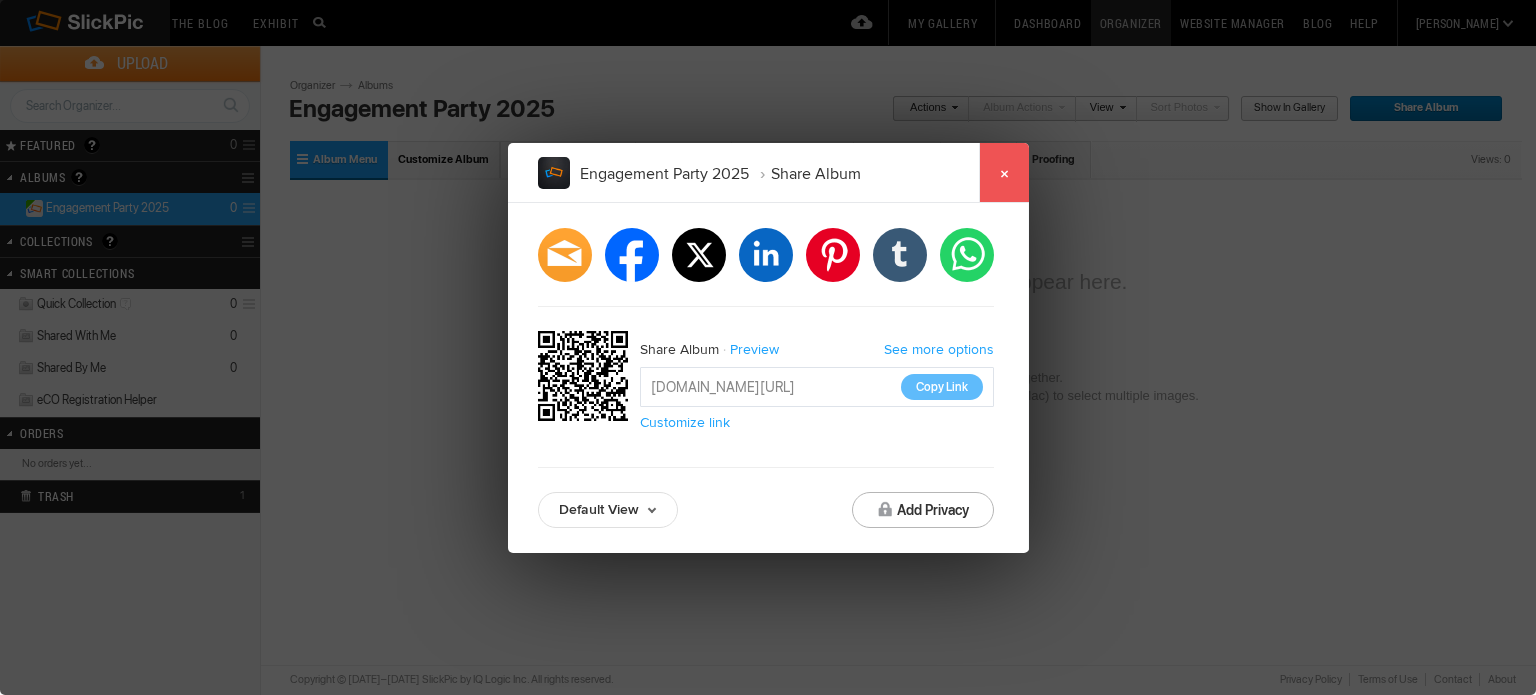 click on "×" 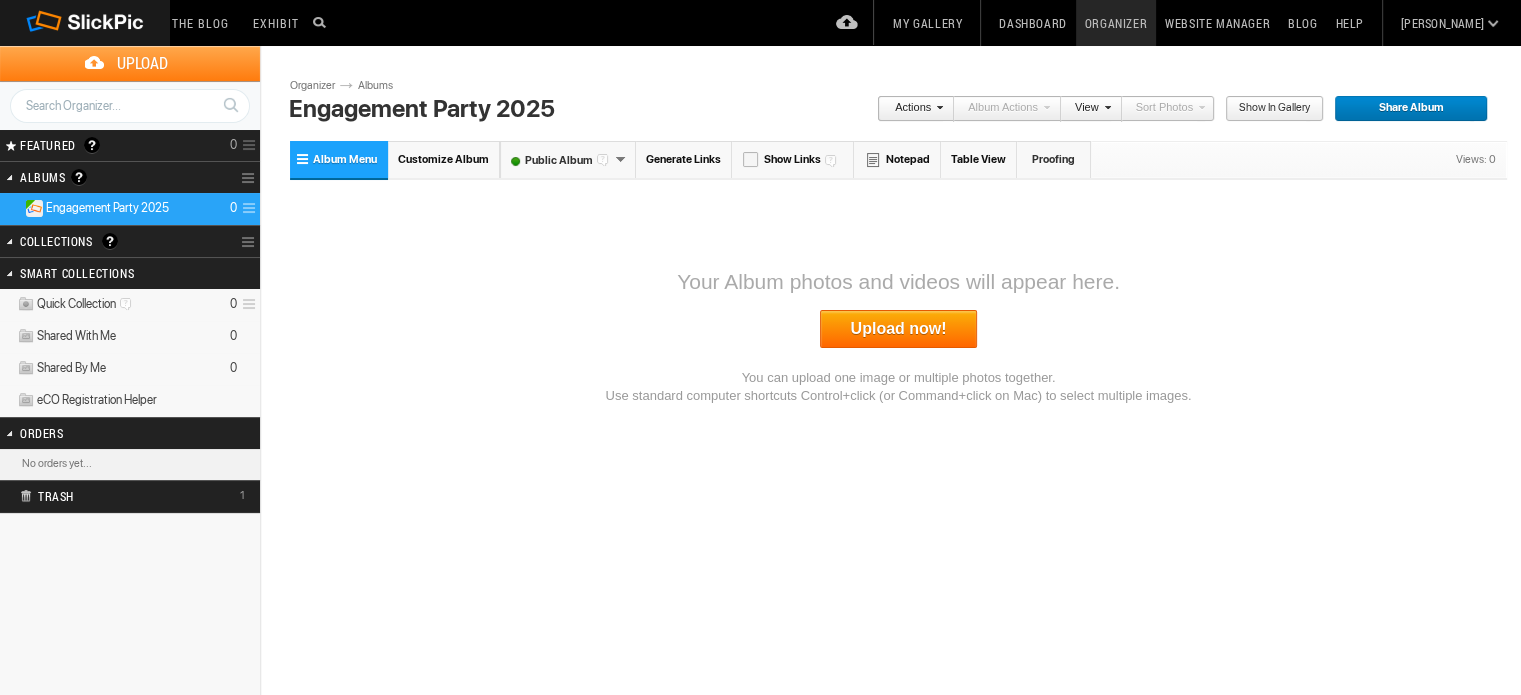 click on "Please do not navigate away from this pages while images and videos are uploading.
Upload Page
Use old upload page
Please do not navigate away from this page while images and videos are uploading.
ready to be added to the album.
Click Add To Album to complete the upload
Successfully uploaded  .
Back to Organizer
Add To Album
Cancel
Go to Uploaded Album
of   files ready to be added to the album ( )
Uploading file   of   ( )
Cancel
or  or" at bounding box center [898, 399] 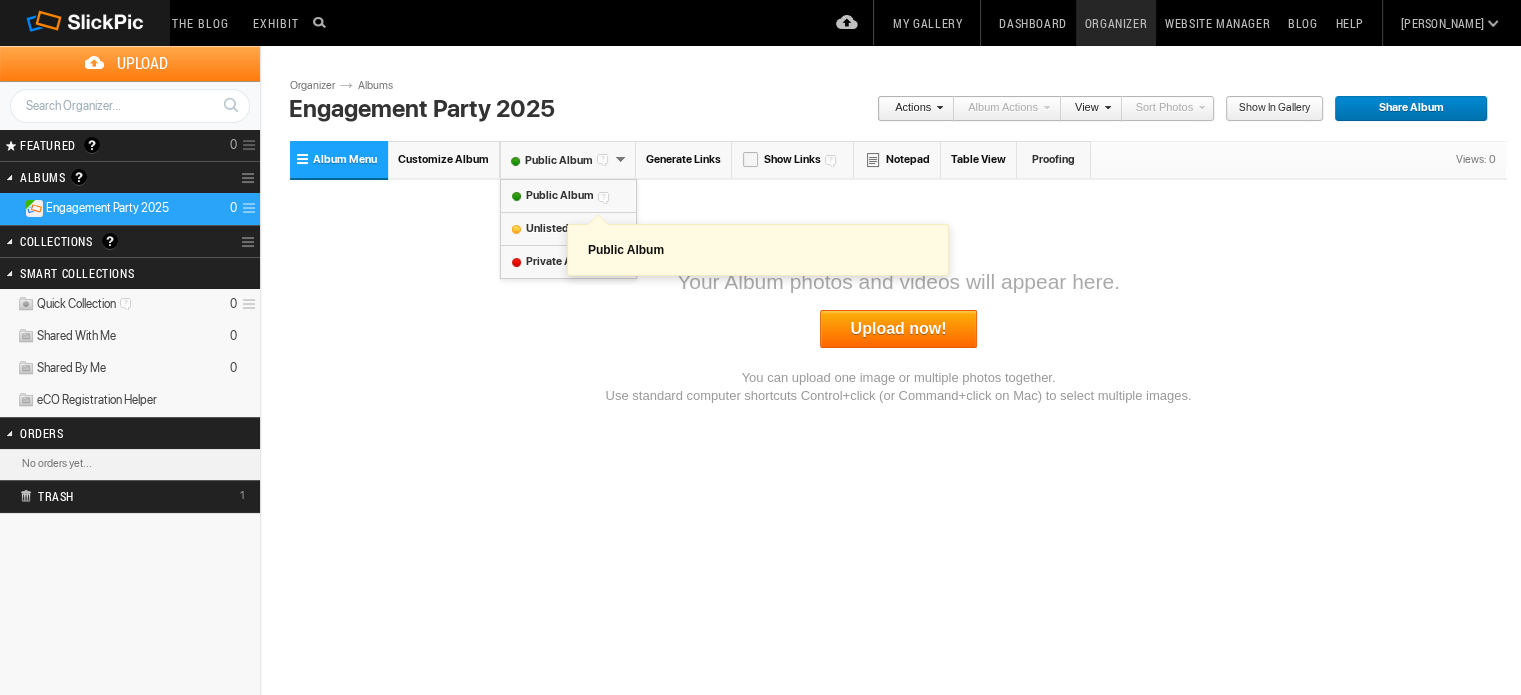 click at bounding box center (606, 196) 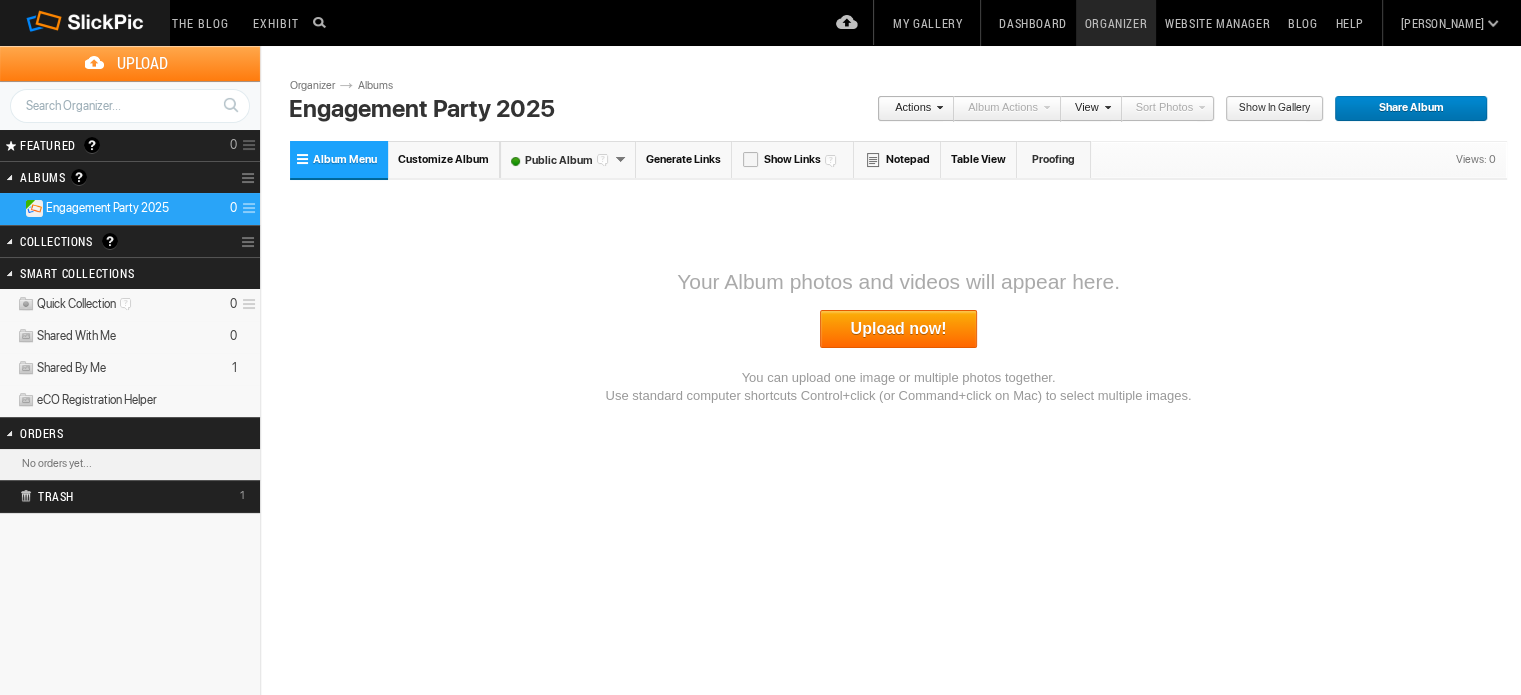 click on "Generate Links" at bounding box center [684, 159] 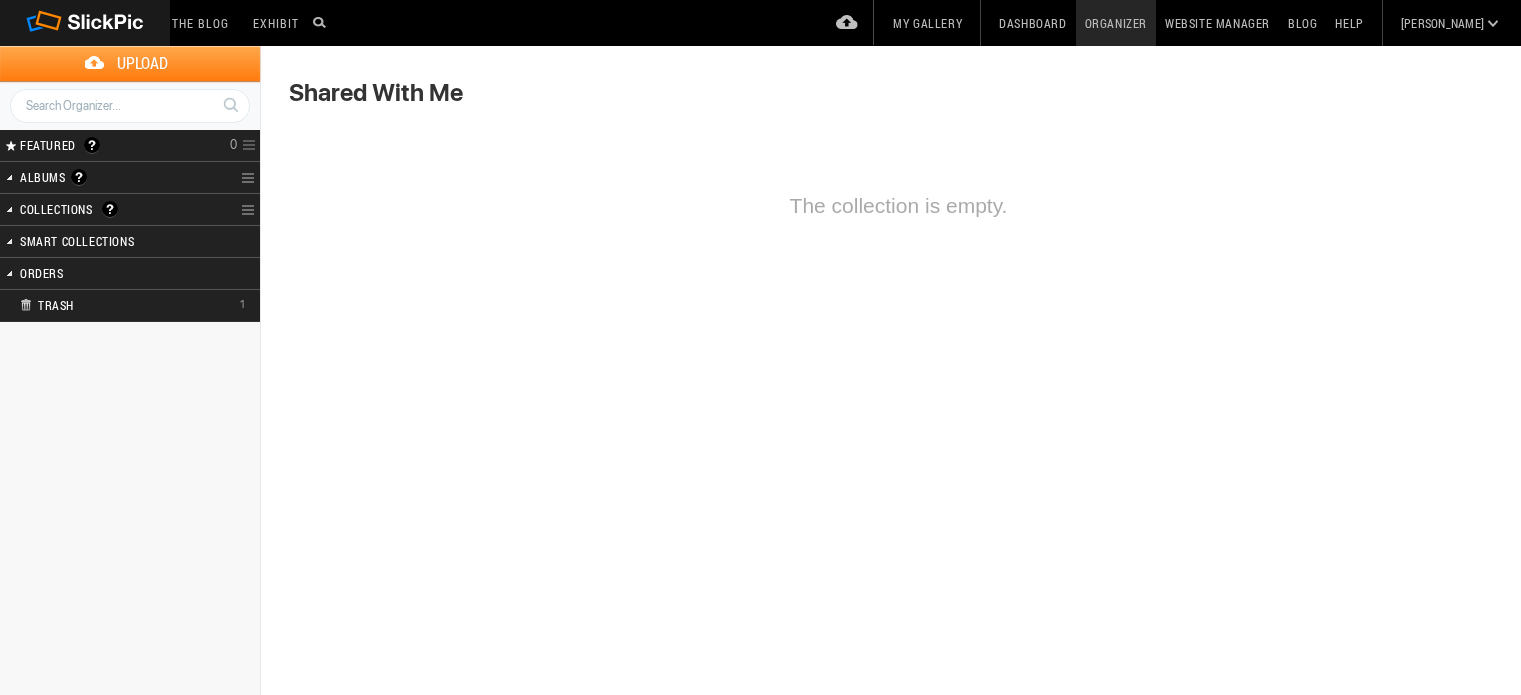 scroll, scrollTop: 0, scrollLeft: 0, axis: both 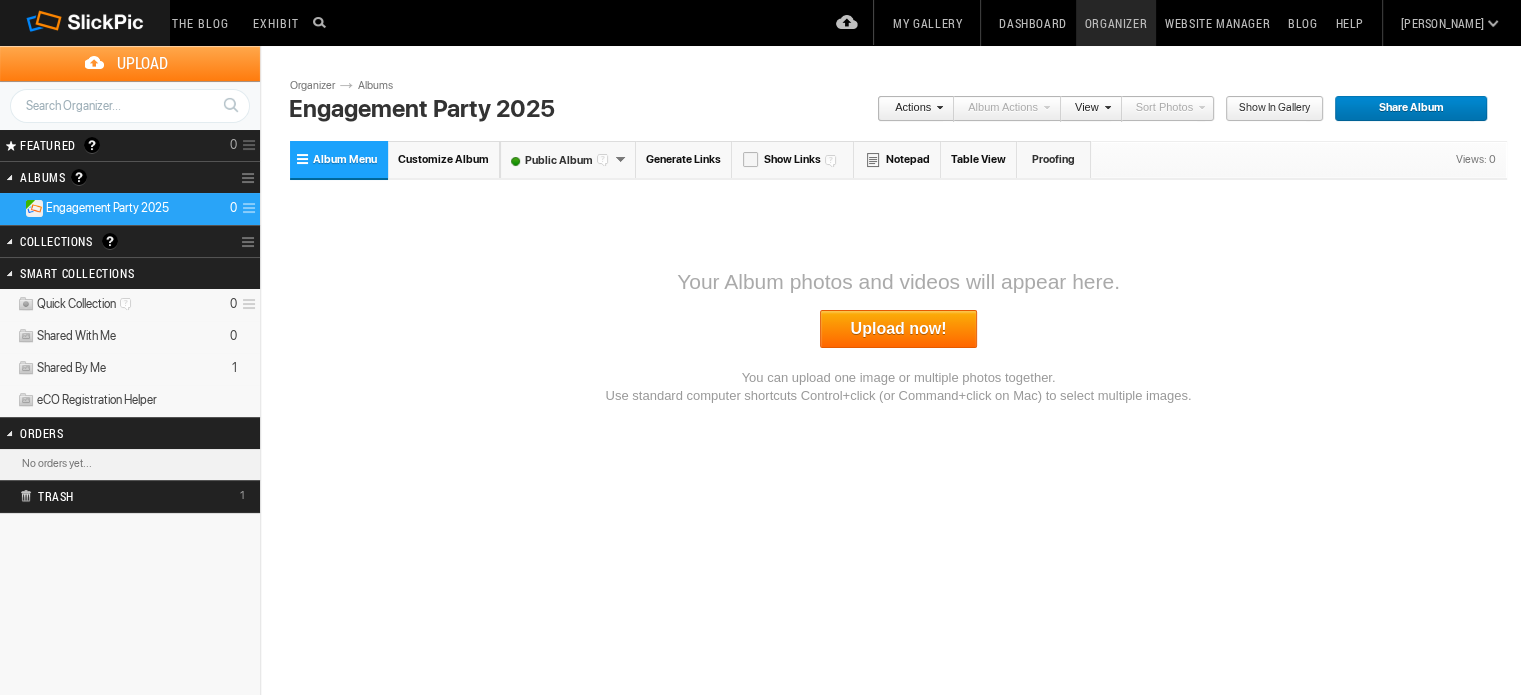 click at bounding box center (246, 208) 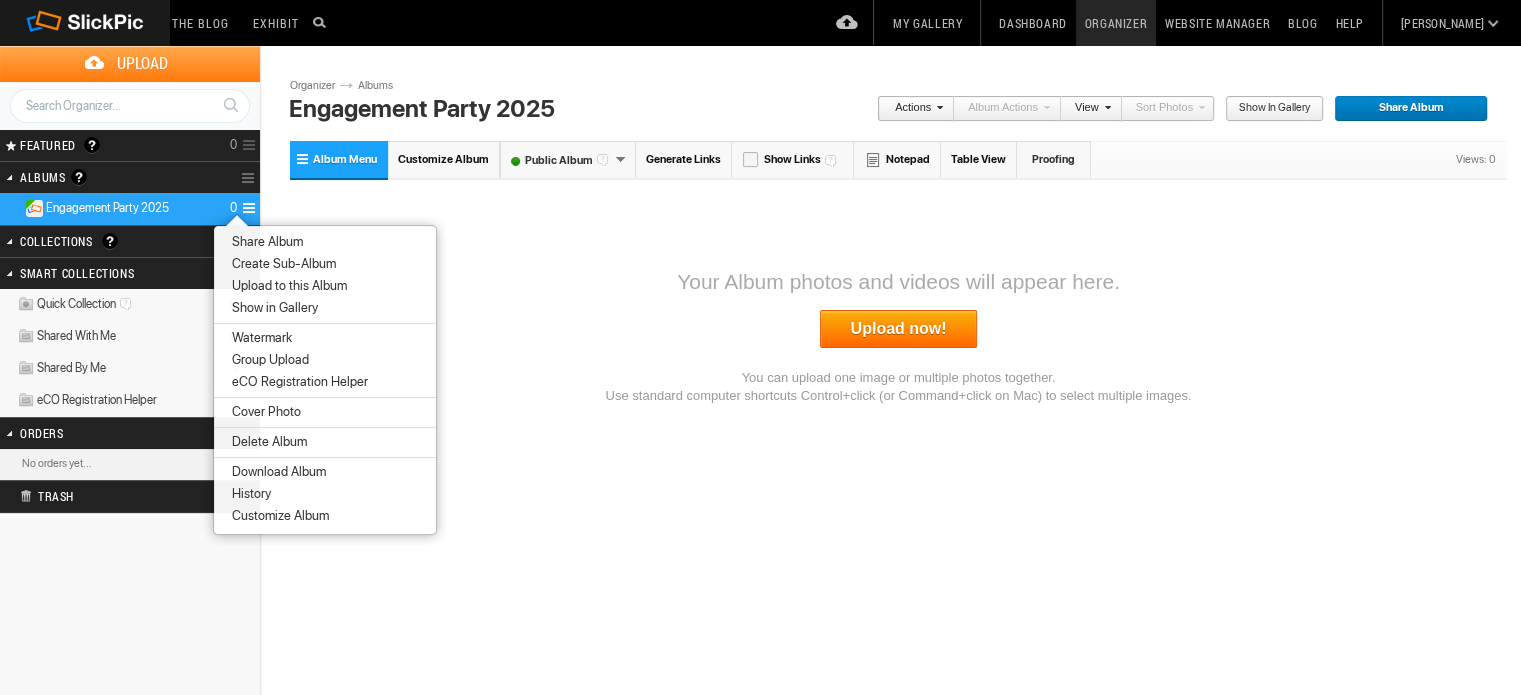 click on "Group Upload" at bounding box center (267, 360) 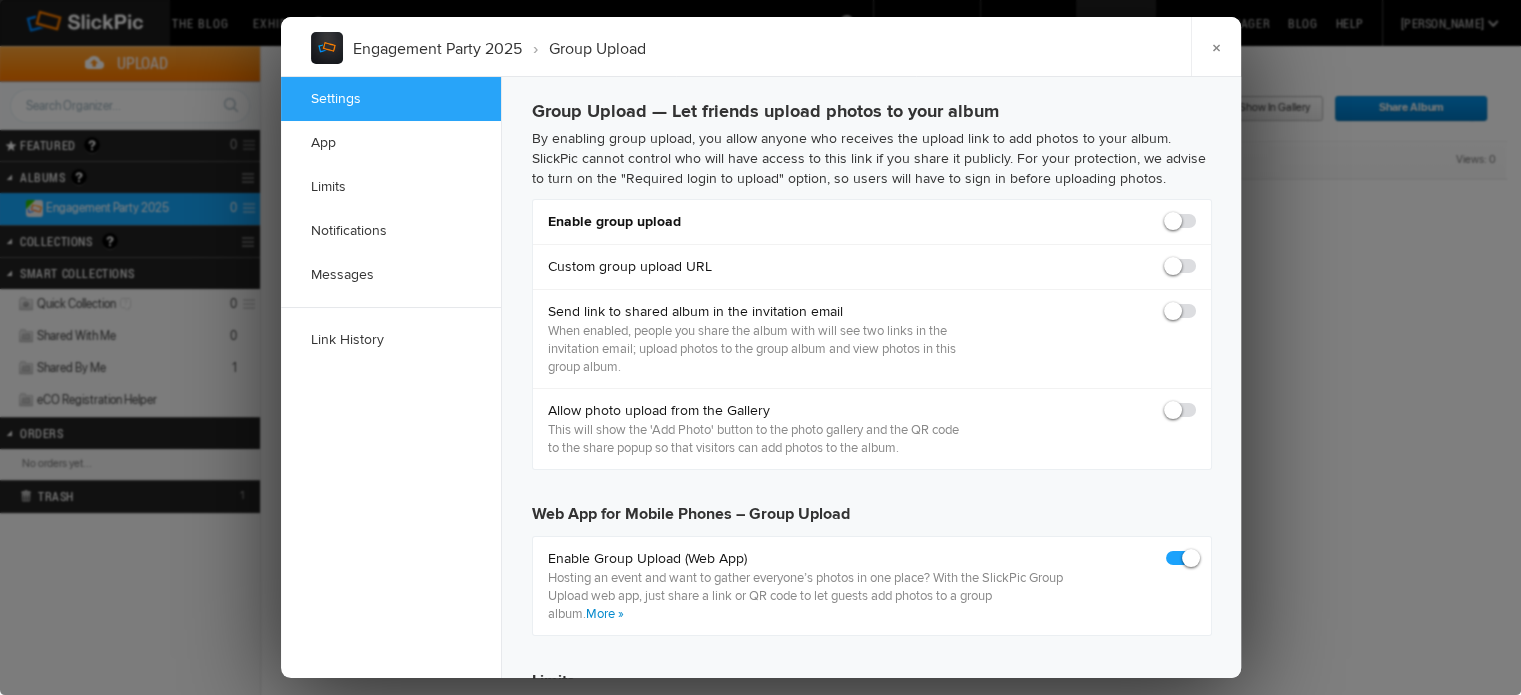 checkbox on "true" 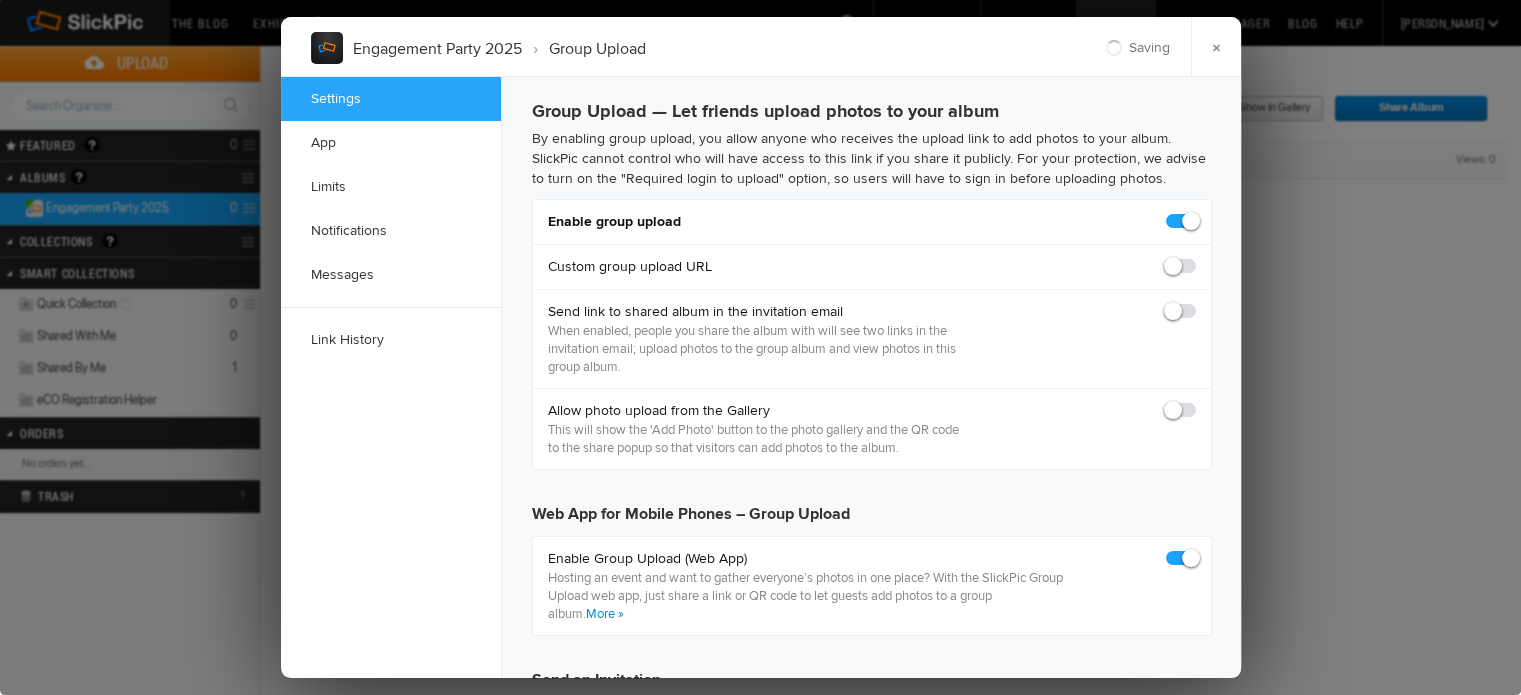 type on "https://slickpic.us/17710830N-gz" 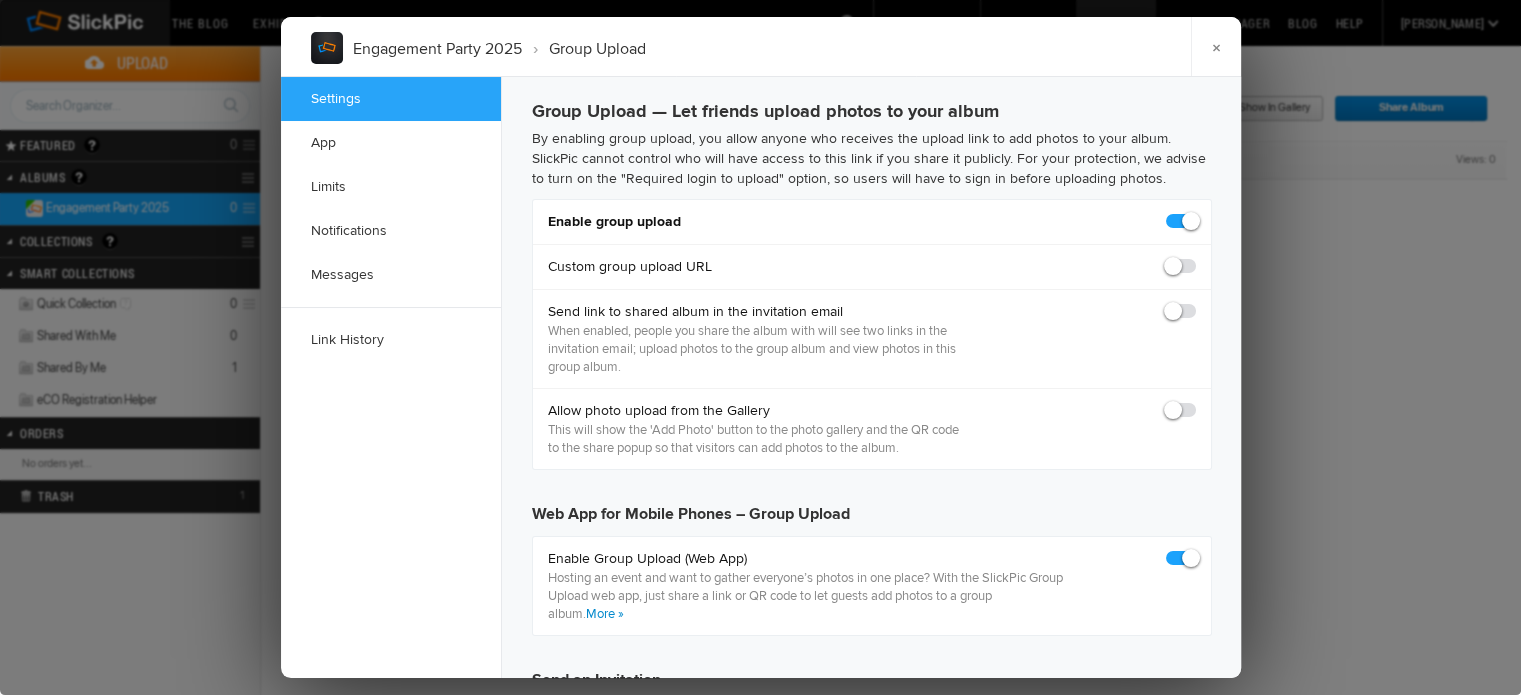 click 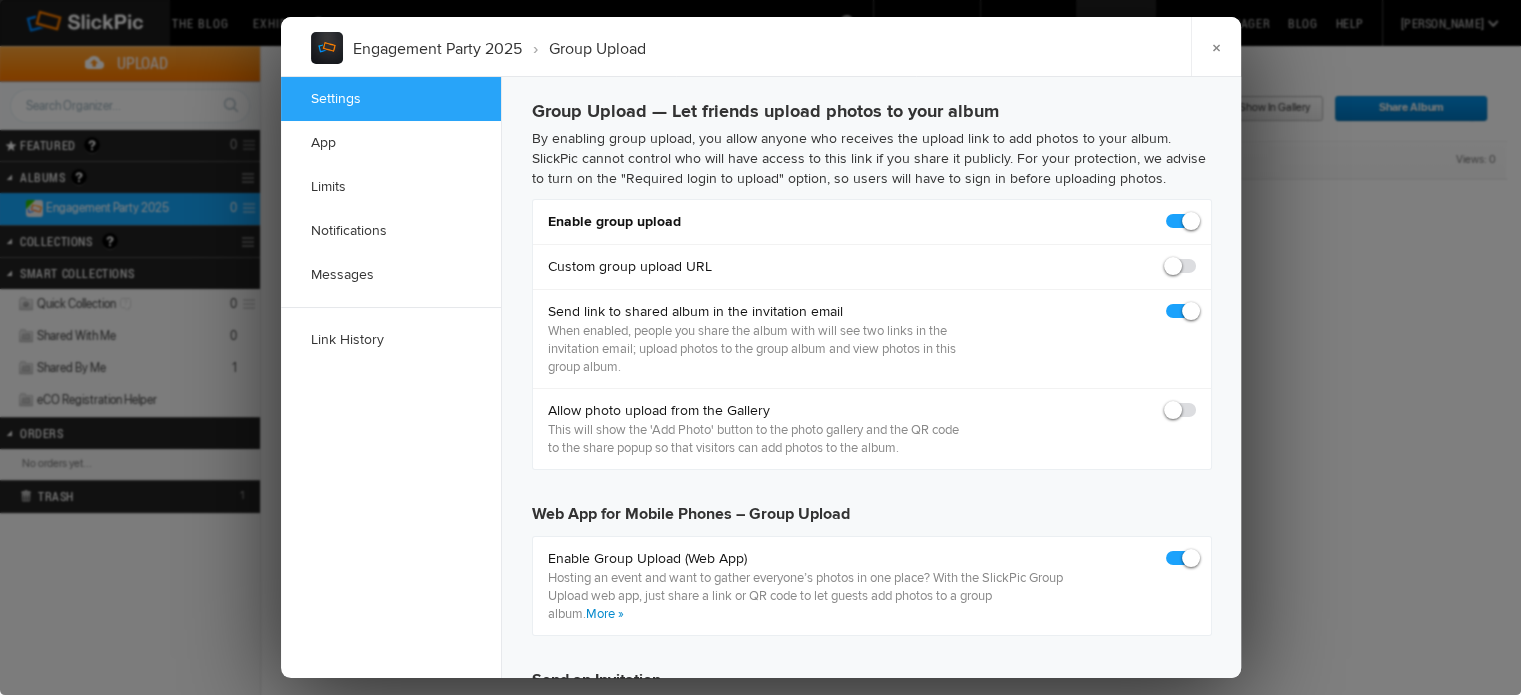 click 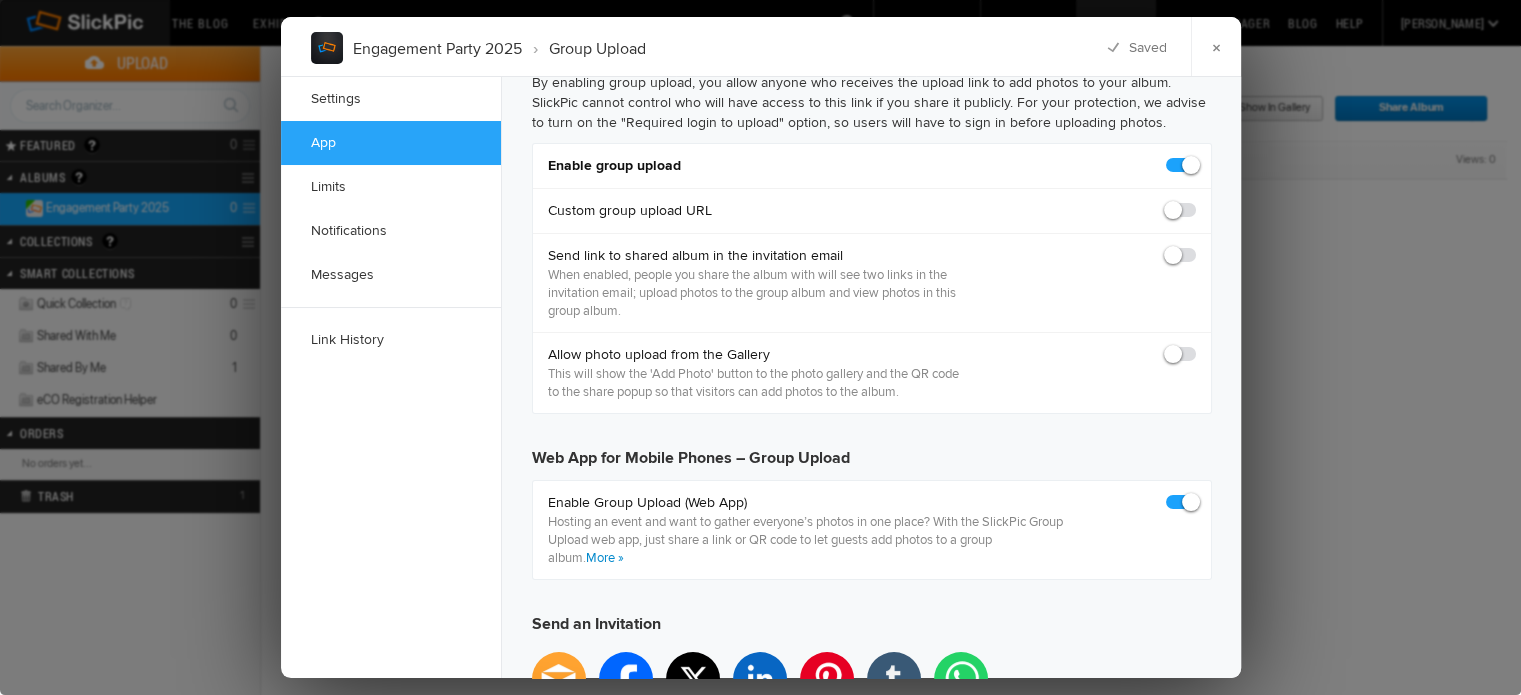 scroll, scrollTop: 60, scrollLeft: 0, axis: vertical 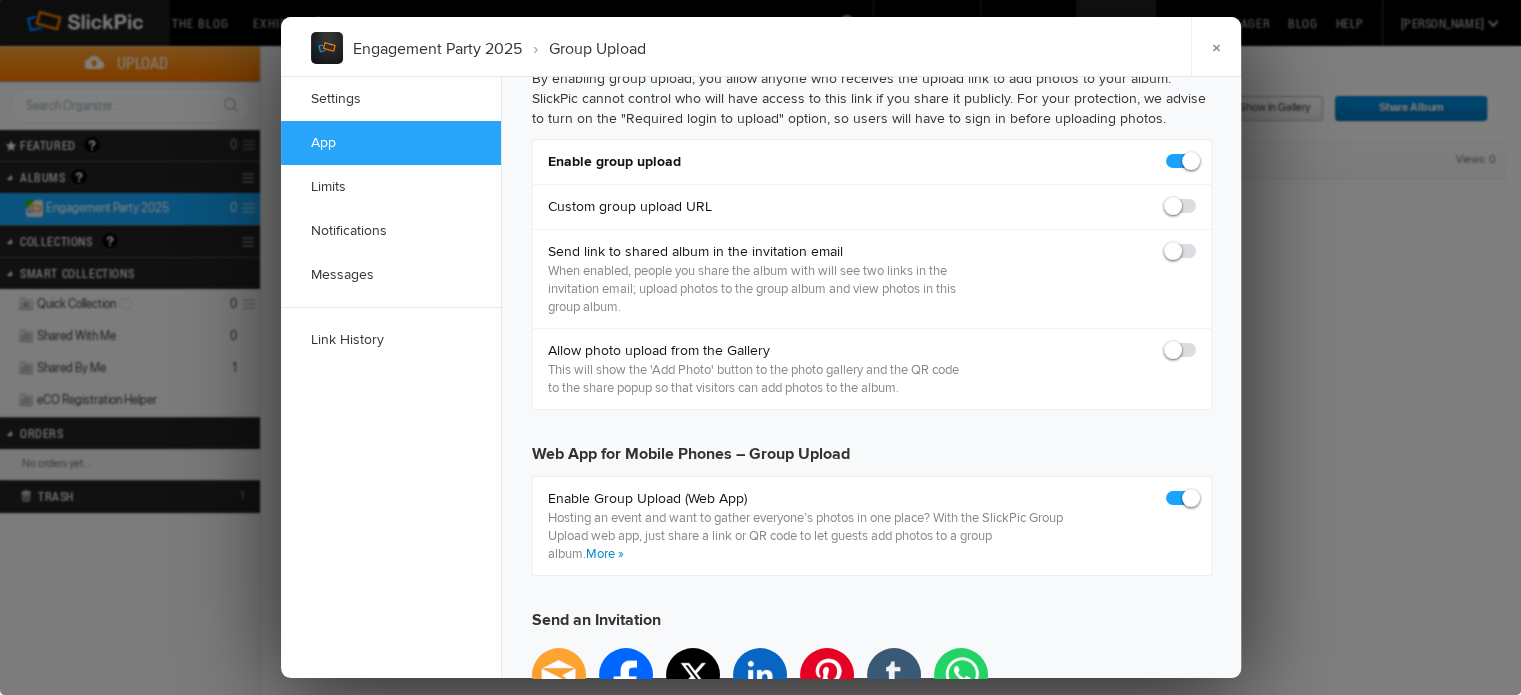 click 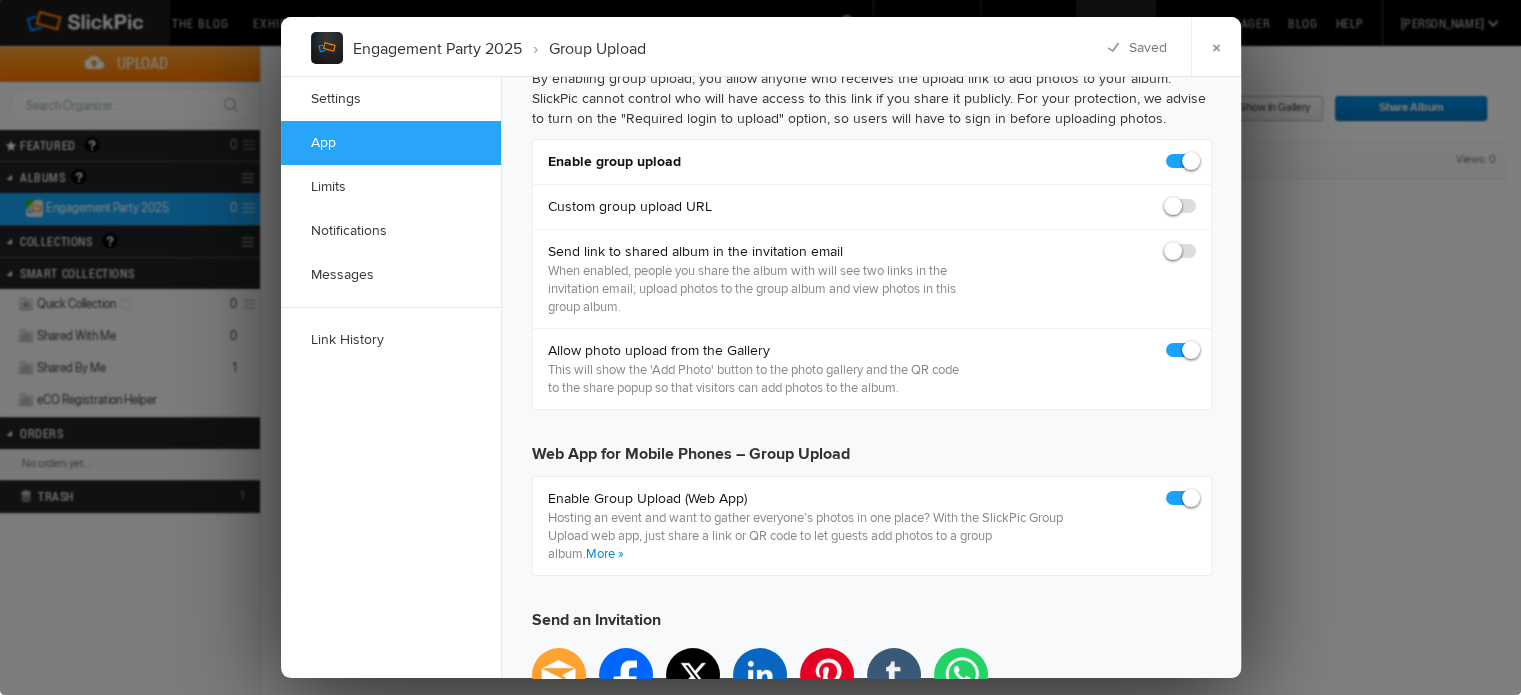 click 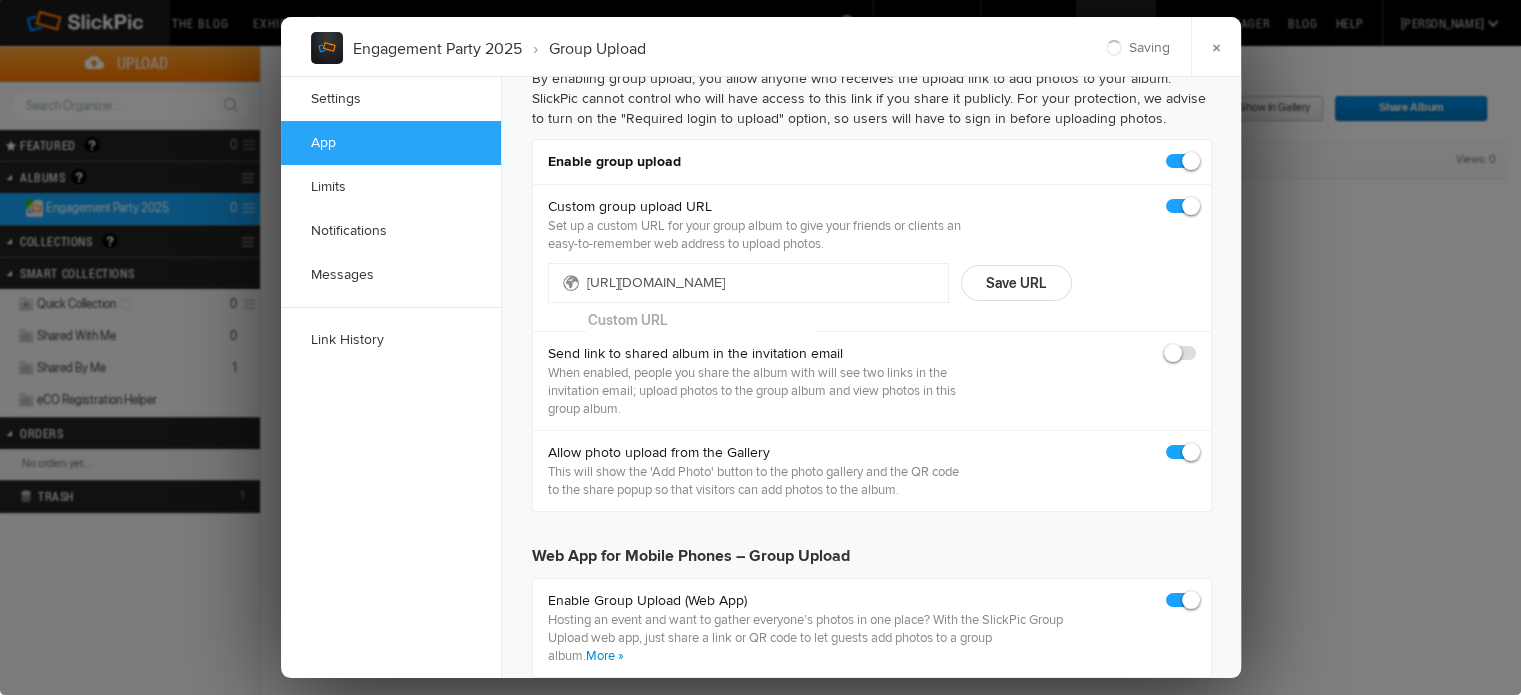 type on "https://slickpic.us/17710834kyTy" 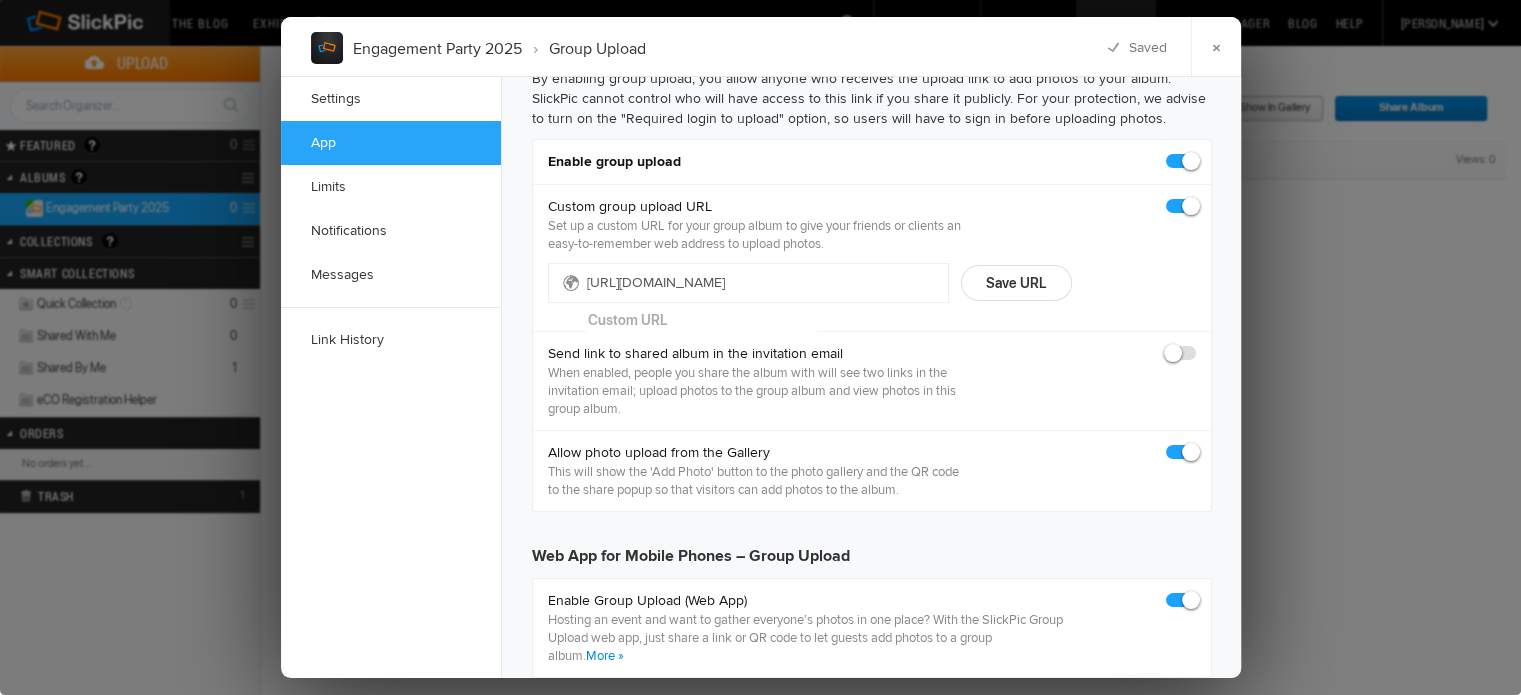click on "Set up a custom URL for your group album to give your friends or clients an easy-to-remember web address to upload photos." 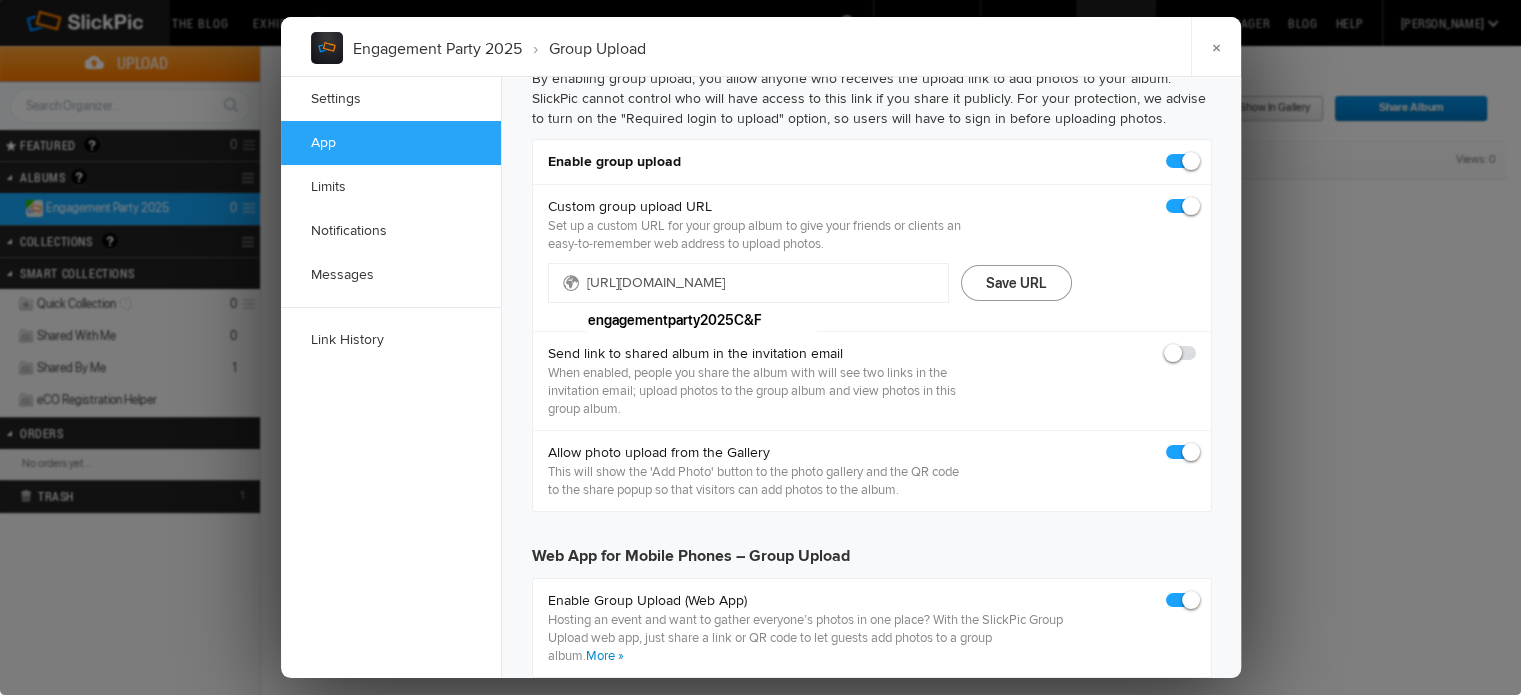 type on "engagementparty2025C&F" 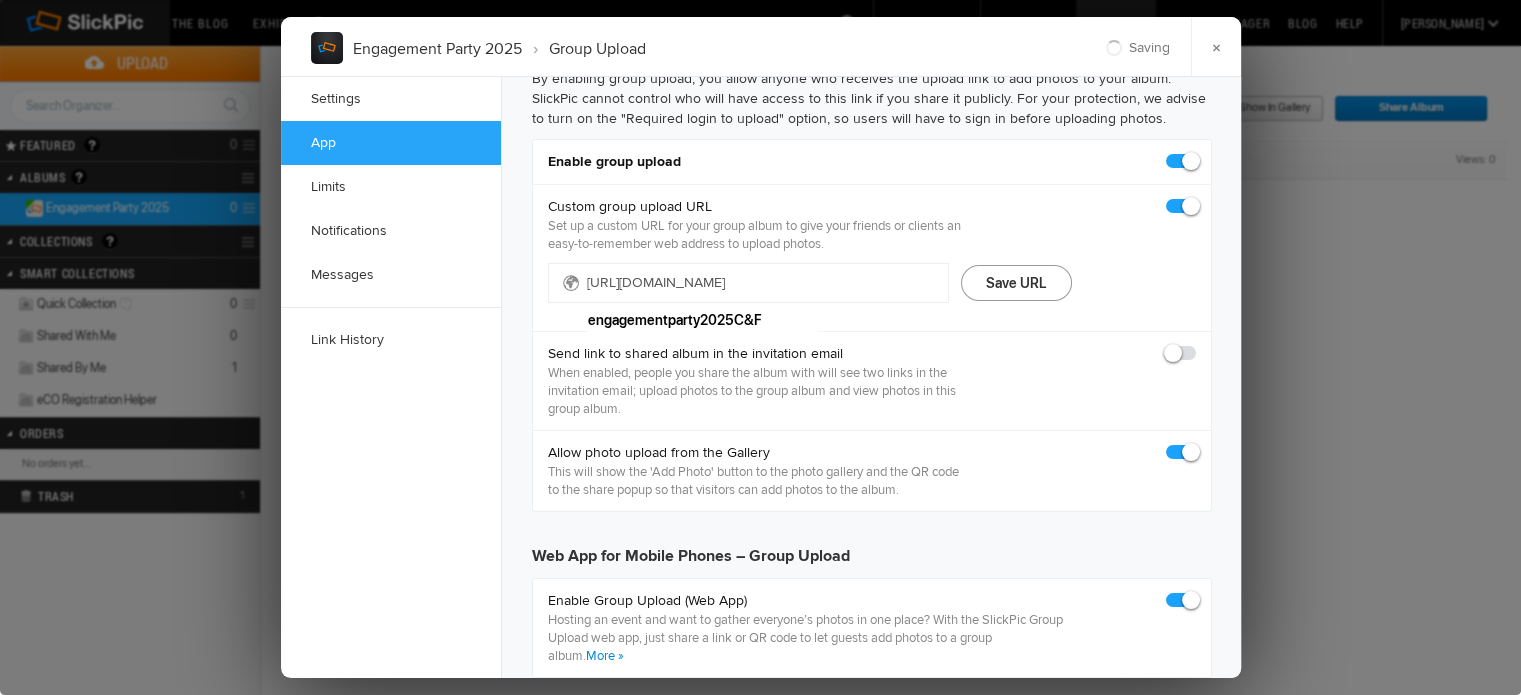 type on "https://slickpic.us/engagementparty2025C-amp-F" 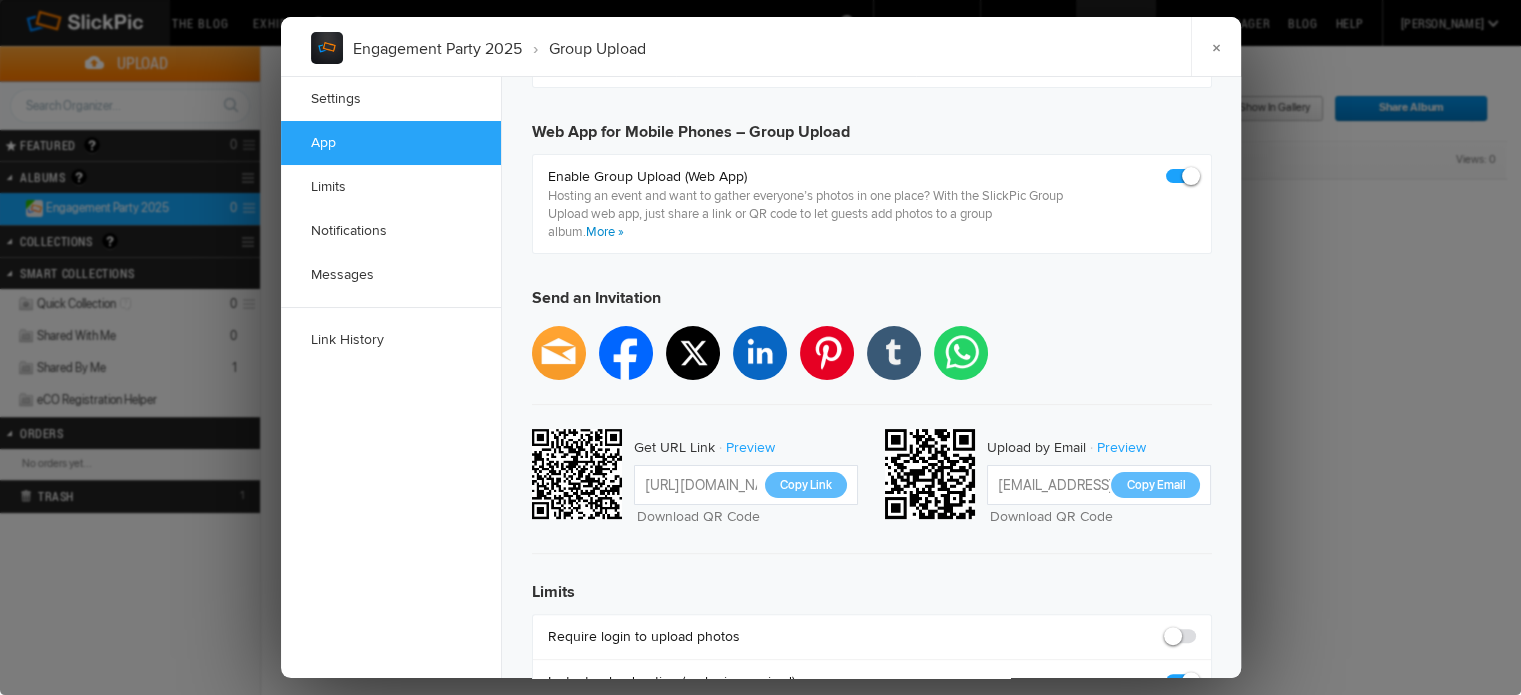 scroll, scrollTop: 546, scrollLeft: 0, axis: vertical 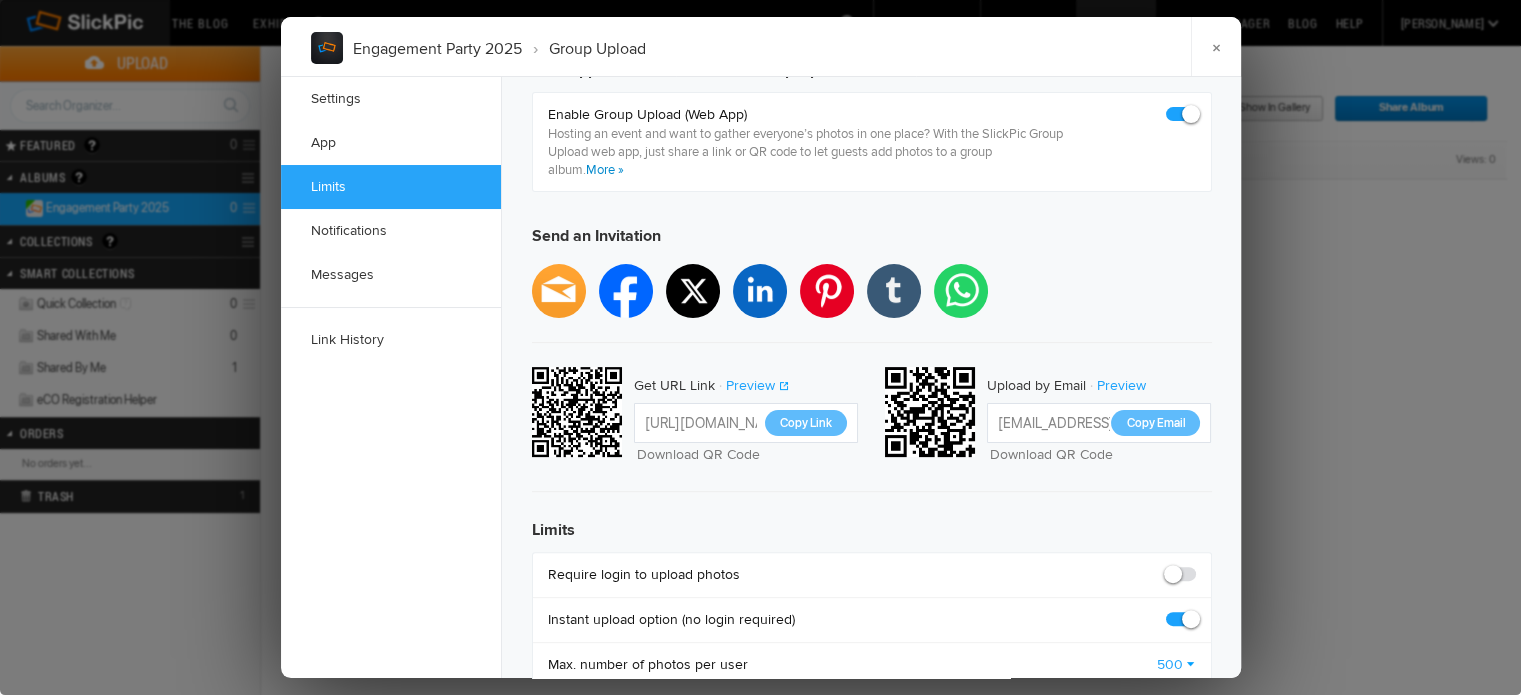 click on "Preview" 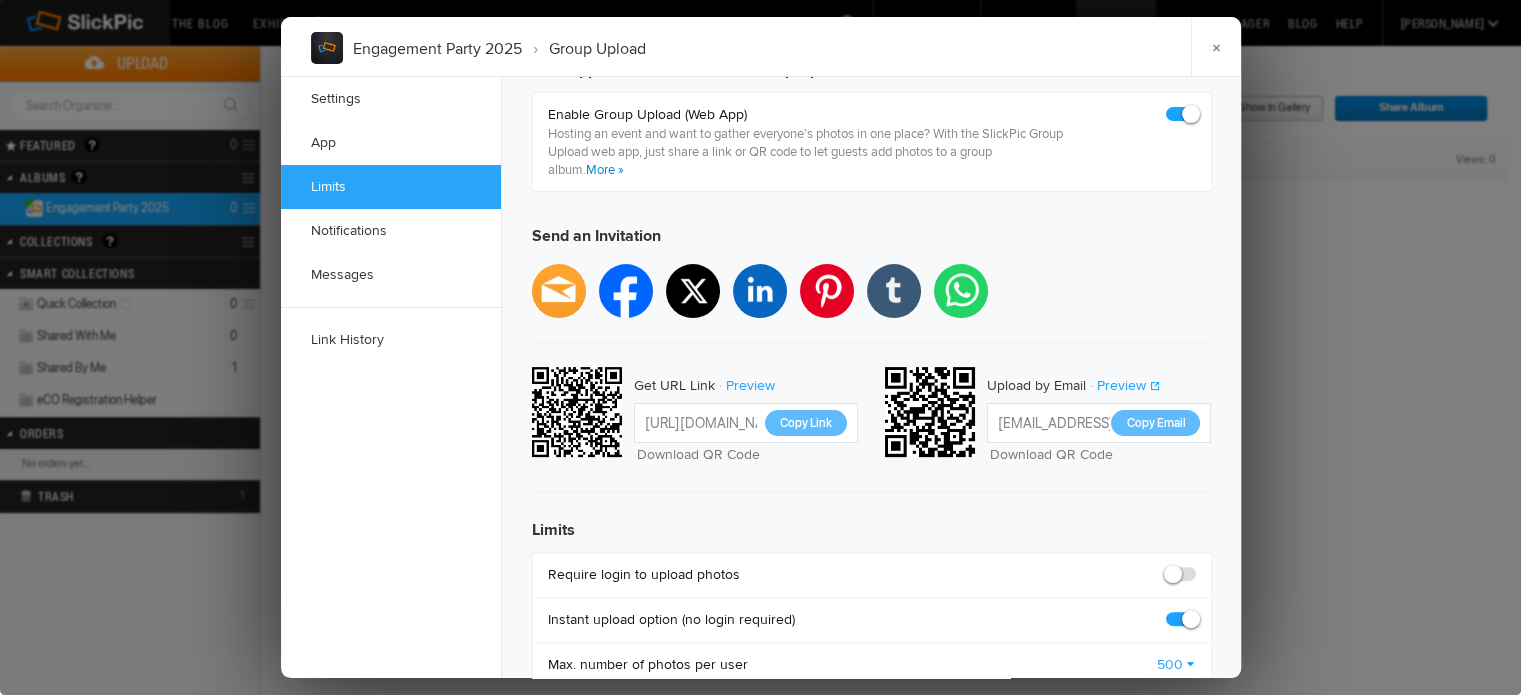 click on "Preview" 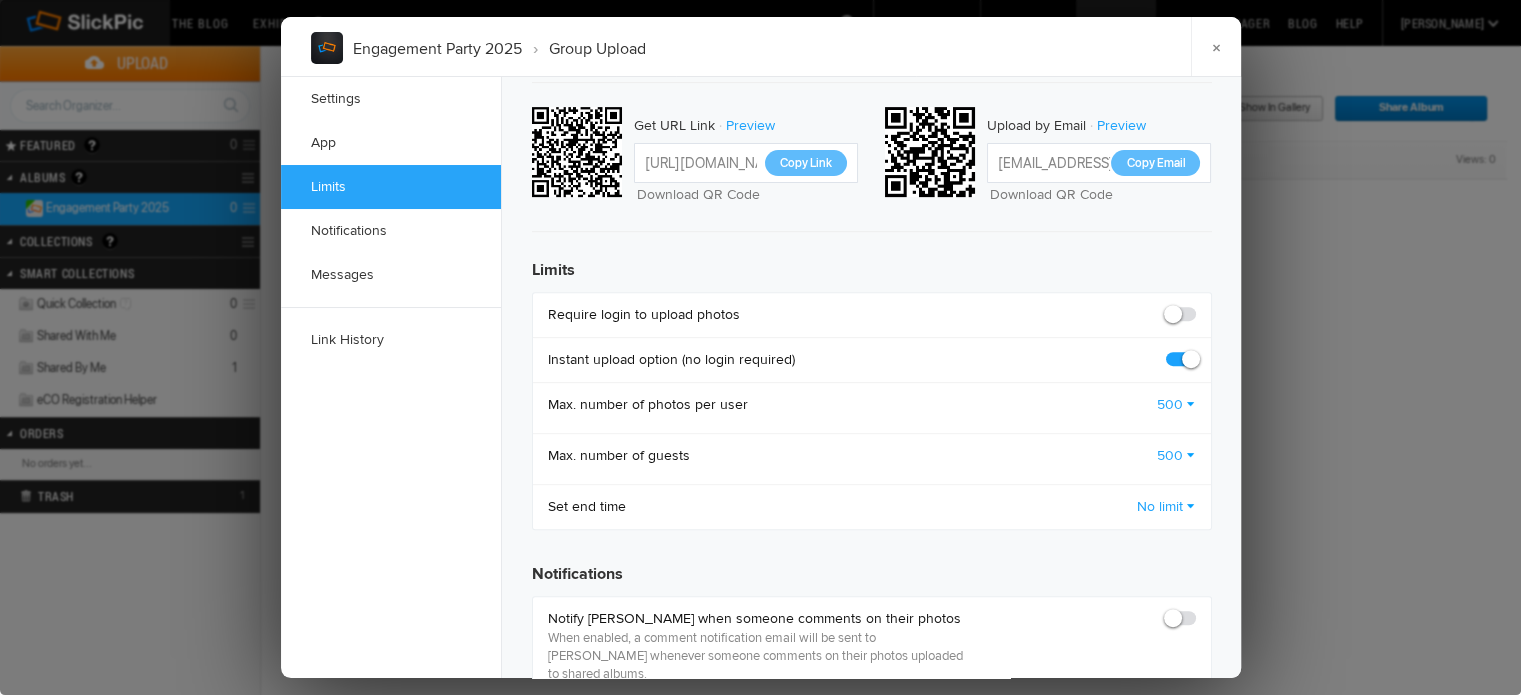 scroll, scrollTop: 852, scrollLeft: 0, axis: vertical 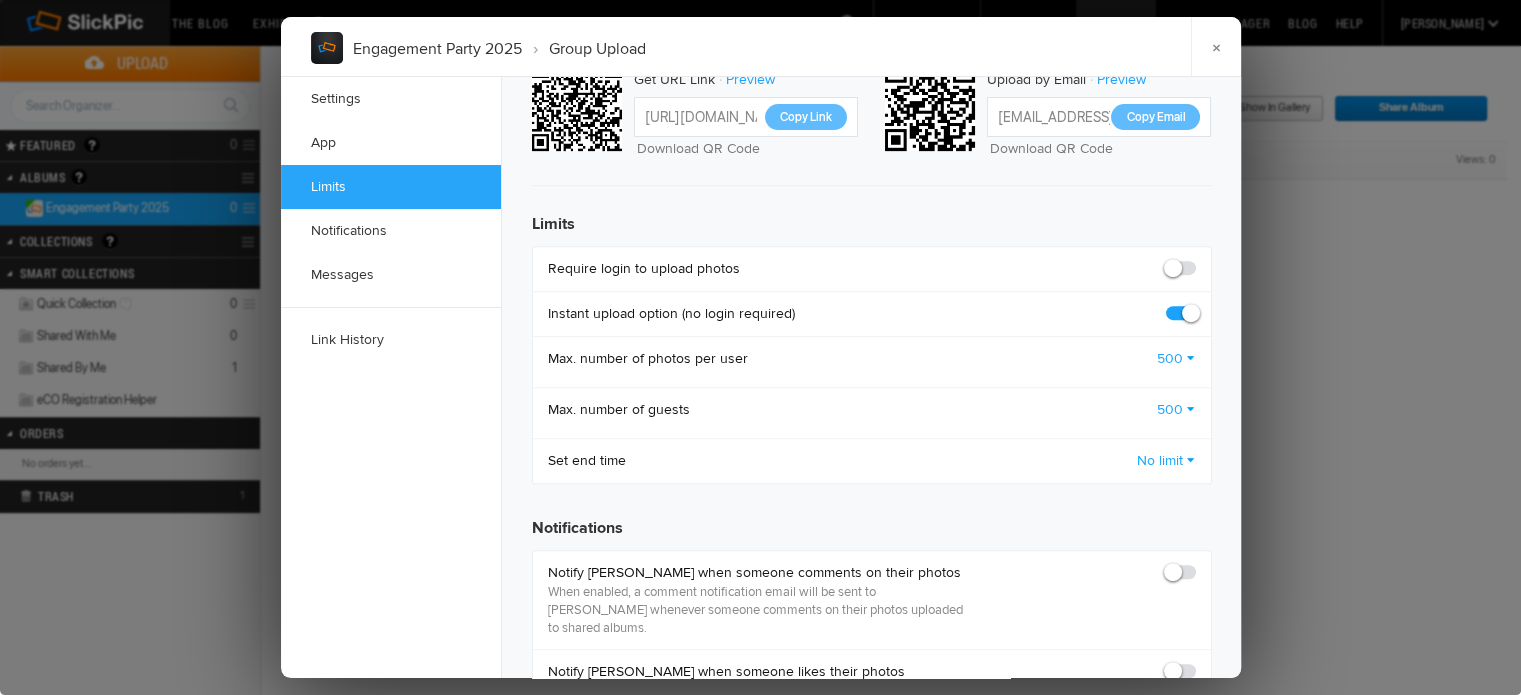 click on "500" 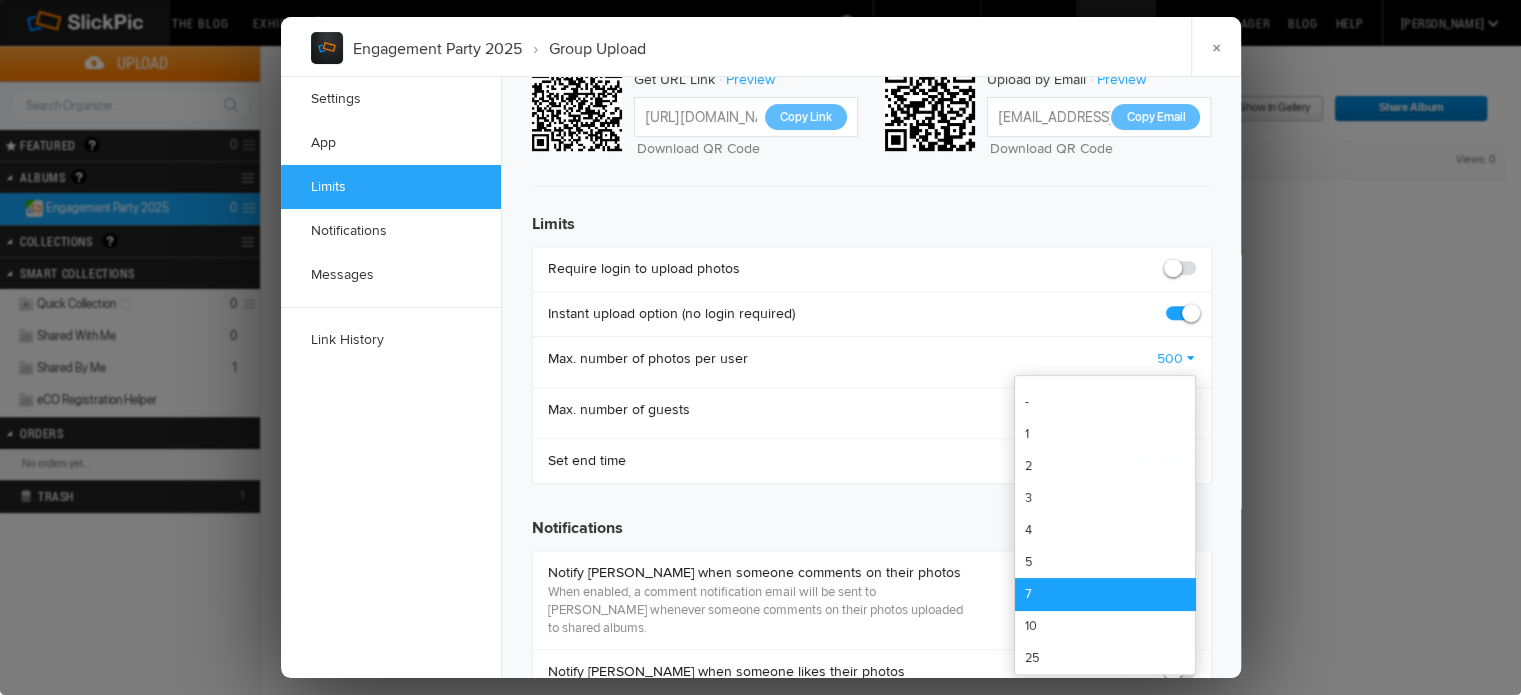 scroll, scrollTop: 233, scrollLeft: 0, axis: vertical 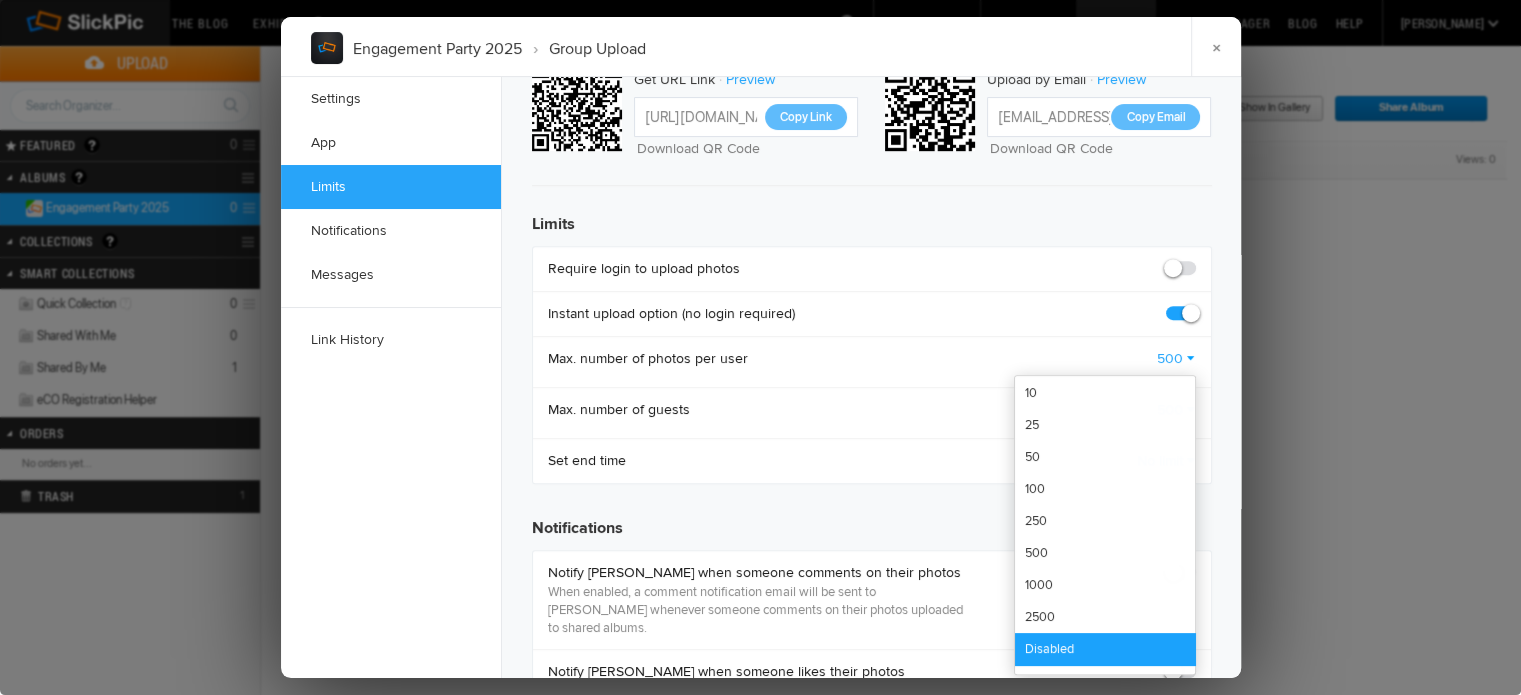 click on "Disabled" 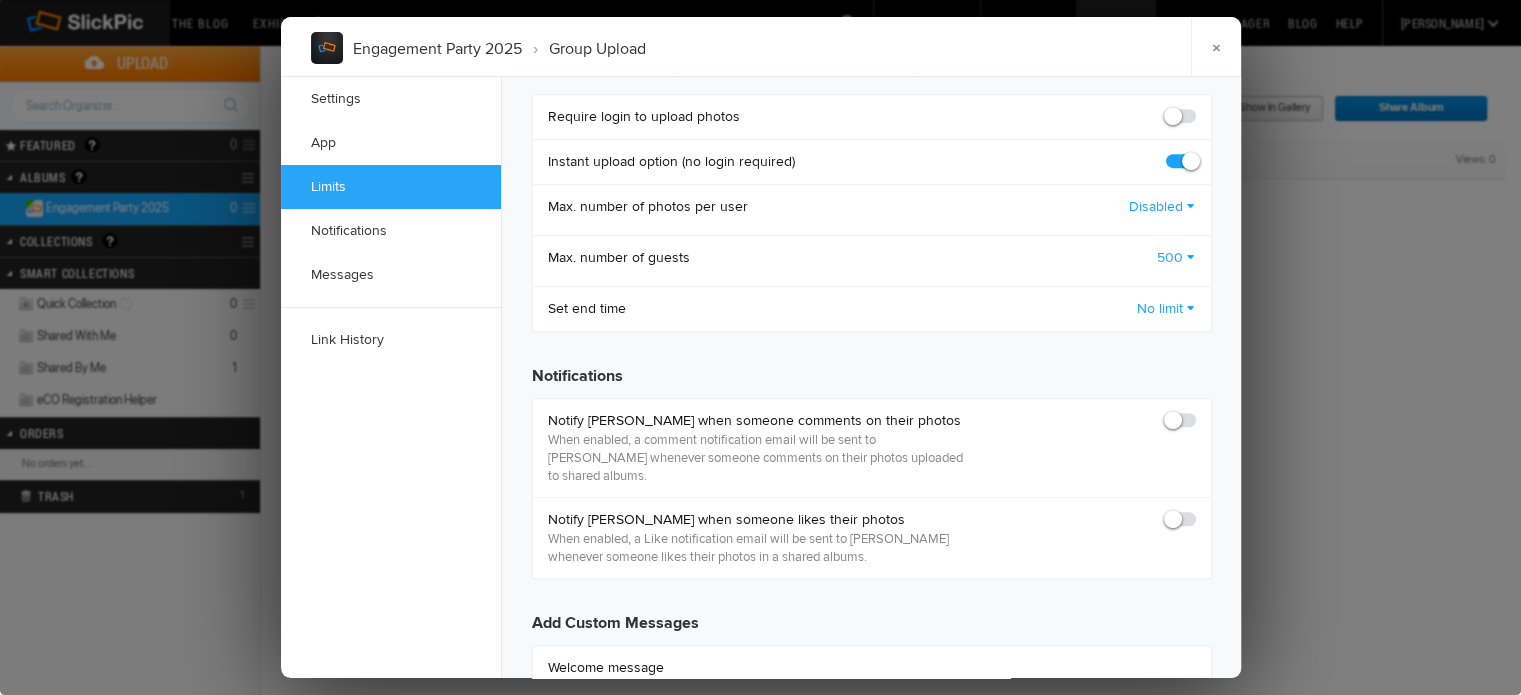 scroll, scrollTop: 1048, scrollLeft: 0, axis: vertical 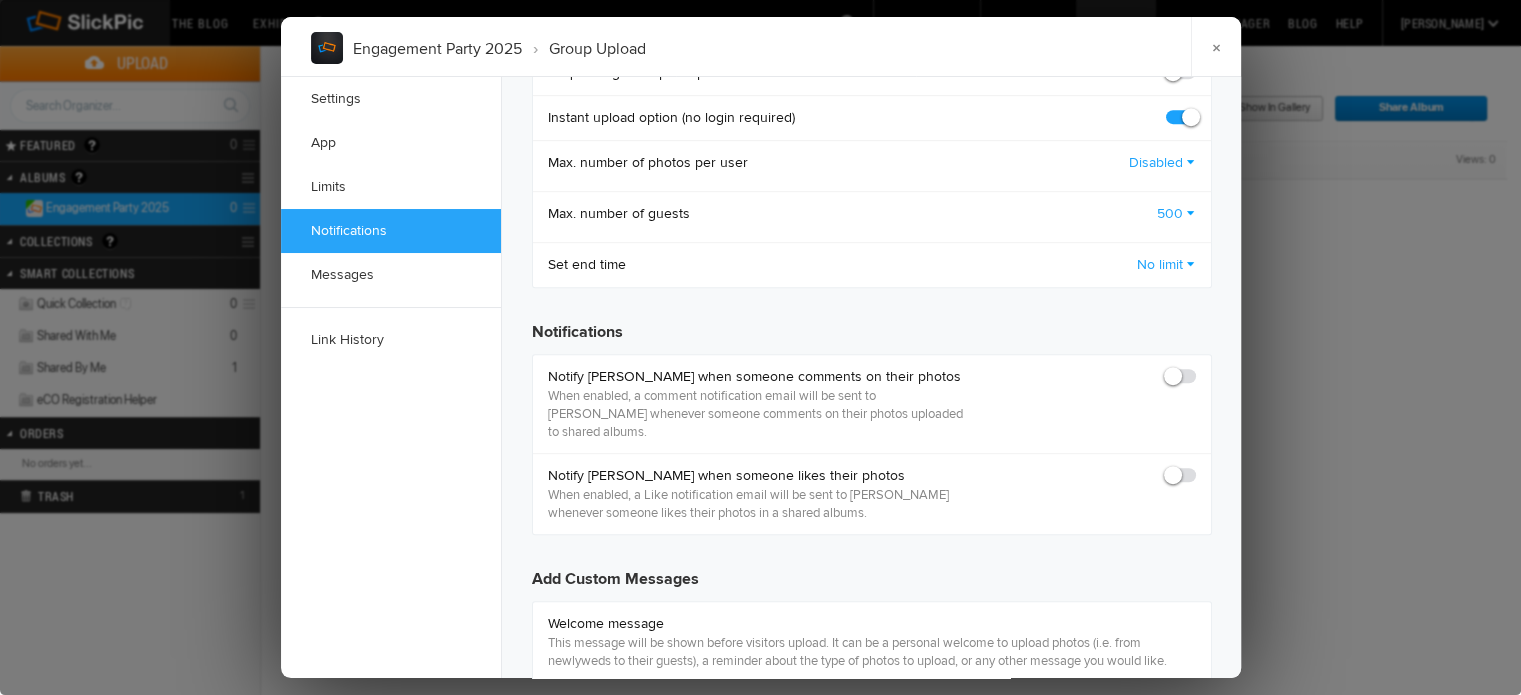 click 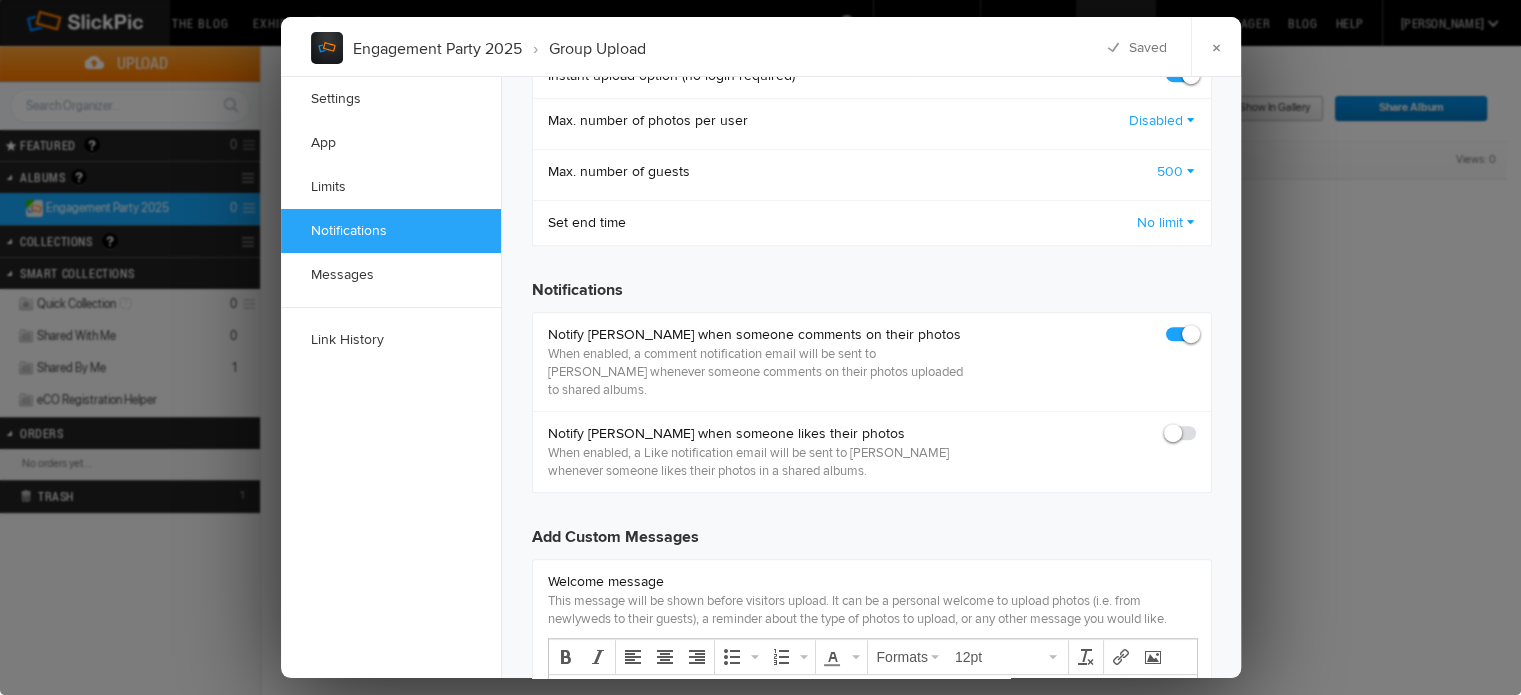 scroll, scrollTop: 1091, scrollLeft: 0, axis: vertical 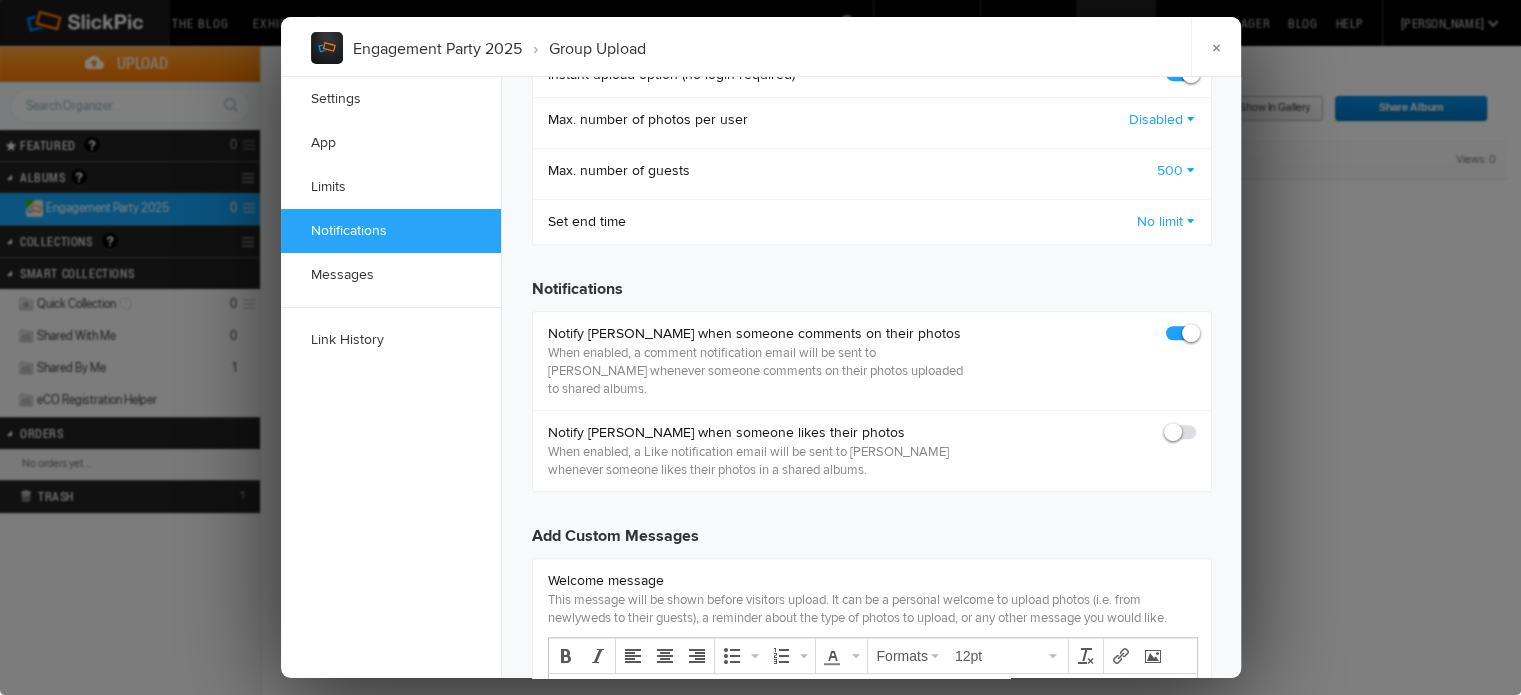 click 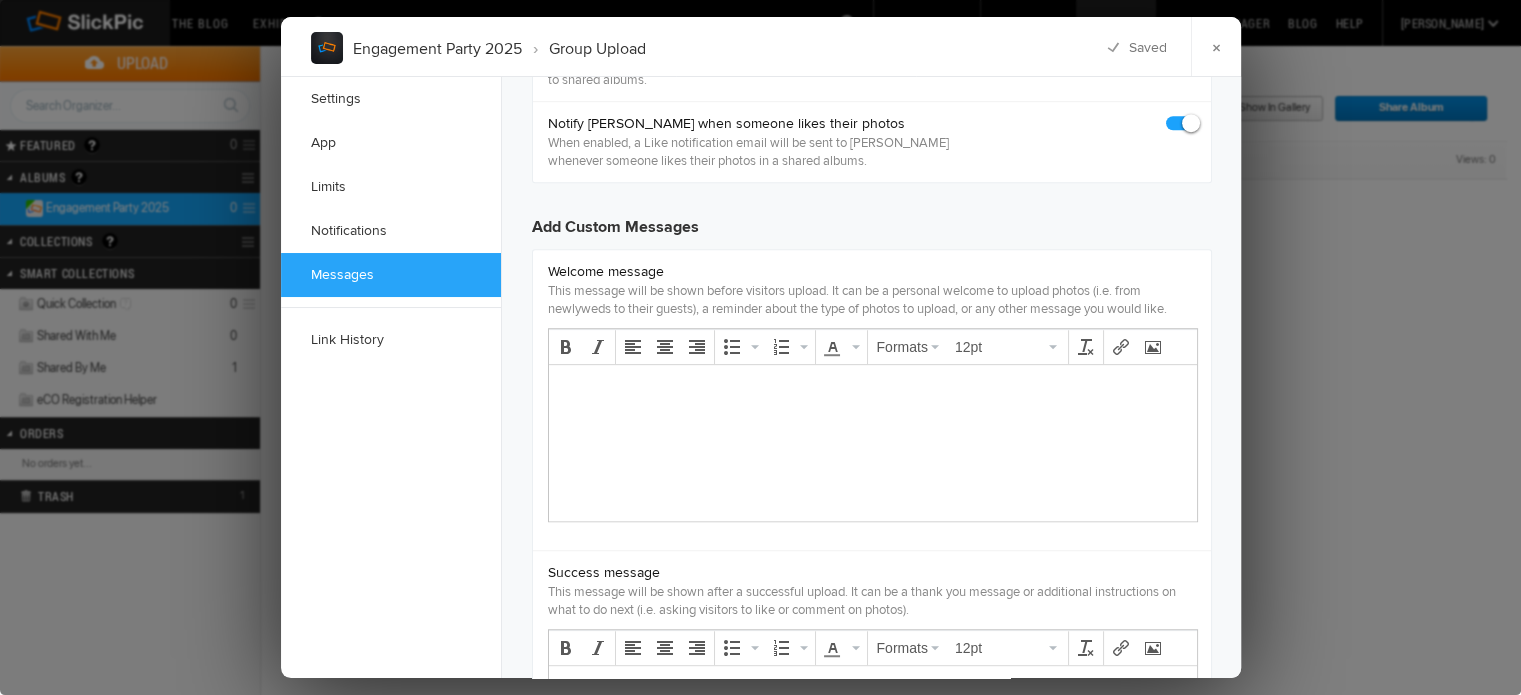 scroll, scrollTop: 1404, scrollLeft: 0, axis: vertical 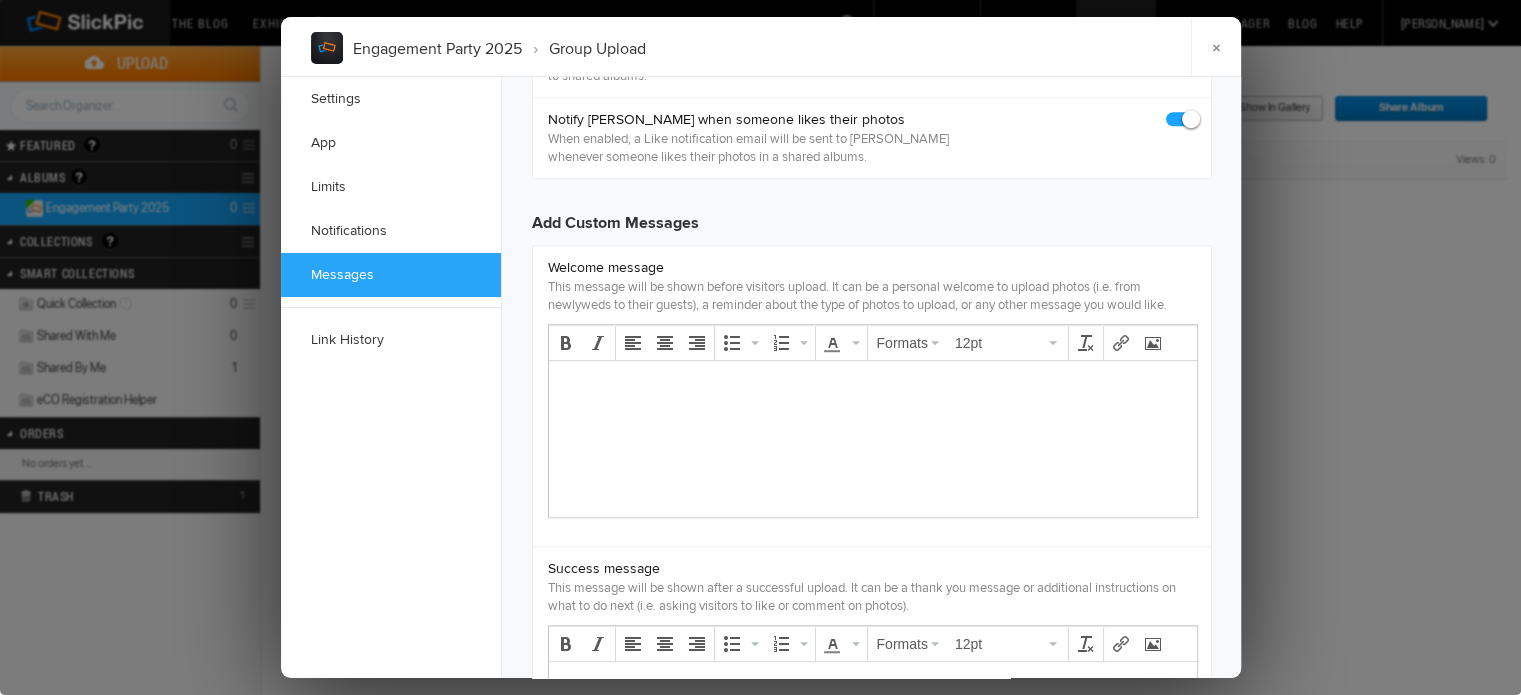 drag, startPoint x: 546, startPoint y: 283, endPoint x: 1204, endPoint y: 322, distance: 659.1548 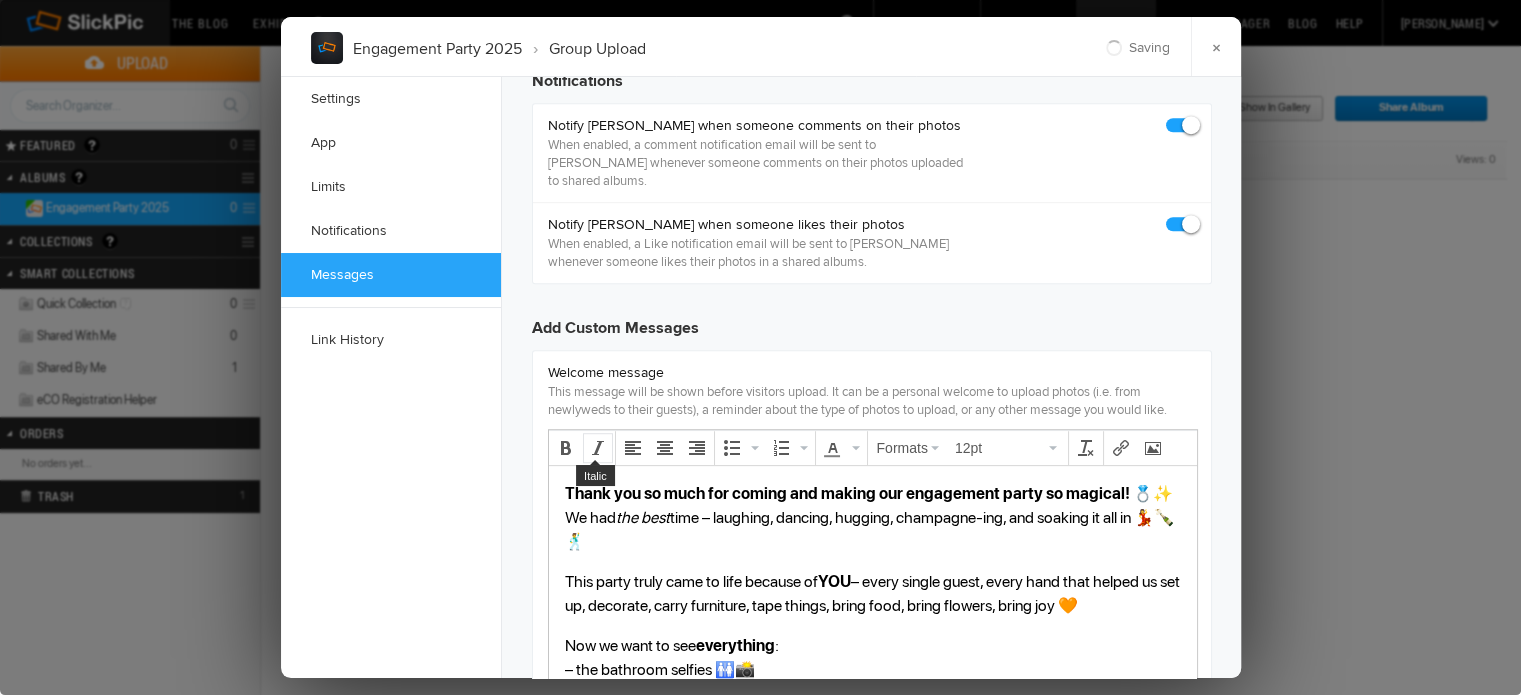 scroll, scrollTop: 1298, scrollLeft: 0, axis: vertical 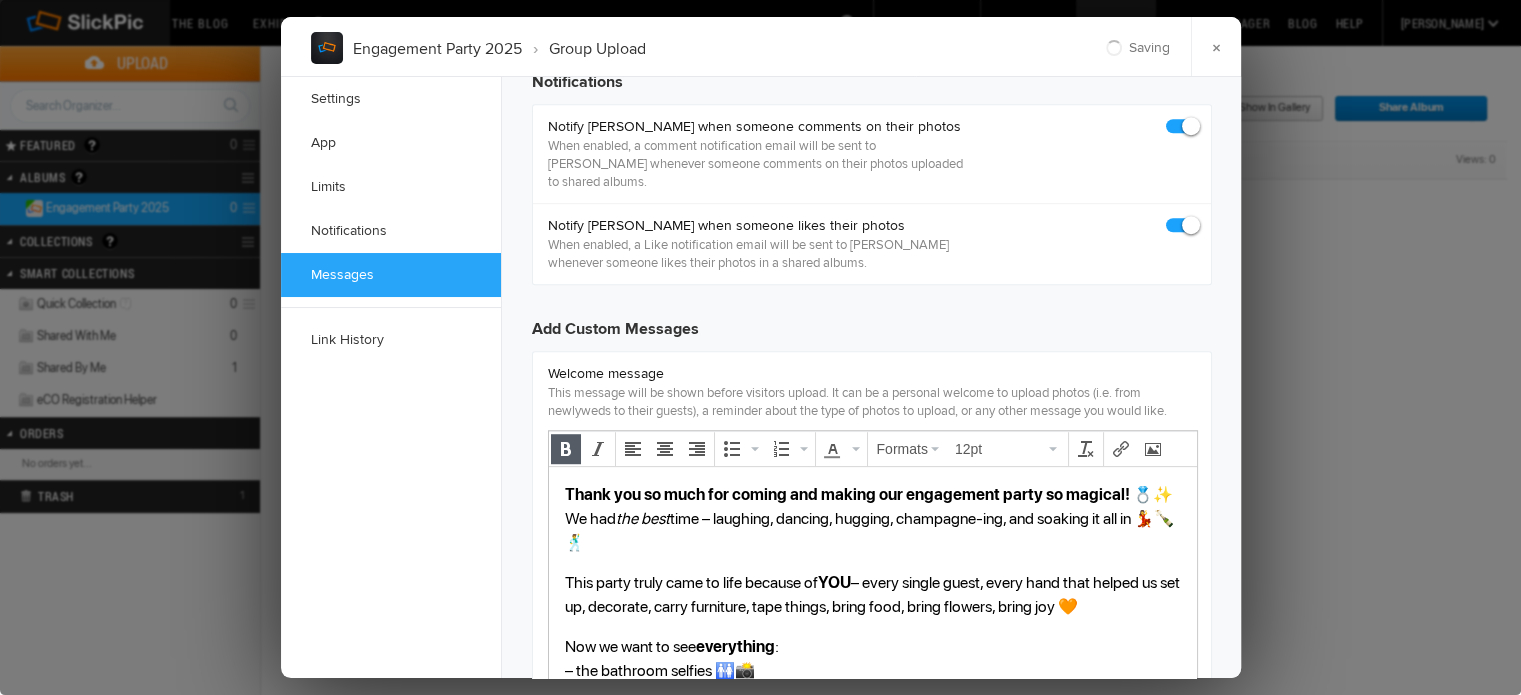 click on "Thank you so much for coming and making our engagement party so magical! 💍✨ We had  the best  time – laughing, dancing, hugging, champagne-ing, and soaking it all in 💃🍾🕺 This party truly came to life because of  YOU  – every single guest, every hand that helped us set up, decorate, carry furniture, tape things, bring food, bring flowers, bring joy 🧡 Now we want to see  everything : – the bathroom selfies 🚻📸 – the blurry dance floor shots 🪩 – the stage moments, the hugs, the toasts, the  chaos  🥂💥 Please upload  any and all  pictures or videos you have – no moment is too silly or too small. We want to remember it all 🥹💙 Love, Christina & Flo" at bounding box center [872, 704] 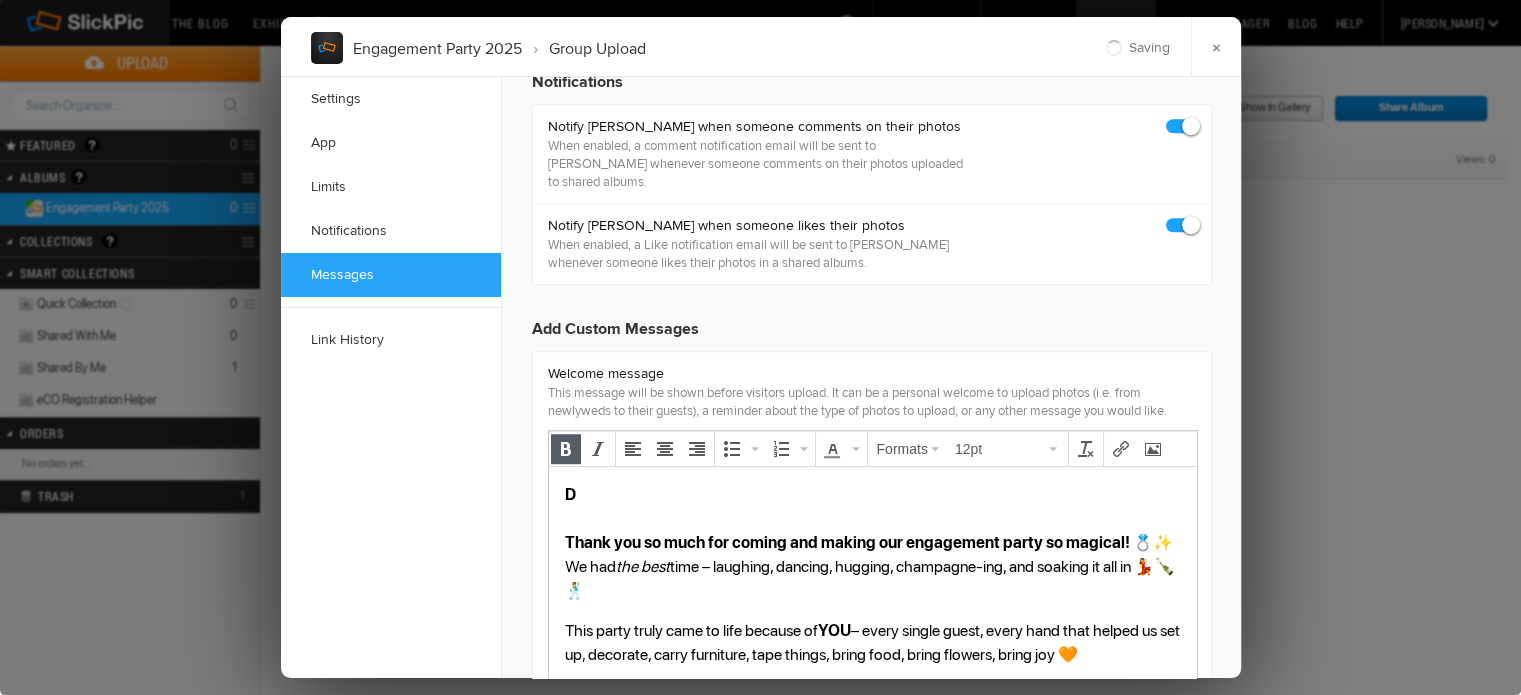 type 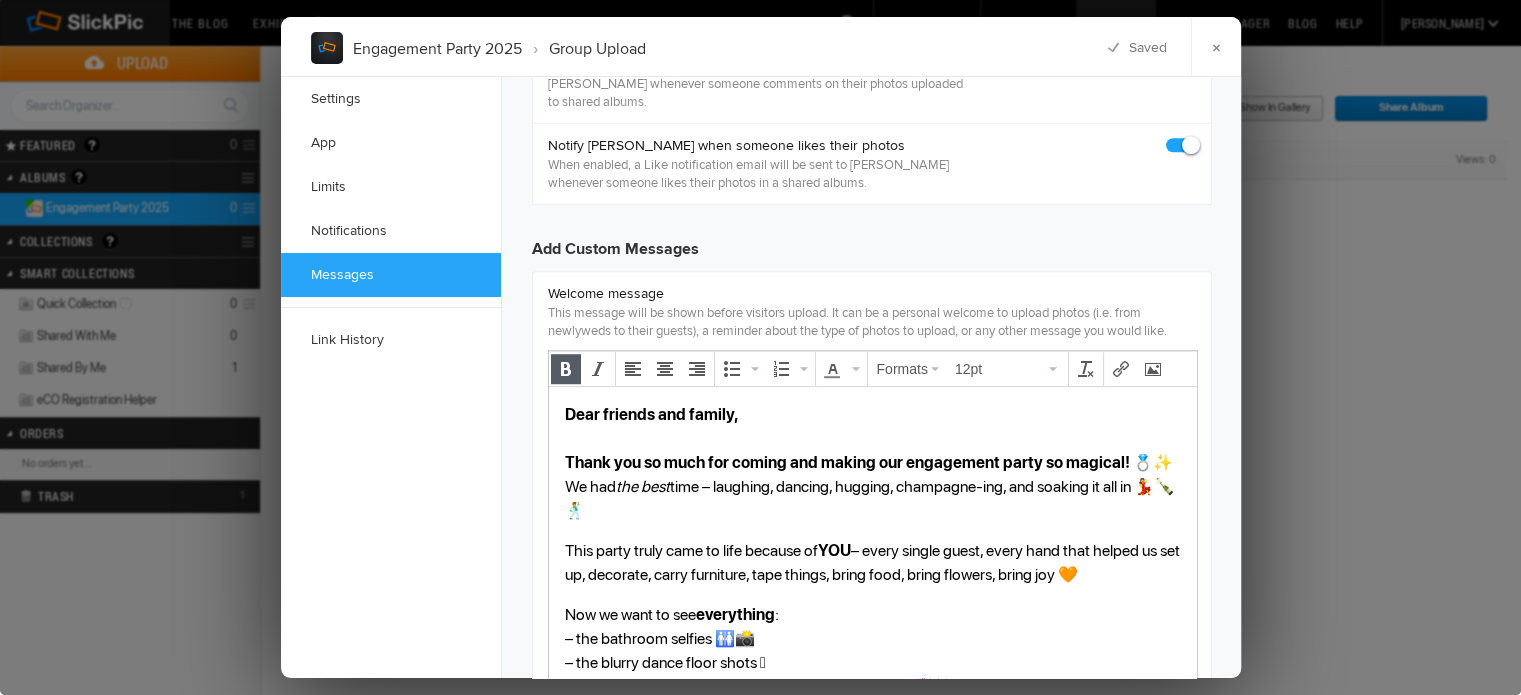 scroll, scrollTop: 1380, scrollLeft: 0, axis: vertical 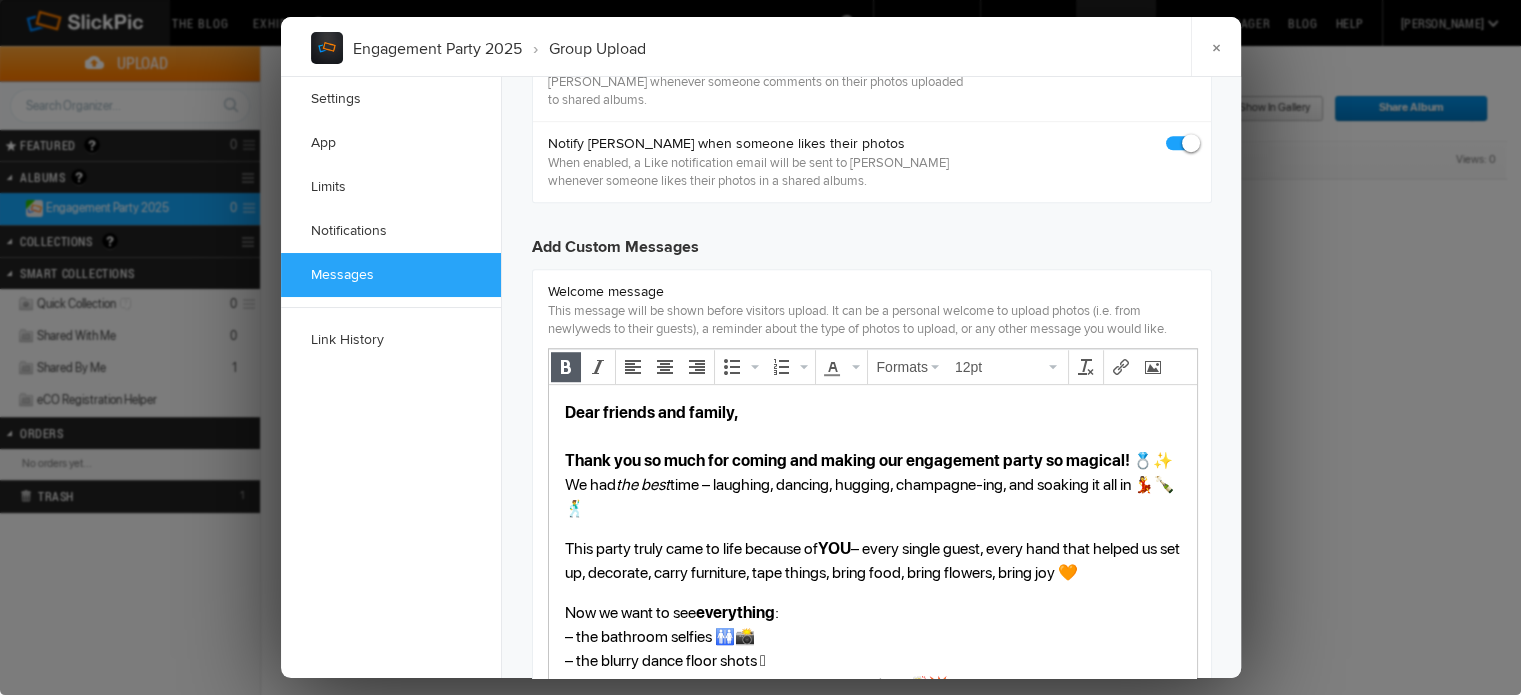 click on "Dear friends and family,  Thank you so much for coming and making our engagement party so magical! 💍✨" at bounding box center (868, 436) 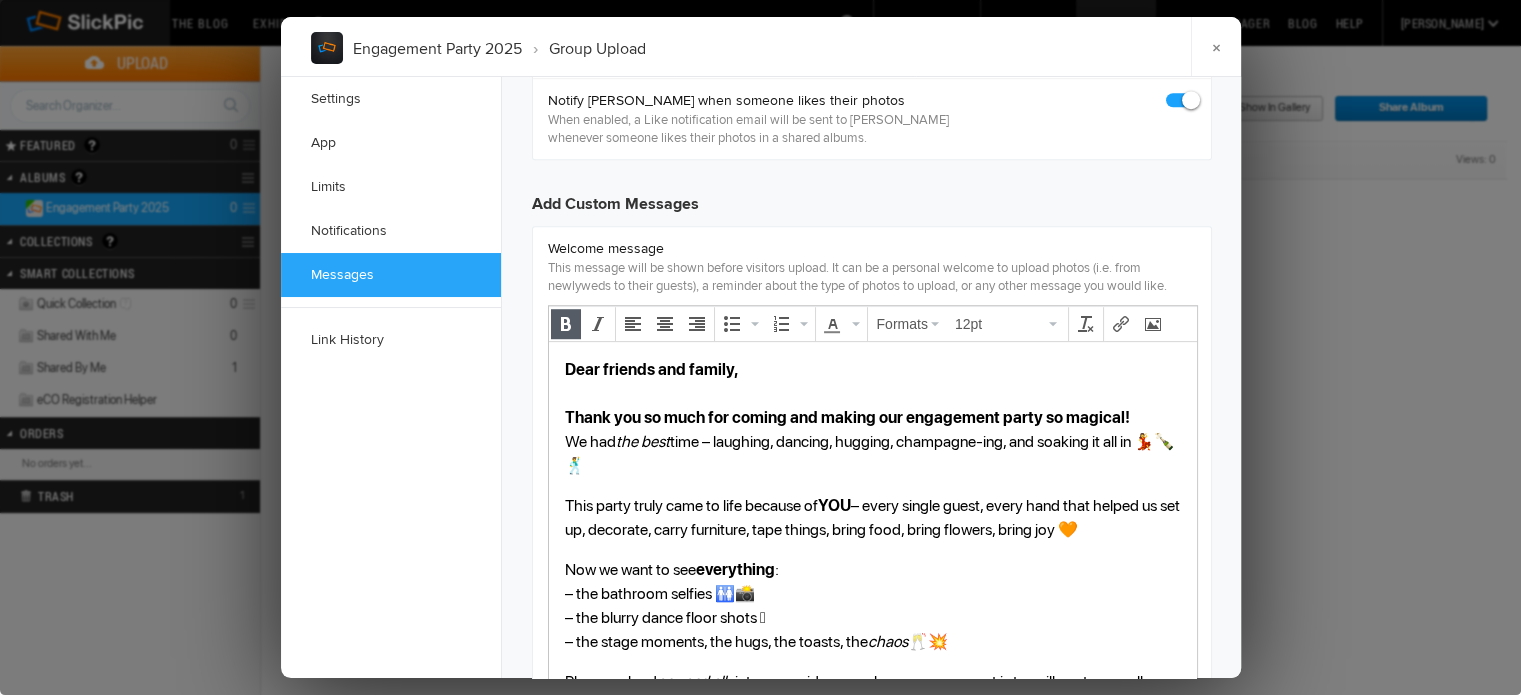 scroll, scrollTop: 1428, scrollLeft: 0, axis: vertical 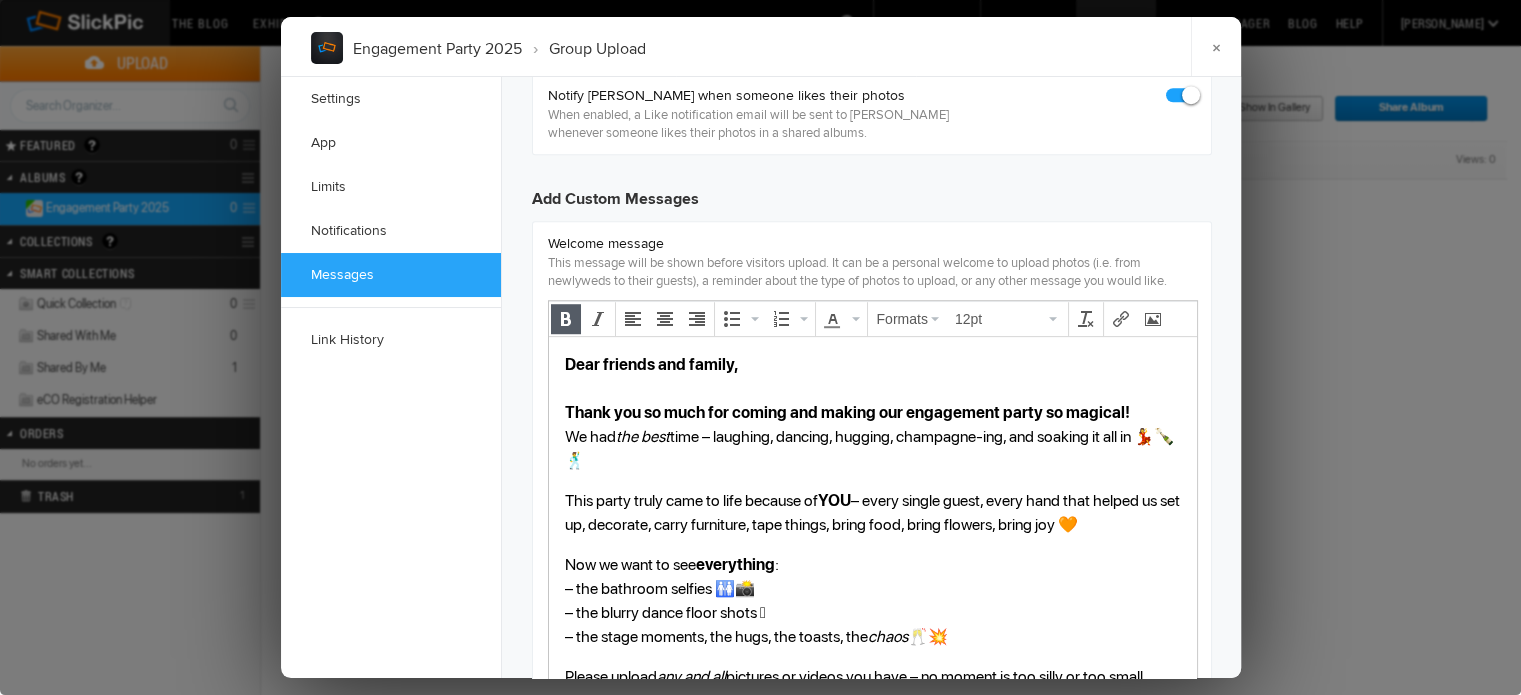click on "Dear friends and family,  Thank you so much for coming and making our engagement party so magical! We had  the best  time – laughing, dancing, hugging, champagne-ing, and soaking it all in 💃🍾🕺" at bounding box center [872, 413] 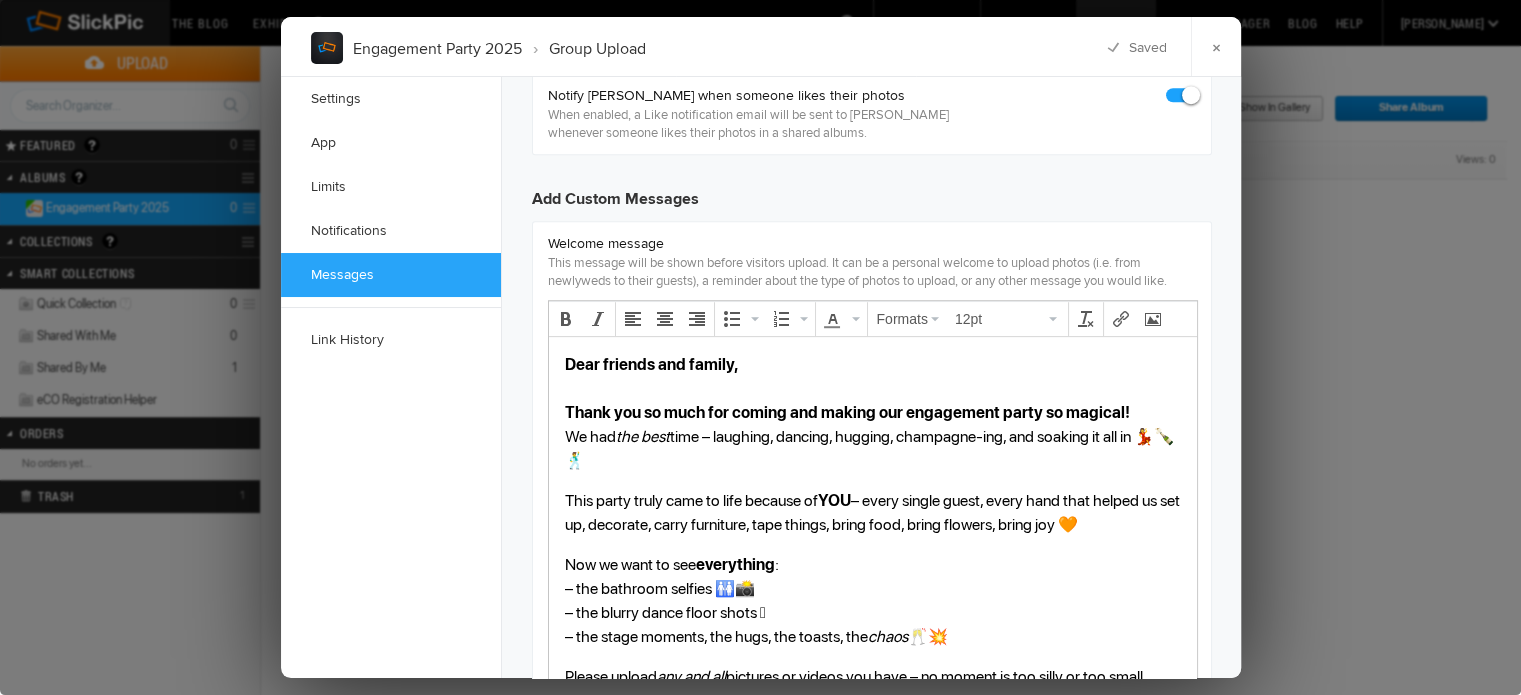 click on "Dear friends and family,  Thank you so much for coming and making our engagement party so magical! We had  the best  time – laughing, dancing, hugging, champagne-ing, and soaking it all in 💃🍾🕺 This party truly came to life because of  YOU  – every single guest, every hand that helped us set up, decorate, carry furniture, tape things, bring food, bring flowers, bring joy 🧡 Now we want to see  everything : – the bathroom selfies 🚻📸 – the blurry dance floor shots 🪩 – the stage moments, the hugs, the toasts, the  chaos  🥂💥 Please upload  any and all  pictures or videos you have – no moment is too silly or too small. We want to remember it all 🥹💙 Love, Christina & Flo" at bounding box center (872, 598) 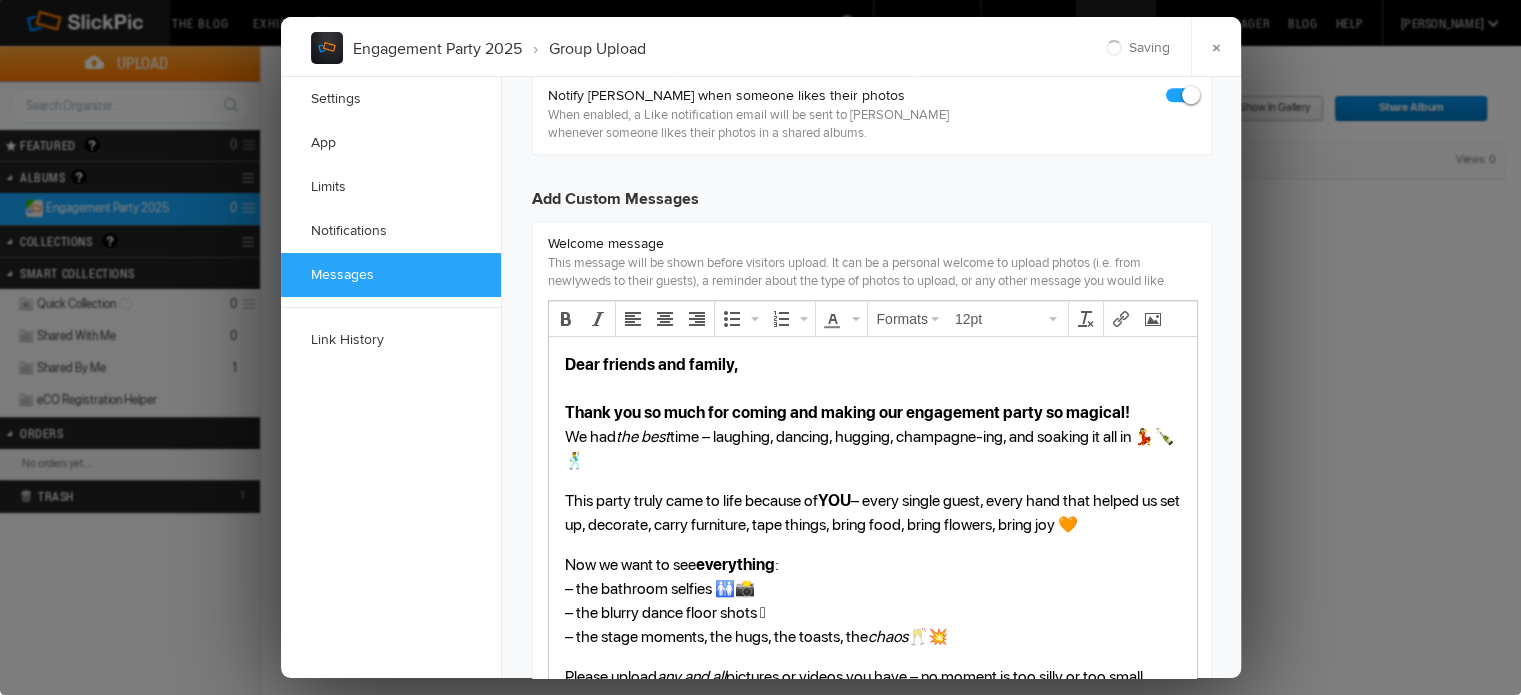 click on "Dear friends and family,  Thank you so much for coming and making our engagement party so magical! We had  the best  time – laughing, dancing, hugging, champagne-ing, and soaking it all in 💃🍾🕺" at bounding box center [872, 413] 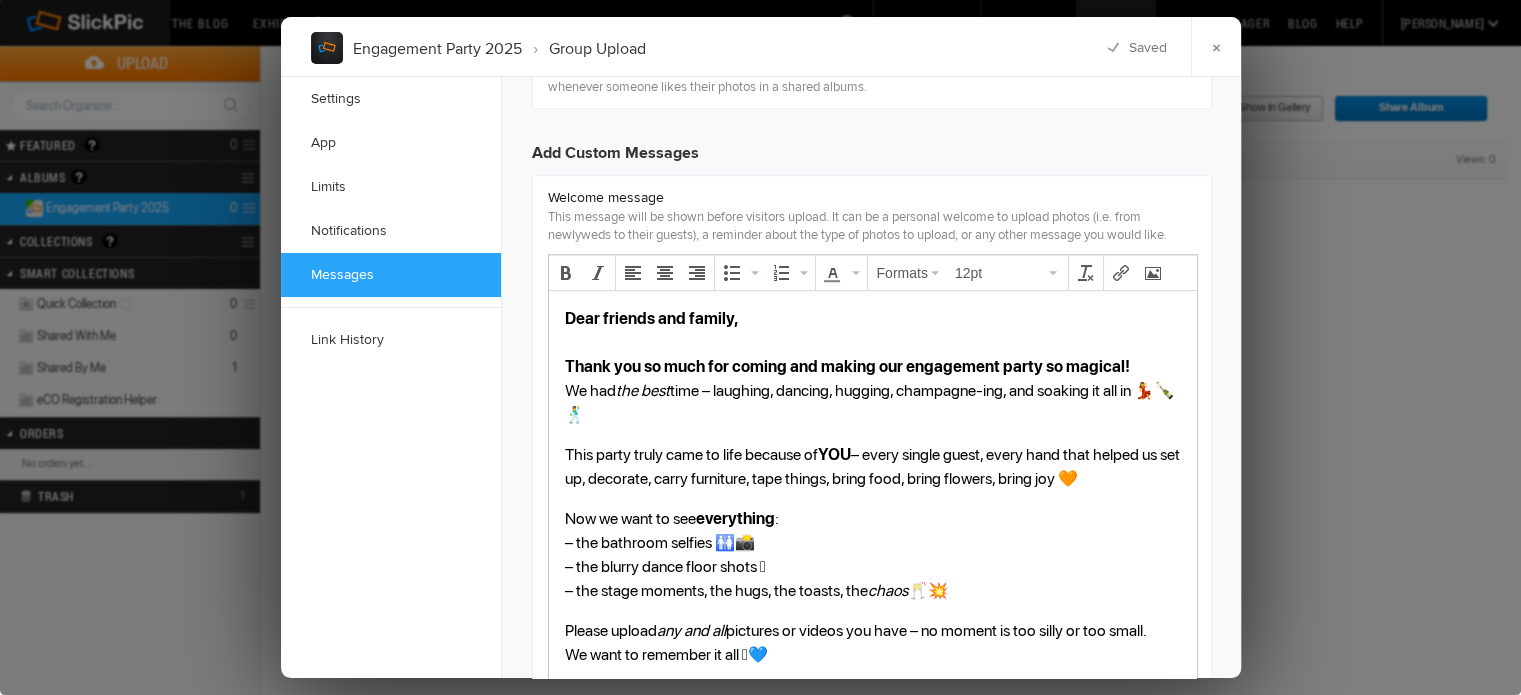 scroll, scrollTop: 1478, scrollLeft: 0, axis: vertical 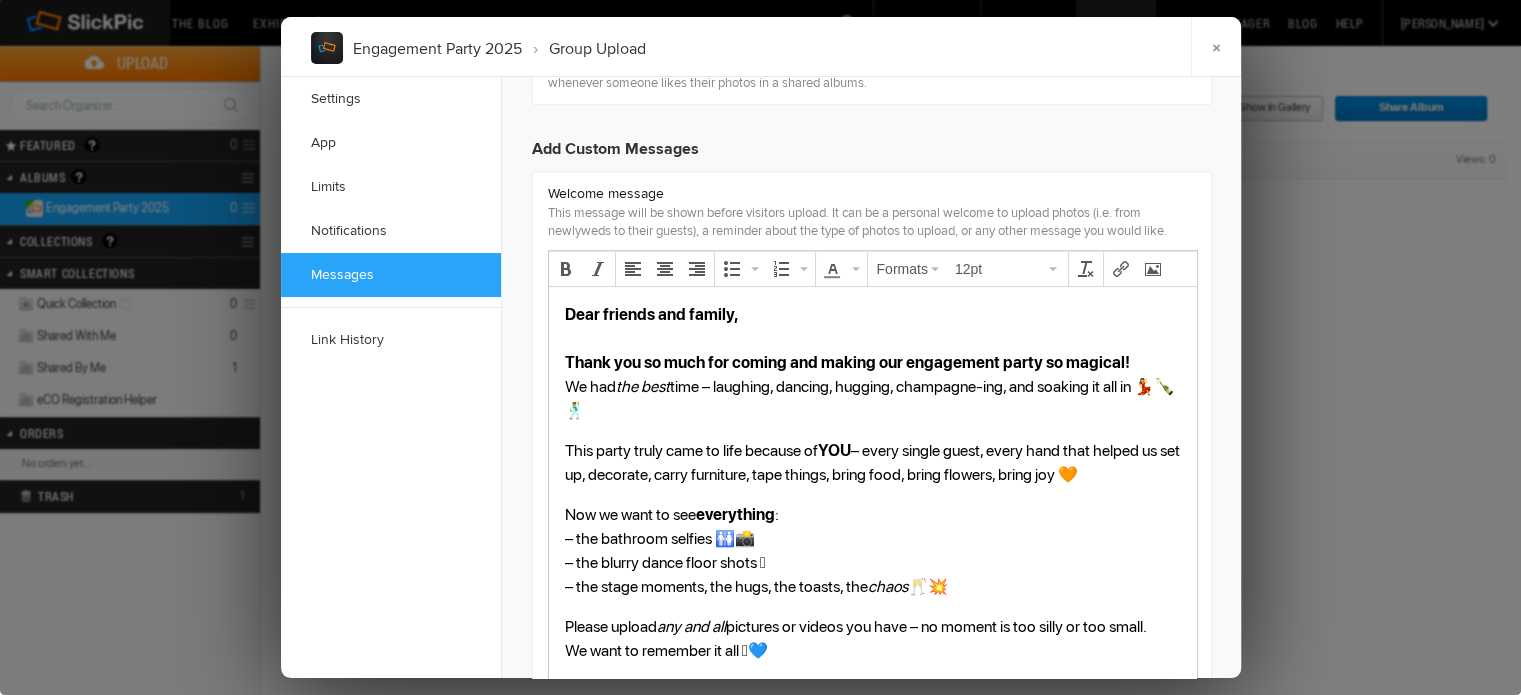click on "This party truly came to life because of  YOU  – every single guest, every hand that helped us set up, decorate, carry furniture, tape things, bring food, bring flowers, bring joy 🧡" at bounding box center (872, 463) 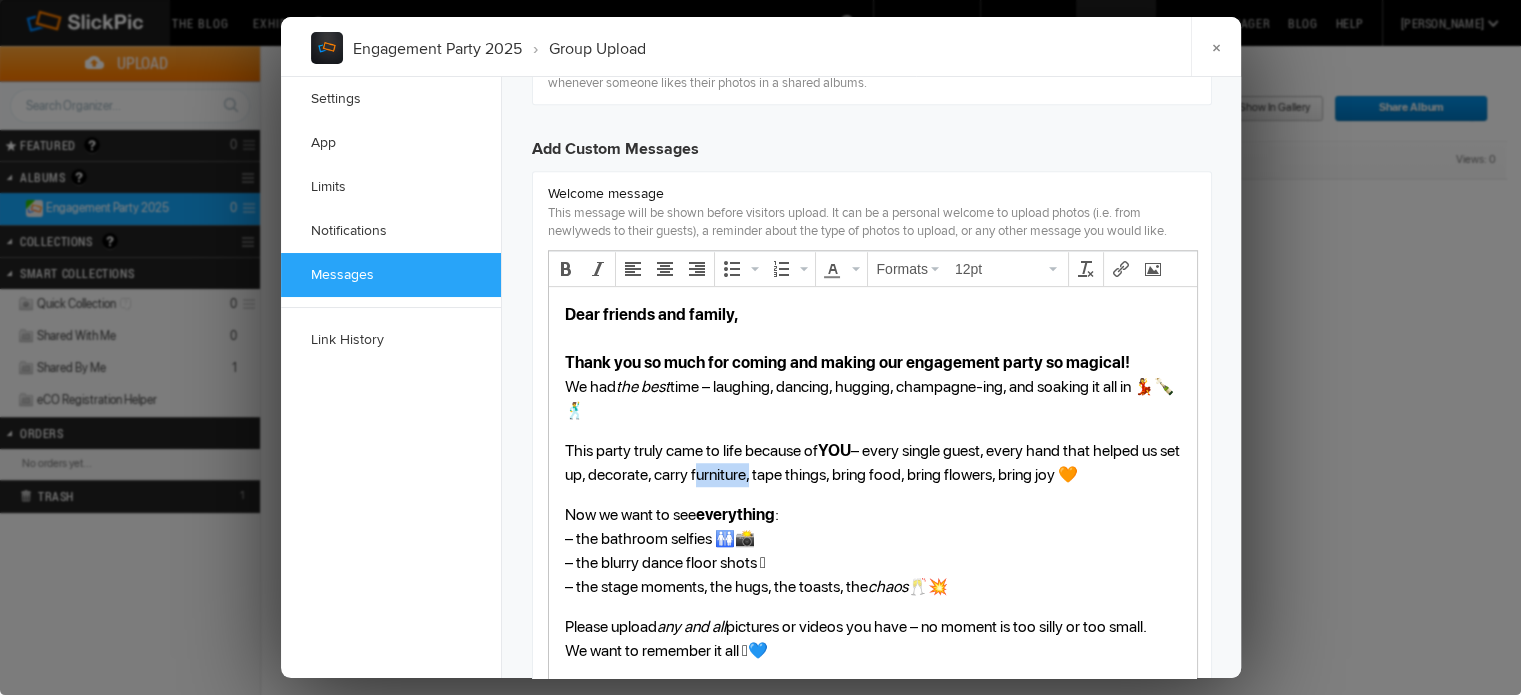 click on "This party truly came to life because of  YOU  – every single guest, every hand that helped us set up, decorate, carry furniture, tape things, bring food, bring flowers, bring joy 🧡" at bounding box center [872, 463] 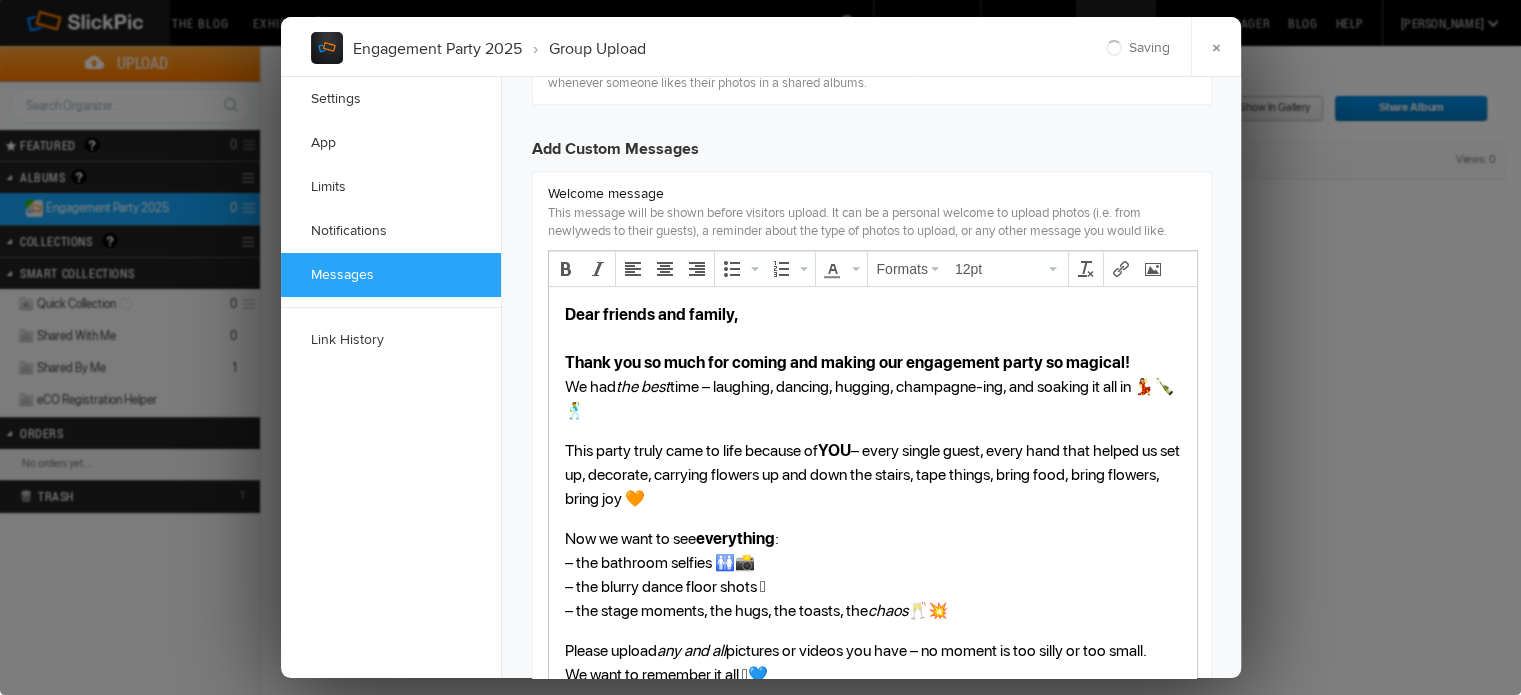 scroll, scrollTop: 1510, scrollLeft: 0, axis: vertical 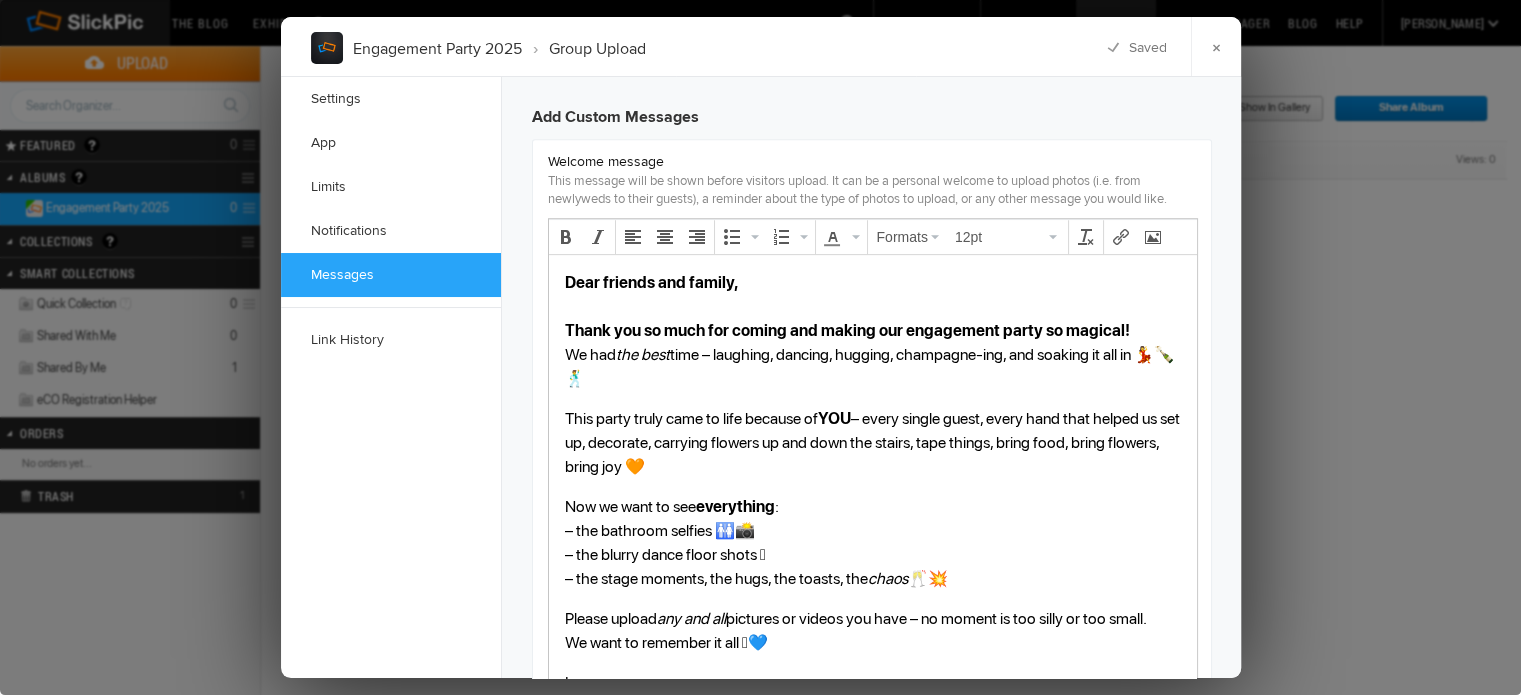 click on "This party truly came to life because of  YOU  – every single guest, every hand that helped us set up, decorate, carrying flowers up and down the stairs, tape things, bring food, bring flowers, bring joy 🧡" at bounding box center (872, 443) 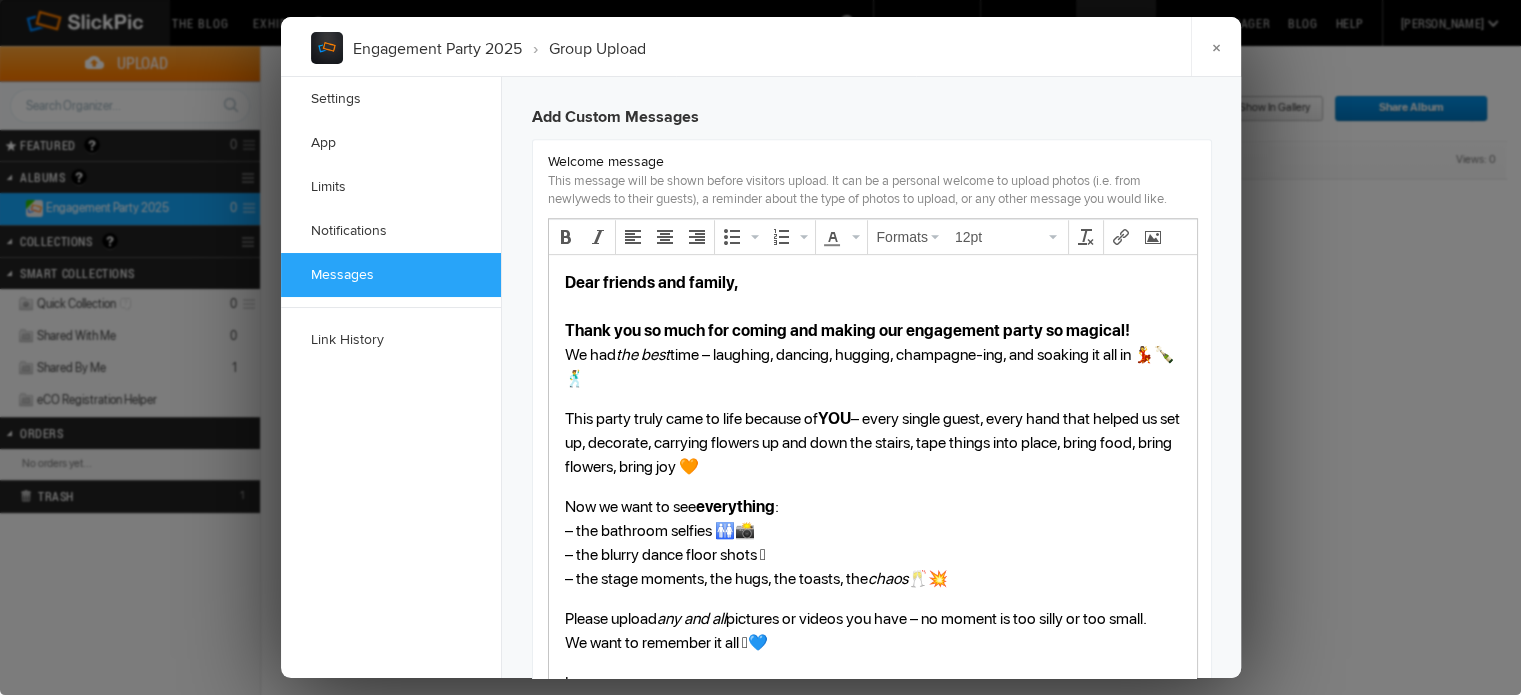 click on "This party truly came to life because of  YOU  – every single guest, every hand that helped us set up, decorate, carrying flowers up and down the stairs, tape things into place, bring food, bring flowers, bring joy 🧡" at bounding box center (872, 443) 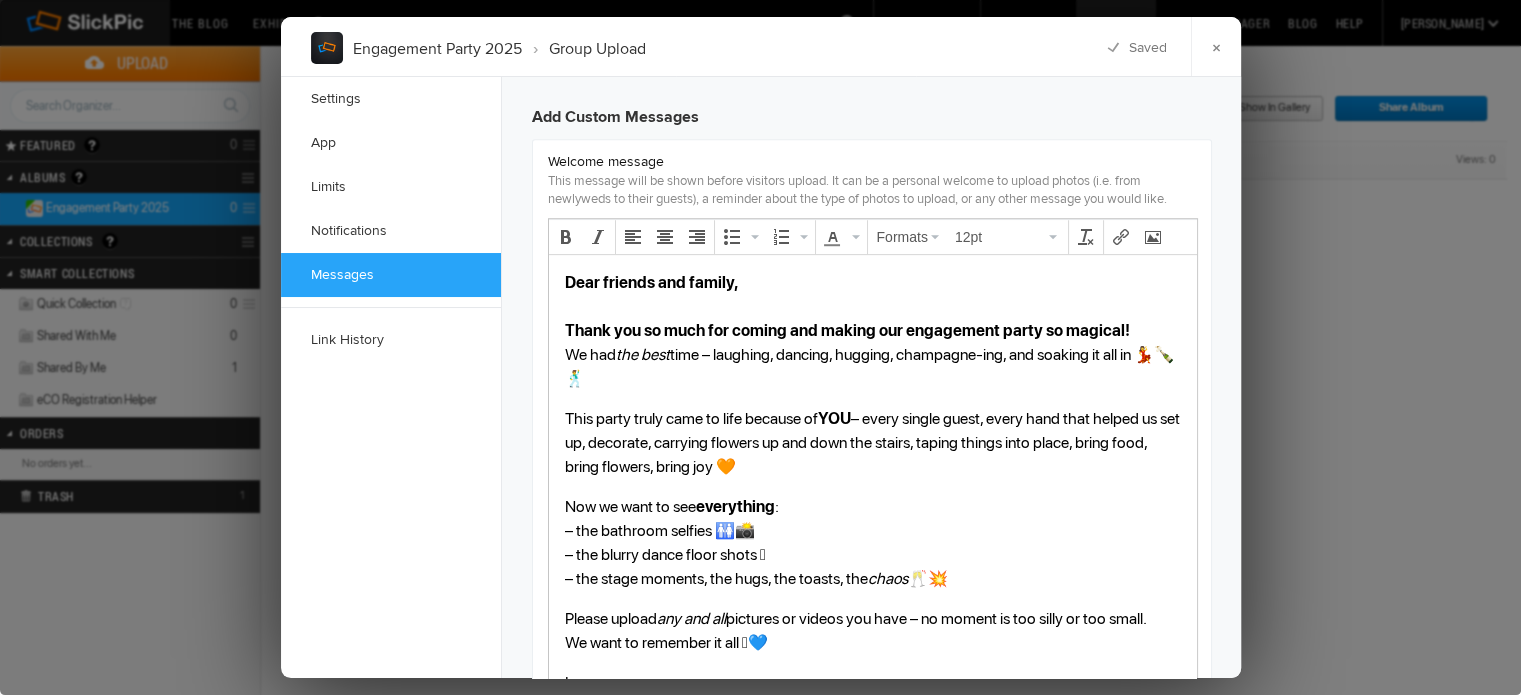 click on "This party truly came to life because of  YOU  – every single guest, every hand that helped us set up, decorate, carrying flowers up and down the stairs, taping things into place, bring food, bring flowers, bring joy 🧡" at bounding box center (872, 443) 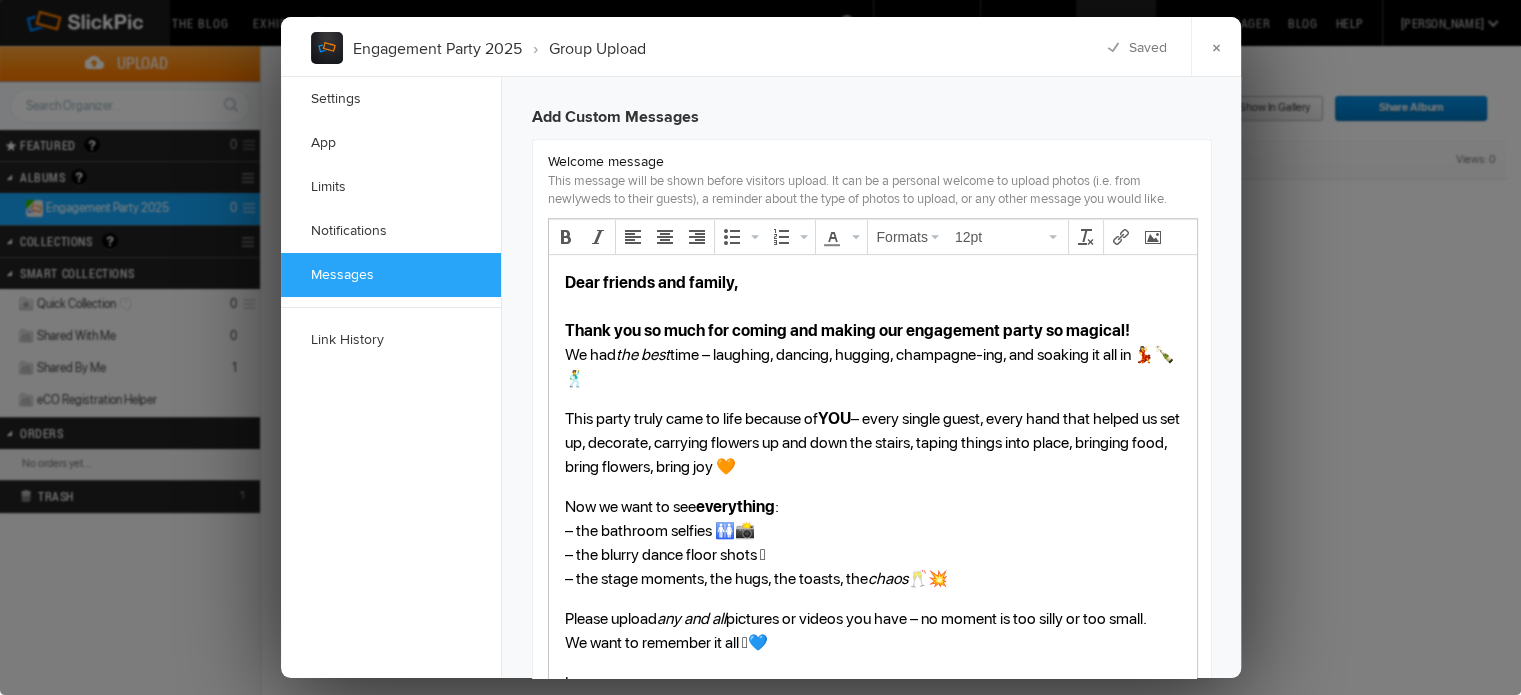 click on "This party truly came to life because of  YOU  – every single guest, every hand that helped us set up, decorate, carrying flowers up and down the stairs, taping things into place, bringing food, bring flowers, bring joy 🧡" at bounding box center (872, 443) 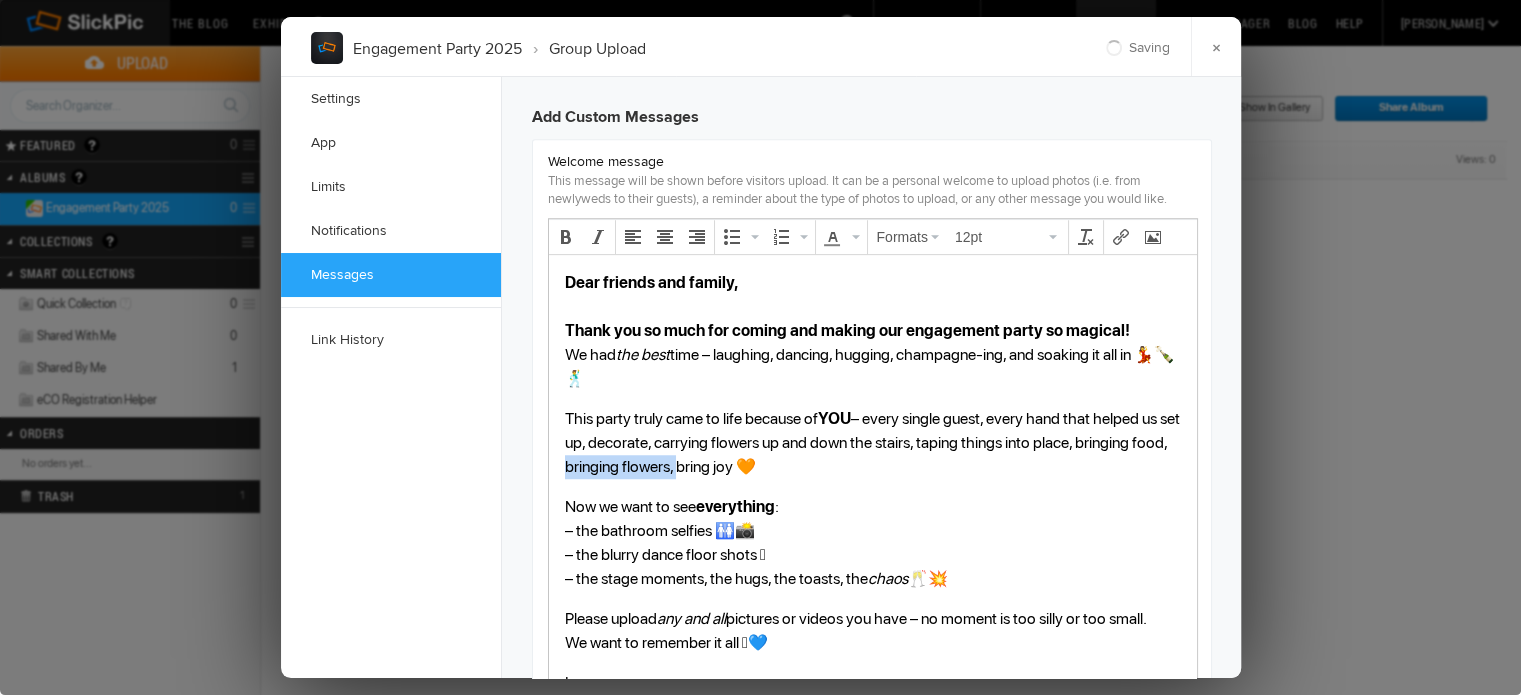 drag, startPoint x: 713, startPoint y: 466, endPoint x: 595, endPoint y: 465, distance: 118.004234 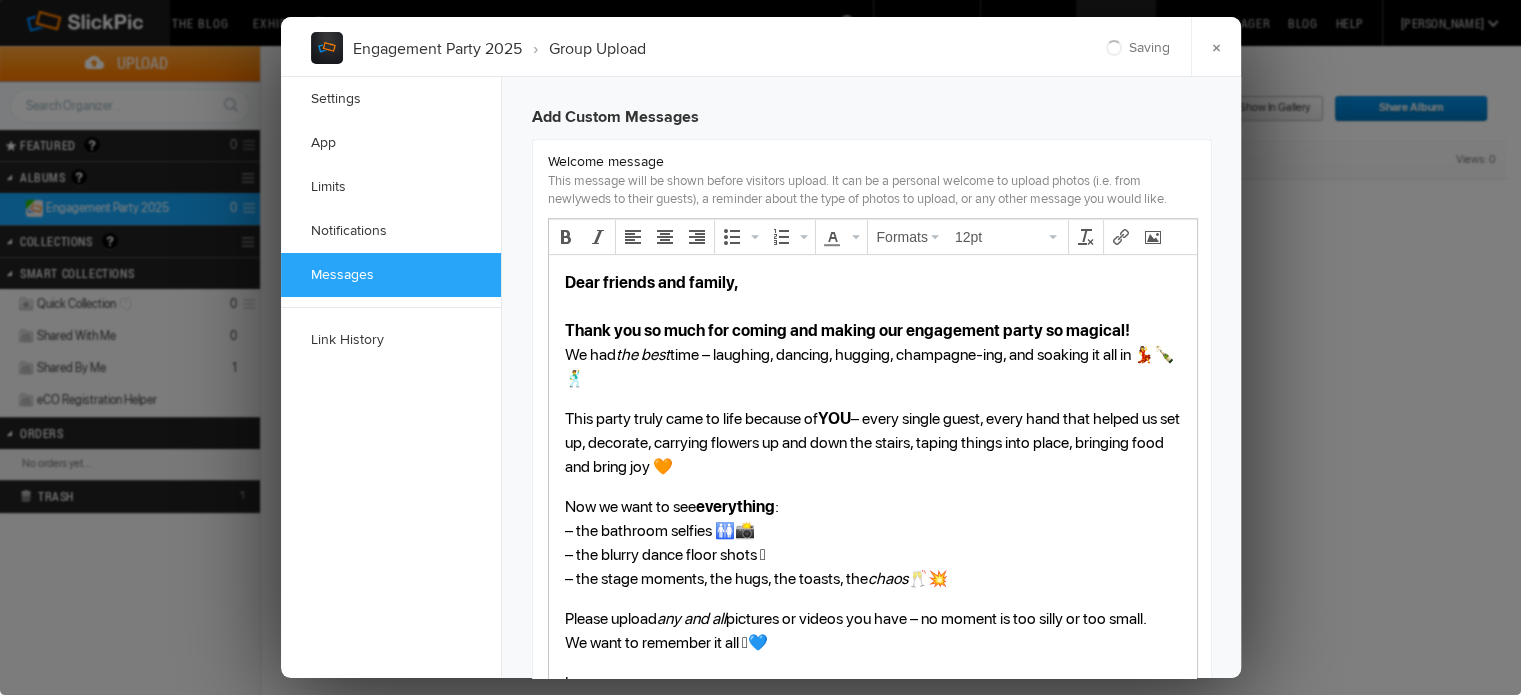 click on "This party truly came to life because of  YOU  – every single guest, every hand that helped us set up, decorate, carrying flowers up and down the stairs, taping things into place, bringing food and bring joy 🧡" at bounding box center (872, 443) 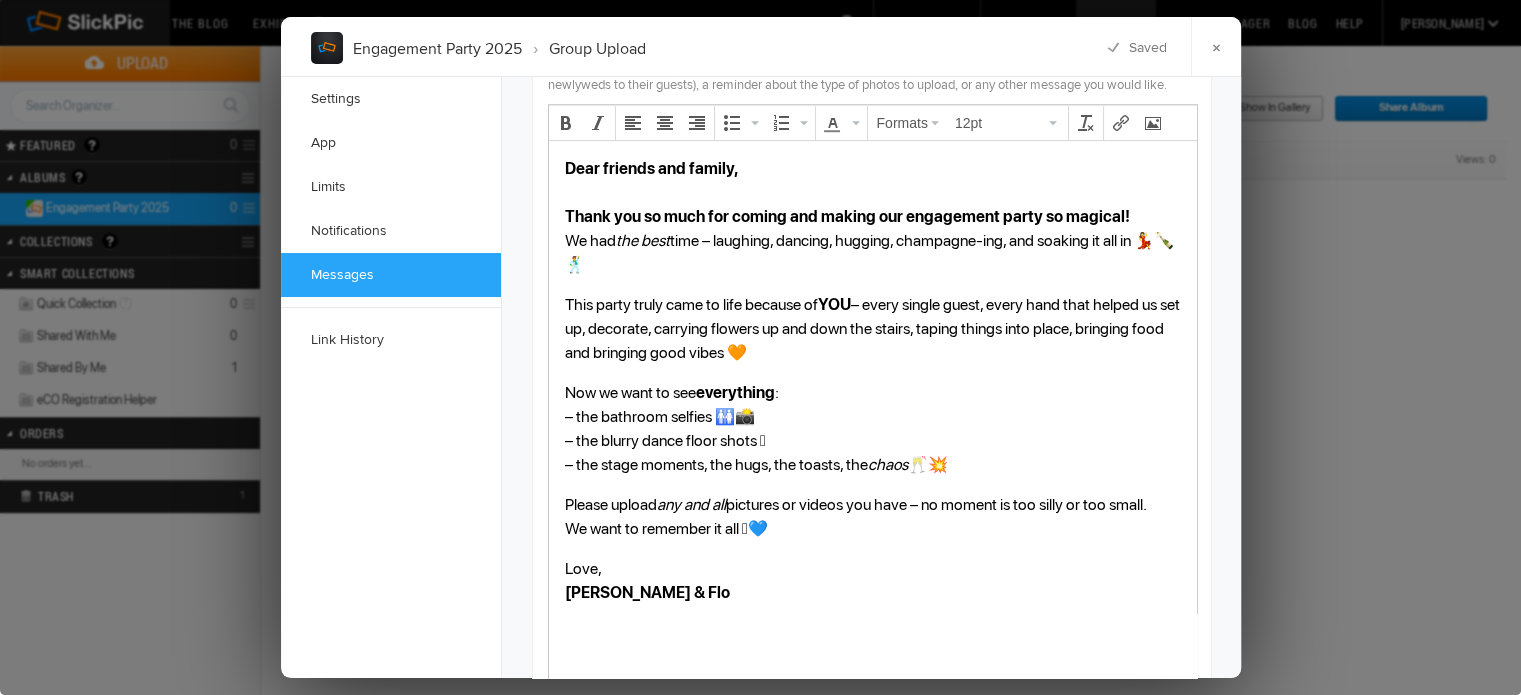 scroll, scrollTop: 1634, scrollLeft: 0, axis: vertical 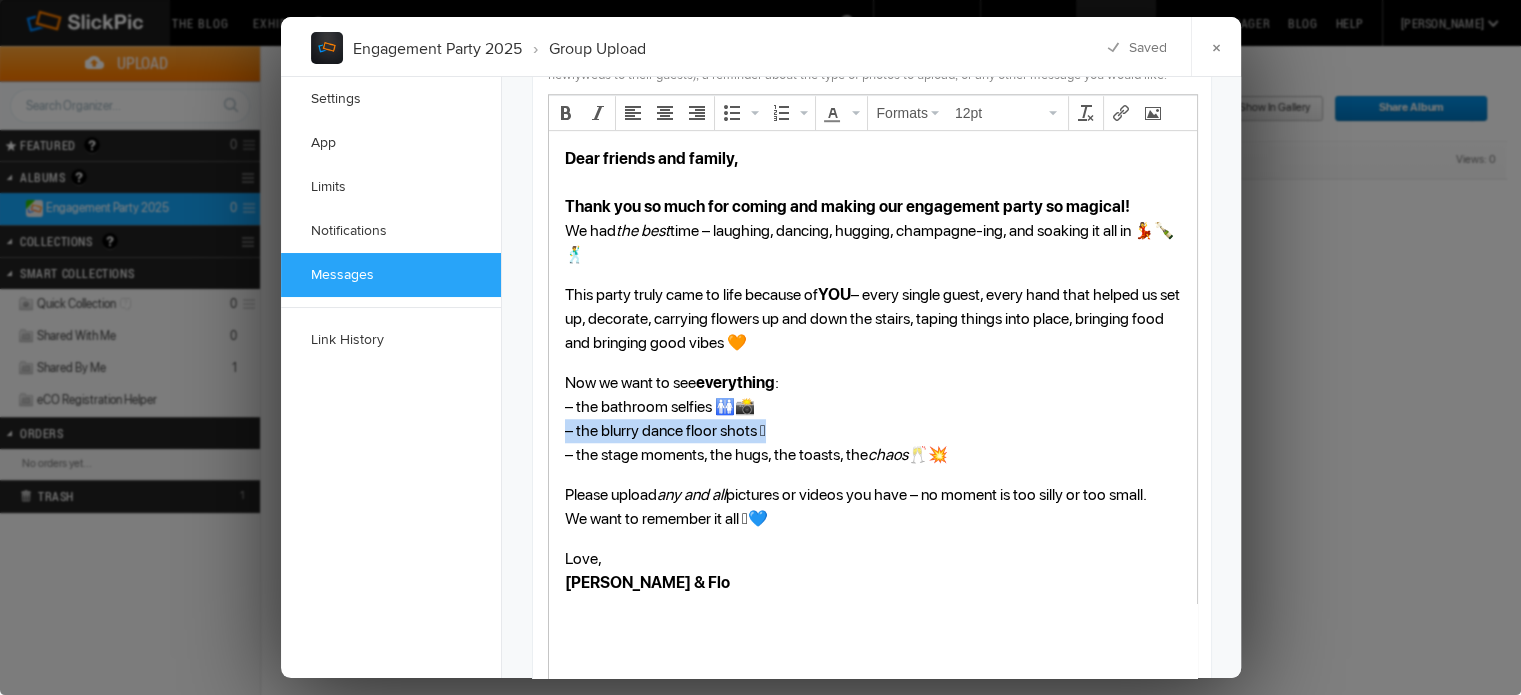 drag, startPoint x: 833, startPoint y: 427, endPoint x: 551, endPoint y: 440, distance: 282.2995 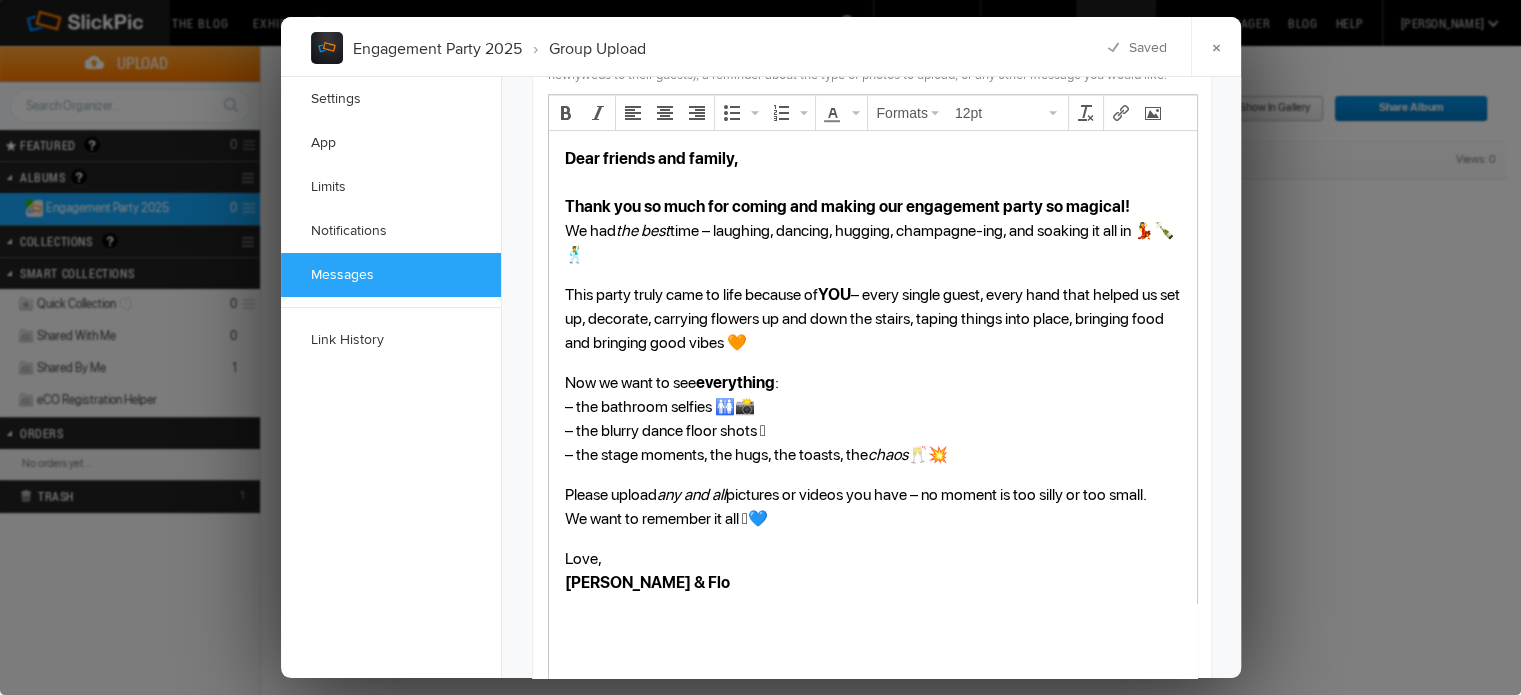 click on "Now we want to see  everything : – the bathroom selfies 🚻📸 – the blurry dance floor shots 🪩 – the stage moments, the hugs, the toasts, the  chaos  🥂💥" at bounding box center [872, 419] 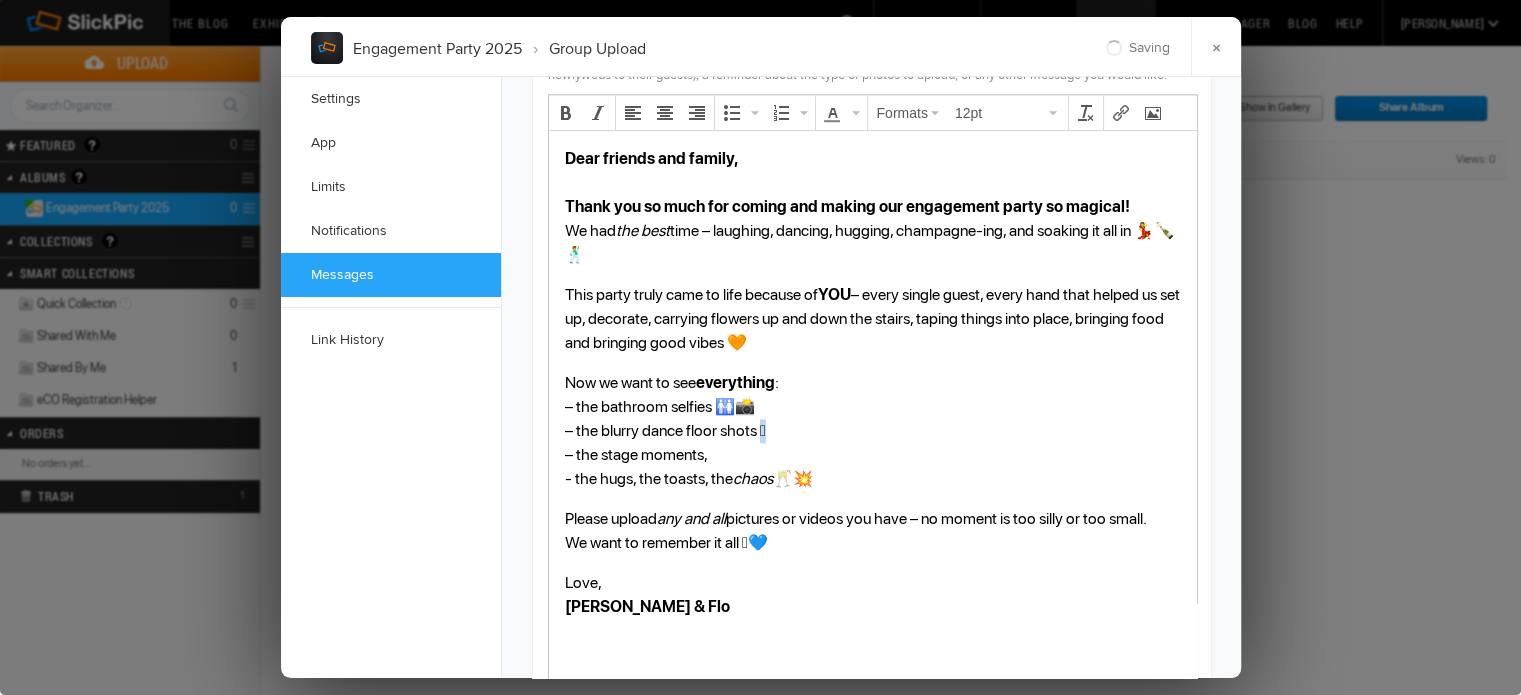 drag, startPoint x: 803, startPoint y: 429, endPoint x: 767, endPoint y: 429, distance: 36 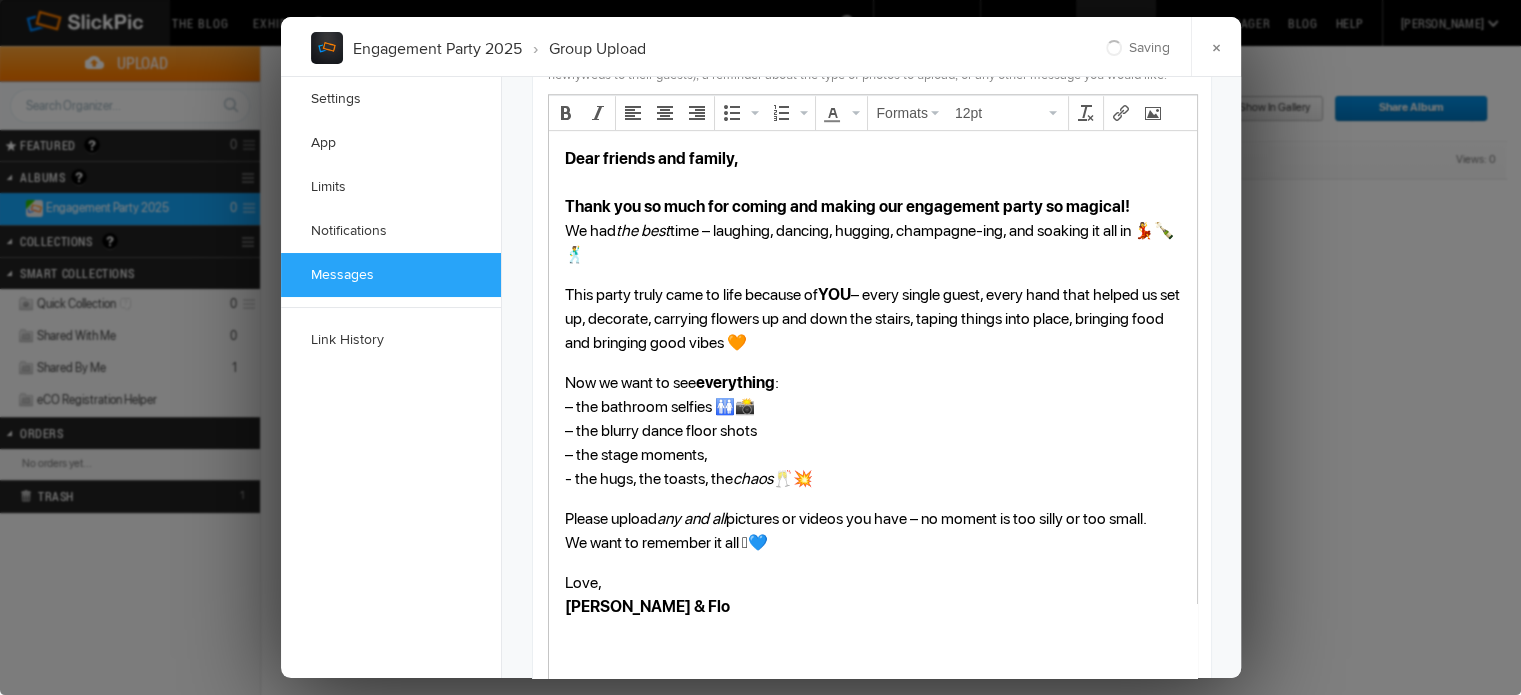click on "Now we want to see  everything : – the bathroom selfies 🚻📸 – the blurry dance floor shots  – the stage moments, - the hugs, the toasts, the  chaos  🥂💥" at bounding box center (872, 431) 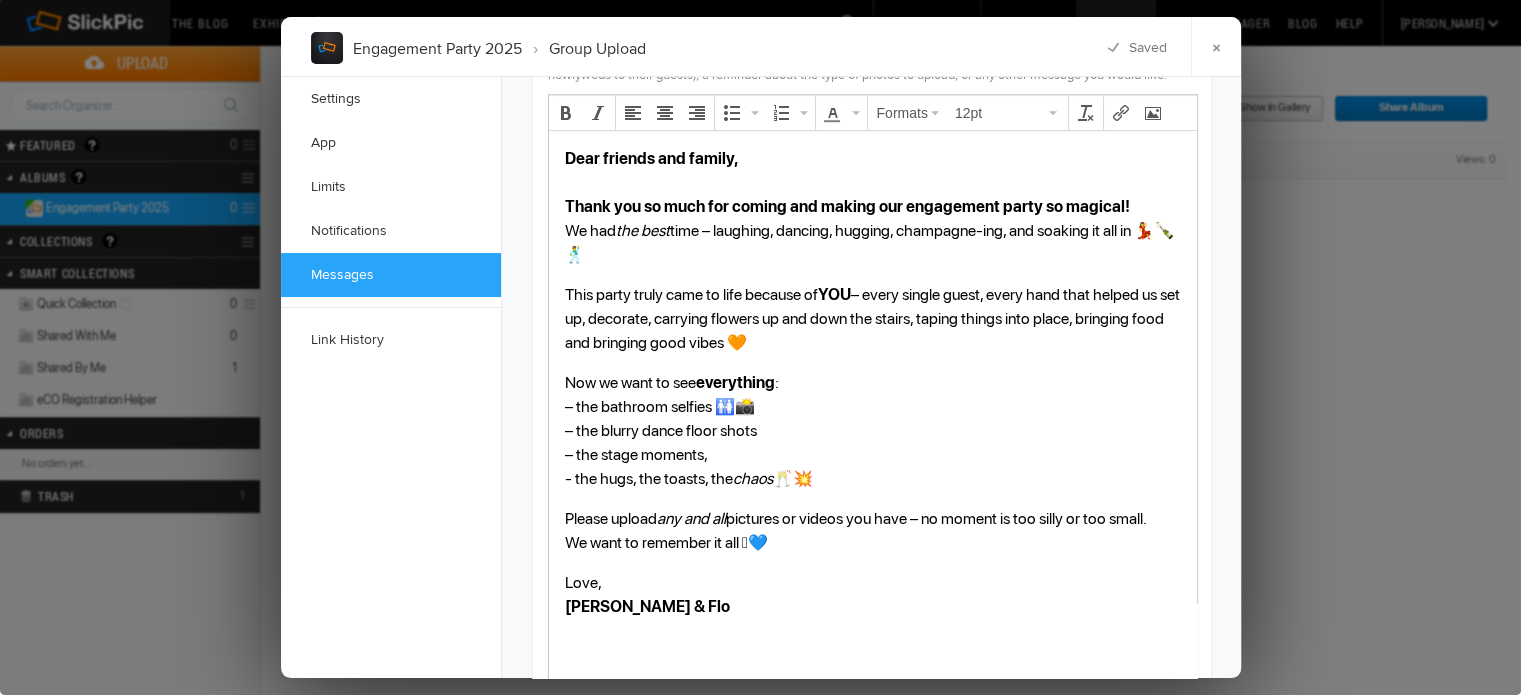 click on "Now we want to see  everything : – the bathroom selfies 🚻📸 – the blurry dance floor shots  – the stage moments, - the hugs, the toasts, the  chaos  🥂💥" at bounding box center (872, 431) 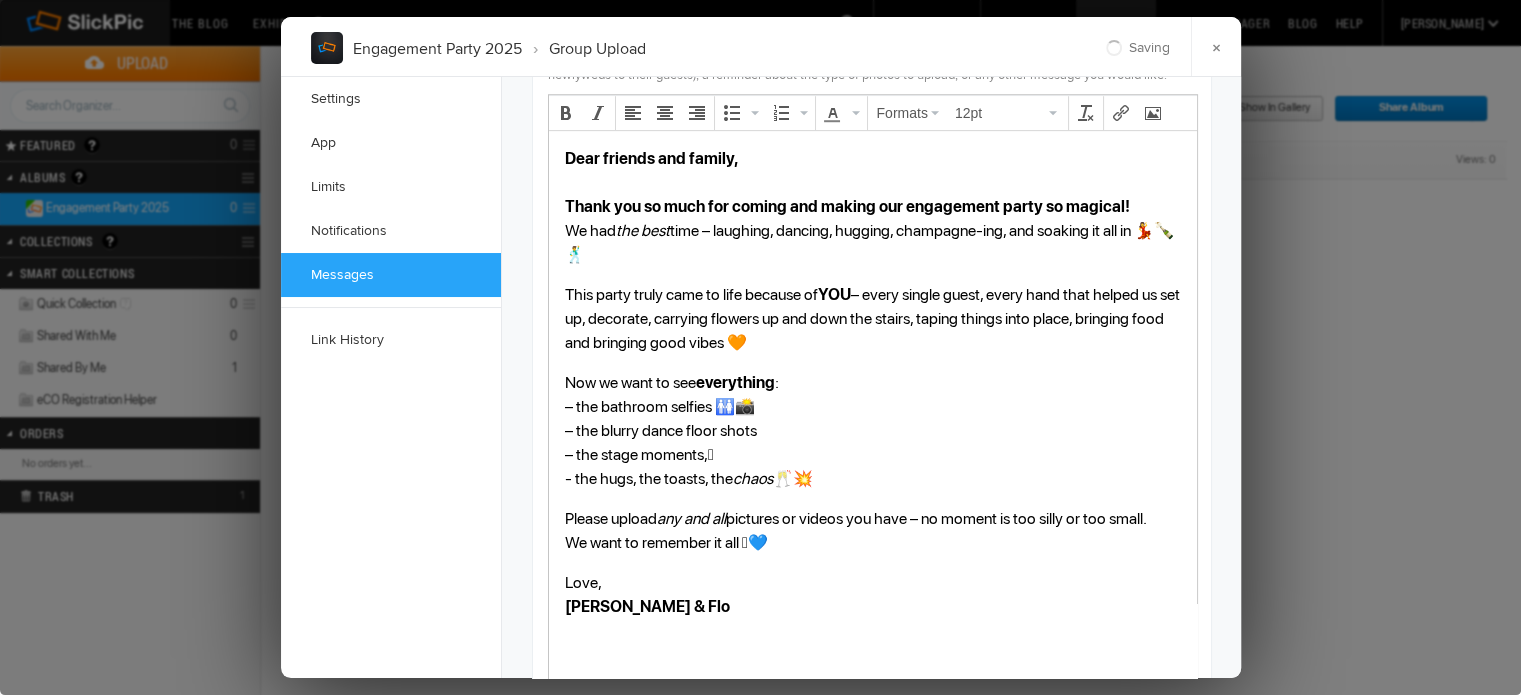 drag, startPoint x: 808, startPoint y: 426, endPoint x: 565, endPoint y: 429, distance: 243.01852 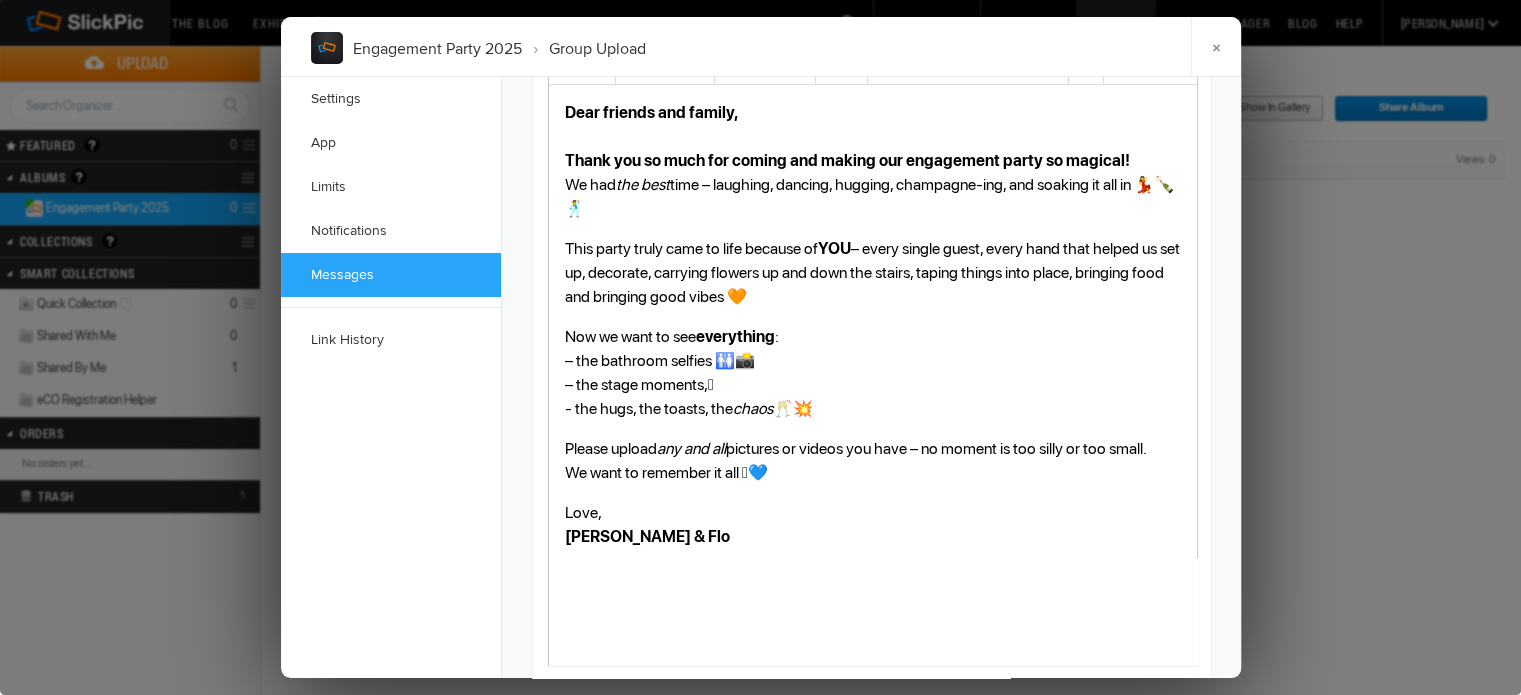 scroll, scrollTop: 1642, scrollLeft: 0, axis: vertical 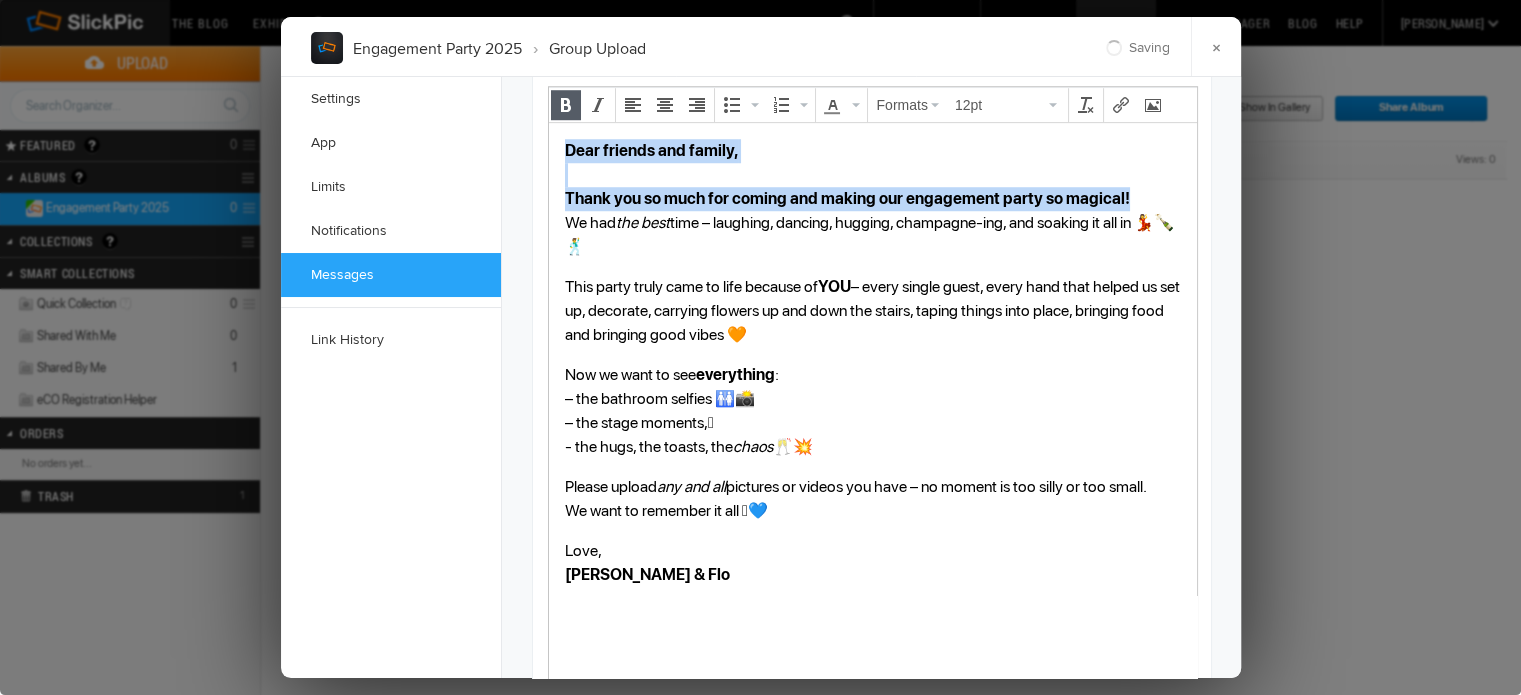 drag, startPoint x: 1134, startPoint y: 197, endPoint x: 564, endPoint y: 143, distance: 572.5522 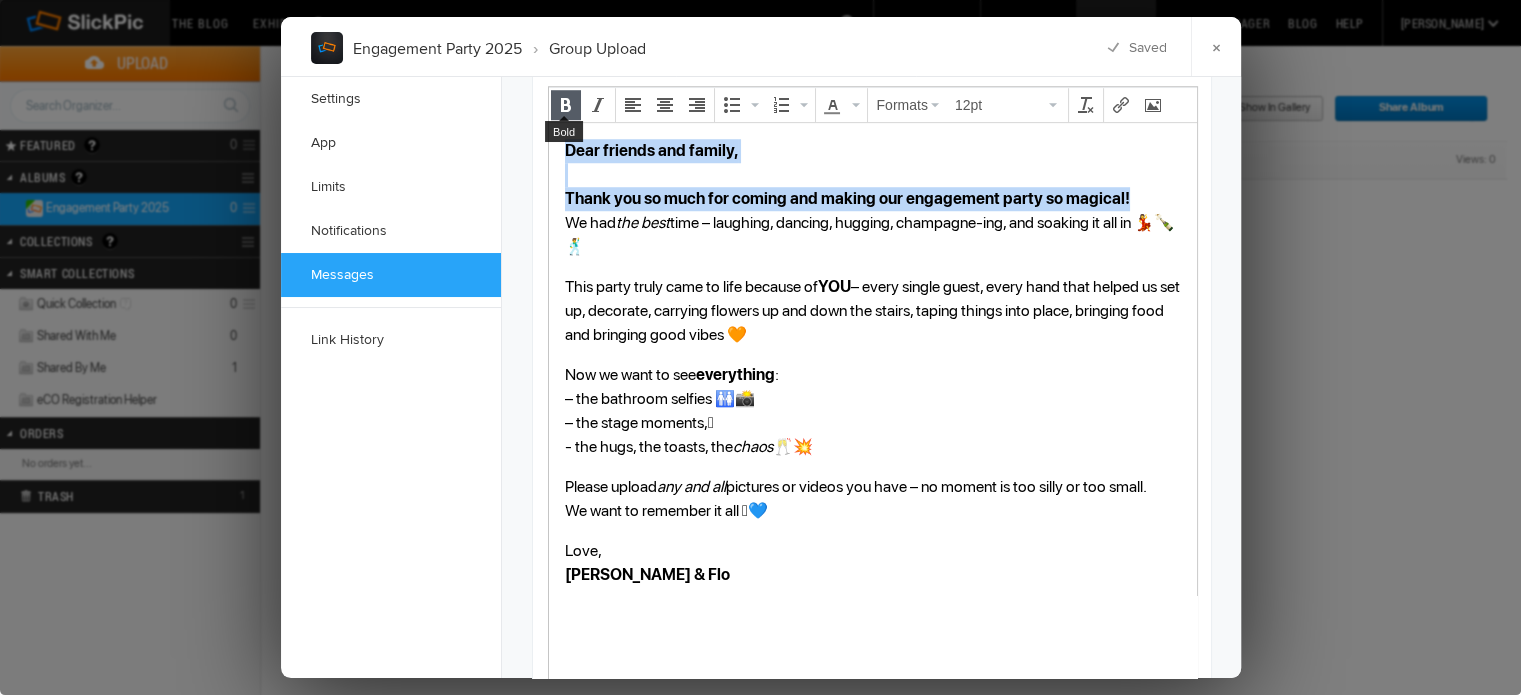 click at bounding box center [566, 105] 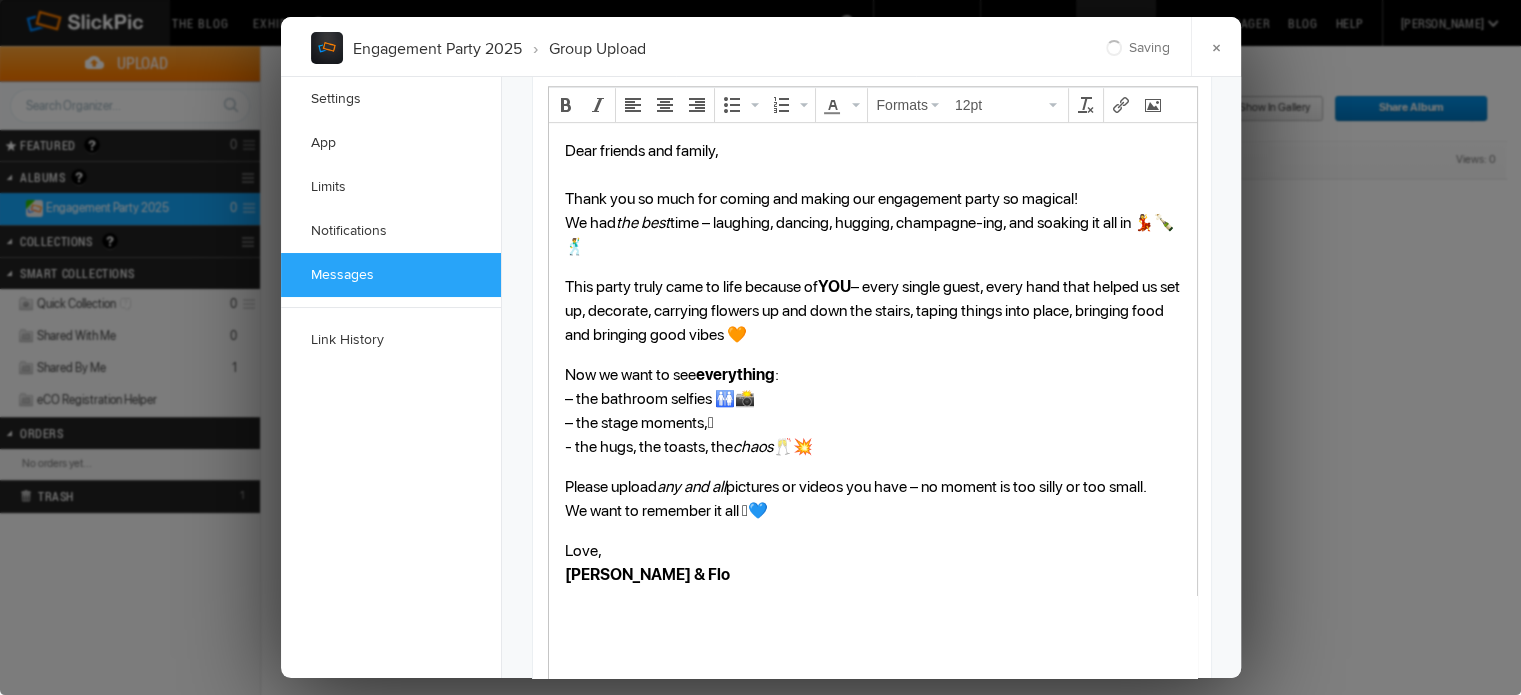click on "Now we want to see  everything : – the bathroom selfies 🚻📸 – the stage moments,  🪩 - the hugs, the toasts, the  chaos  🥂💥" at bounding box center (872, 411) 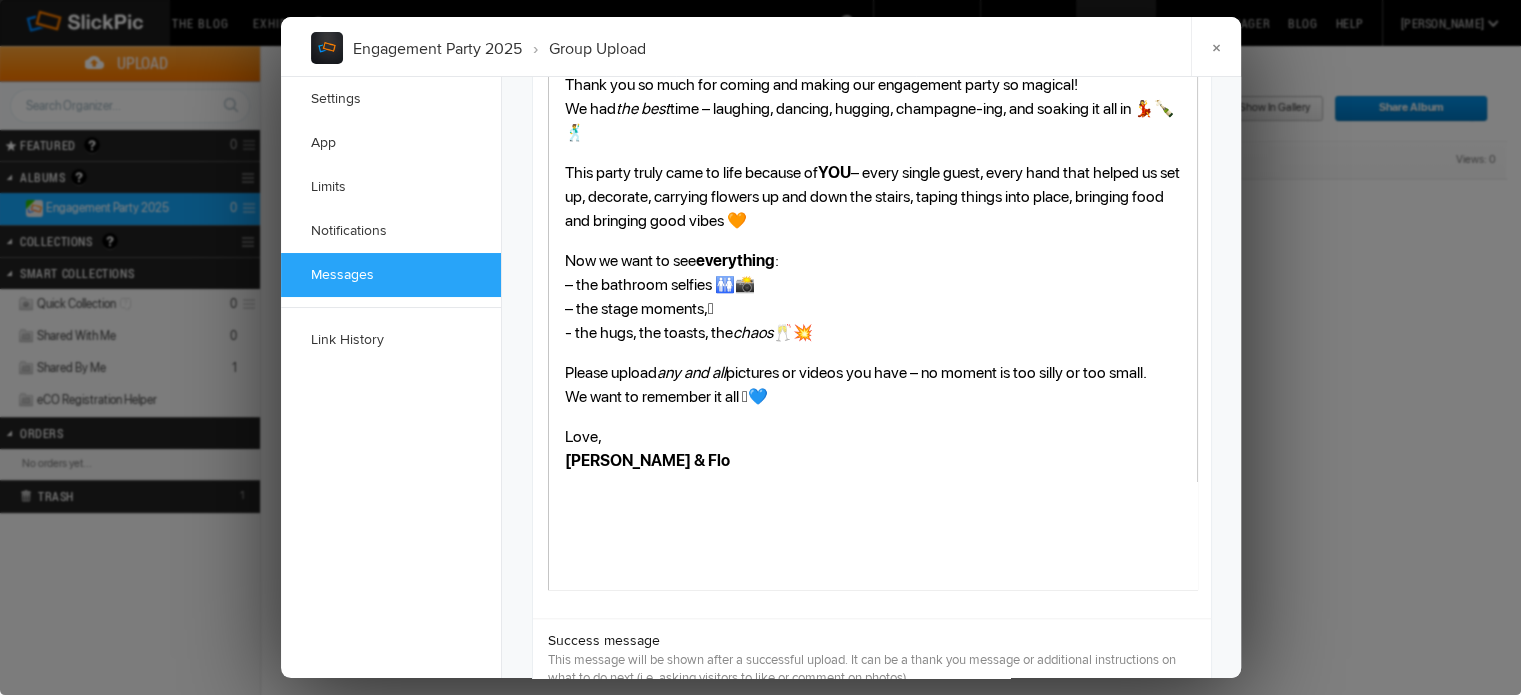 scroll, scrollTop: 1755, scrollLeft: 0, axis: vertical 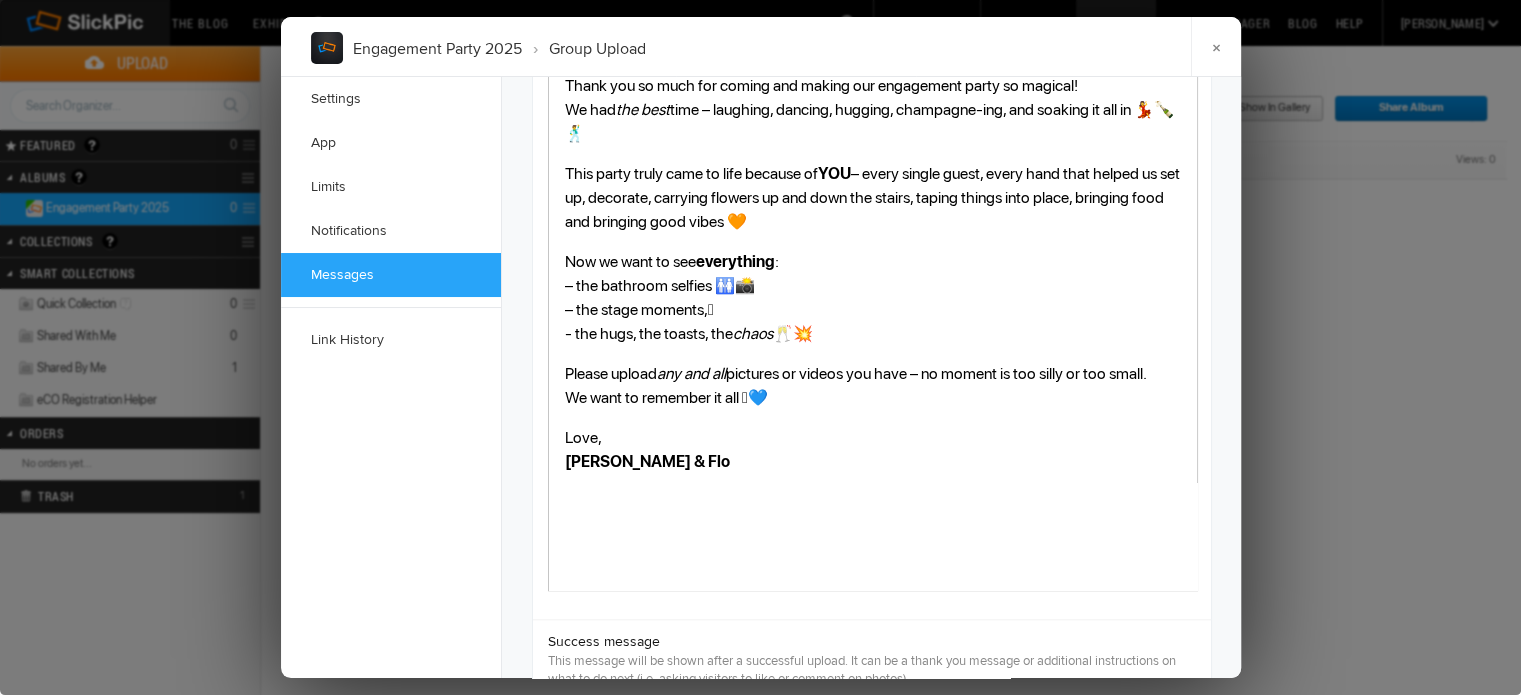 click on "This party truly came to life because of  YOU  – every single guest, every hand that helped us set up, decorate, carrying flowers up and down the stairs, taping things into place, bringing food and bringing good vibes 🧡" at bounding box center [872, 198] 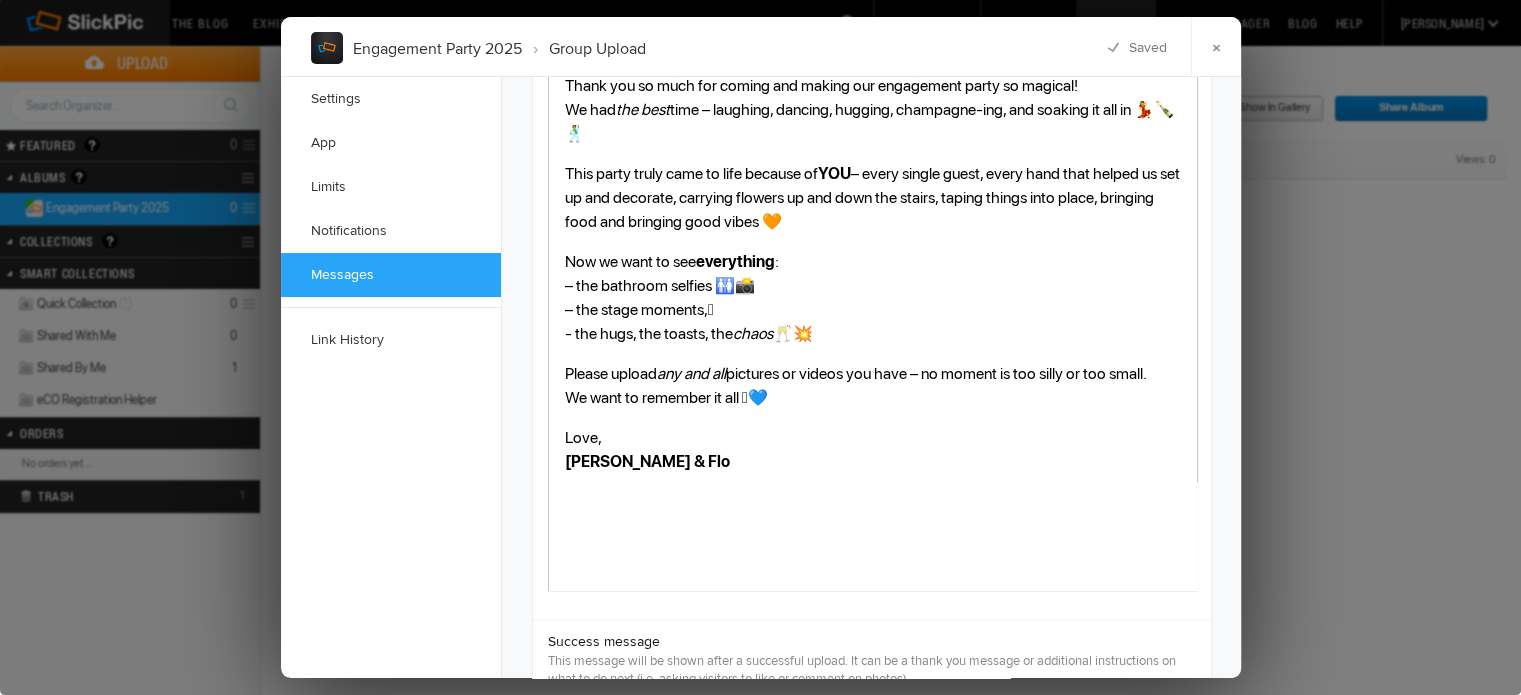 click on "This party truly came to life because of  YOU  – every single guest, every hand that helped us set up and decorate, carrying flowers up and down the stairs, taping things into place, bringing food and bringing good vibes 🧡" at bounding box center [872, 198] 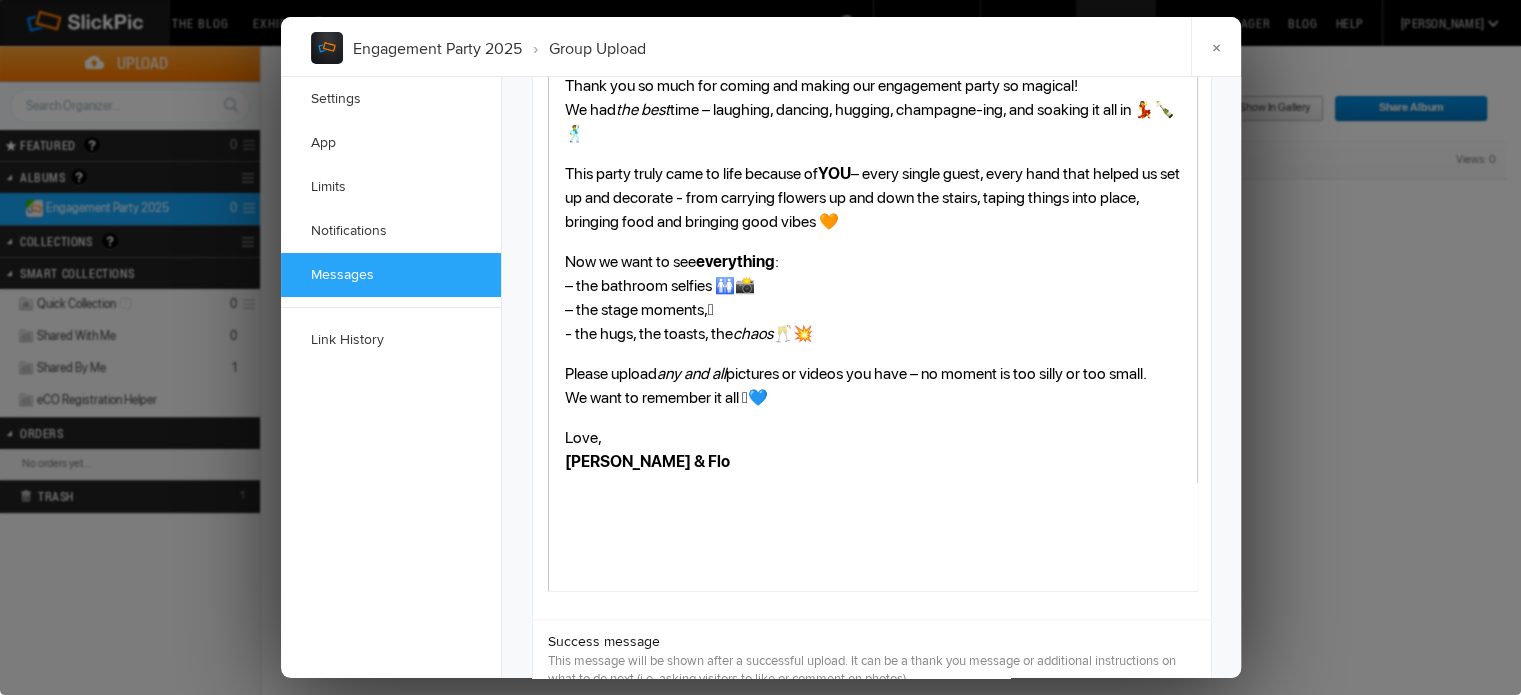 click on "This party truly came to life because of  YOU  – every single guest, every hand that helped us set up and decorate - from carrying flowers up and down the stairs, taping things into place, bringing food and bringing good vibes 🧡" at bounding box center (872, 198) 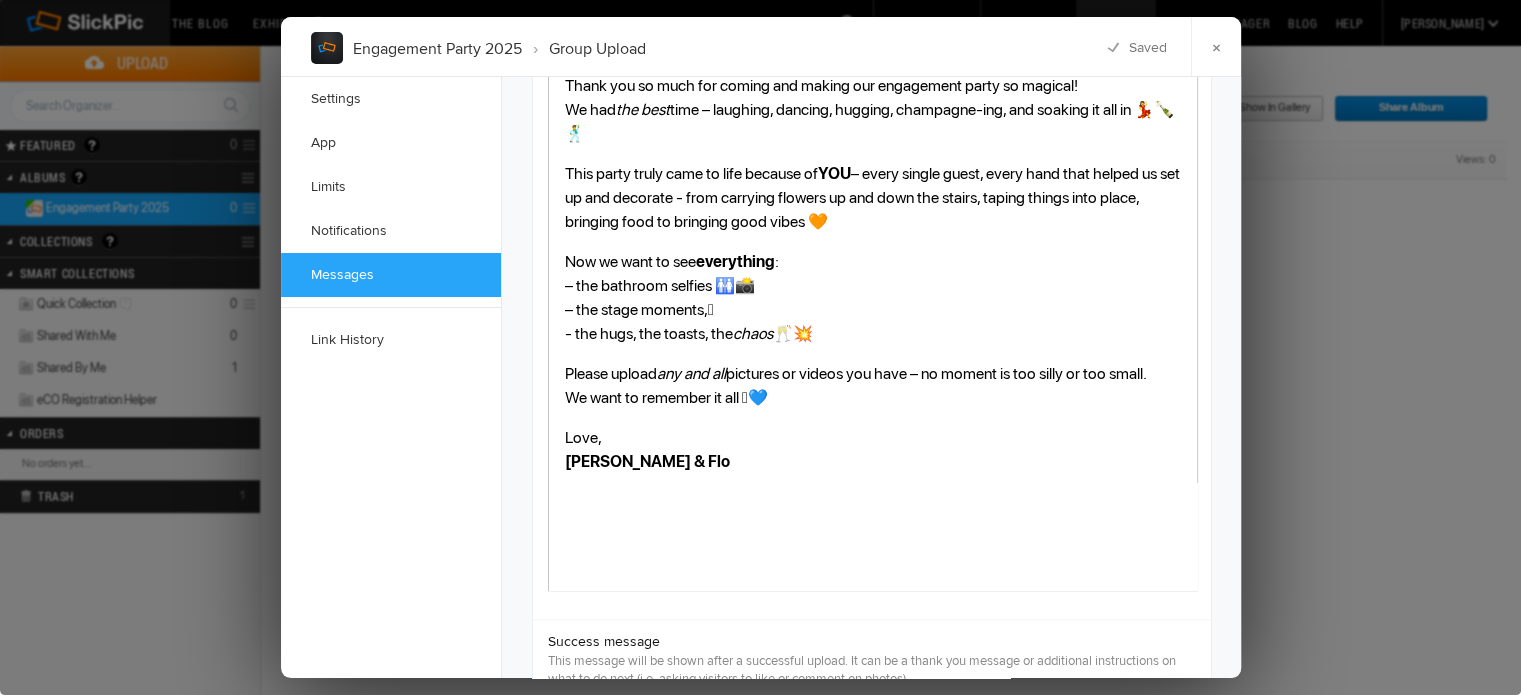 click on "This party truly came to life because of  YOU  – every single guest, every hand that helped us set up and decorate - from carrying flowers up and down the stairs, taping things into place, bringing food to bringing good vibes 🧡" at bounding box center [872, 198] 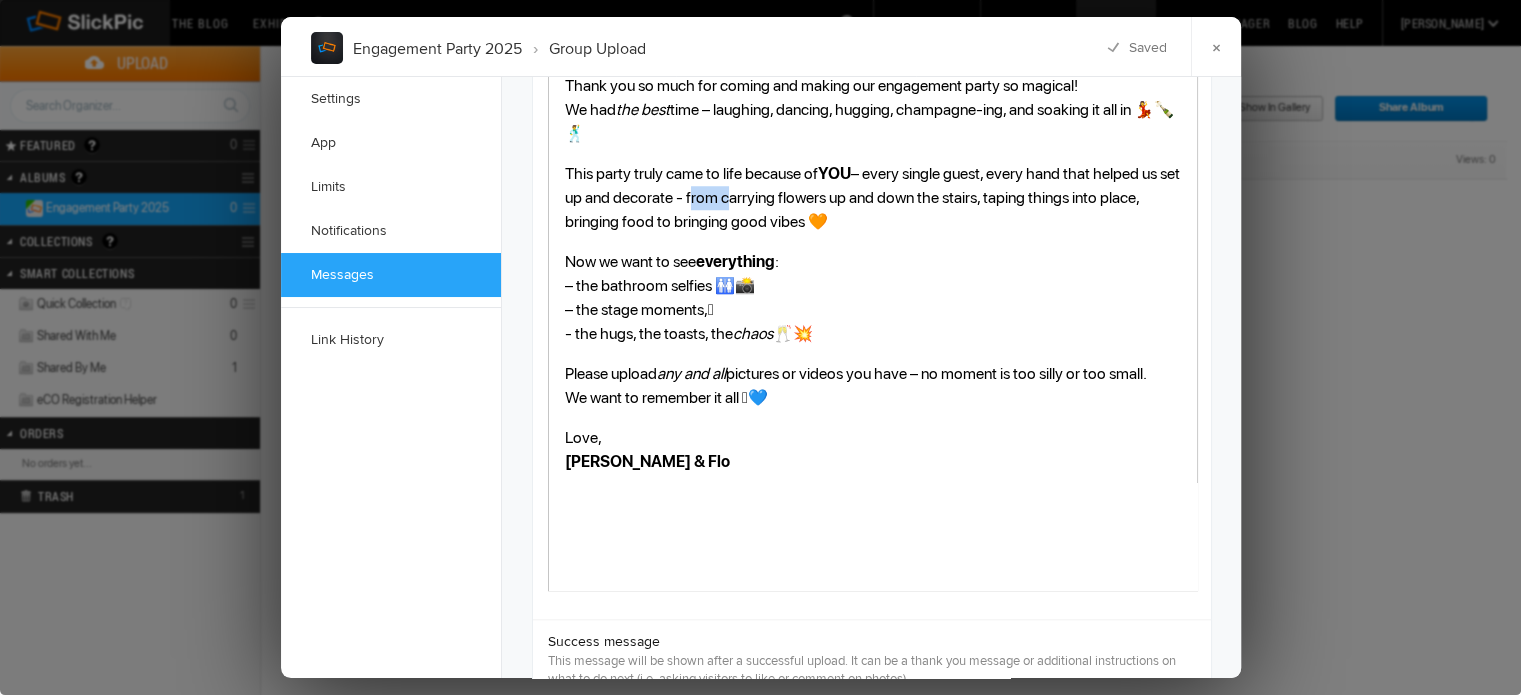 click on "This party truly came to life because of  YOU  – every single guest, every hand that helped us set up and decorate - from carrying flowers up and down the stairs, taping things into place, bringing food to bringing good vibes 🧡" at bounding box center (872, 198) 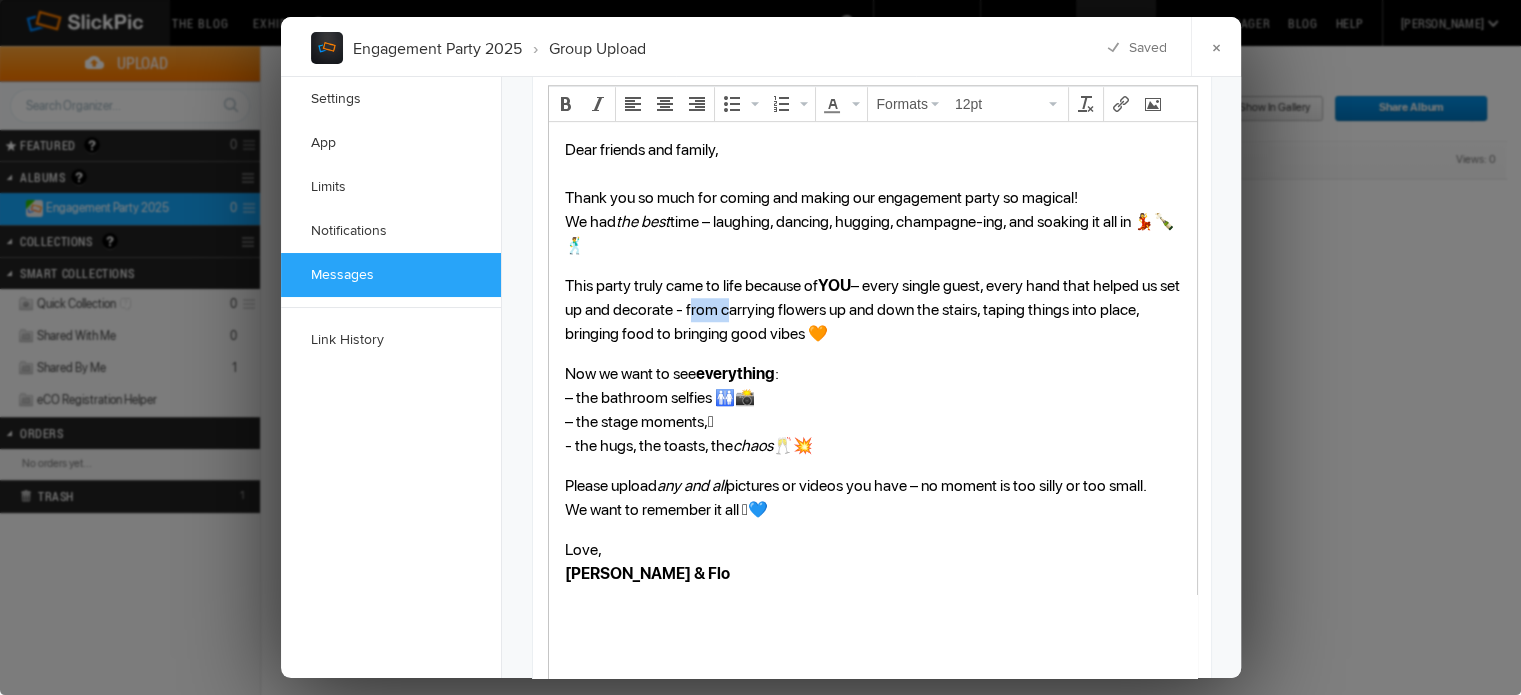 scroll, scrollTop: 1634, scrollLeft: 0, axis: vertical 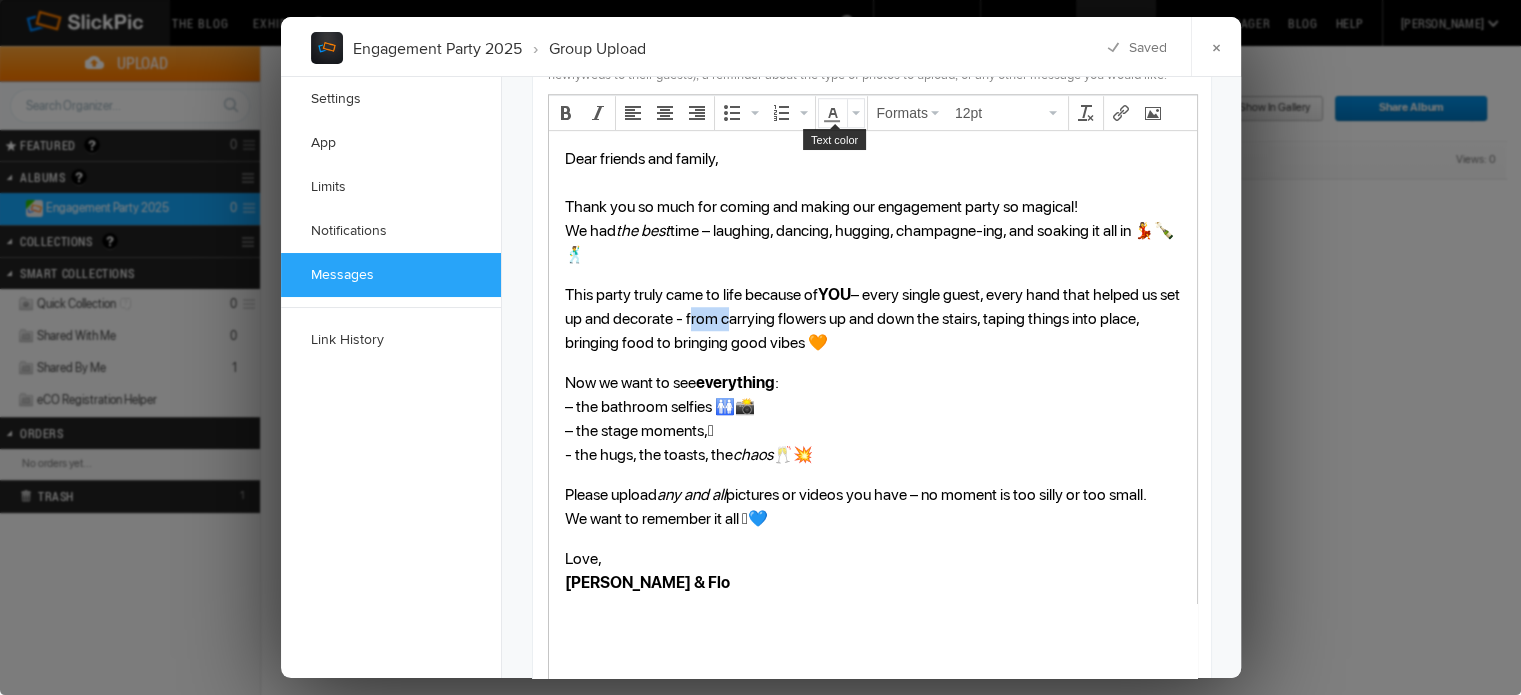 click at bounding box center [833, 113] 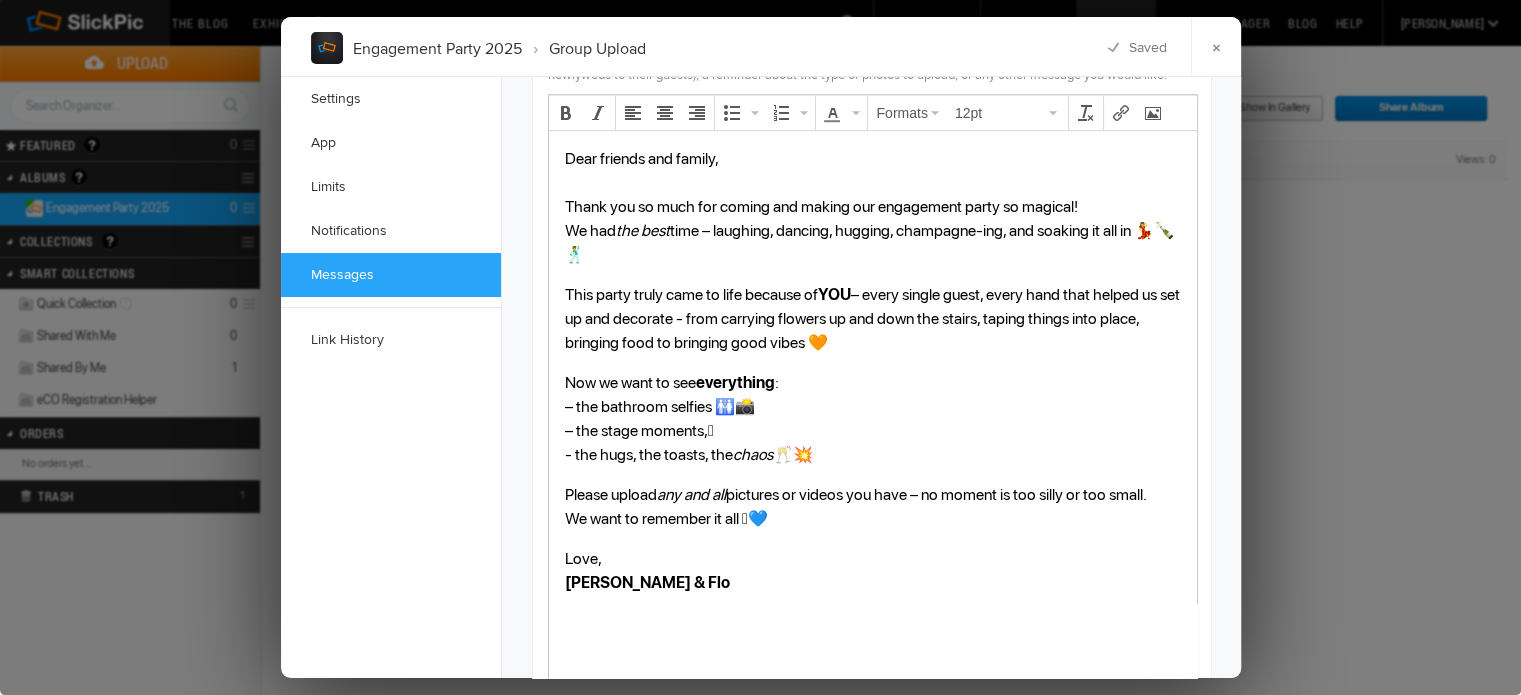 click on "Now we want to see  everything : – the bathroom selfies 🚻📸 – the stage moments,  🪩 - the hugs, the toasts, the  chaos  🥂💥" at bounding box center (872, 419) 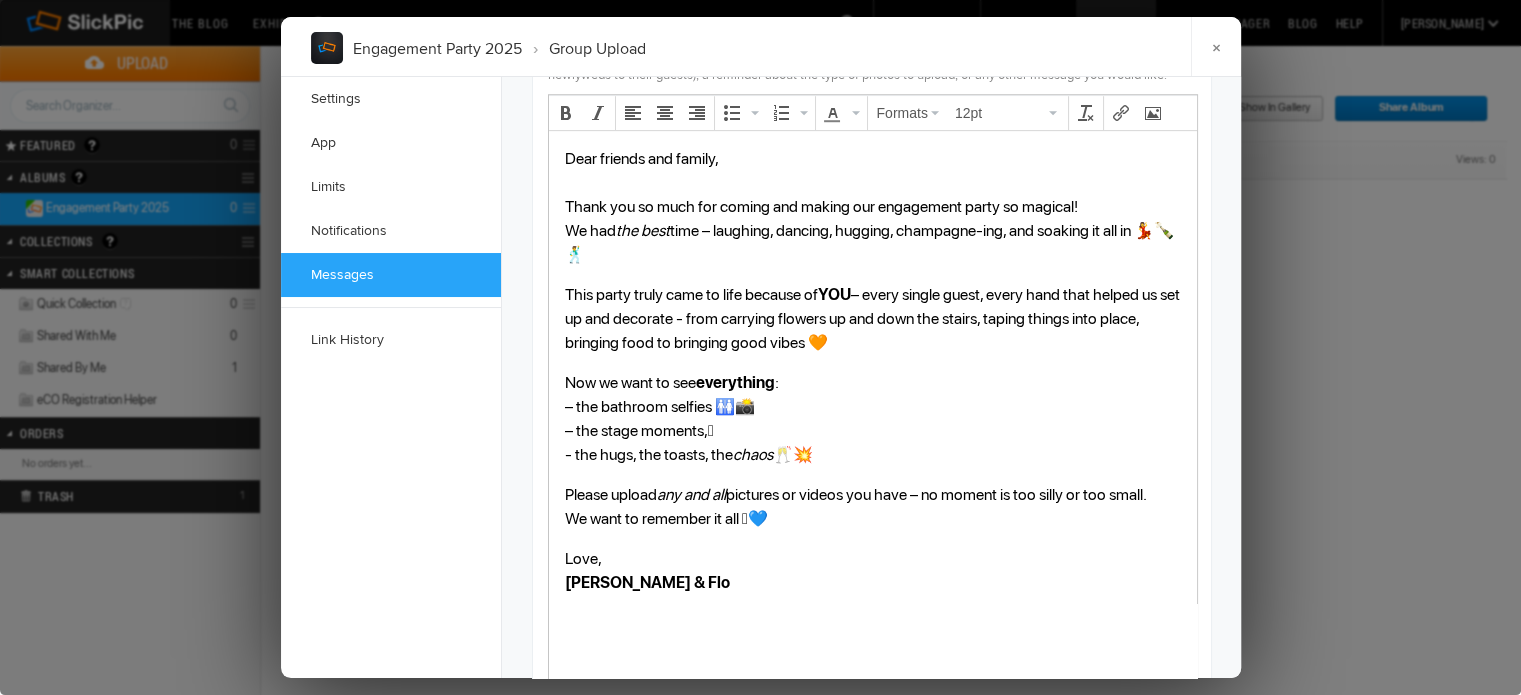 click on "This party truly came to life because of  YOU  – every single guest, every hand that helped us set up and decorate - from carrying flowers up and down the stairs, taping things into place, bringing food to bringing good vibes 🧡" at bounding box center (872, 319) 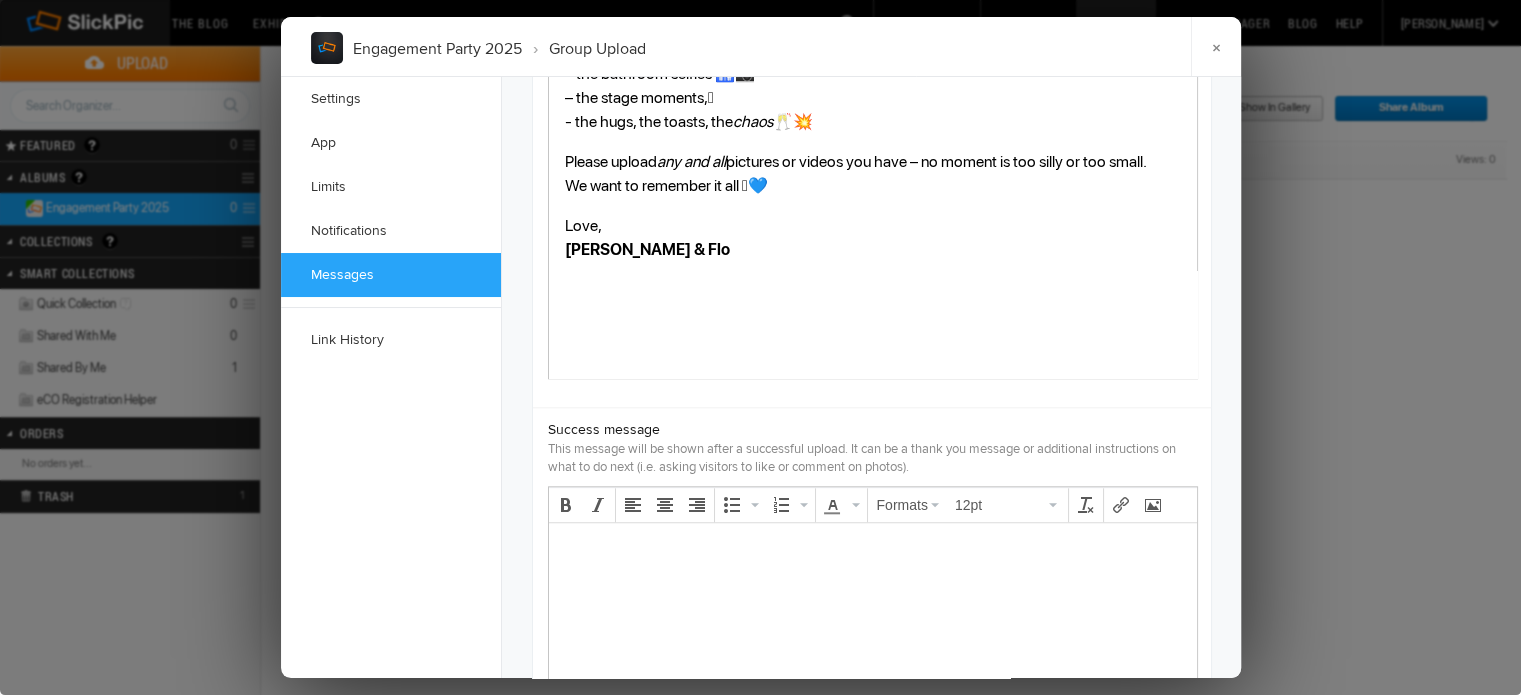 scroll, scrollTop: 2037, scrollLeft: 0, axis: vertical 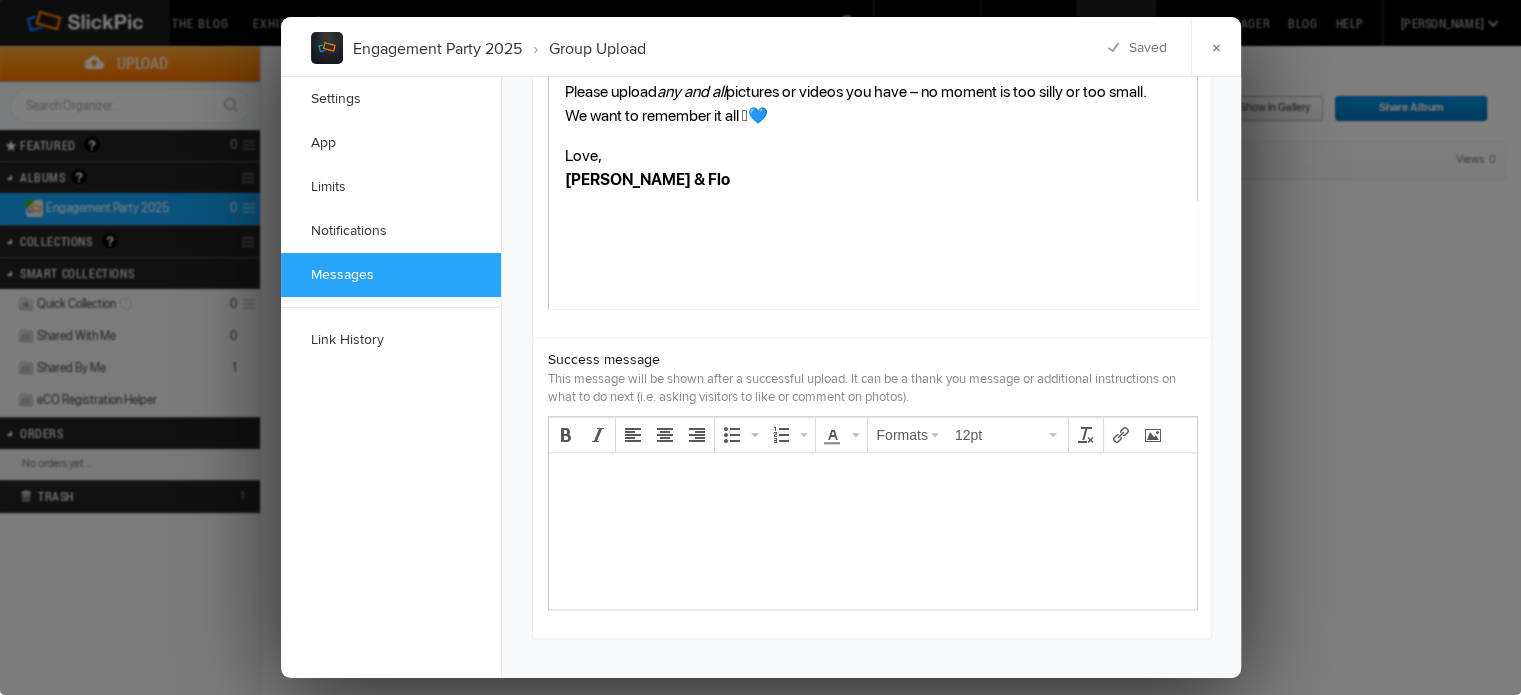 drag, startPoint x: 989, startPoint y: 384, endPoint x: 544, endPoint y: 372, distance: 445.16177 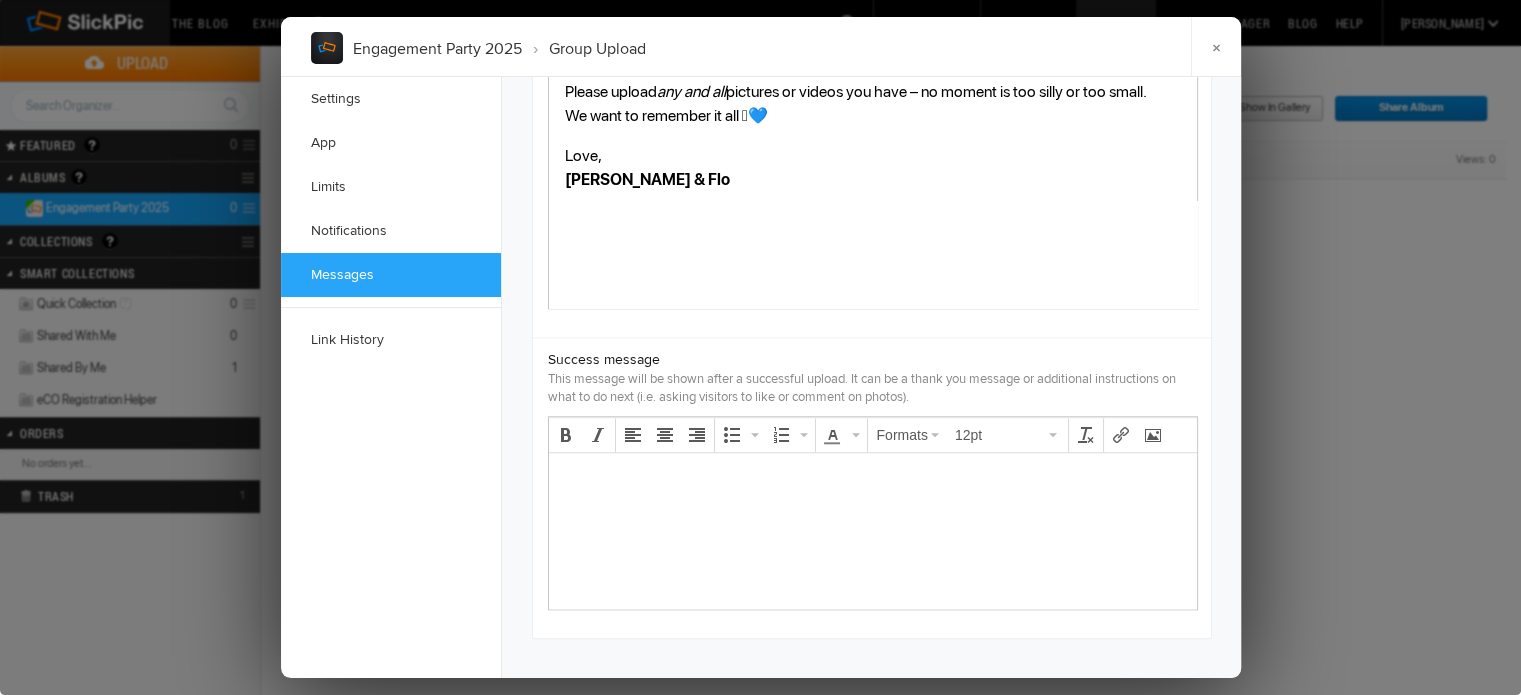 click on "Success message   This message will be shown after a successful upload. It can be a thank you message or additional instructions on what to do next (i.e. asking visitors to like or comment on photos).        Formats   12pt" 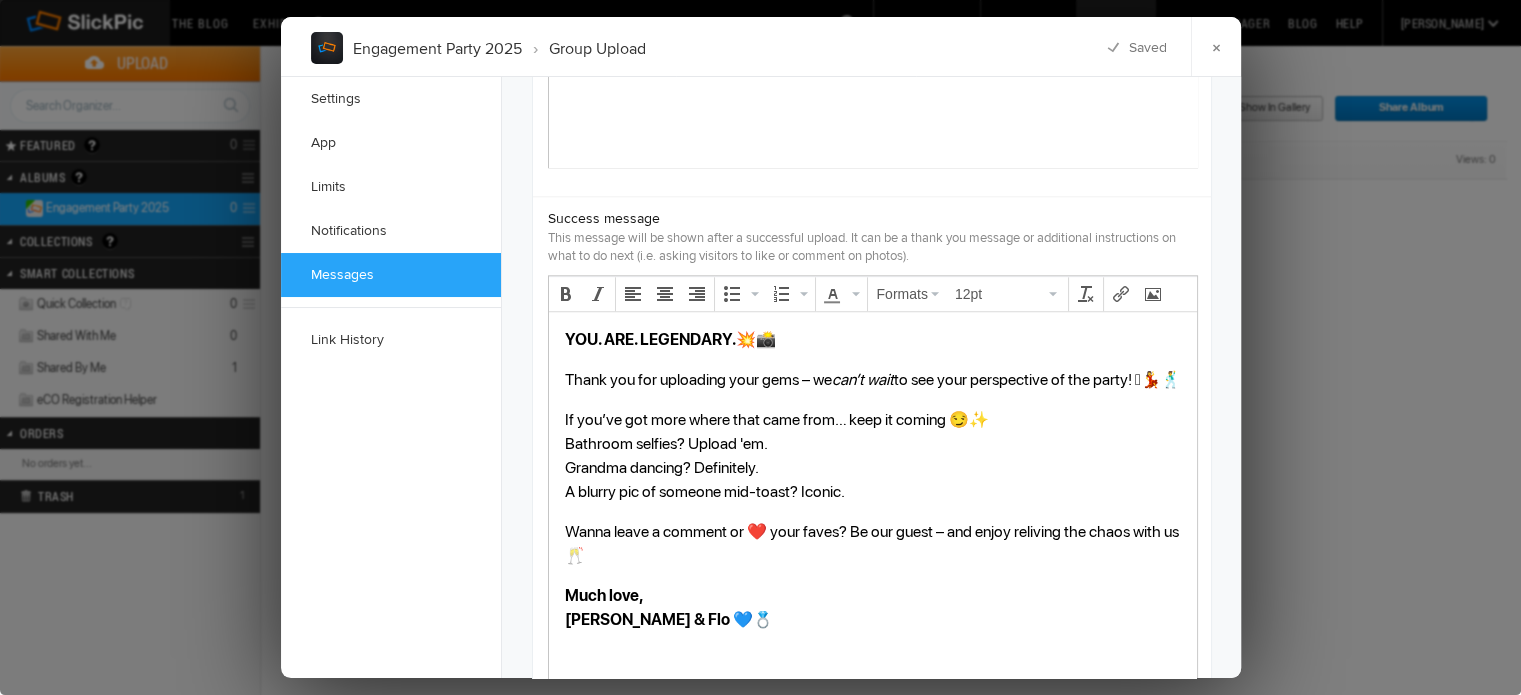 scroll, scrollTop: 2180, scrollLeft: 0, axis: vertical 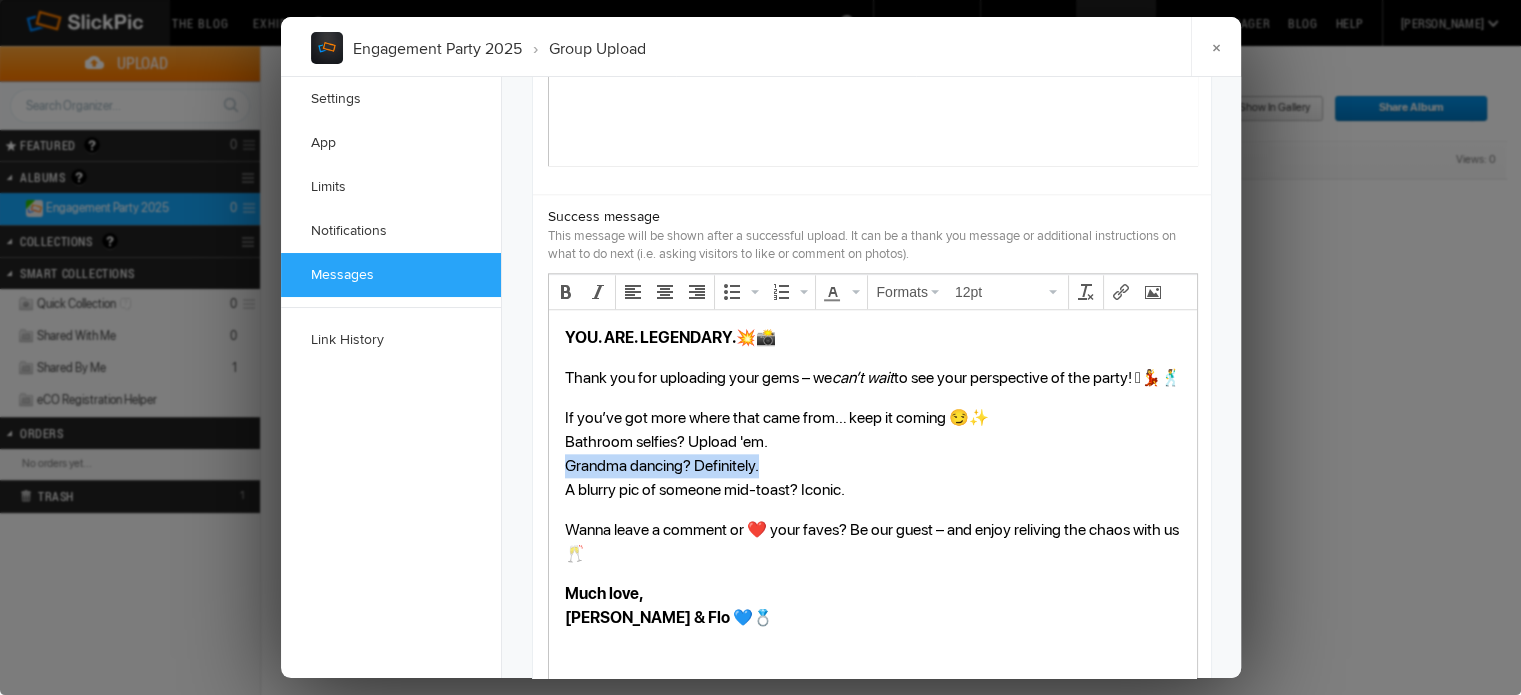 drag, startPoint x: 781, startPoint y: 433, endPoint x: 557, endPoint y: 481, distance: 229.08514 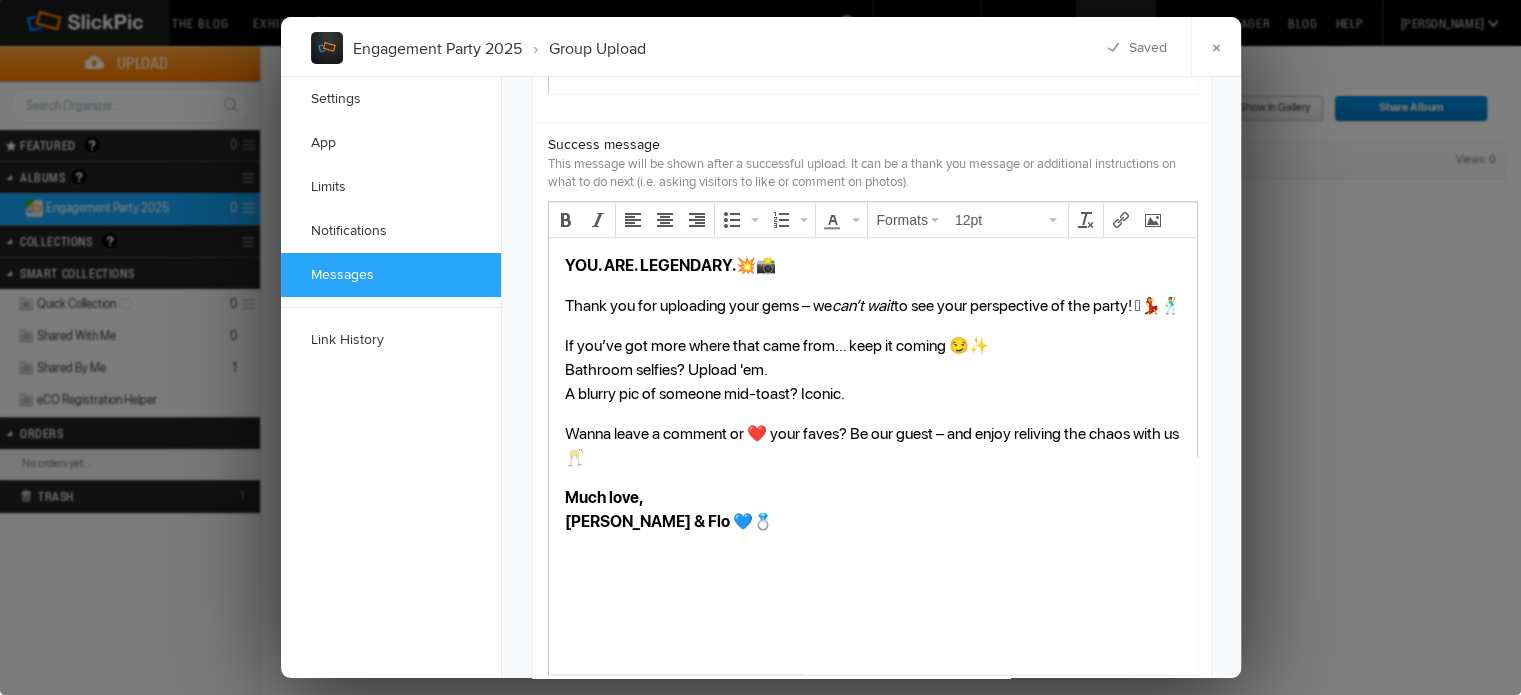 scroll, scrollTop: 2254, scrollLeft: 0, axis: vertical 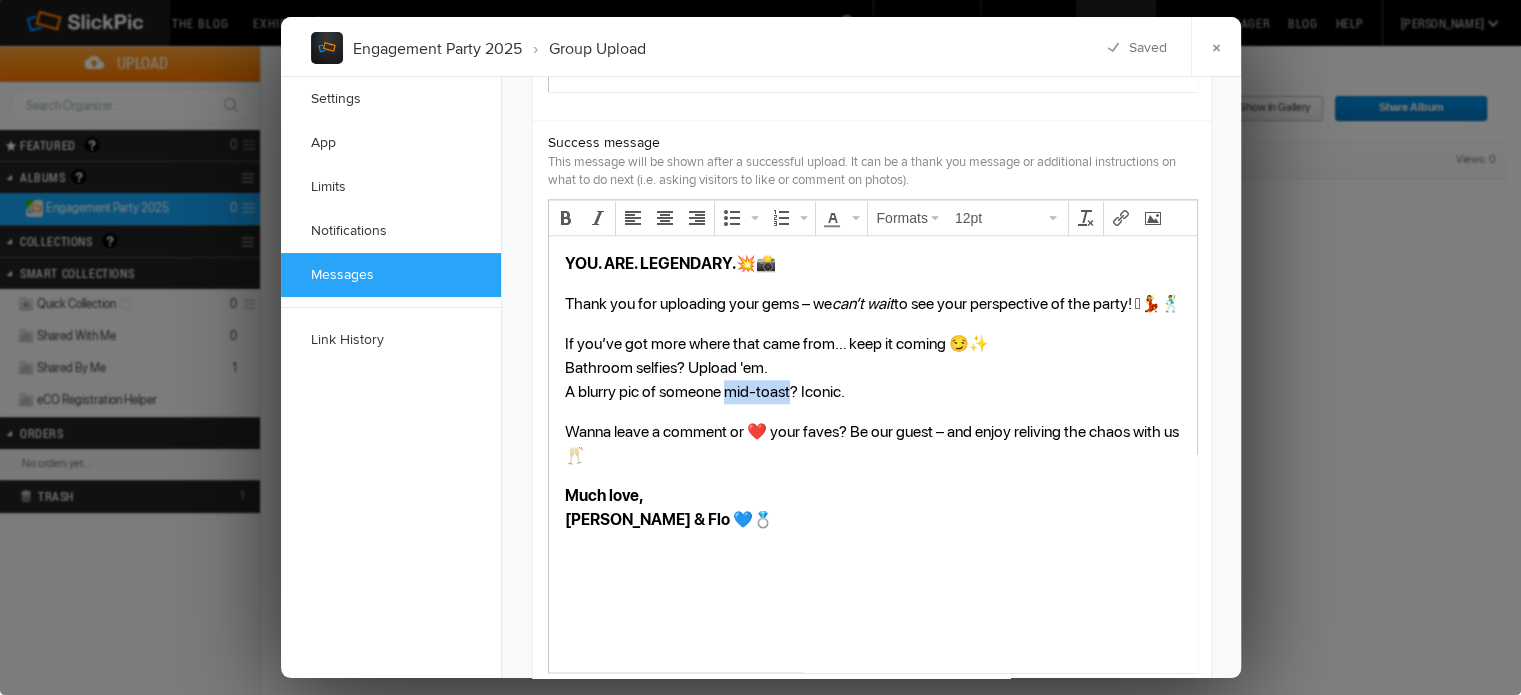 drag, startPoint x: 789, startPoint y: 415, endPoint x: 727, endPoint y: 419, distance: 62.1289 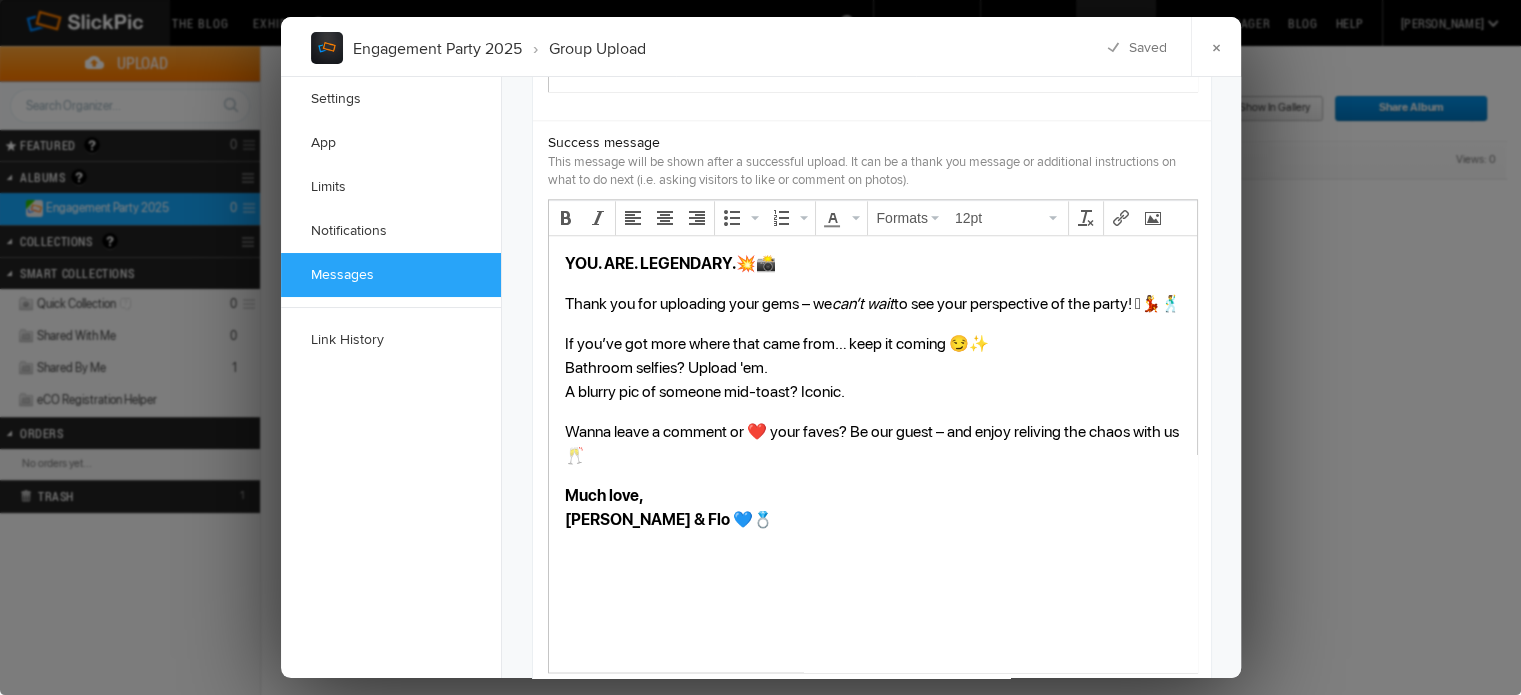 click on "Much love, Christina & Flo 💙💍" at bounding box center [872, 508] 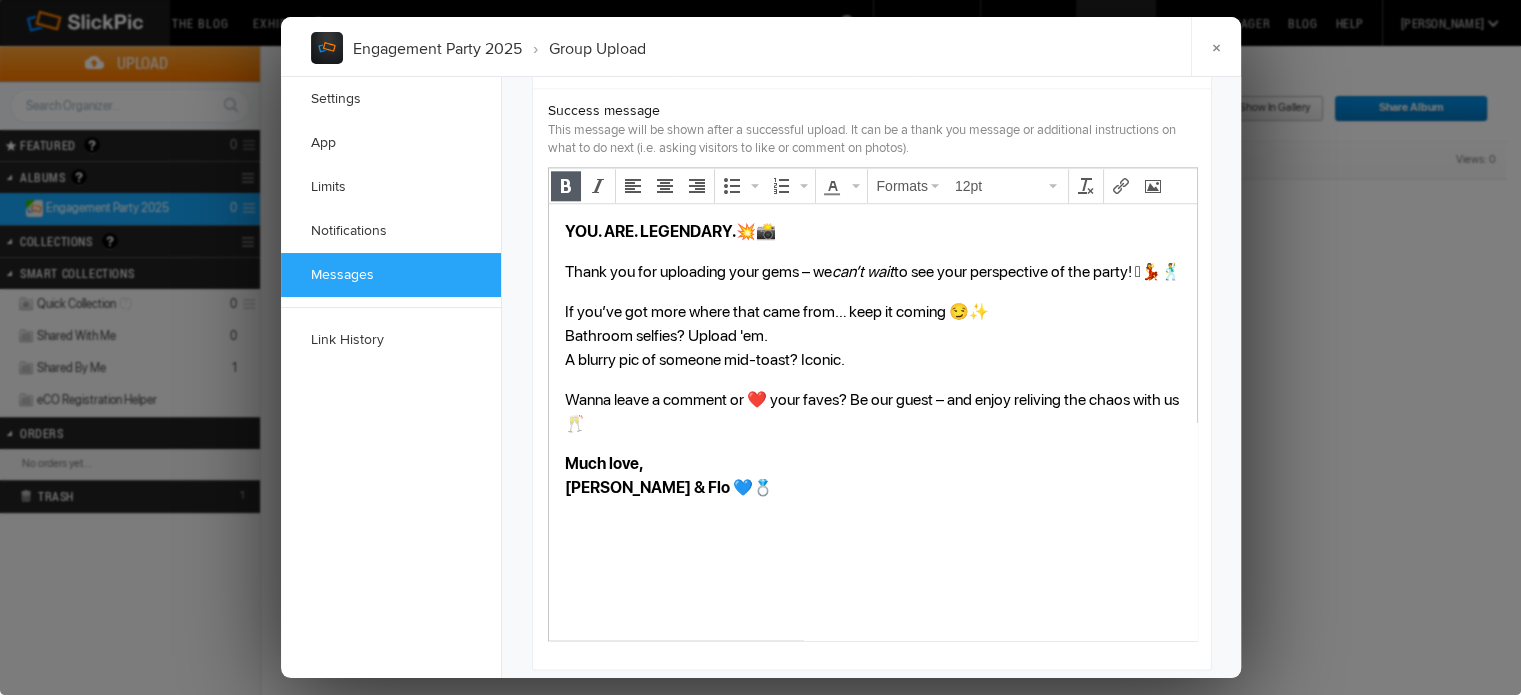 scroll, scrollTop: 2317, scrollLeft: 0, axis: vertical 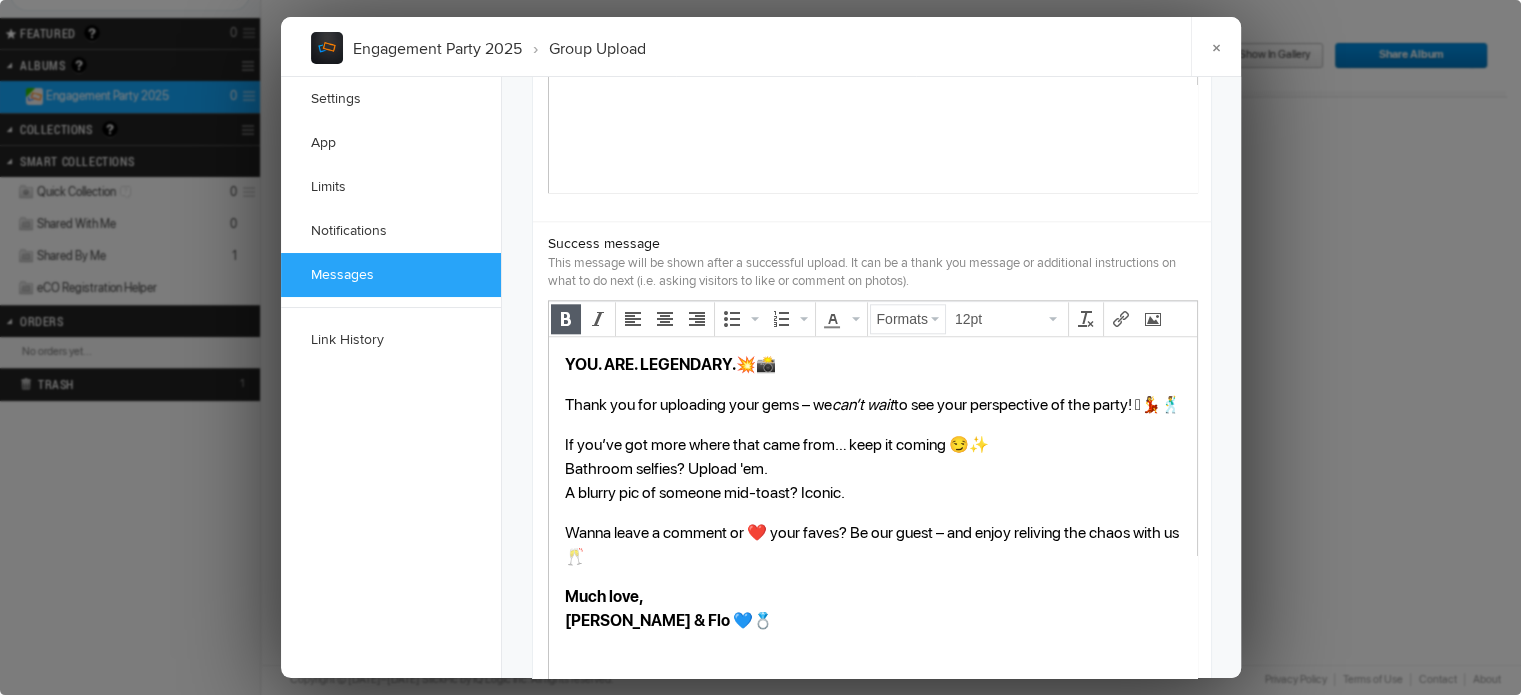 click on "Formats" at bounding box center (902, 319) 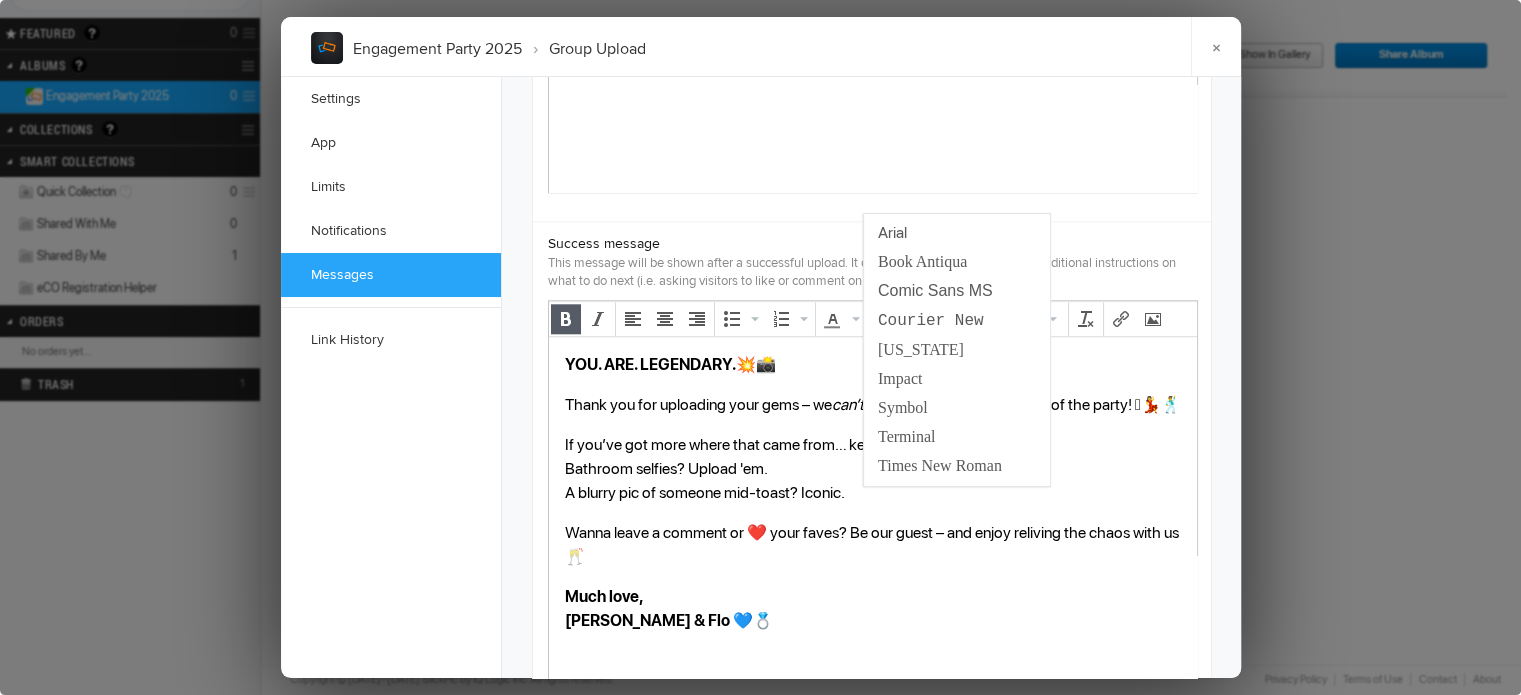 click on "If you’ve got more where that came from… keep it coming 😏✨ Bathroom selfies? Upload 'em. A blurry pic of someone mid-toast? Iconic." at bounding box center (872, 469) 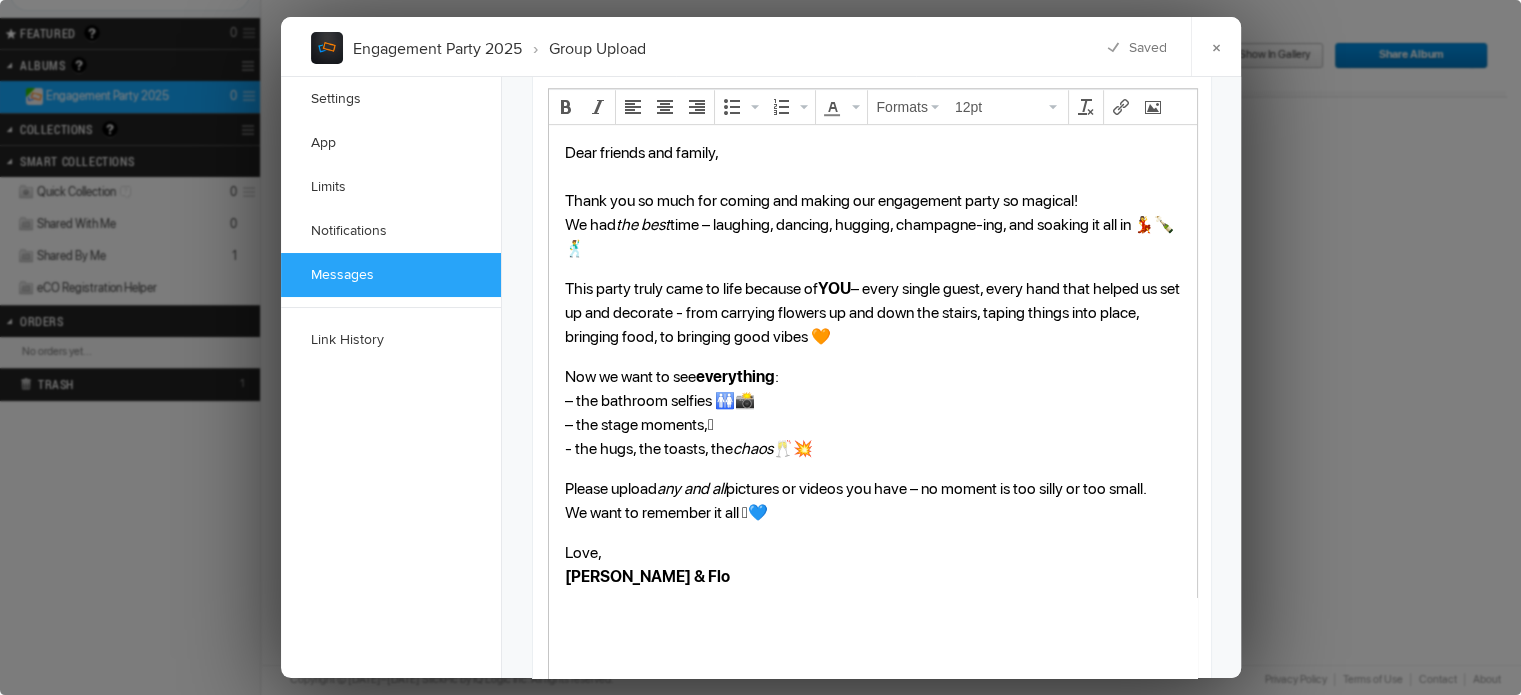 scroll, scrollTop: 1638, scrollLeft: 0, axis: vertical 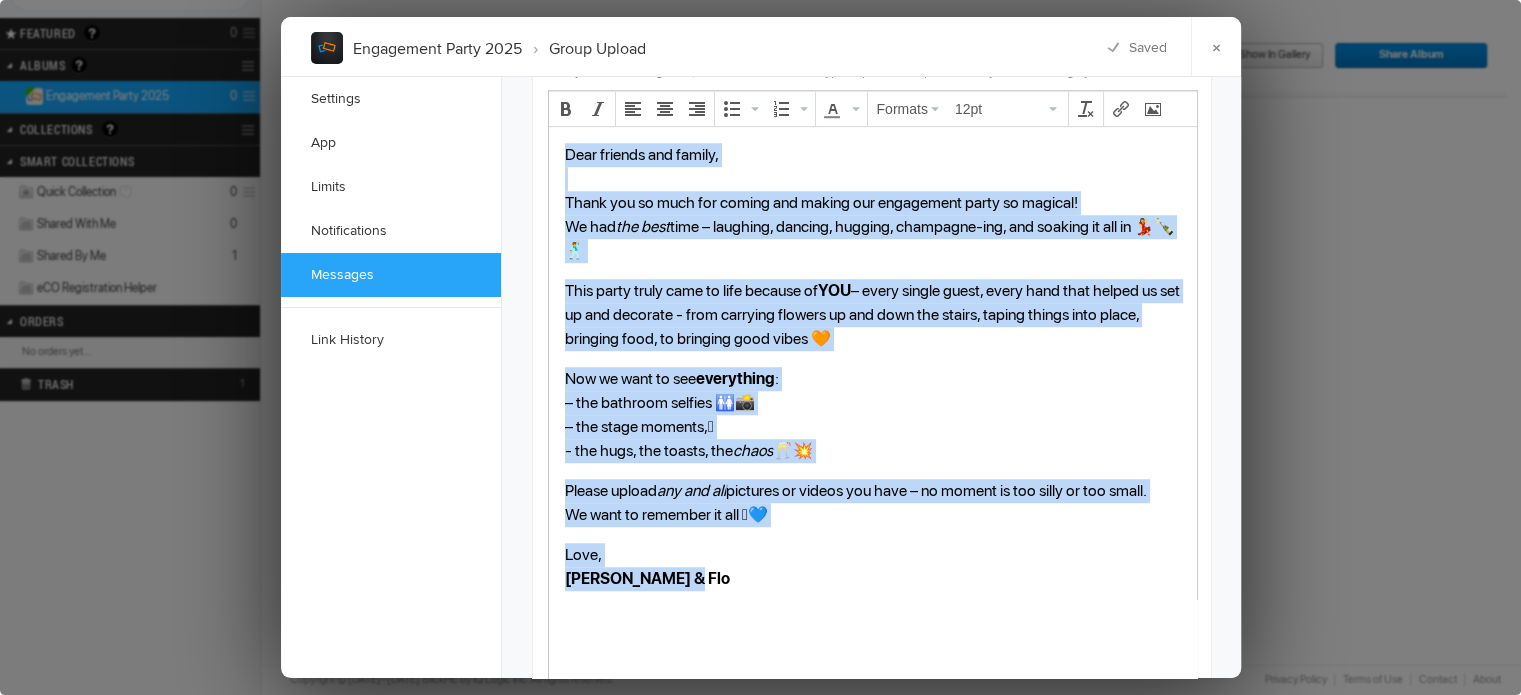 drag, startPoint x: 730, startPoint y: 593, endPoint x: 551, endPoint y: 137, distance: 489.87448 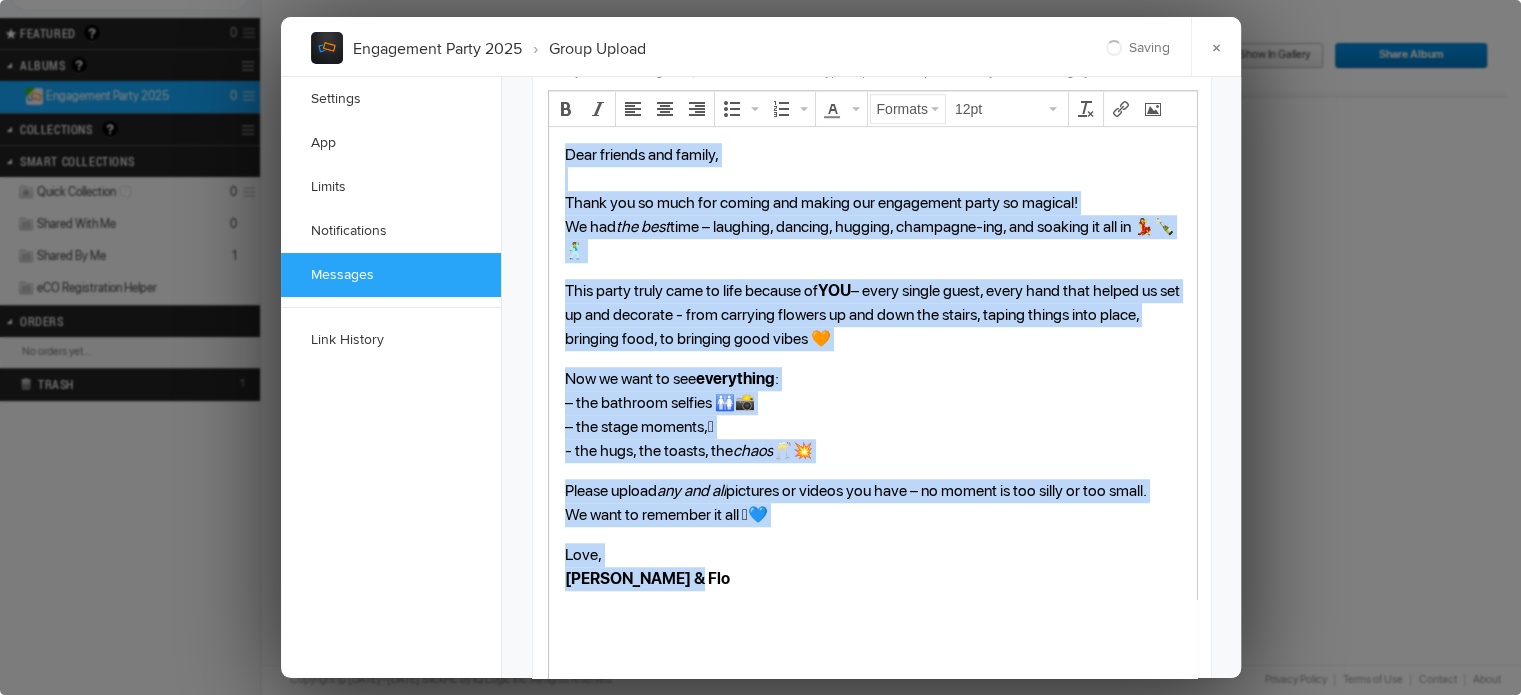 click on "Formats" at bounding box center (908, 109) 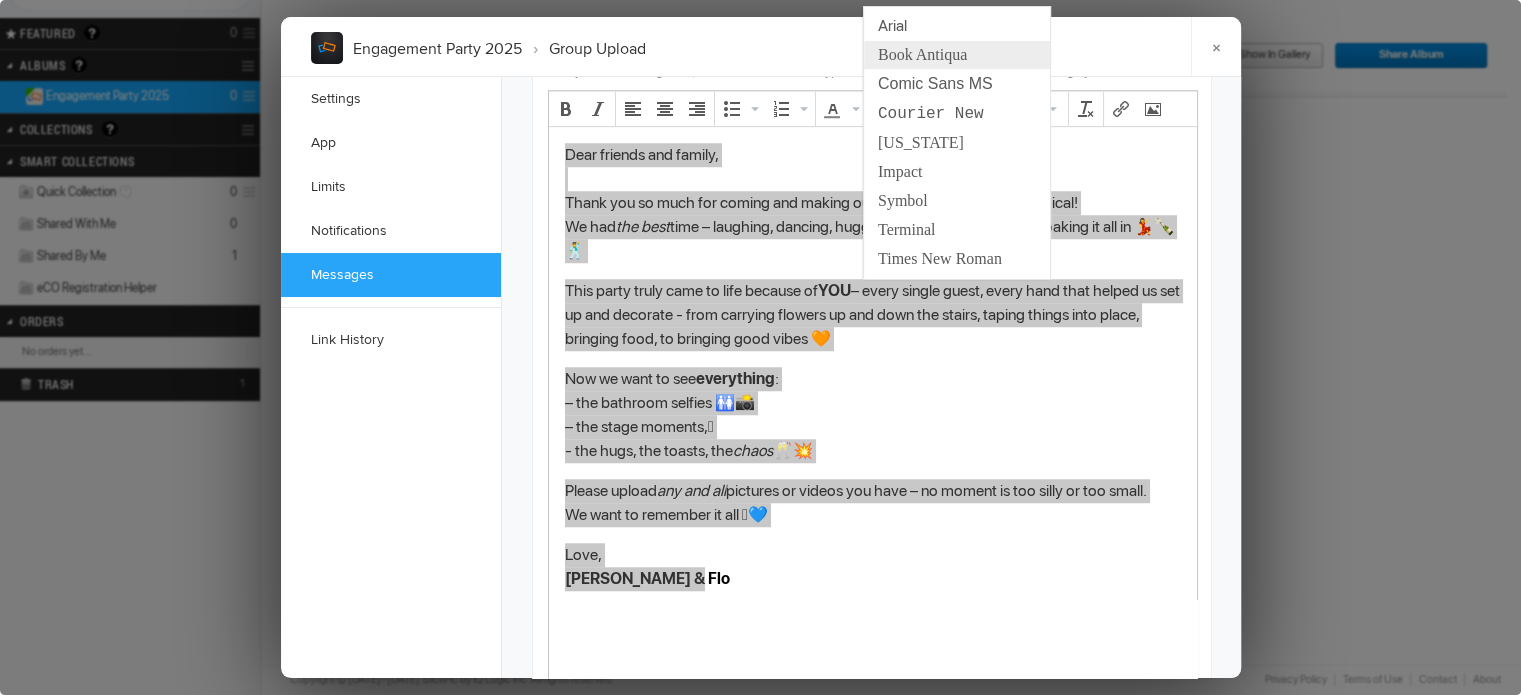 click on "Book Antiqua" at bounding box center [957, 55] 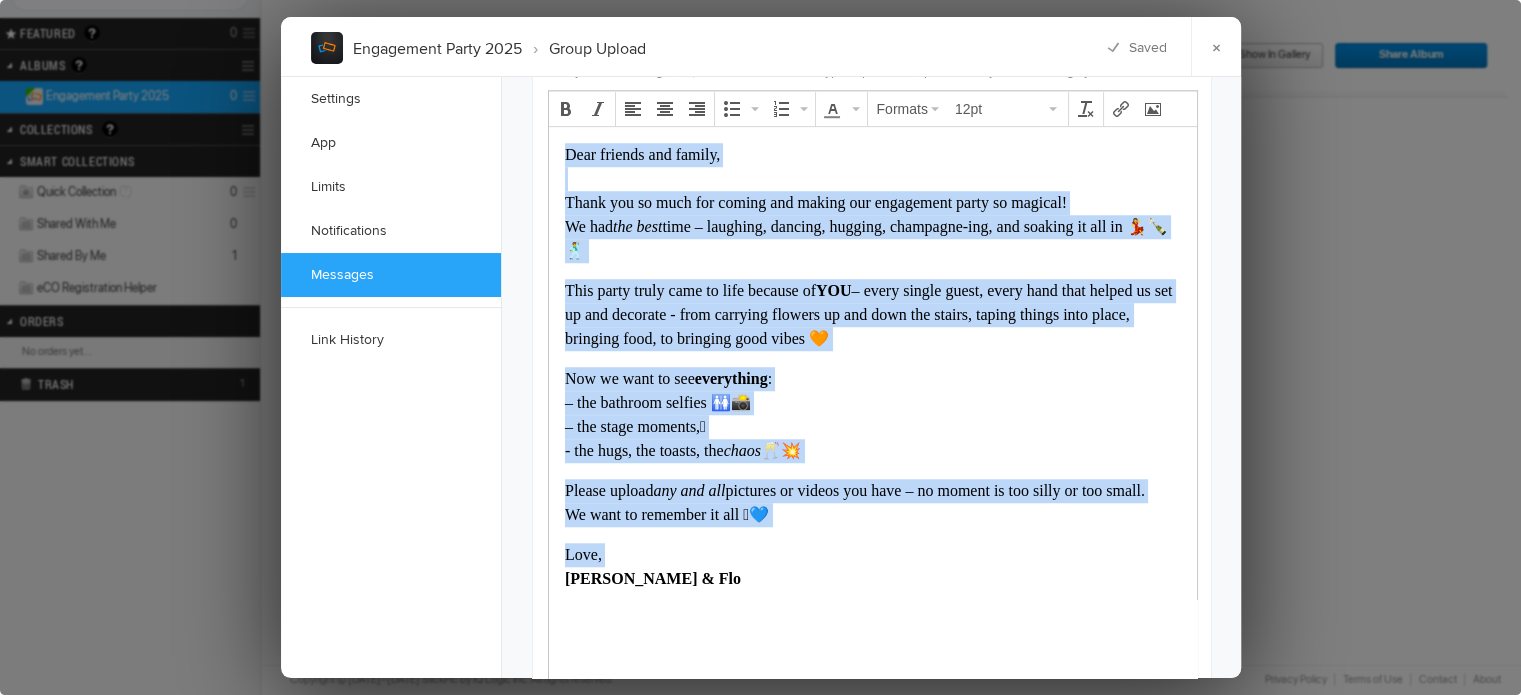 click on "Now we want to see  everything : – the bathroom selfies 🚻📸 – the stage moments,  🪩 - the hugs, the toasts, the  chaos  🥂💥" at bounding box center [872, 415] 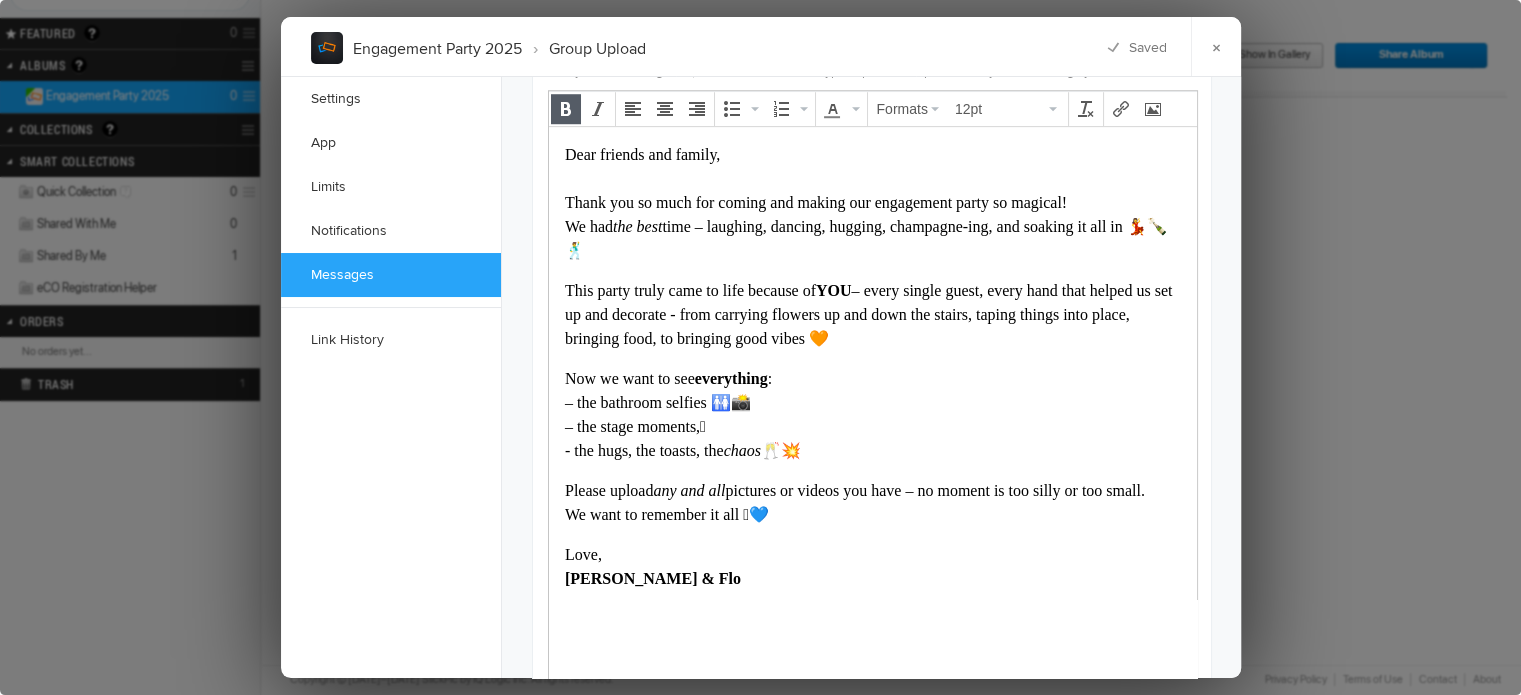 drag, startPoint x: 797, startPoint y: 613, endPoint x: 570, endPoint y: 161, distance: 505.79938 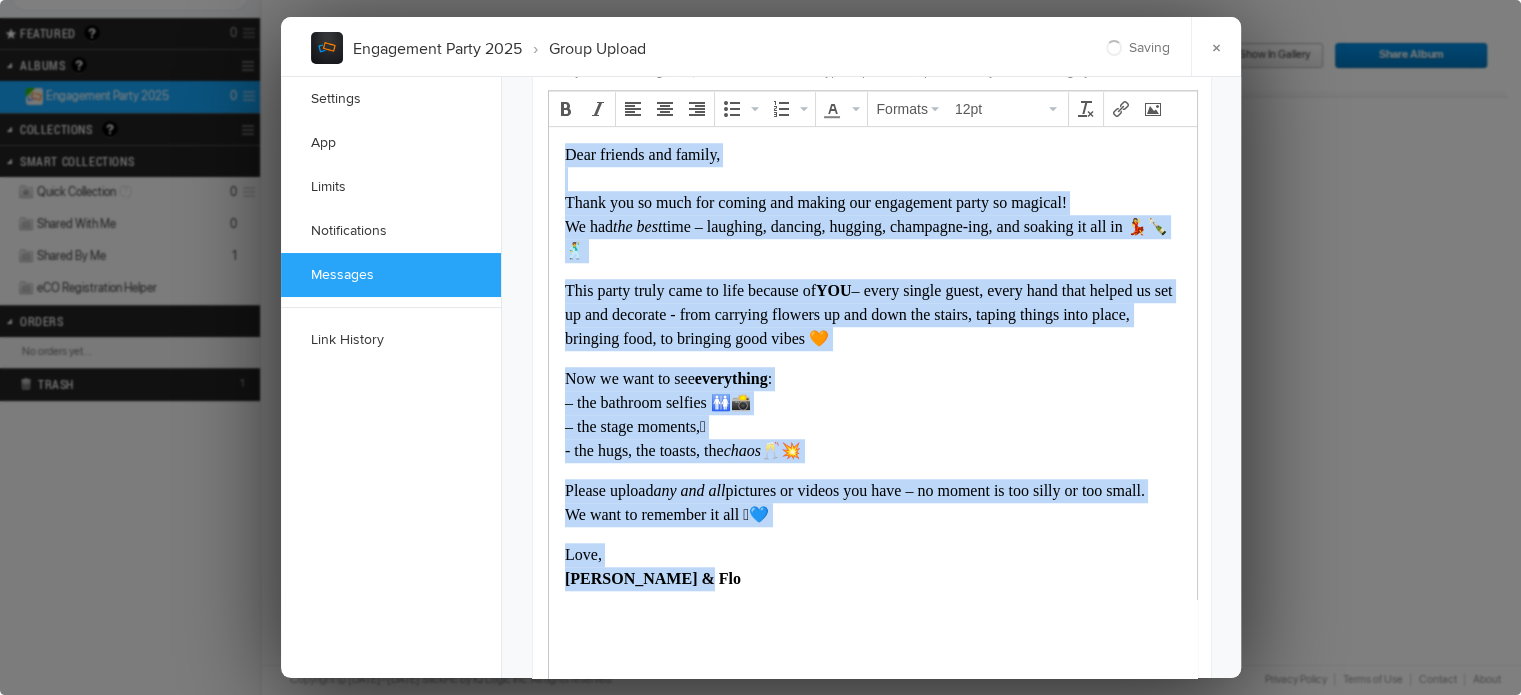 scroll, scrollTop: 1698, scrollLeft: 0, axis: vertical 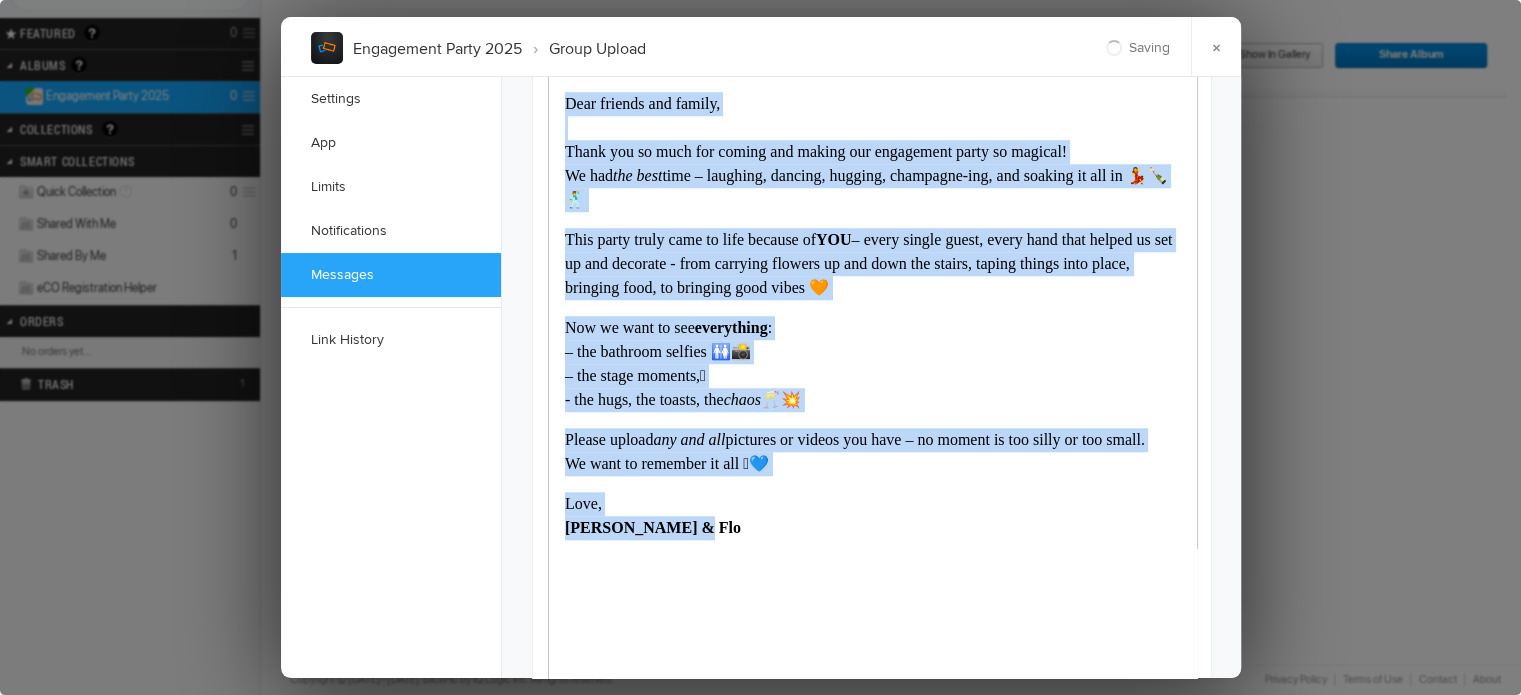 drag, startPoint x: 564, startPoint y: 103, endPoint x: 750, endPoint y: 681, distance: 607.19025 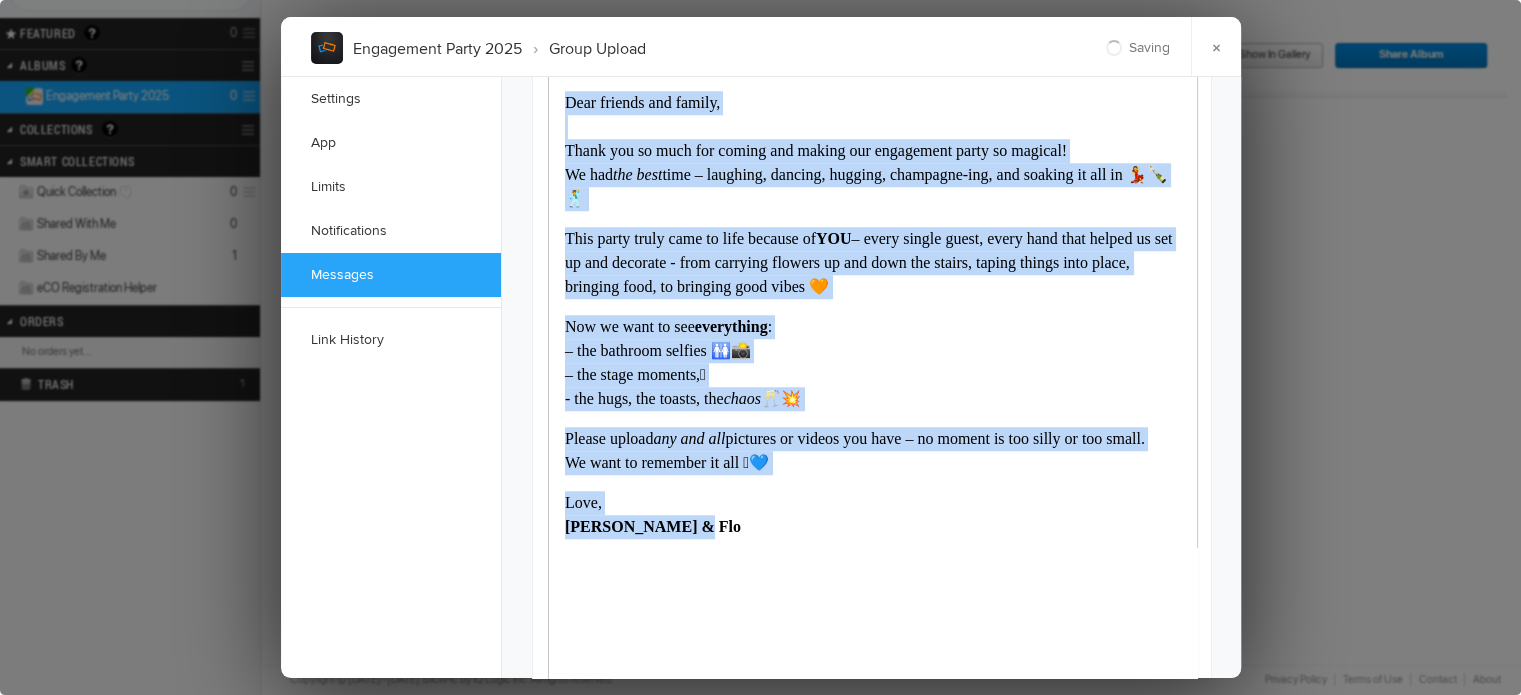 click on "Dear friends and family,  Thank you so much for coming and making our engagement party so magical! We had  the best  time – laughing, dancing, hugging, champagne-ing, and soaking it all in 💃🍾🕺 This party truly came to life because of  YOU  – every single guest, every hand that helped us set up and decorate - from carrying flowers up and down the stairs, taping things into place, bringing food, to bringing good vibes 🧡 Now we want to see  everything : – the bathroom selfies 🚻📸 – the stage moments,  🪩 - the hugs, the toasts, the  chaos  🥂💥 Please upload  any and all  pictures or videos you have – no moment is too silly or too small. We want to remember it all 🥹💙 Love, Christina & Flo" at bounding box center [872, 344] 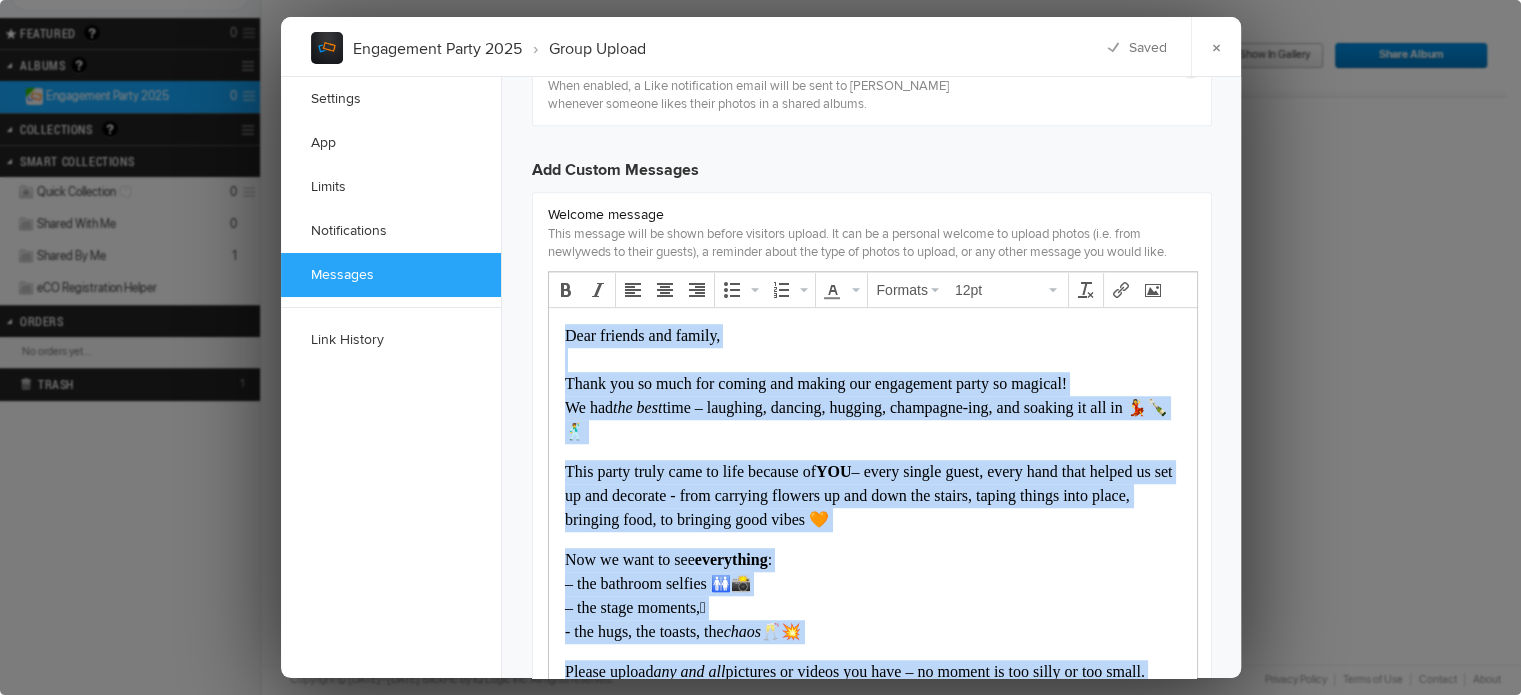 scroll, scrollTop: 1441, scrollLeft: 0, axis: vertical 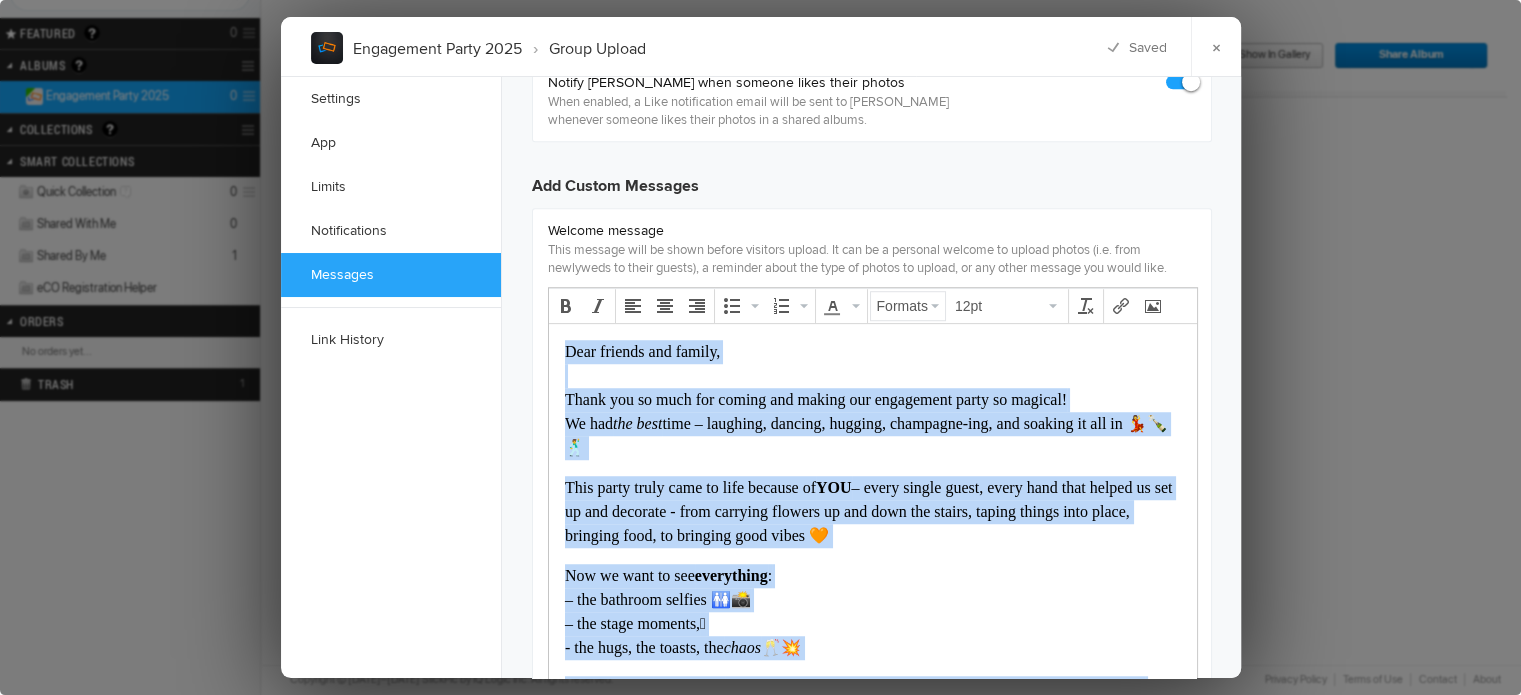 click on "Formats" at bounding box center [902, 306] 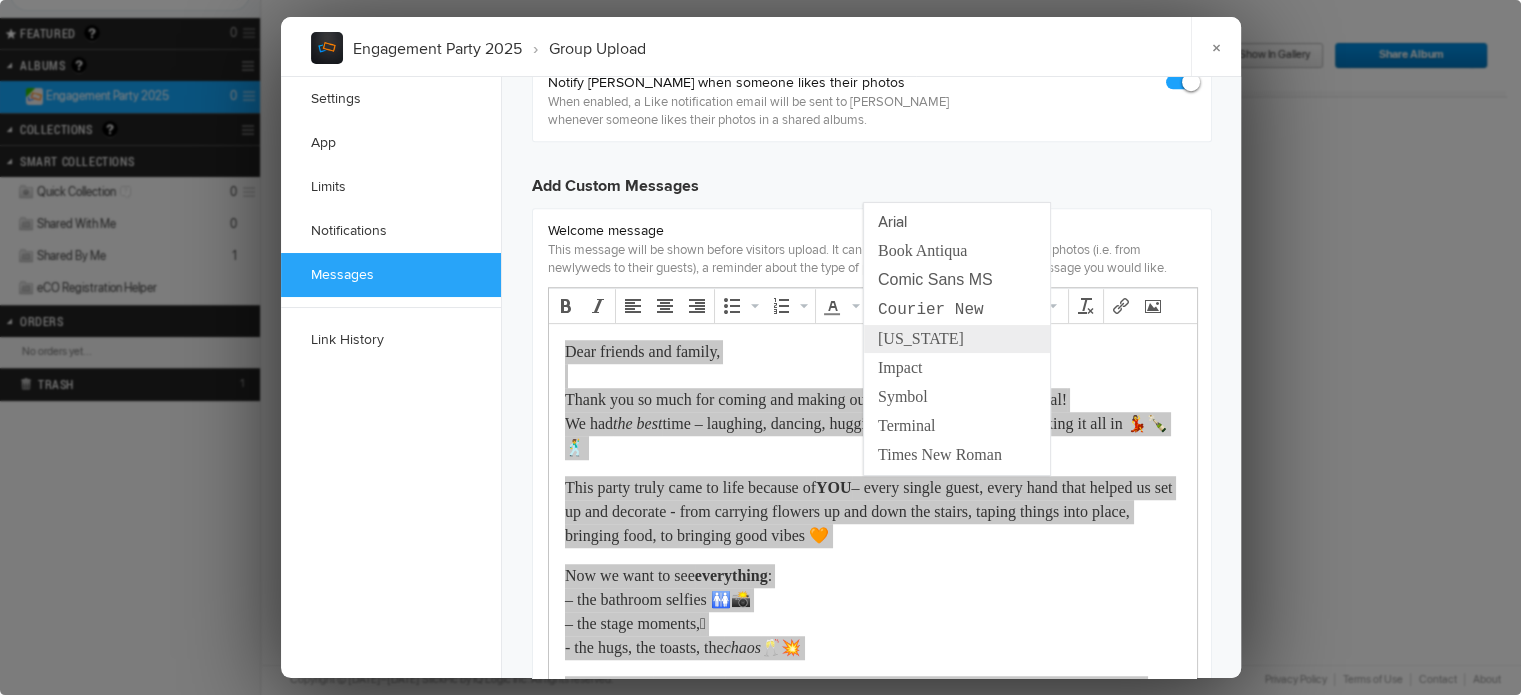 click on "Georgia" at bounding box center (957, 339) 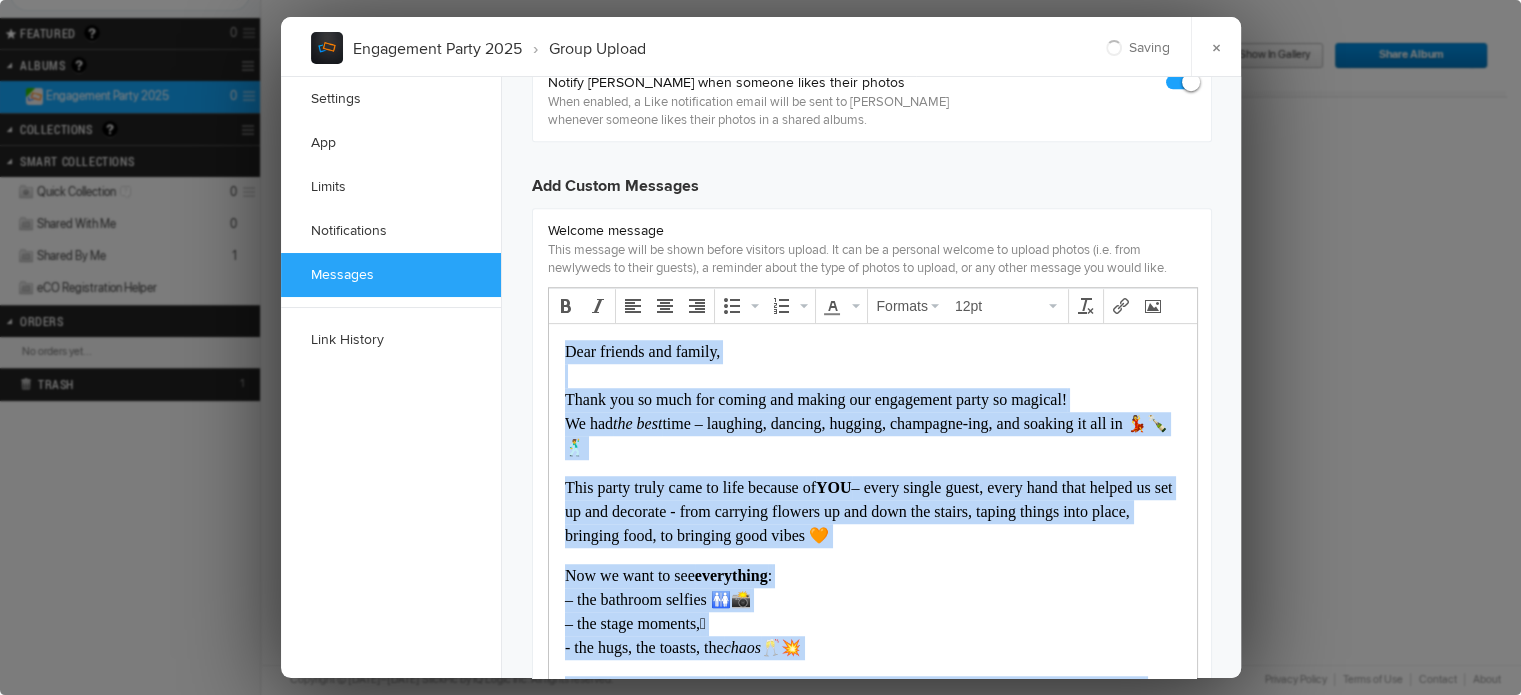 click on "This party truly came to life because of  YOU  – every single guest, every hand that helped us set up and decorate - from carrying flowers up and down the stairs, taping things into place, bringing food, to bringing good vibes 🧡" at bounding box center (867, 511) 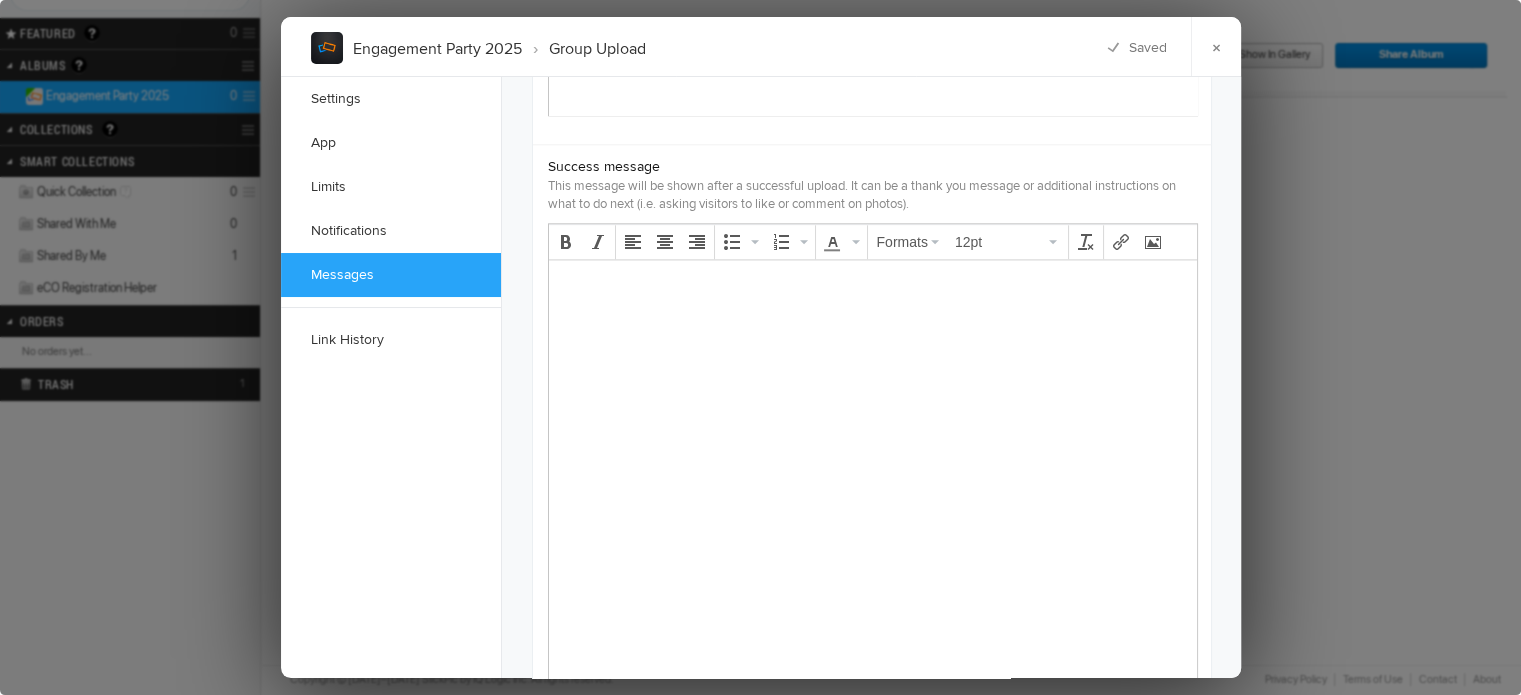 scroll, scrollTop: 2262, scrollLeft: 0, axis: vertical 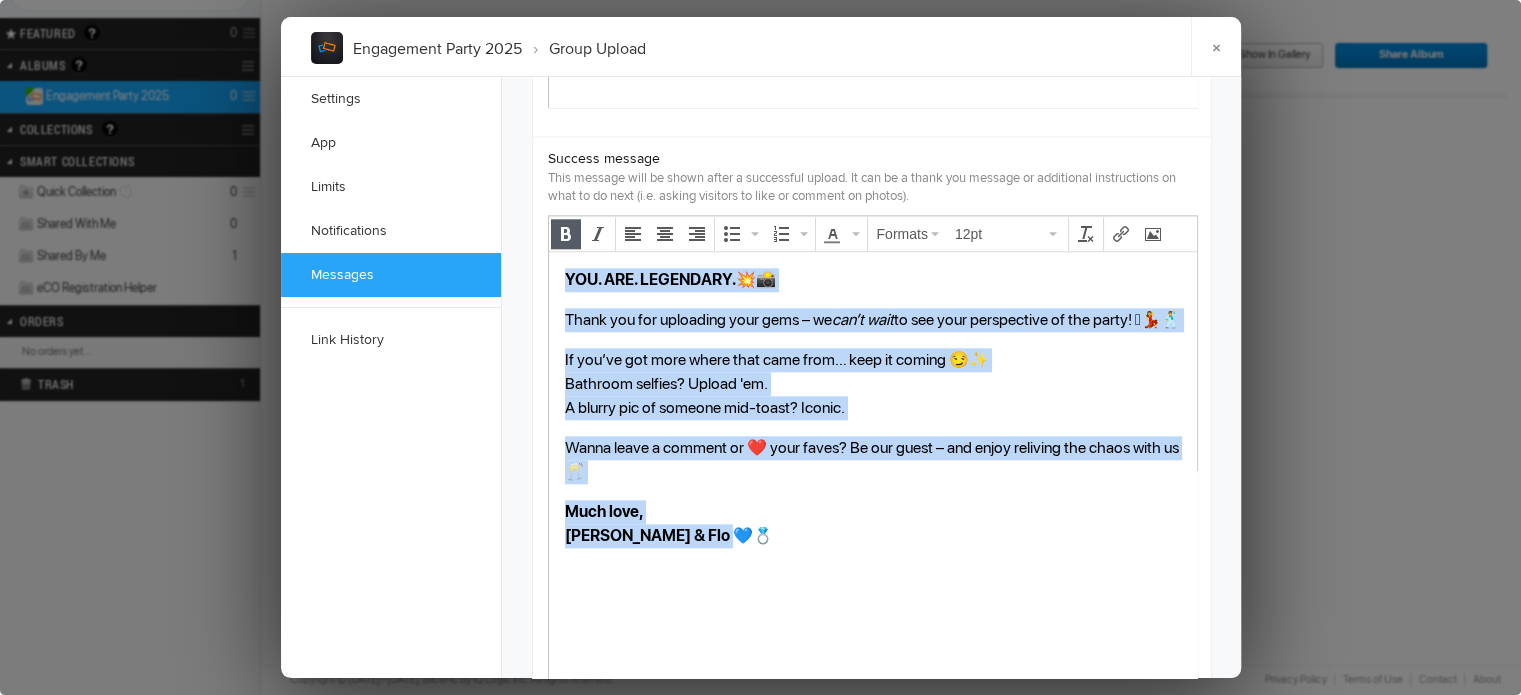 drag, startPoint x: 769, startPoint y: 608, endPoint x: 555, endPoint y: 276, distance: 394.99368 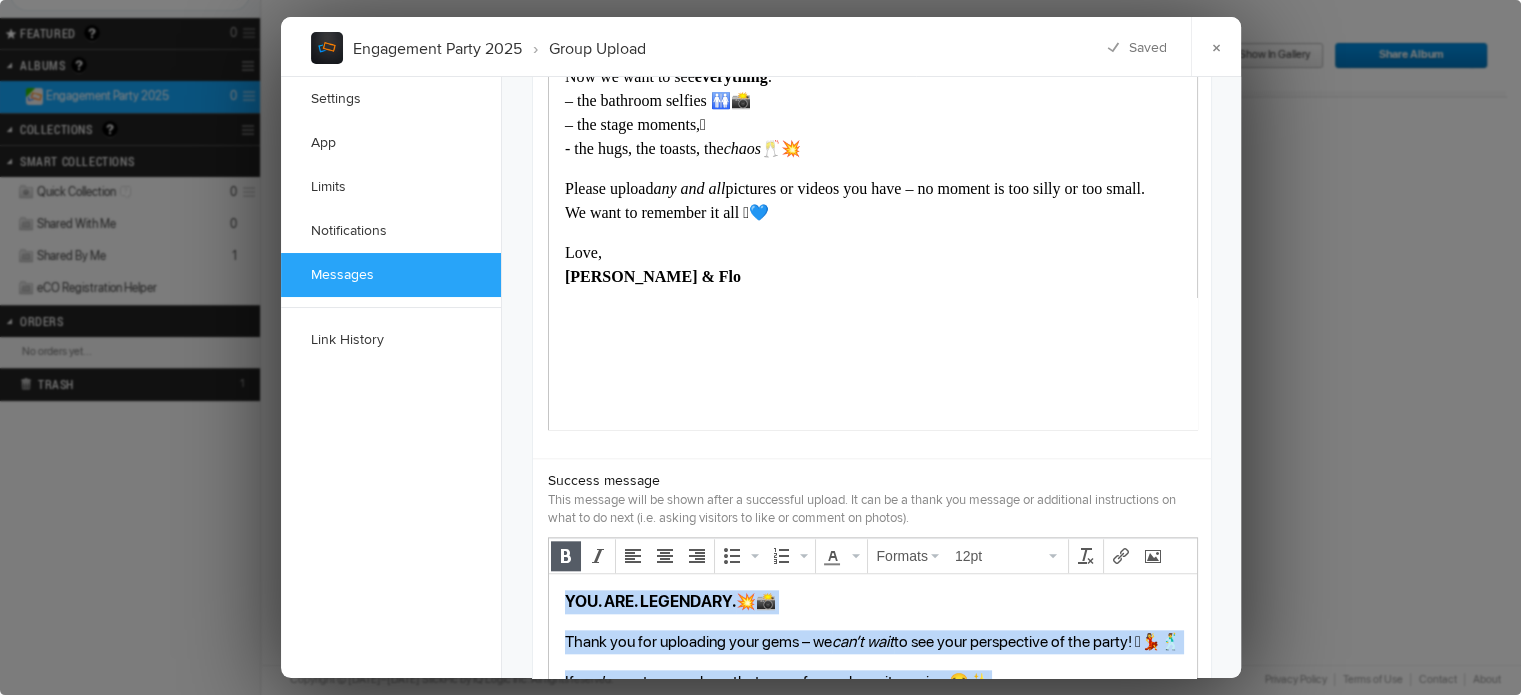 scroll, scrollTop: 1910, scrollLeft: 0, axis: vertical 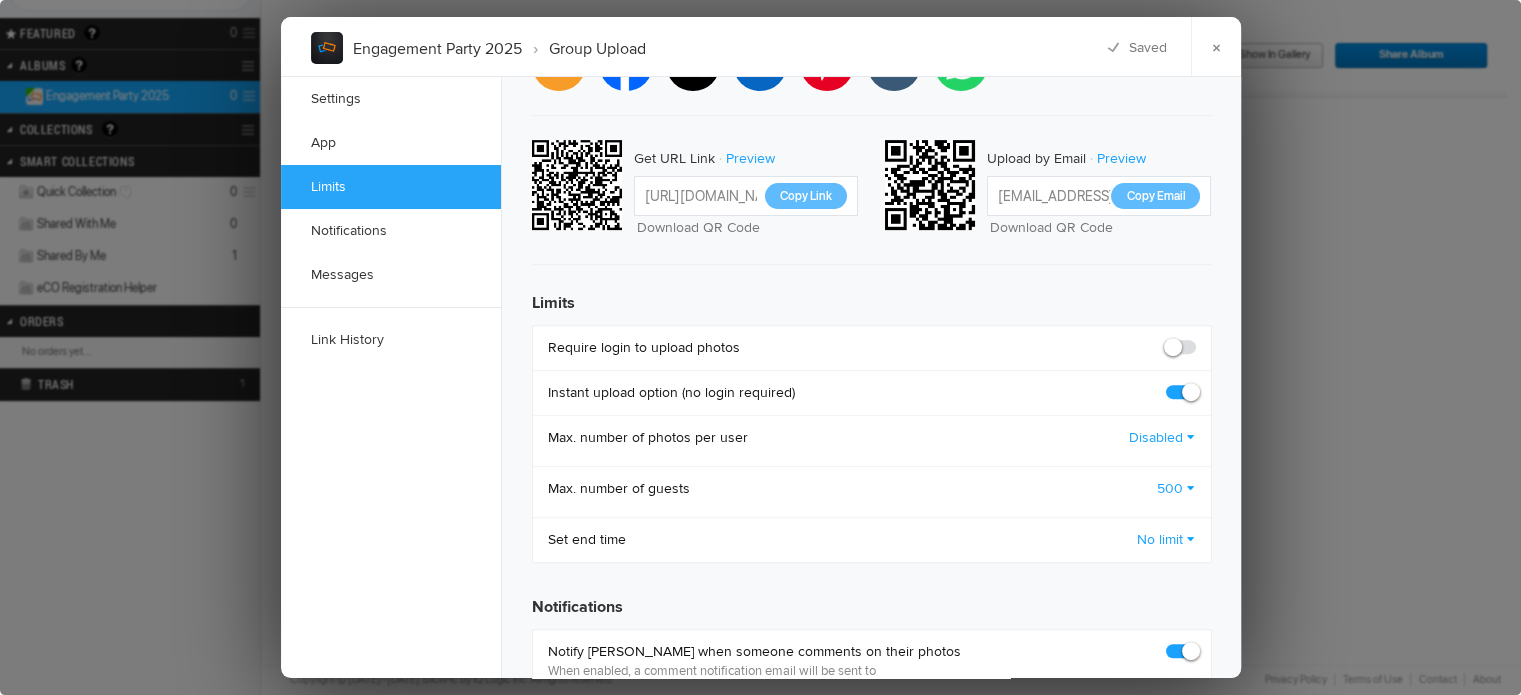 drag, startPoint x: 794, startPoint y: 1528, endPoint x: 501, endPoint y: 596, distance: 976.9713 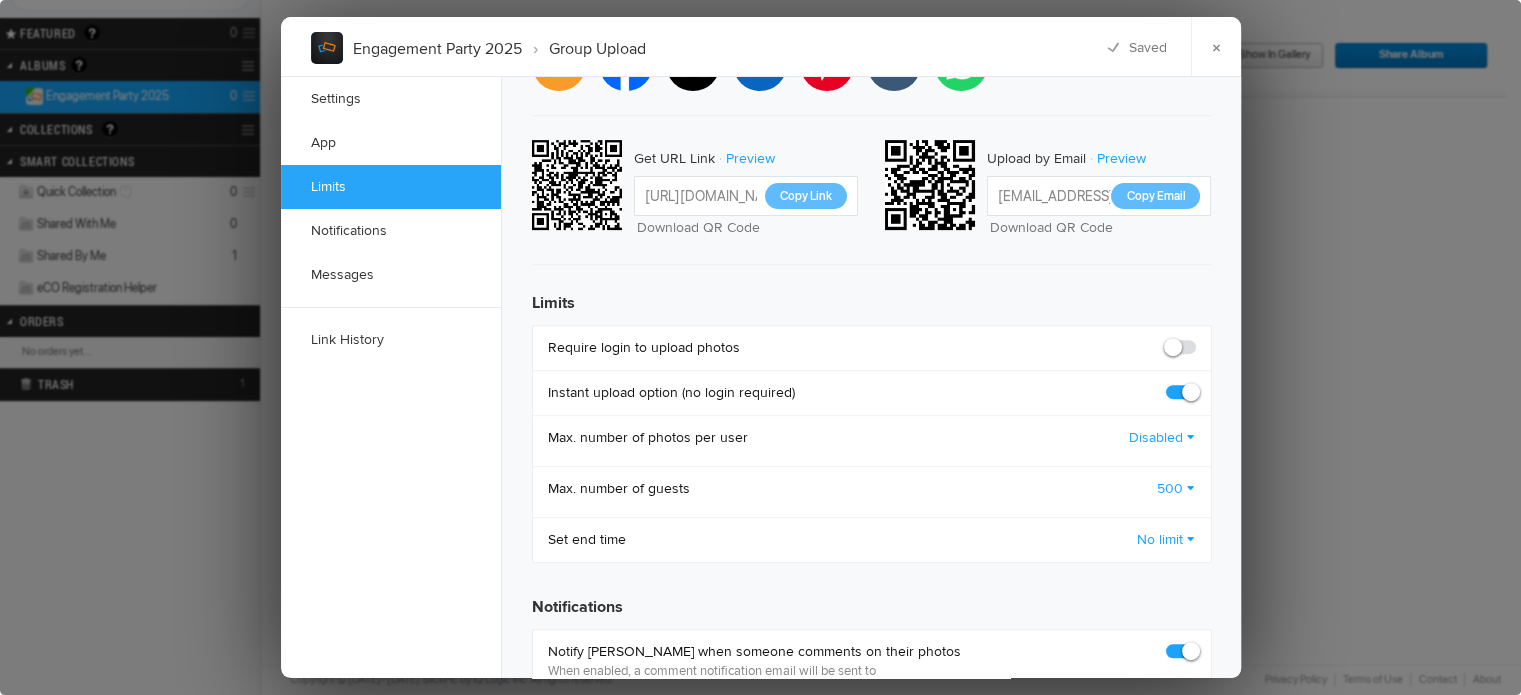 click on "Dear friends and family,  Thank you so much for coming and making our engagement party so magical! We had  the best  time – laughing, dancing, hugging, champagne-ing, and soaking it all in 💃🍾🕺 This party truly came to life because of  YOU  – every single guest, every hand that helped us set up and decorate - from carrying flowers up and down the stairs, taping things into place, bringing food, to bringing good vibes 🧡 Now we want to see  everything : – the bathroom selfies 🚻📸 – the stage moments,  🪩 - the hugs, the toasts, the  chaos  🥂💥 Please upload  any and all  pictures or videos you have – no moment is too silly or too small. We want to remember it all 🥹💙 Love, Christina & Flo" at bounding box center [872, 1261] 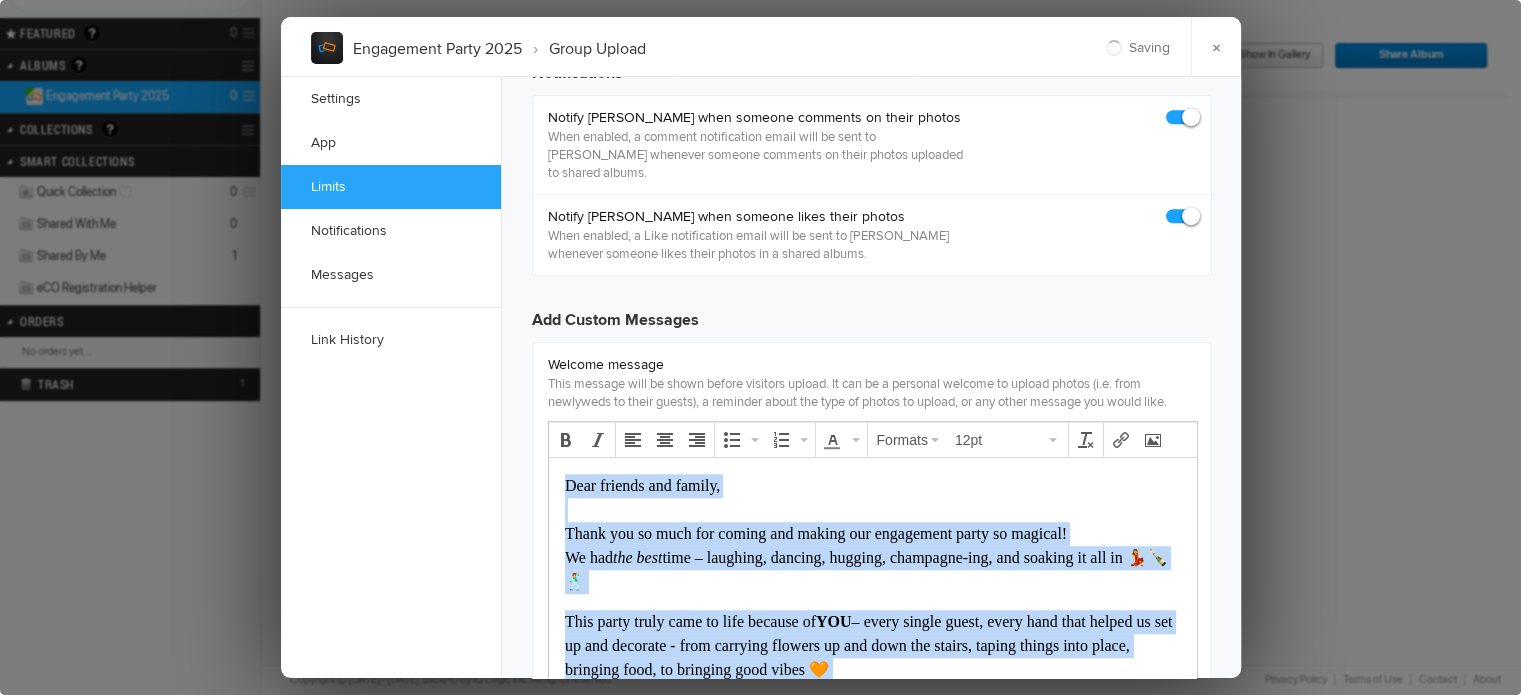 scroll, scrollTop: 1476, scrollLeft: 0, axis: vertical 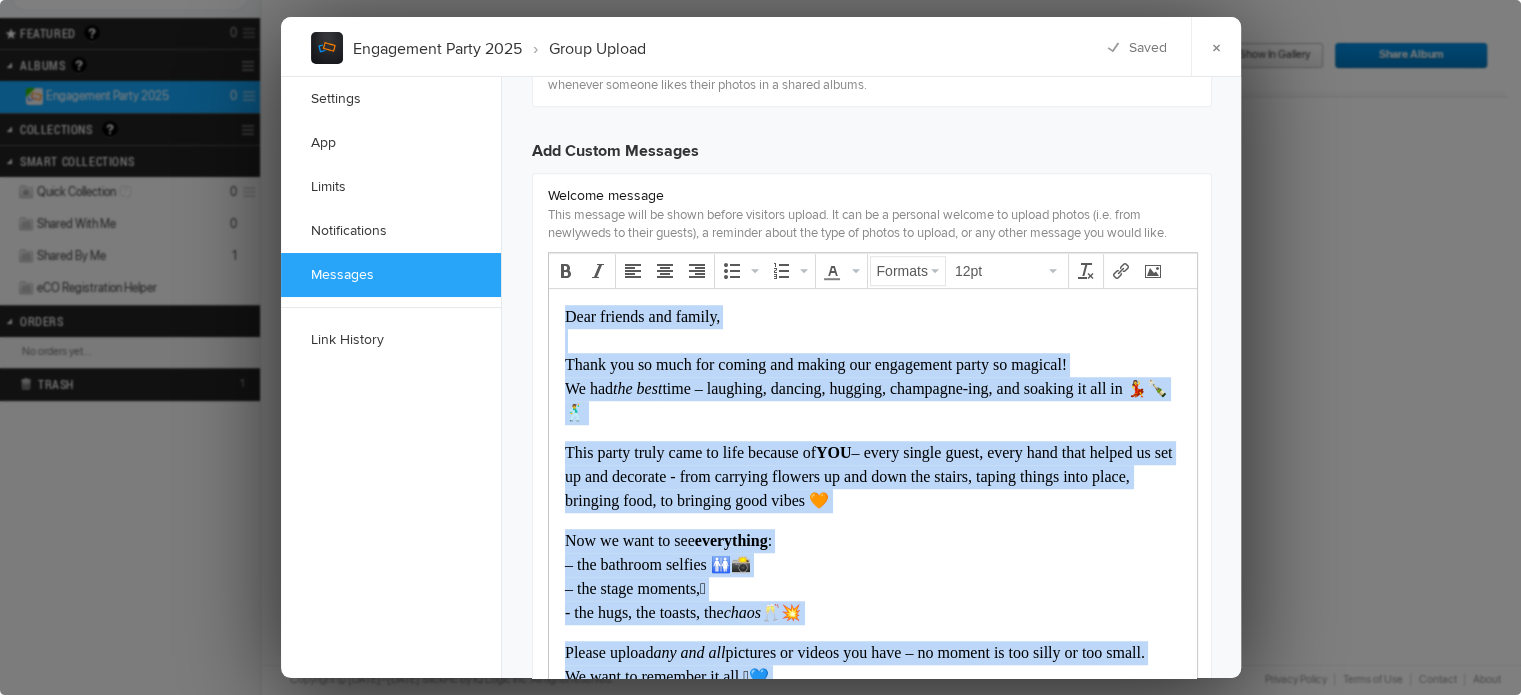 click on "Formats" at bounding box center (902, 271) 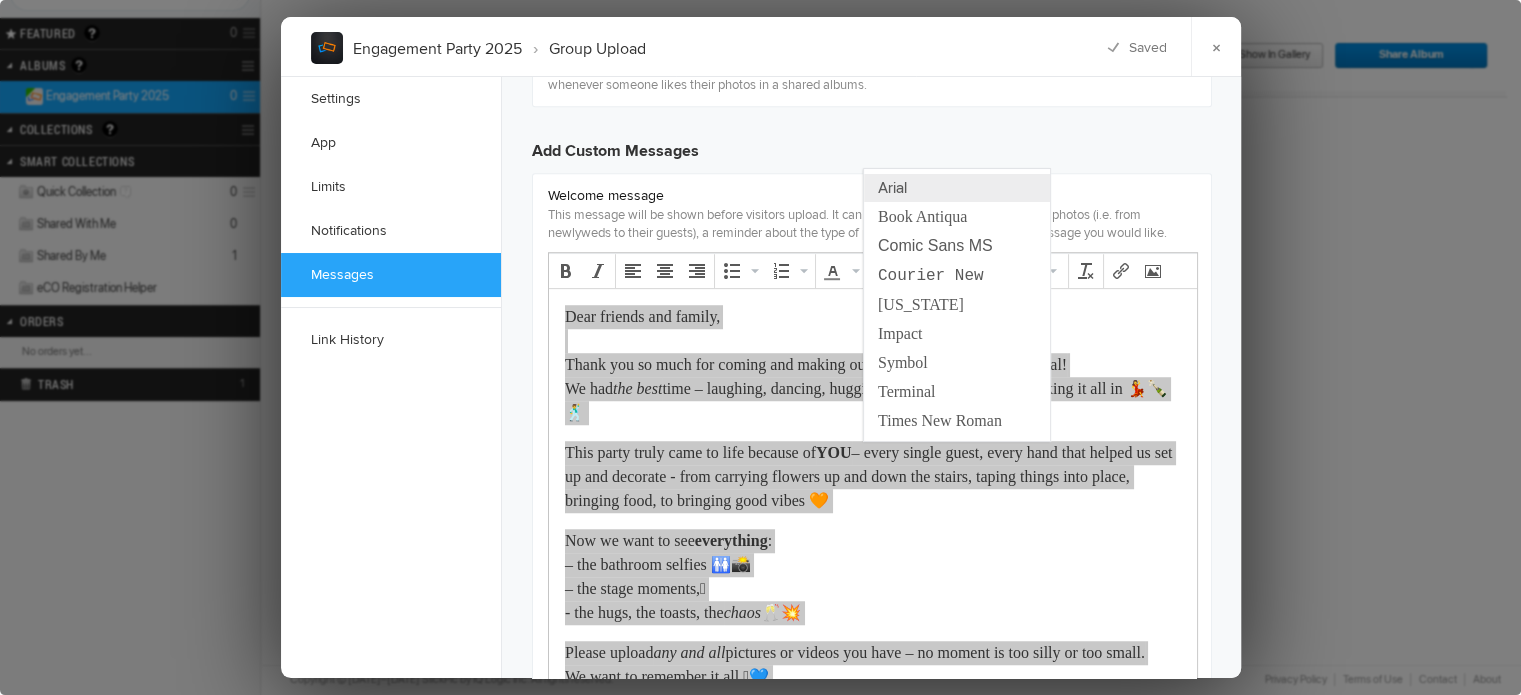 click on "Arial" at bounding box center [892, 187] 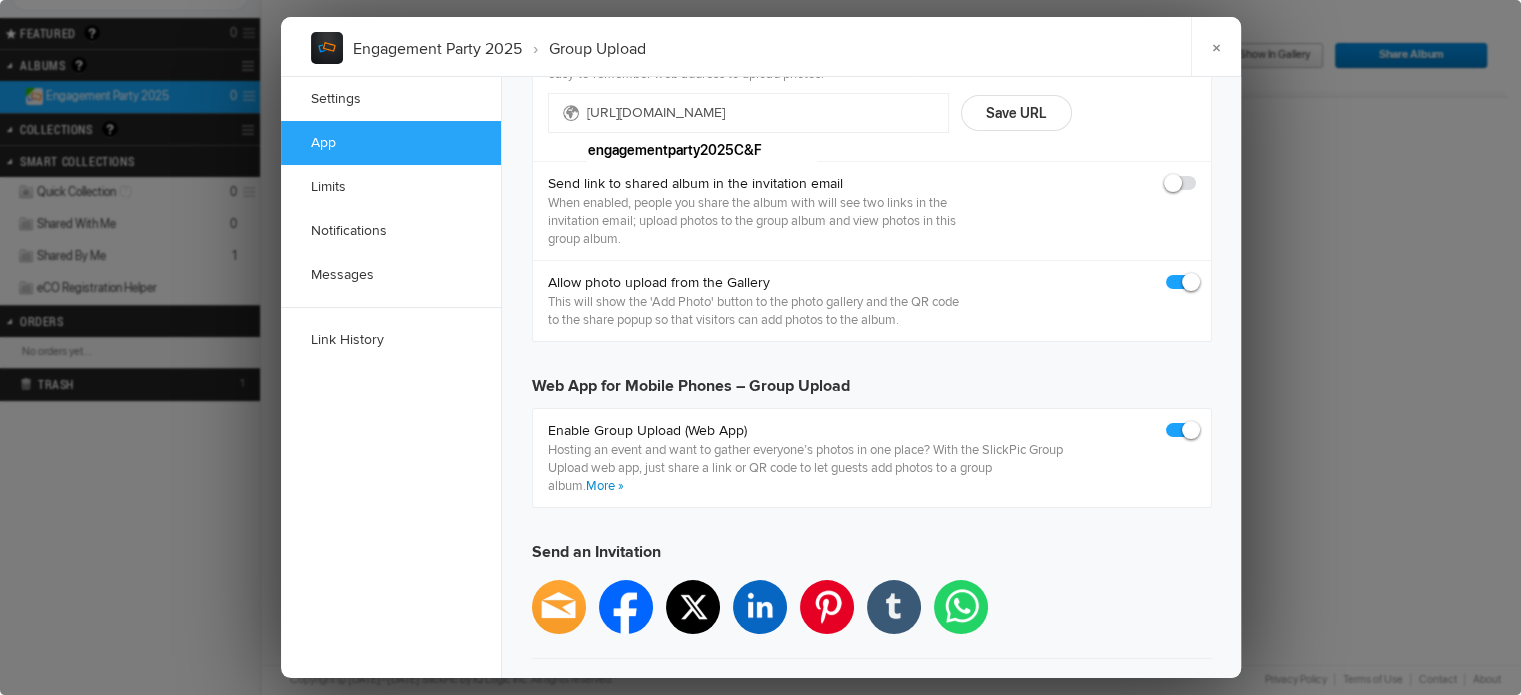 scroll, scrollTop: 0, scrollLeft: 0, axis: both 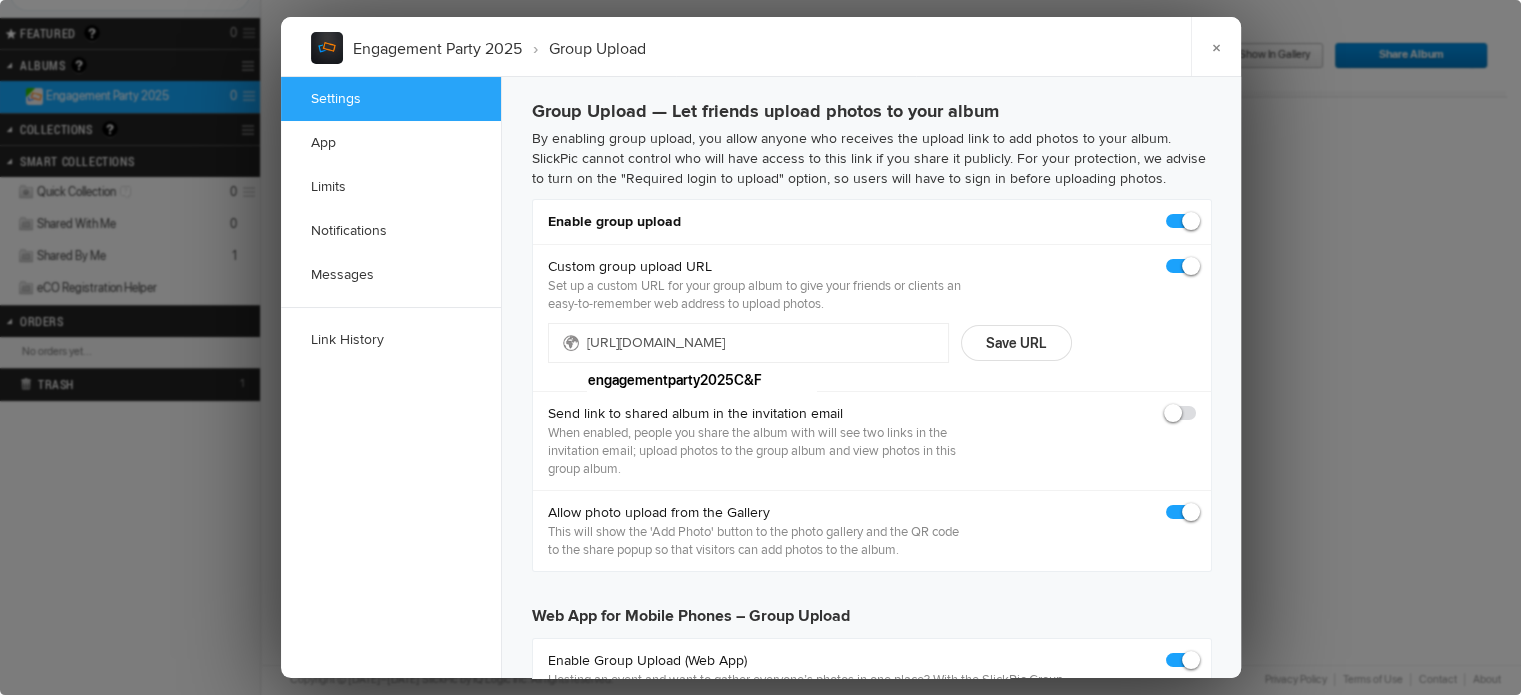 click on "Settings" 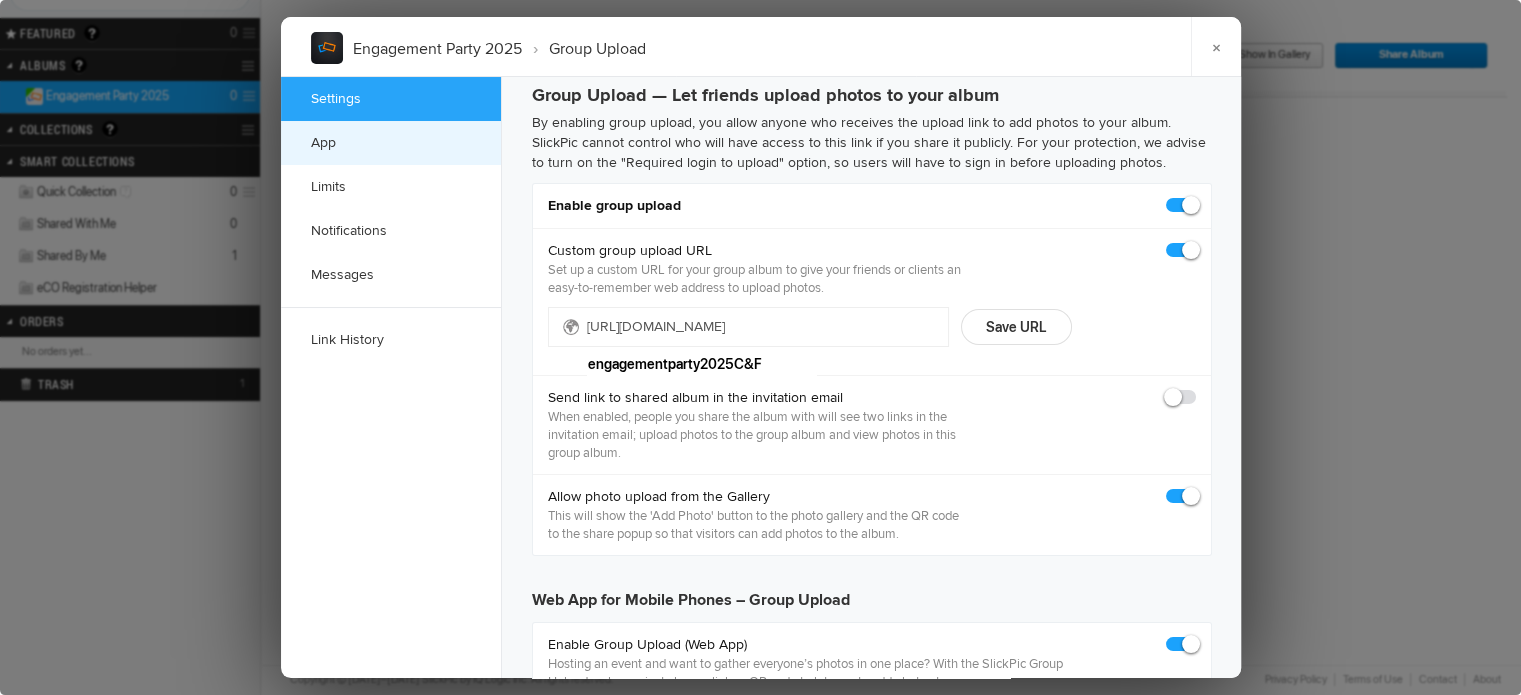 click on "App" 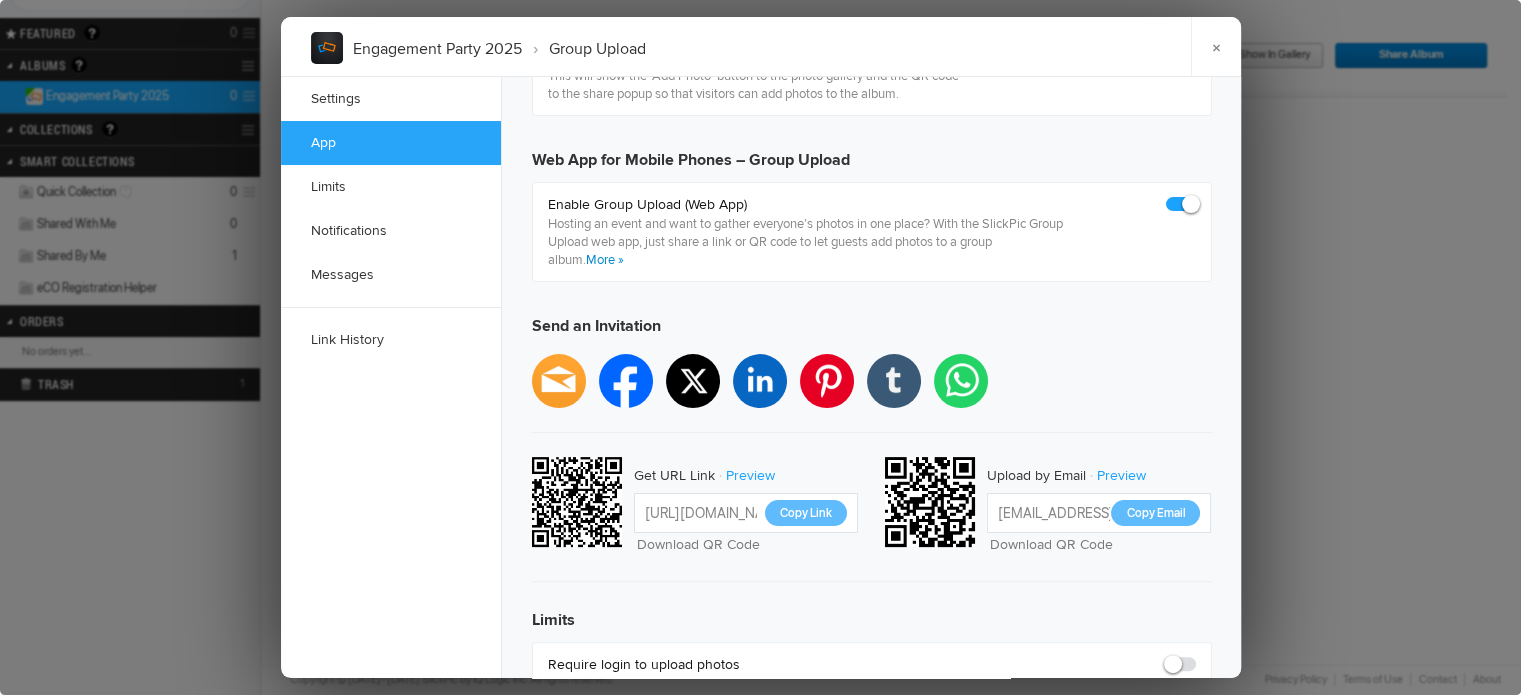 scroll, scrollTop: 510, scrollLeft: 0, axis: vertical 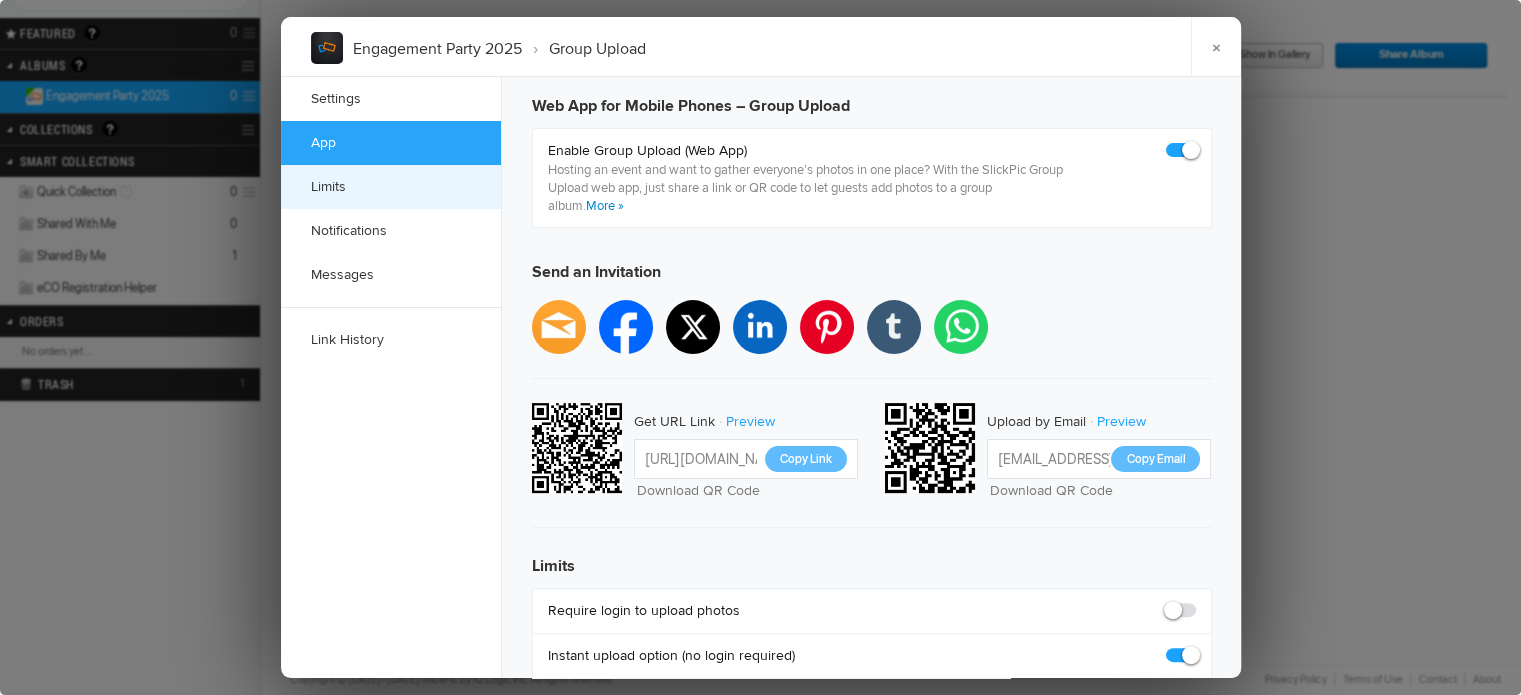 click on "Limits" 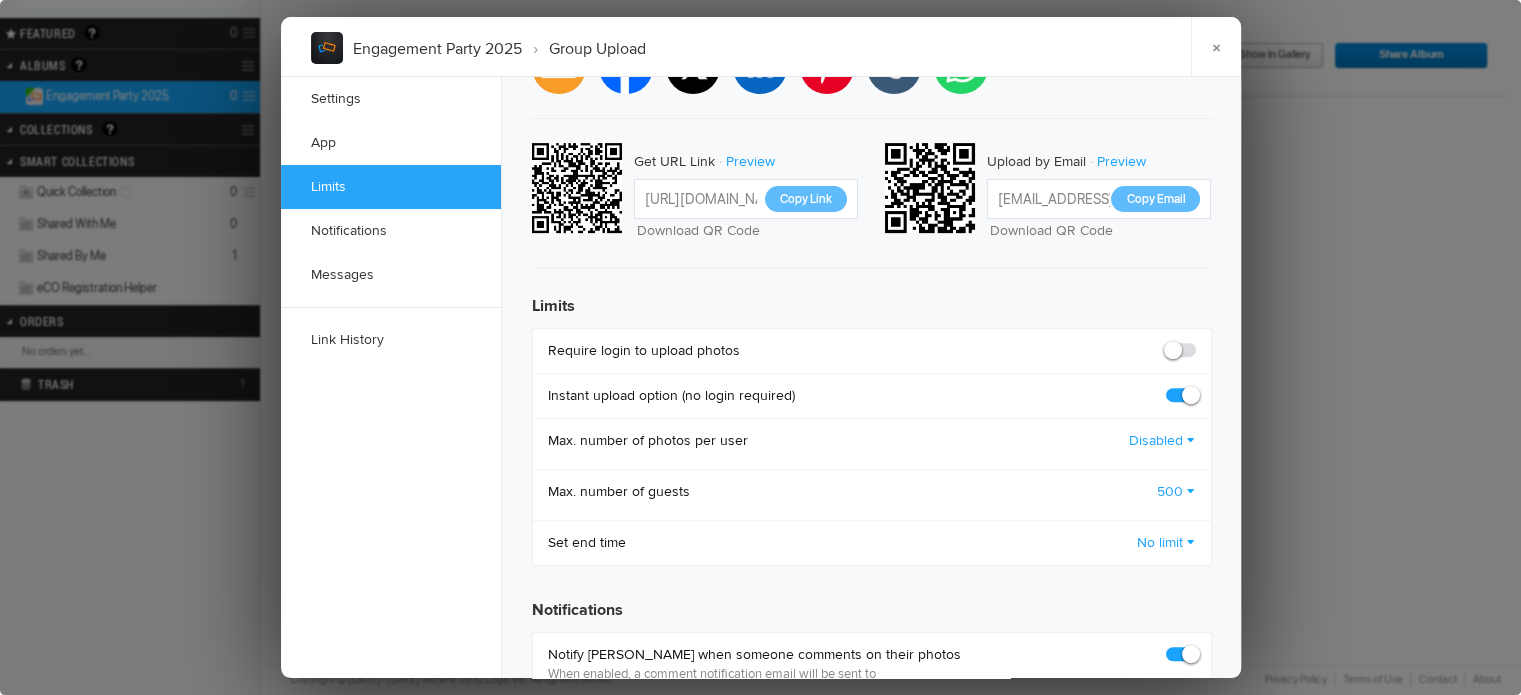 scroll, scrollTop: 969, scrollLeft: 0, axis: vertical 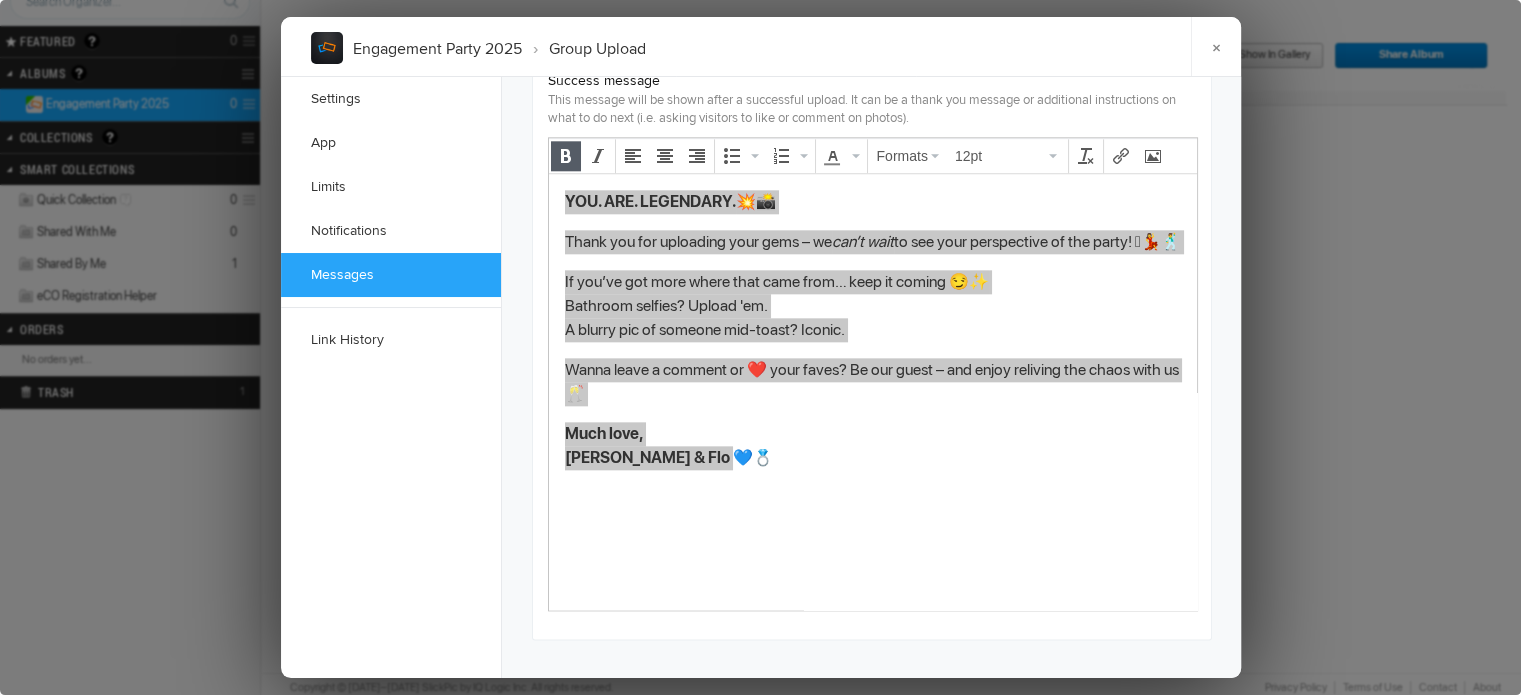 click on "×" 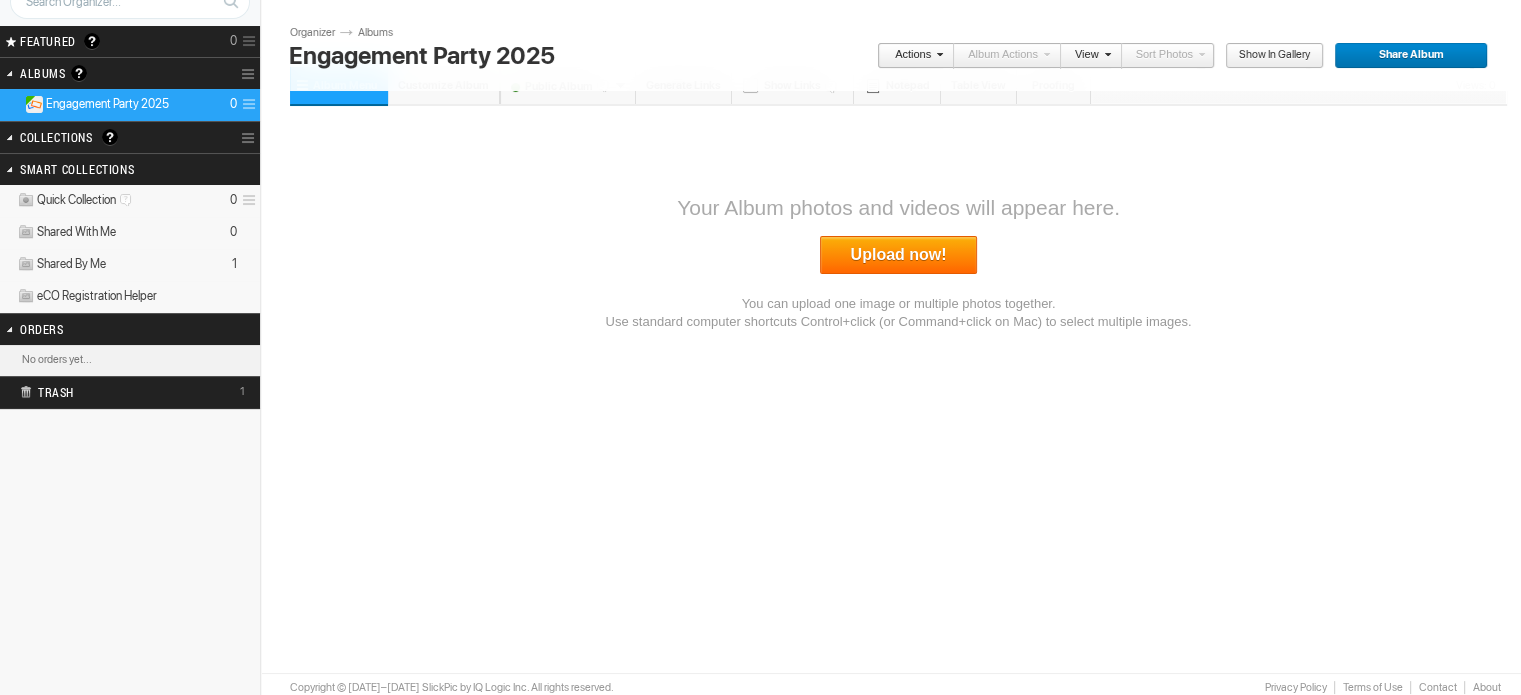 click on "Actions Album Actions Actions View Sort Albums Sort Photos
Show in Gallery
Share Album
Share Gallery" at bounding box center (1182, 61) 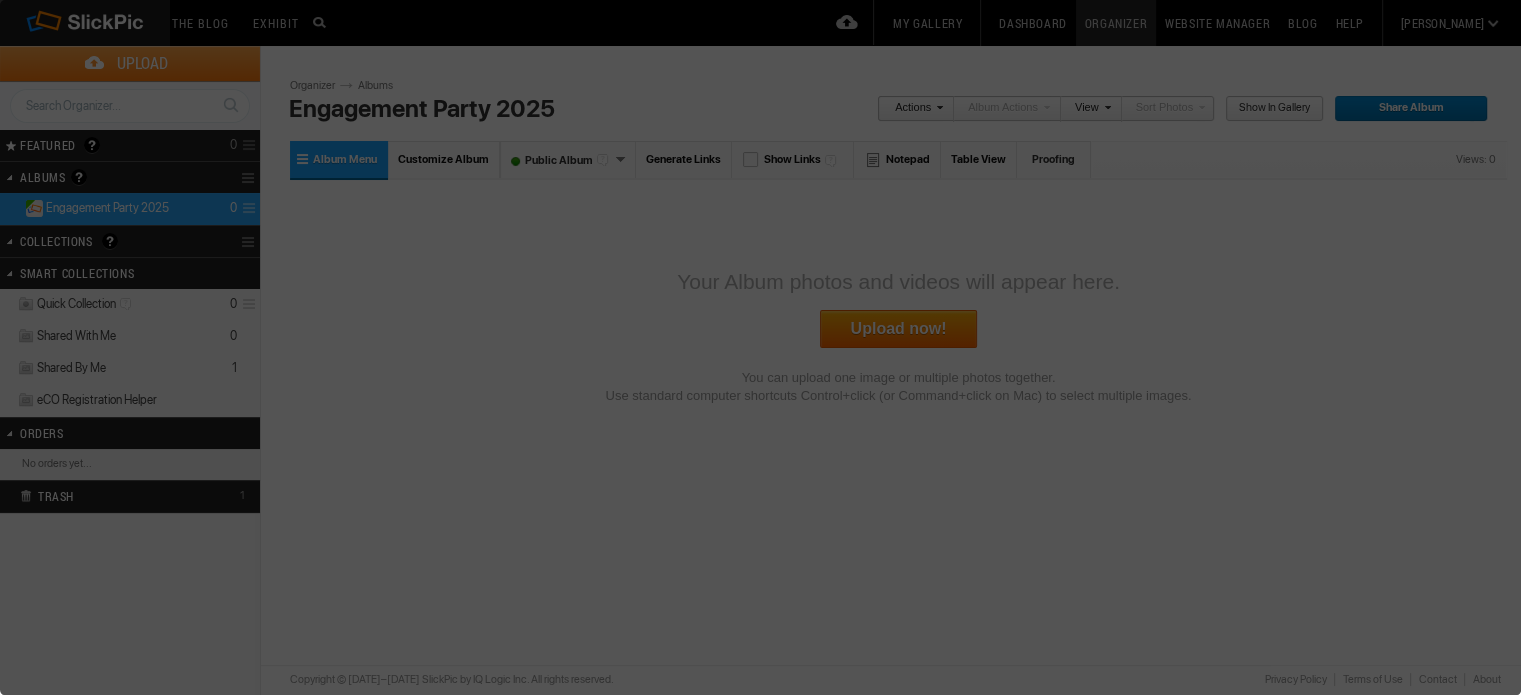 scroll, scrollTop: 0, scrollLeft: 0, axis: both 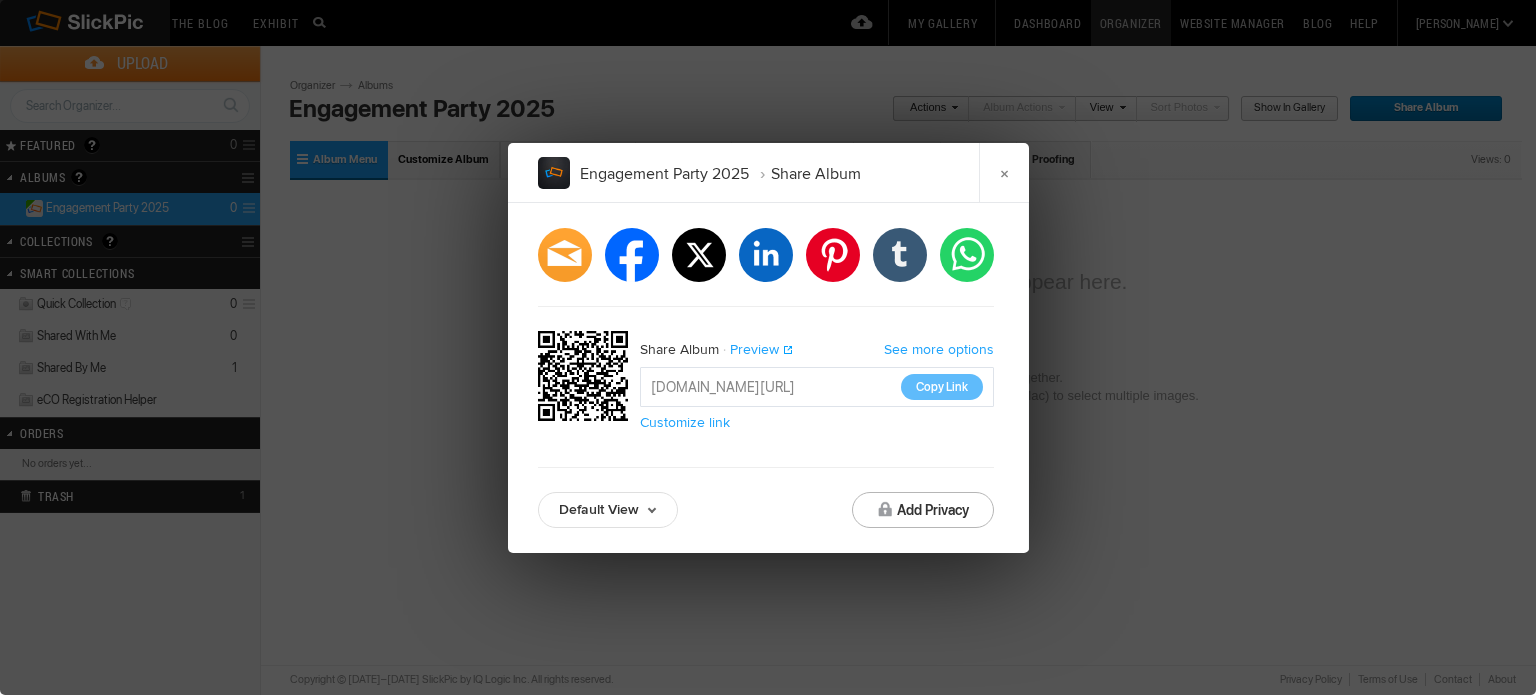 click on "Preview" 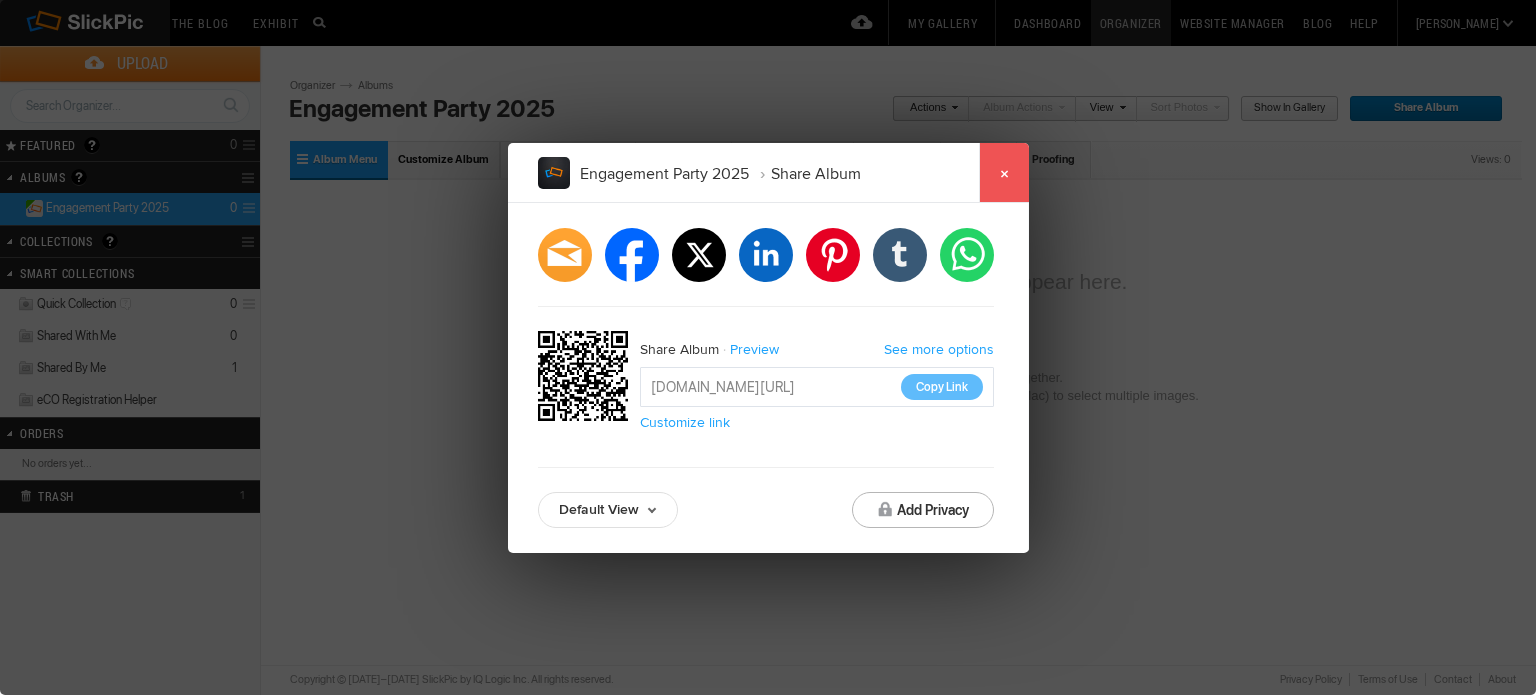 click on "×" 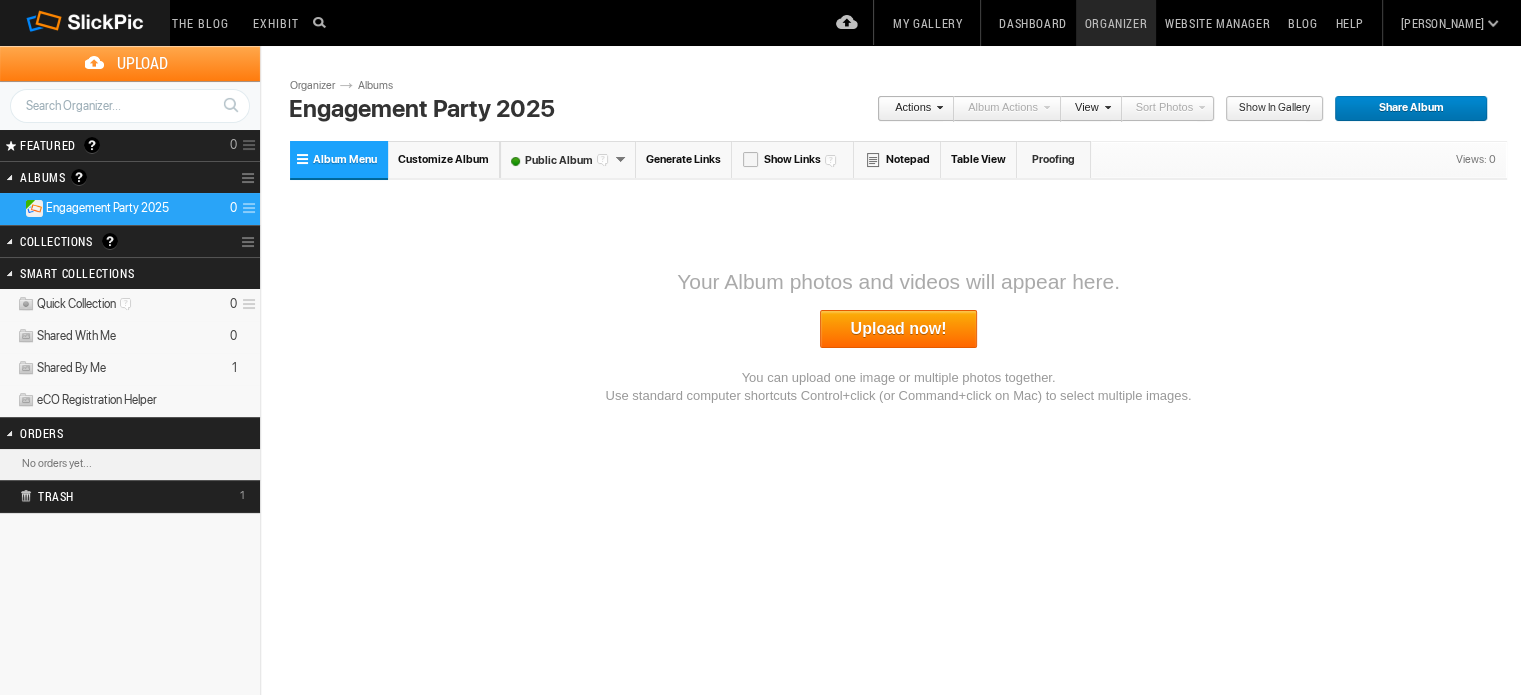 click at bounding box center [246, 208] 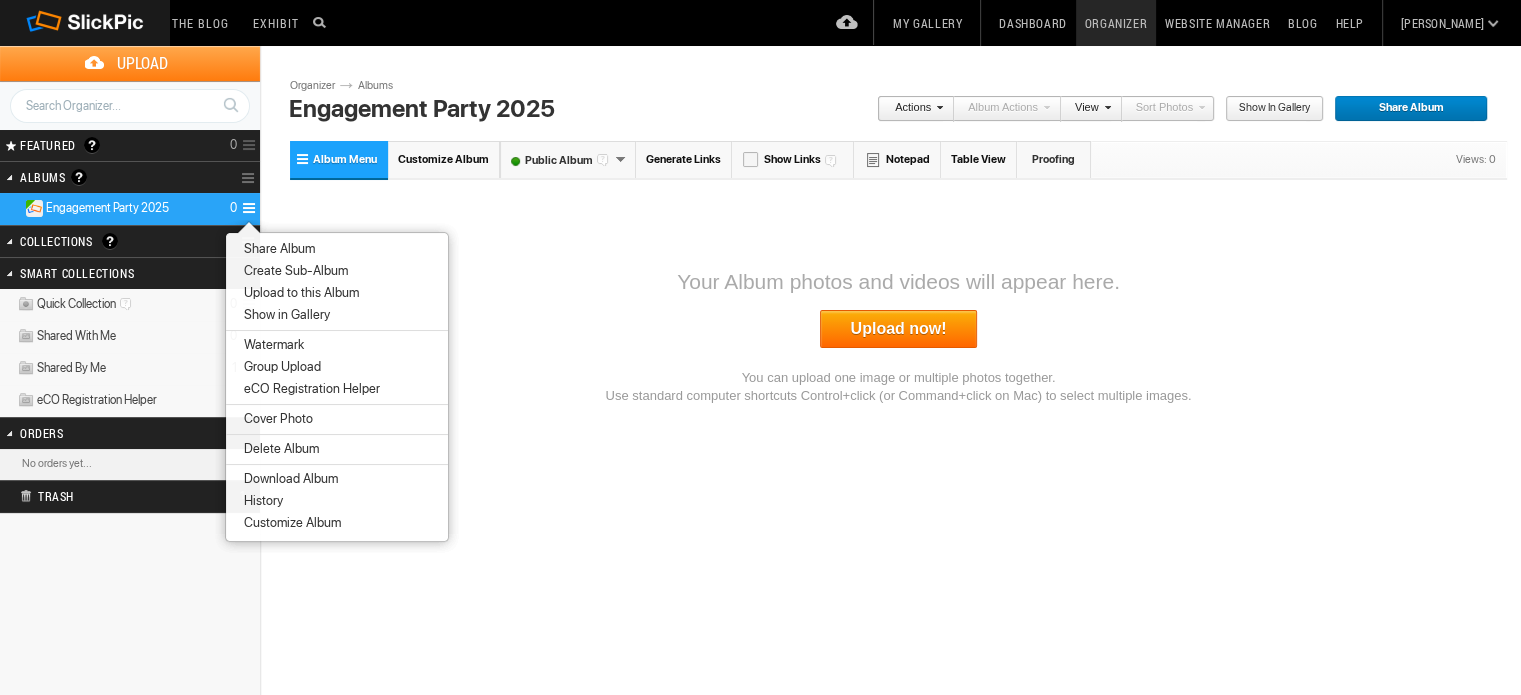 click on "Cover Photo" at bounding box center [337, 419] 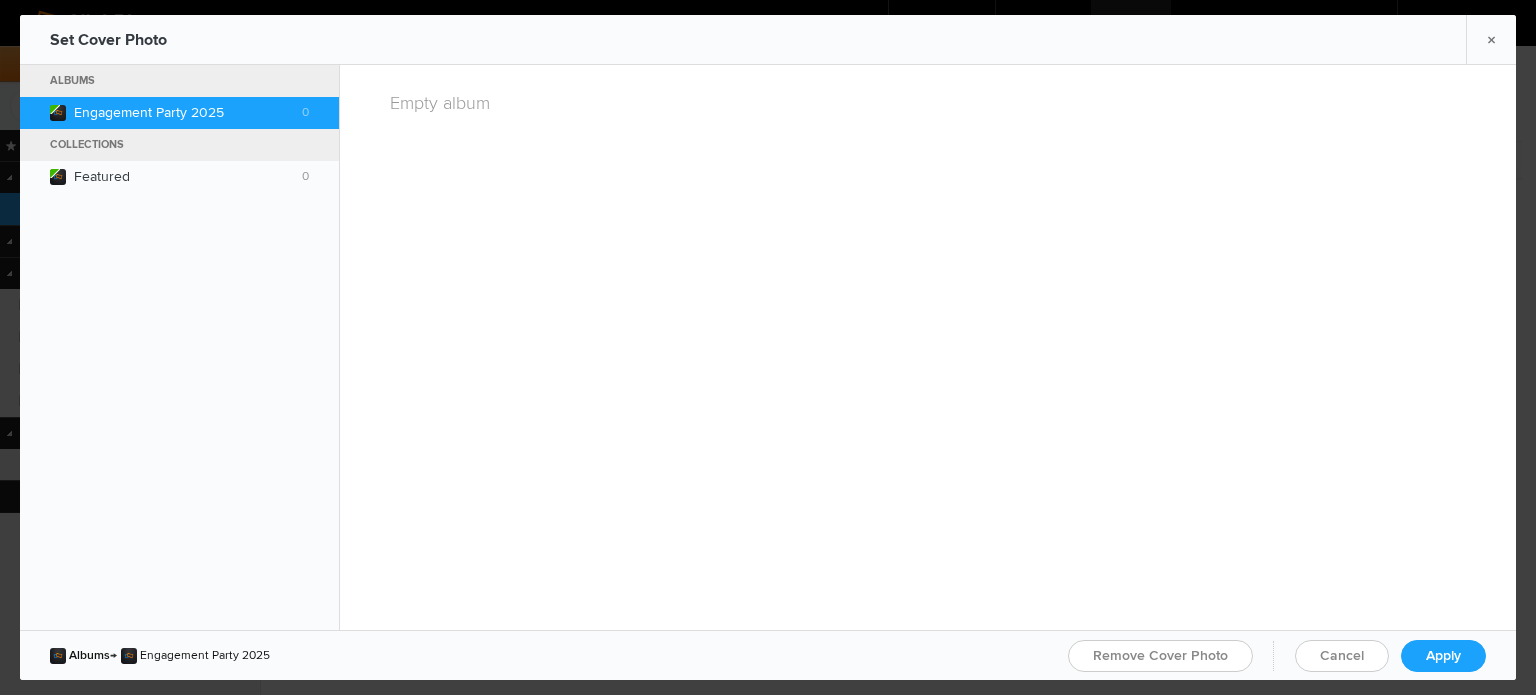 click on "Albums  Engagement Party 2025  0 Collections  Featured  0 Empty album" 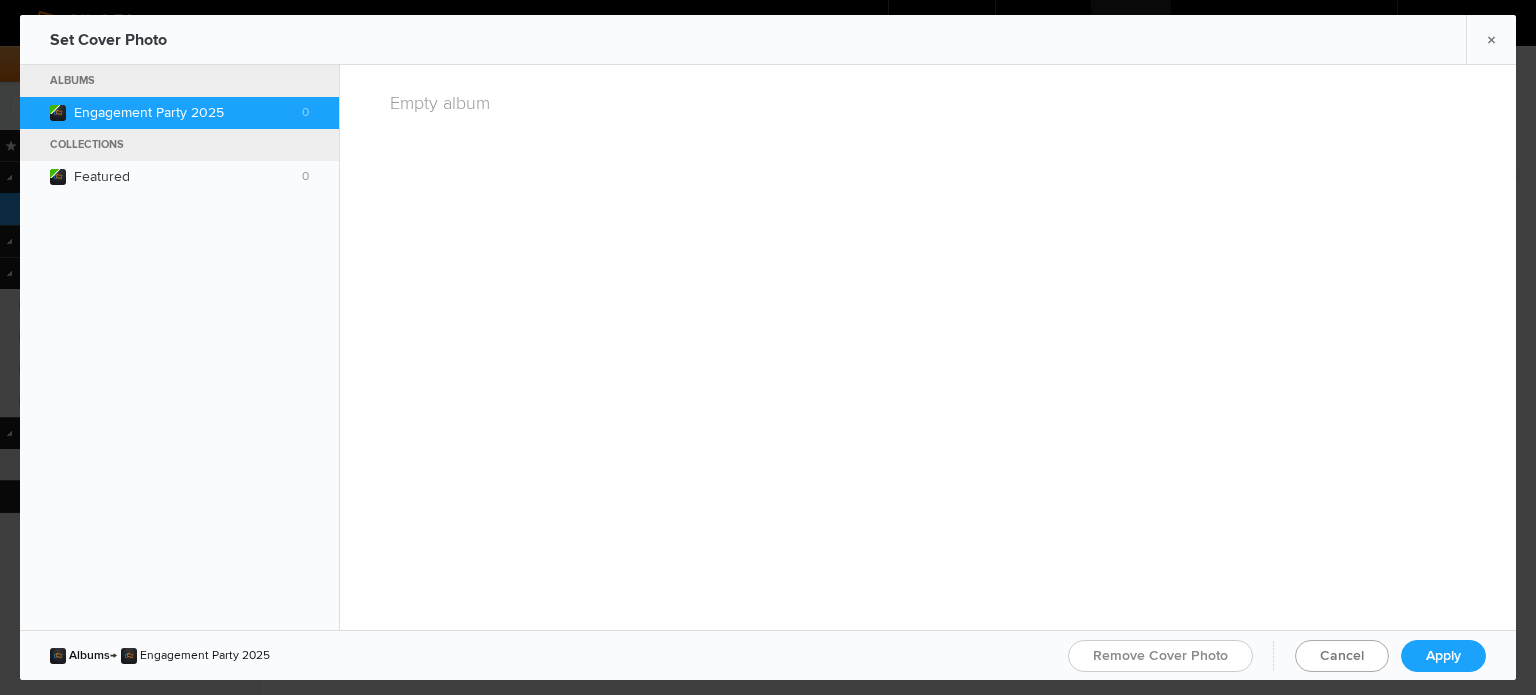 drag, startPoint x: 1450, startPoint y: 653, endPoint x: 1327, endPoint y: 645, distance: 123.25989 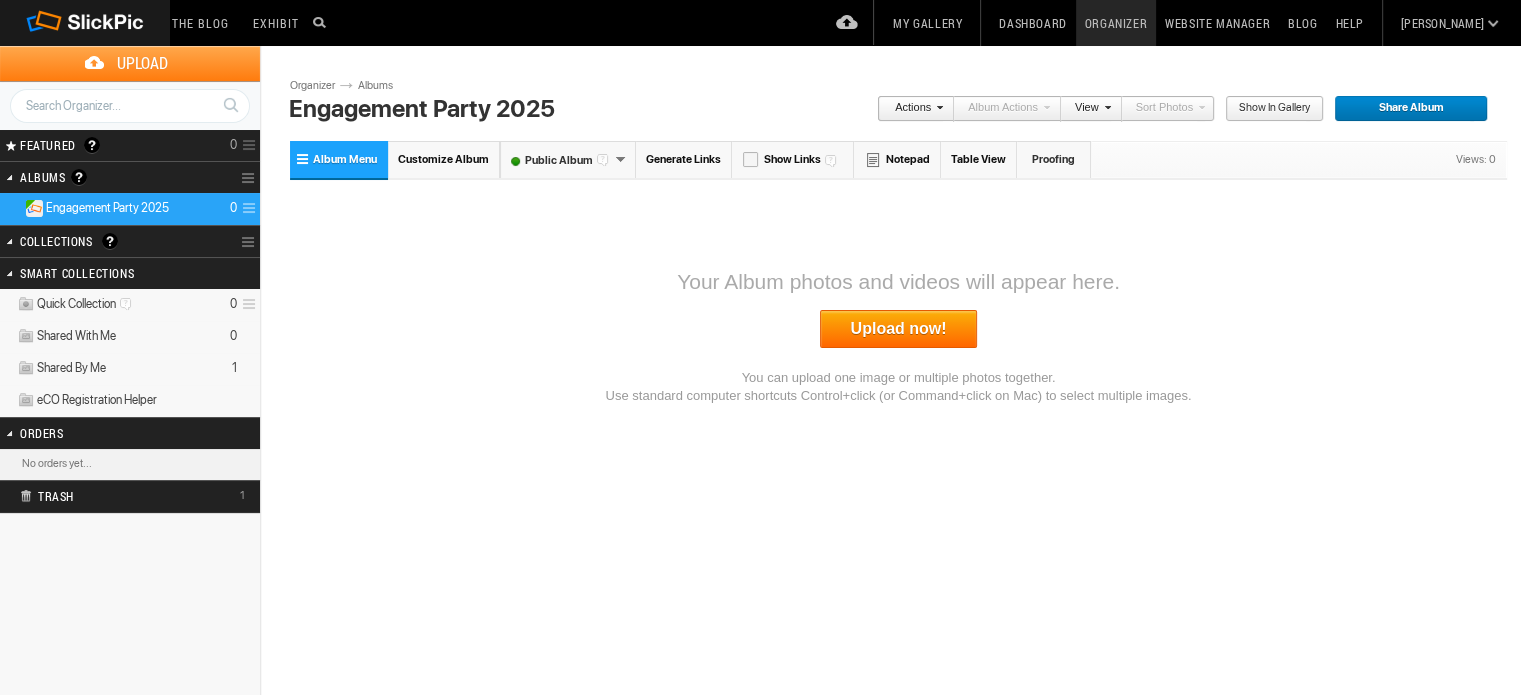 click on "Generate Links" at bounding box center (684, 159) 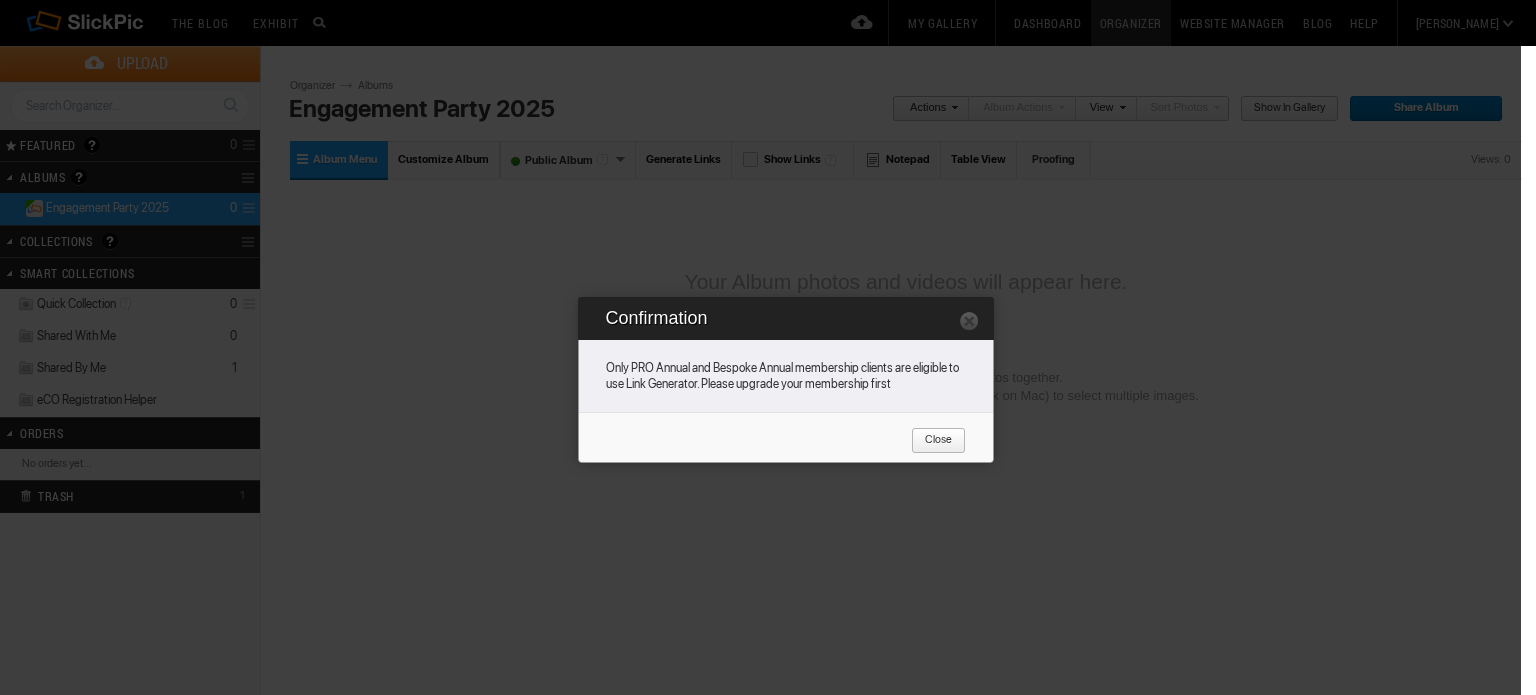 click at bounding box center (969, 320) 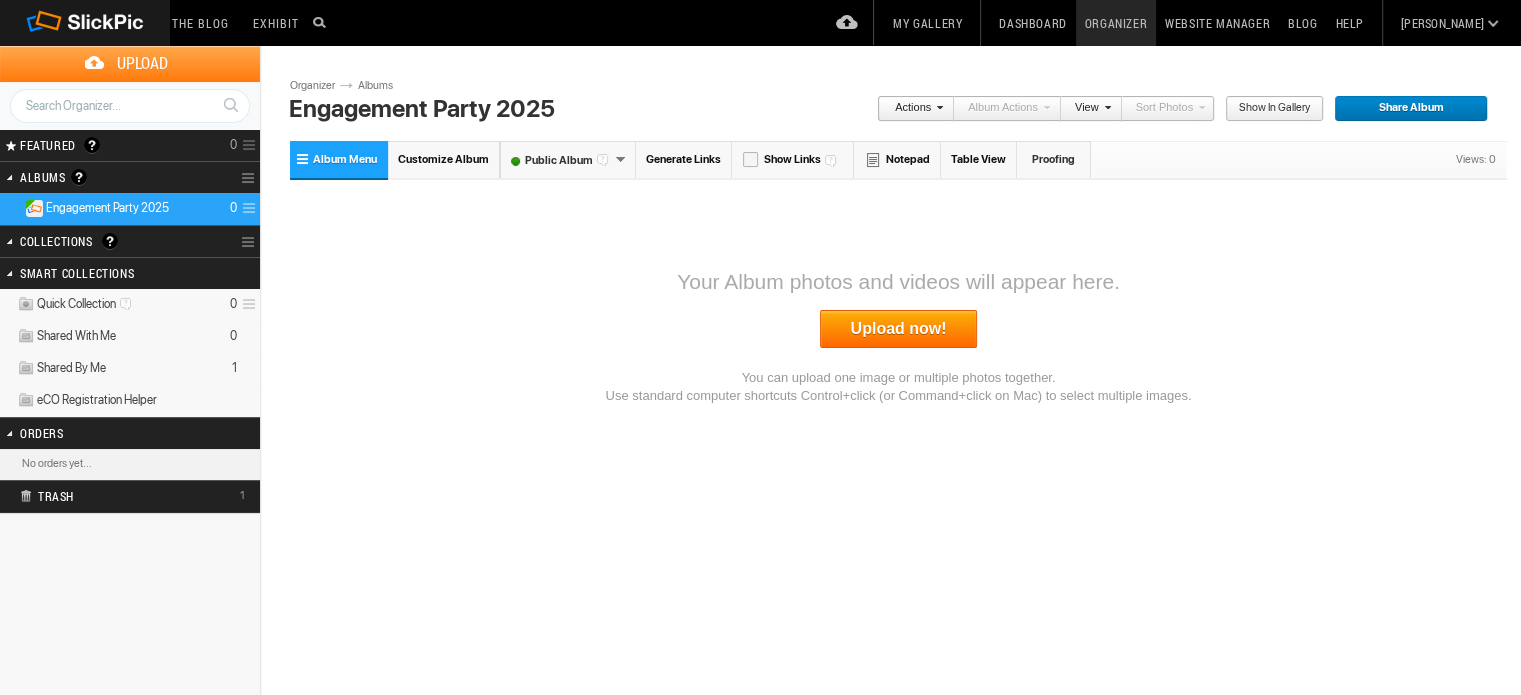 click at bounding box center [246, 208] 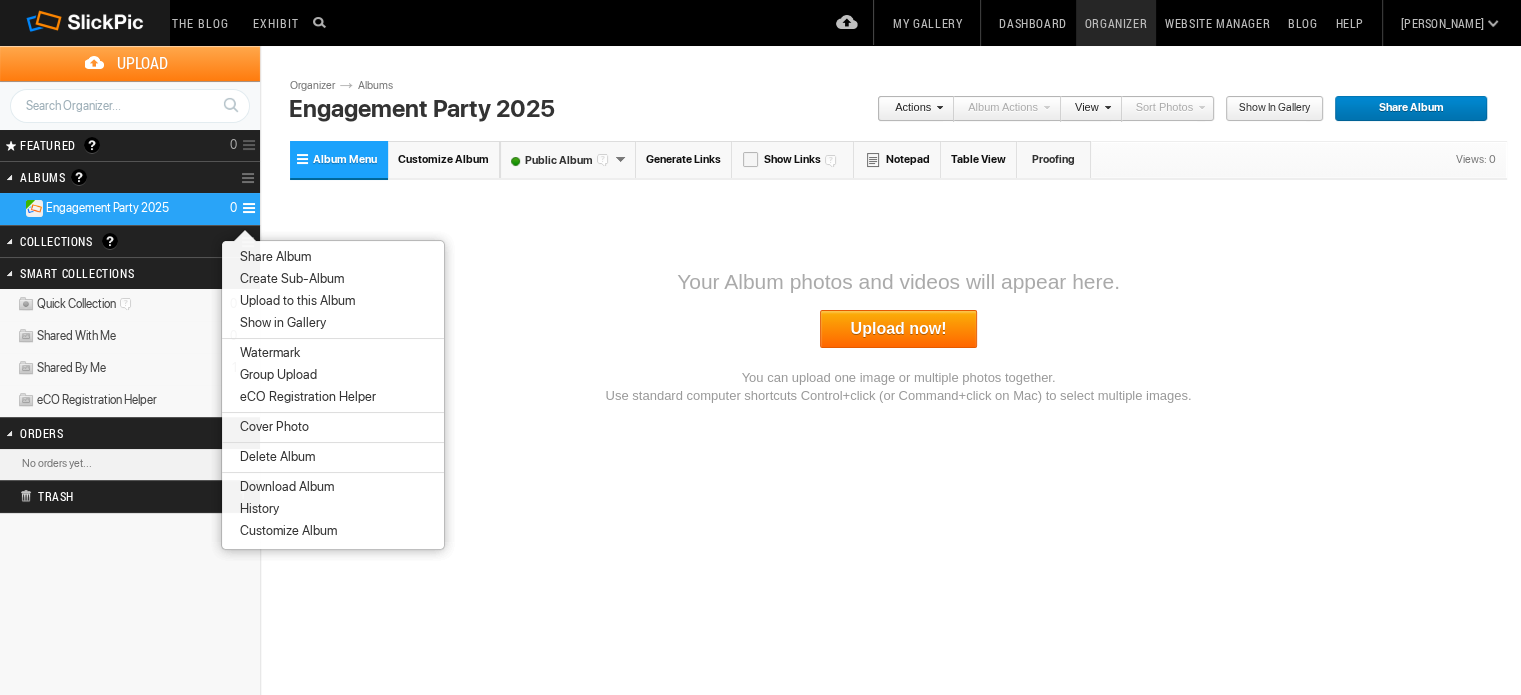 click on "Group Upload" at bounding box center (275, 375) 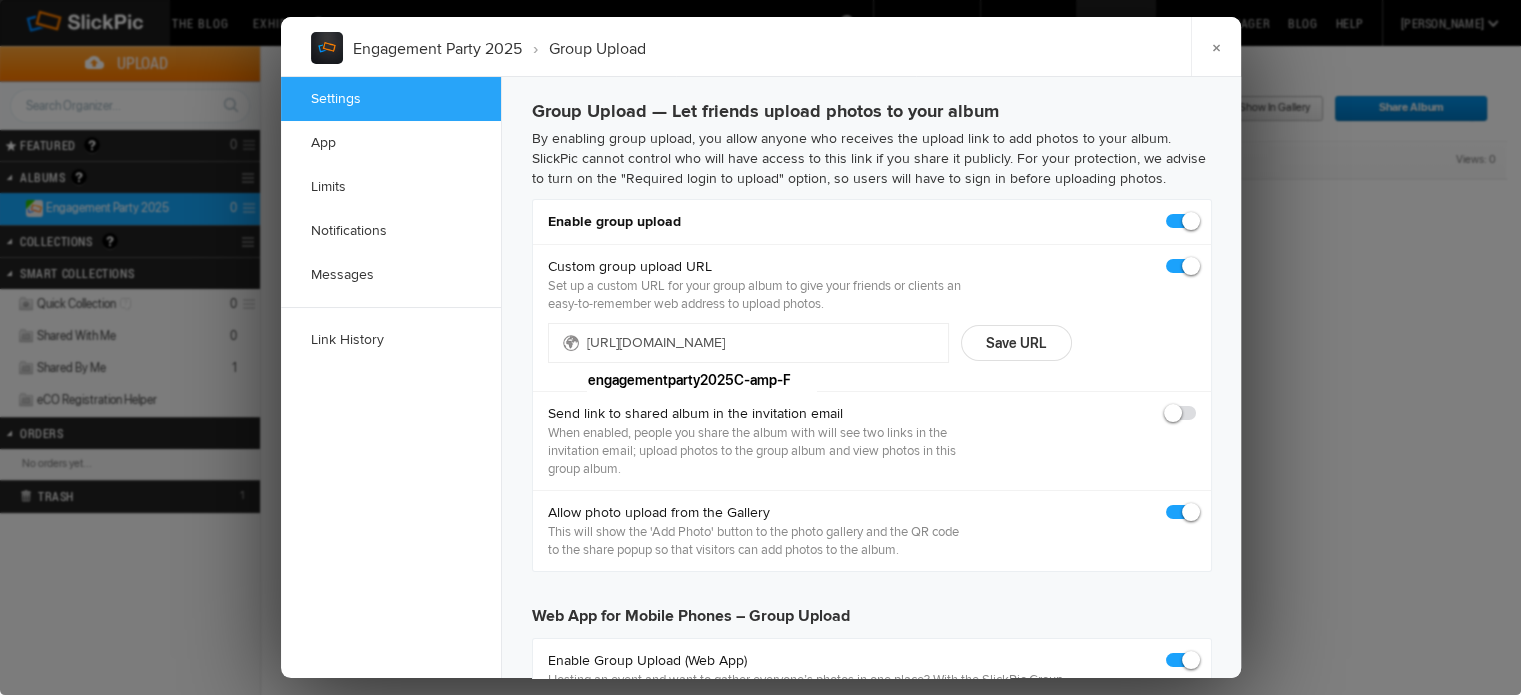 checkbox on "true" 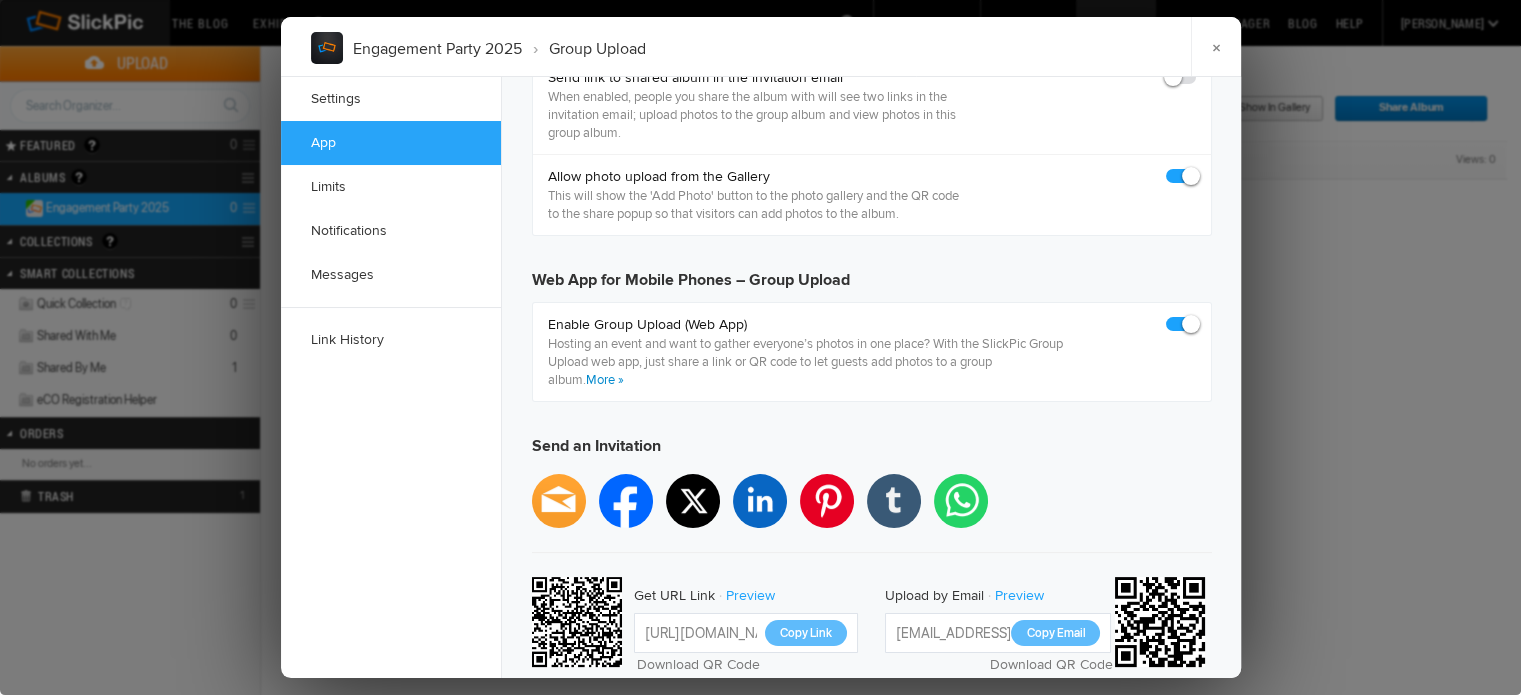 scroll, scrollTop: 390, scrollLeft: 0, axis: vertical 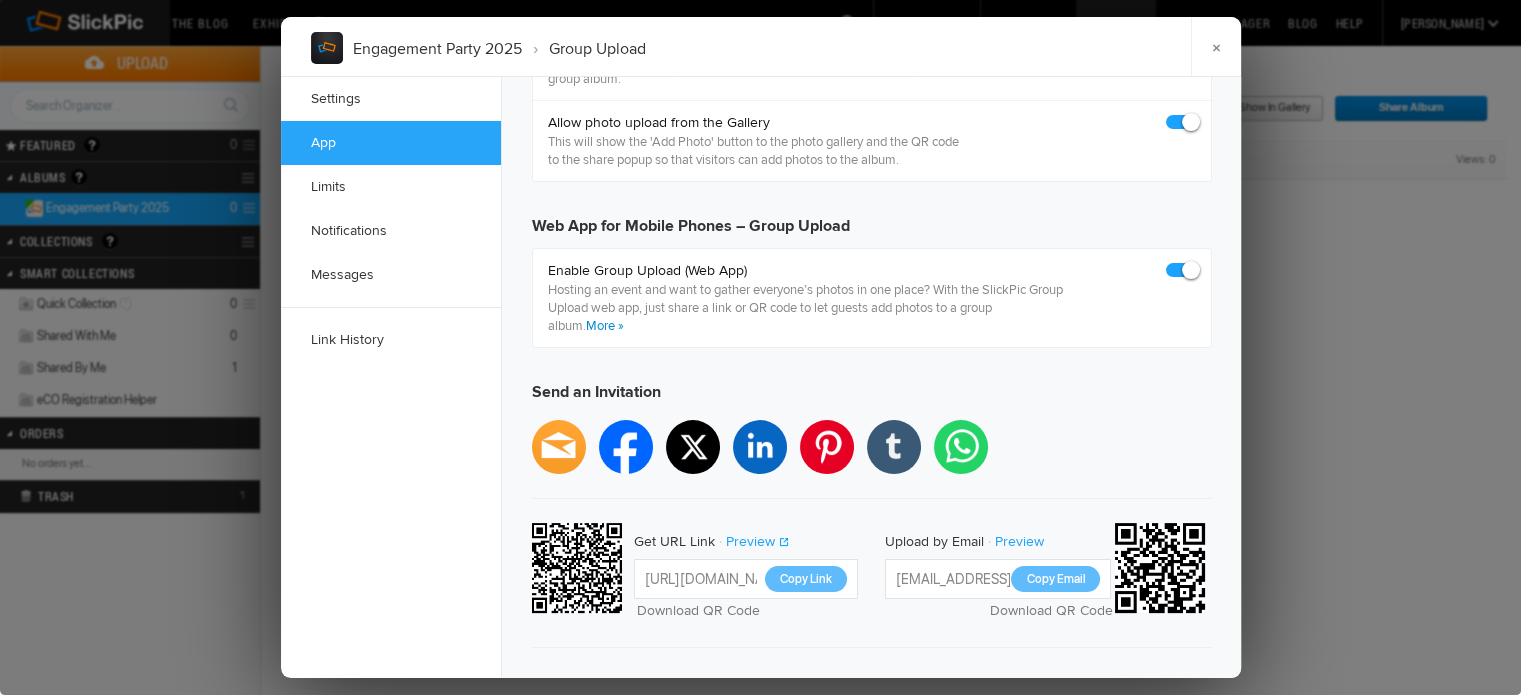 click on "Preview" 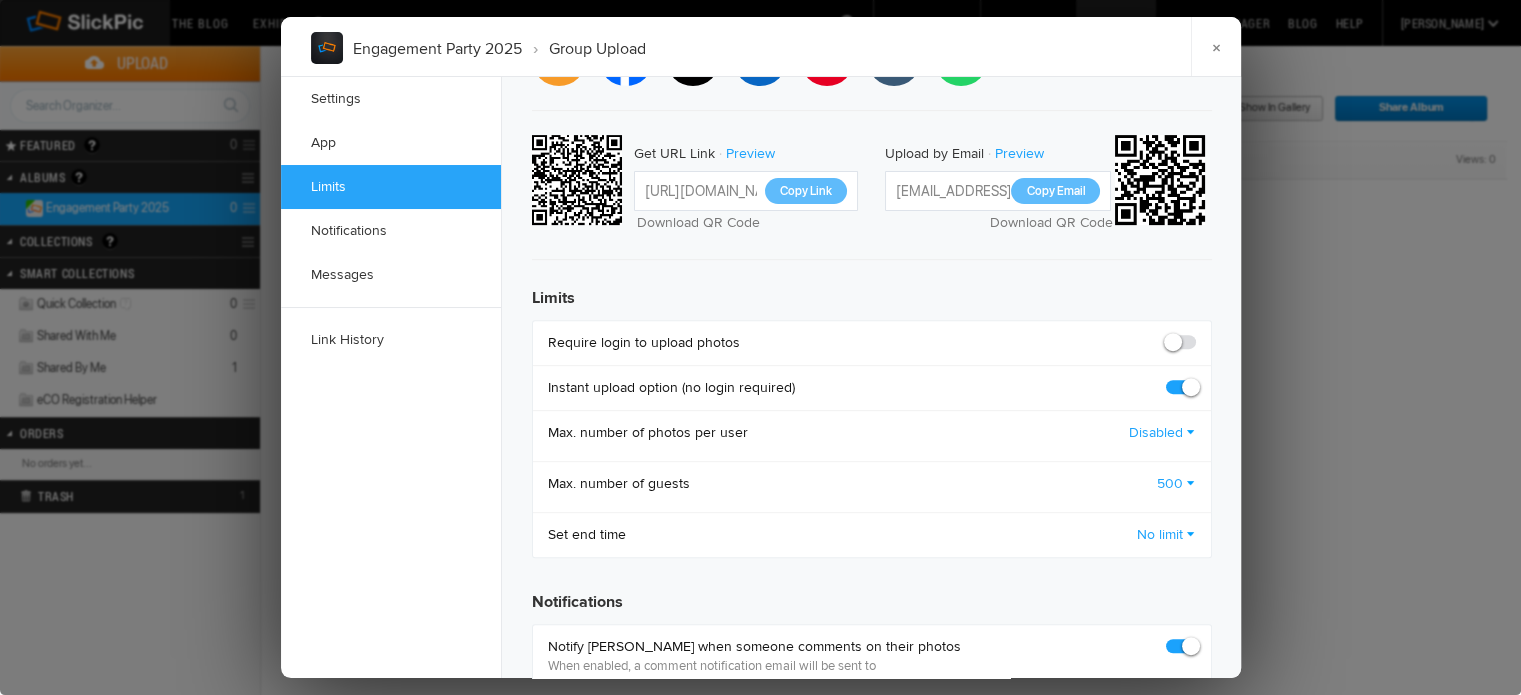 scroll, scrollTop: 828, scrollLeft: 0, axis: vertical 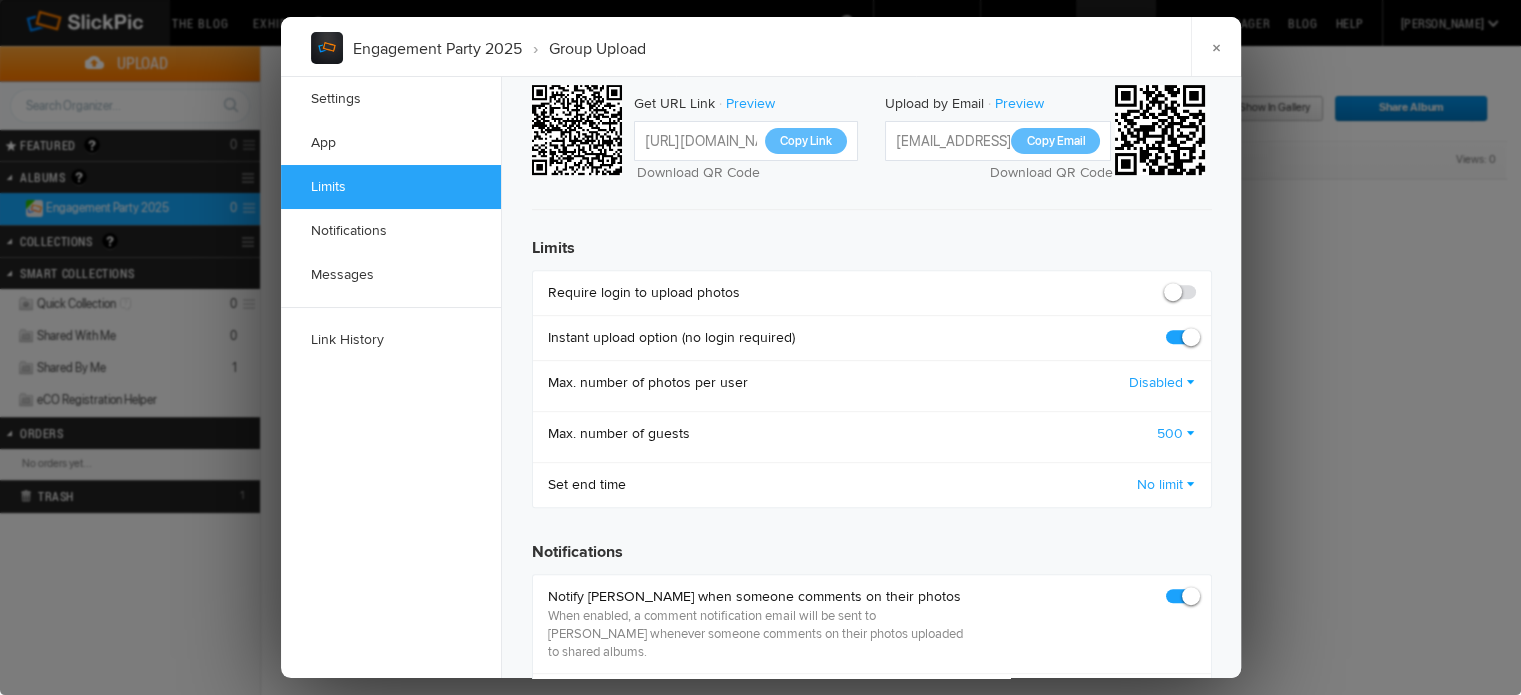 click on "Disabled" 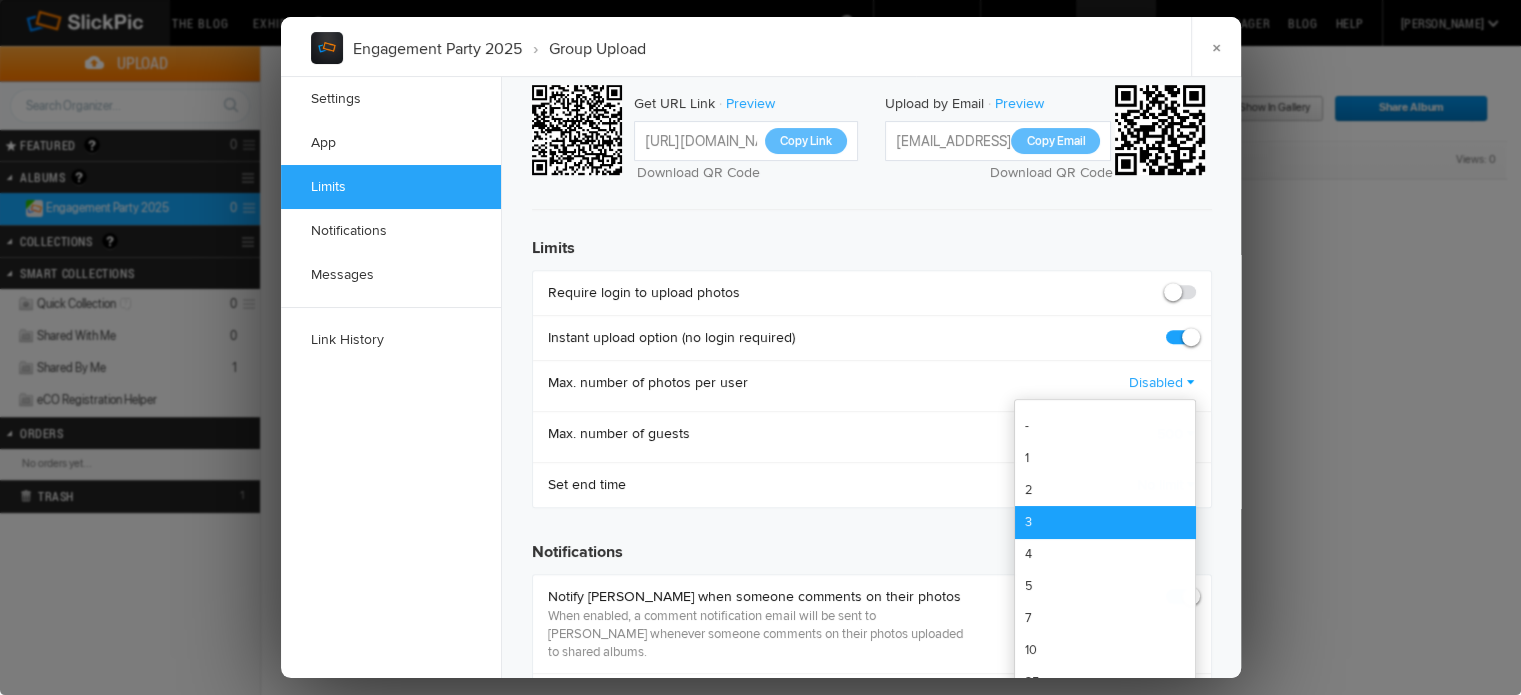 scroll, scrollTop: 233, scrollLeft: 0, axis: vertical 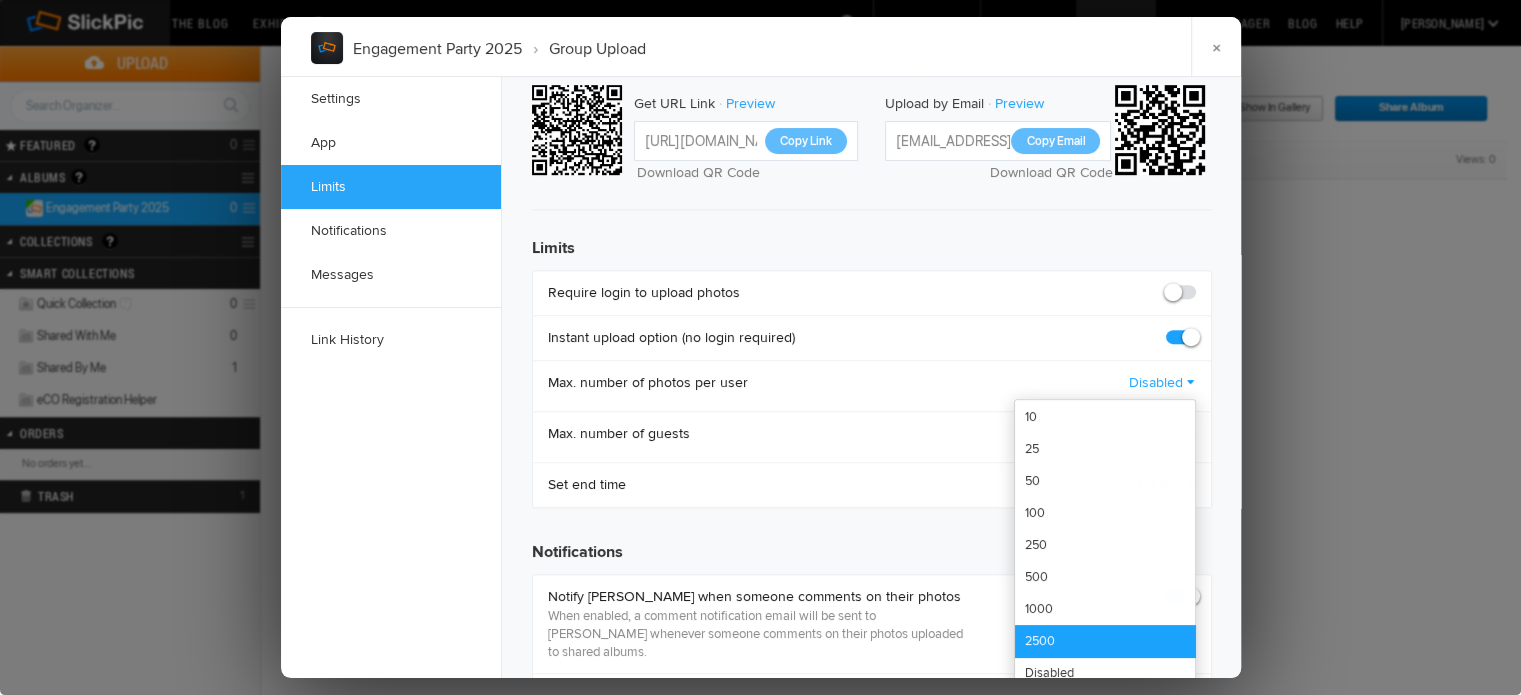 click on "2500" 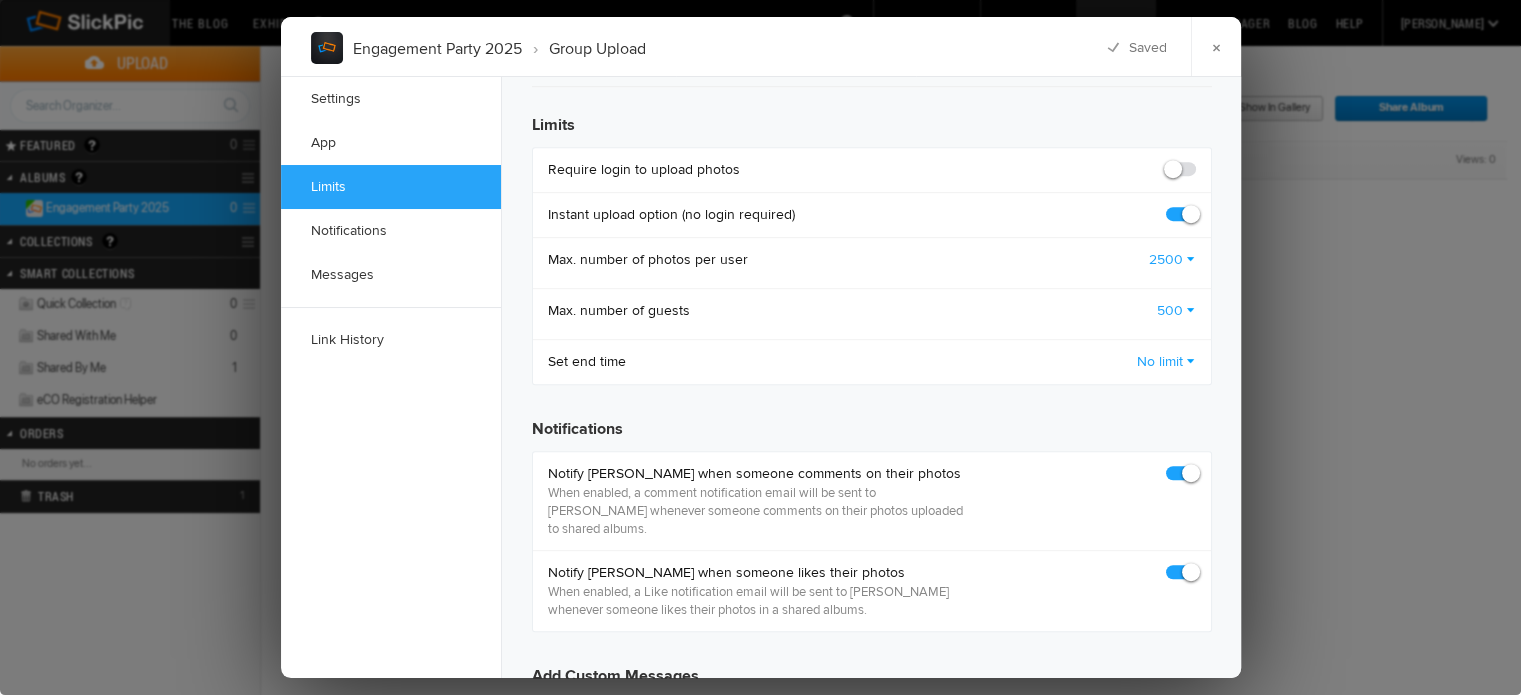 scroll, scrollTop: 959, scrollLeft: 0, axis: vertical 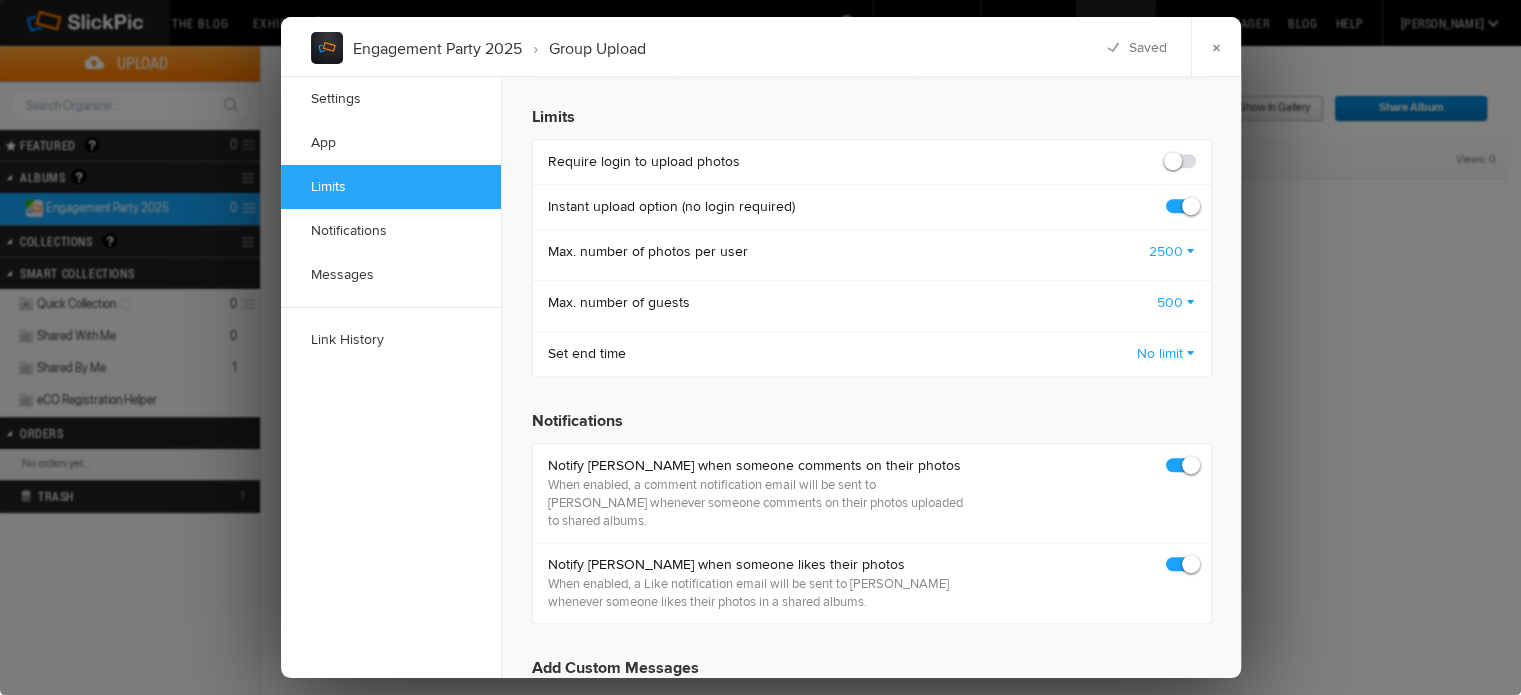 click on "Engagement Party 2025 › Group Upload × Saving Saved Settings App Limits Notifications Messages Link History  Group Upload — Let friends upload photos to your album   By enabling group upload, you allow anyone who receives the upload link to add photos to your album. SlickPic cannot control who will have access to this link if you share it publicly. For your protection, we advise to turn on the "Required login to upload" option, so users will have to sign in before uploading photos.   Enable group upload   Custom group upload URL   Set up a custom URL for your group album to give your friends or clients an easy-to-remember web address to upload photos.  https://slickpic.us/ engagementparty2025C-amp-F Save URL   Send link to shared album in the invitation email   When enabled, people you share the album with will see two links in the invitation email; upload photos to the group album and view photos in this group album.   Allow photo upload from the Gallery  Web App for Mobile Phones – Group Upload 2500" 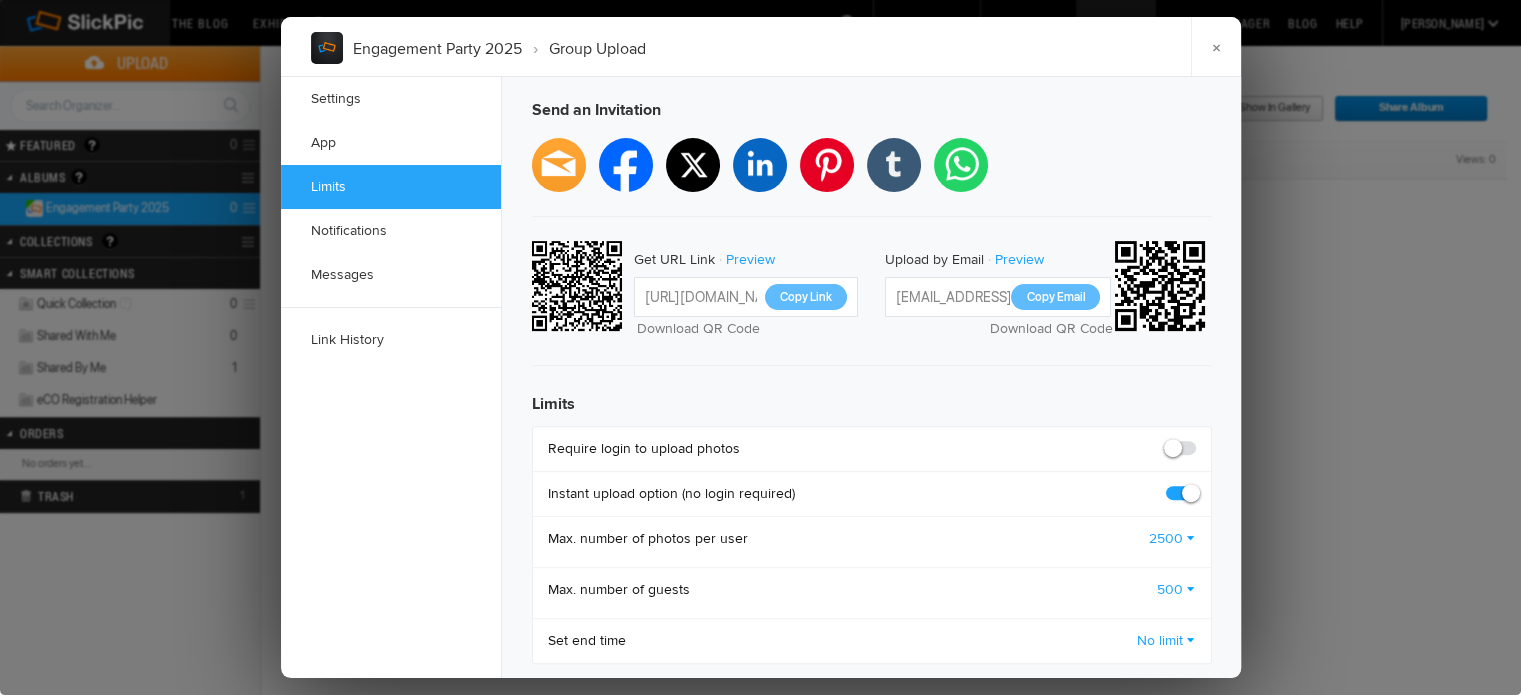 scroll, scrollTop: 630, scrollLeft: 0, axis: vertical 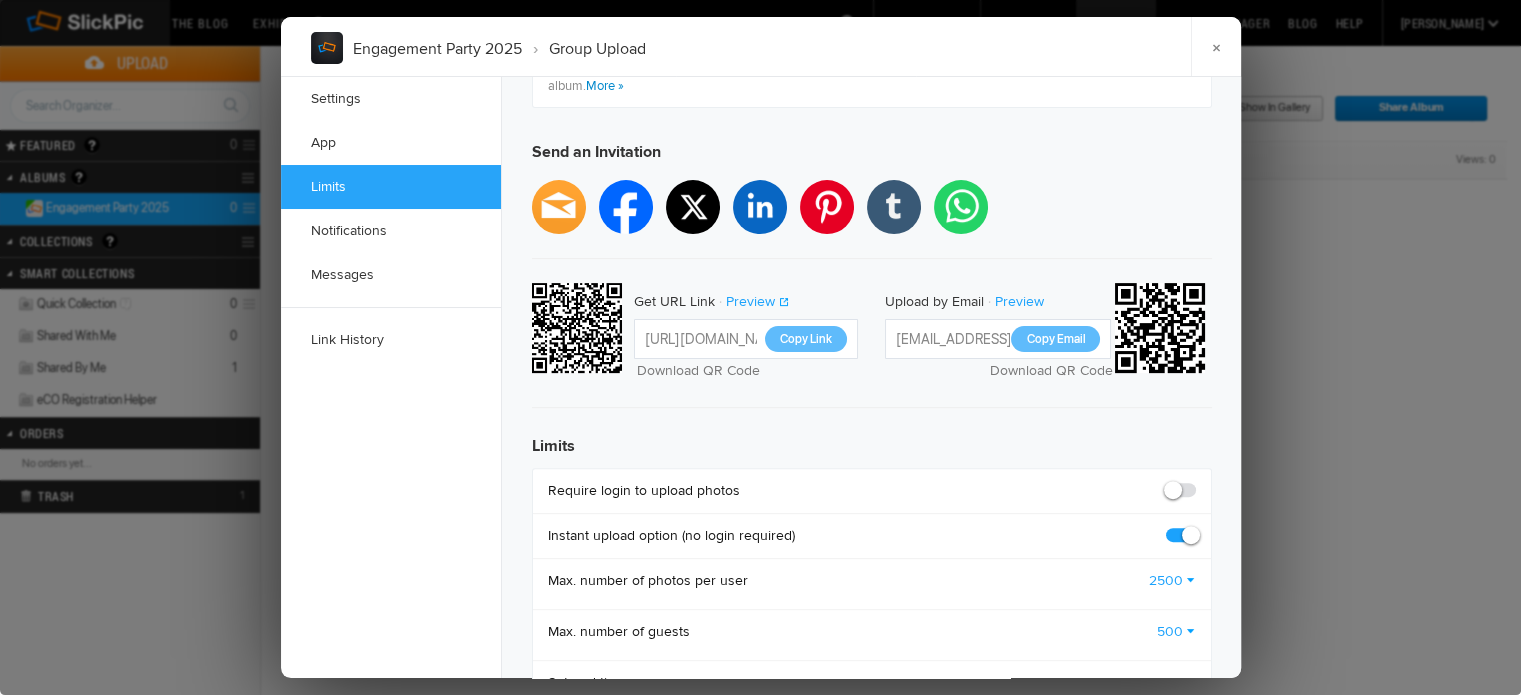click on "Preview" 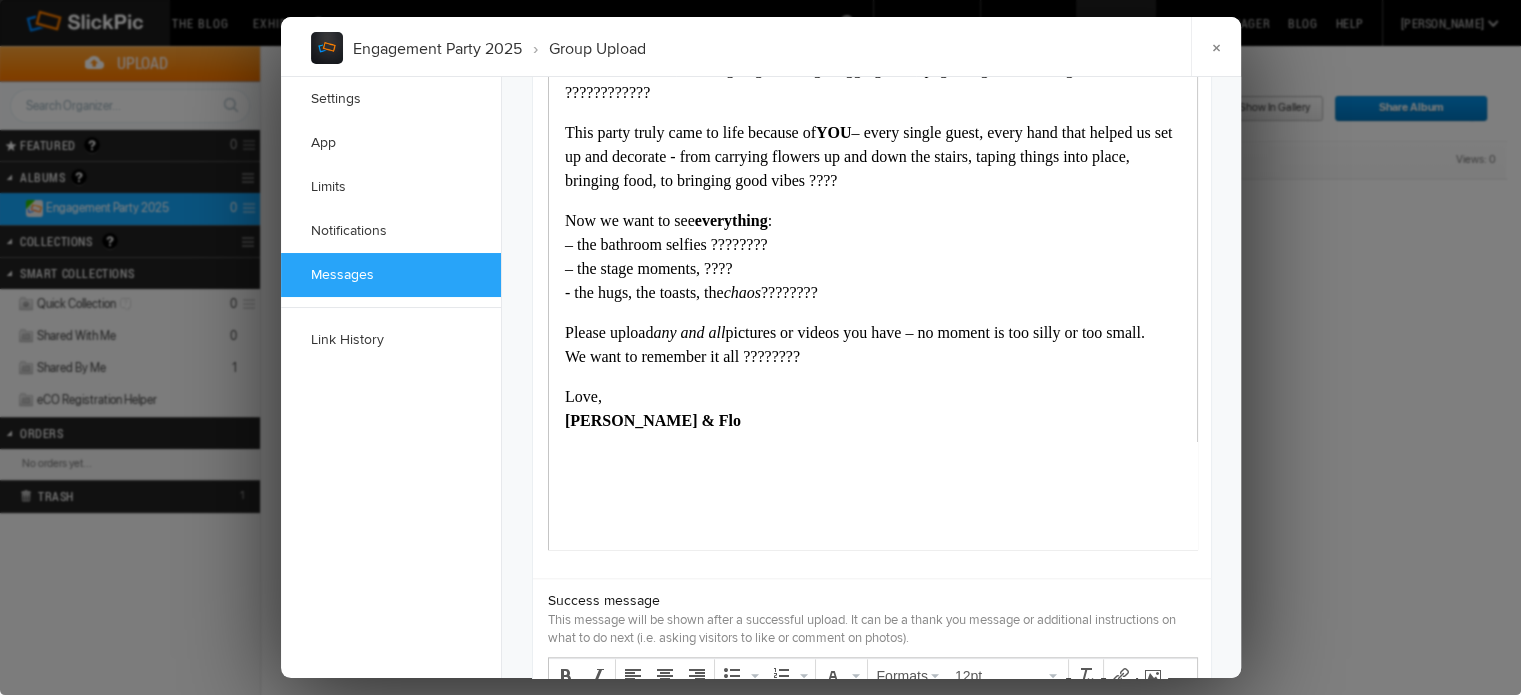 scroll, scrollTop: 1799, scrollLeft: 0, axis: vertical 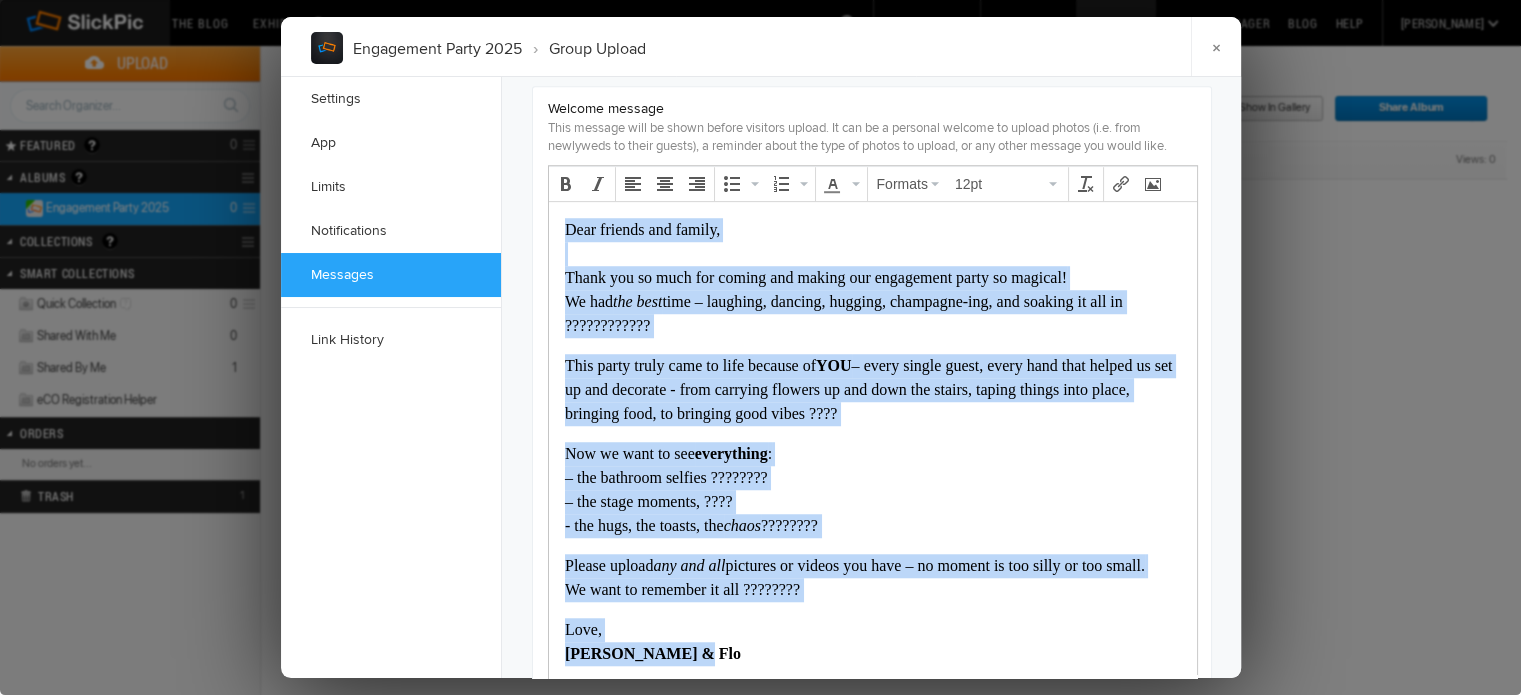 drag, startPoint x: 776, startPoint y: 721, endPoint x: 564, endPoint y: 219, distance: 544.9294 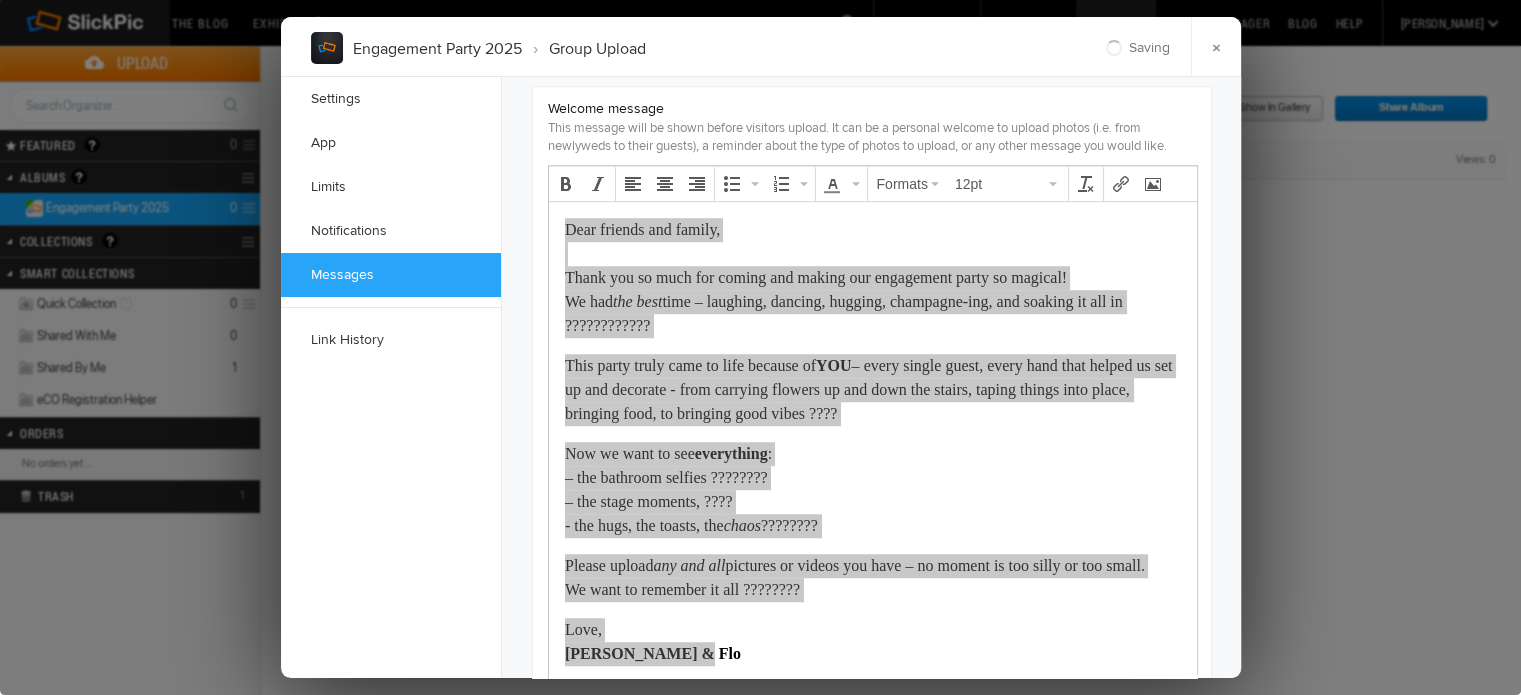 click on "Formats   12pt" at bounding box center [966, 184] 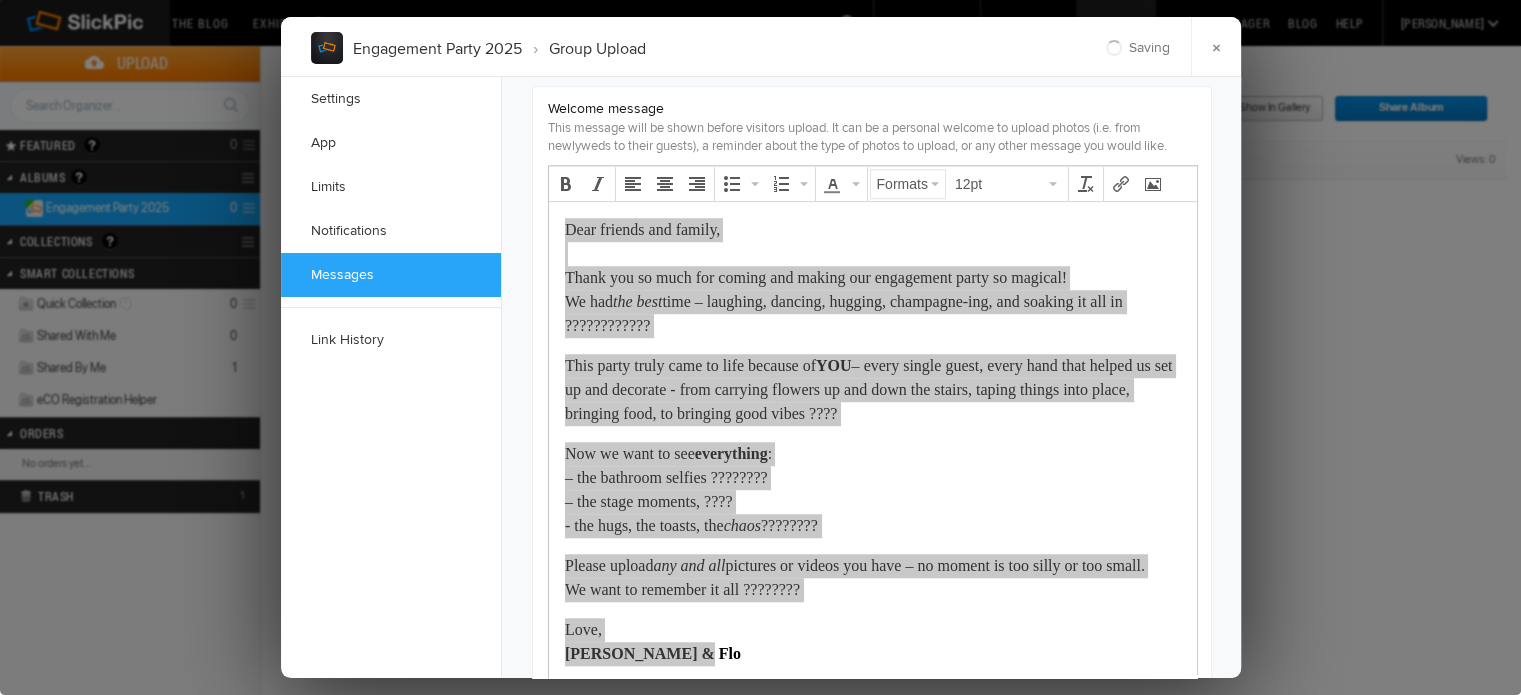 click on "Formats" at bounding box center (902, 184) 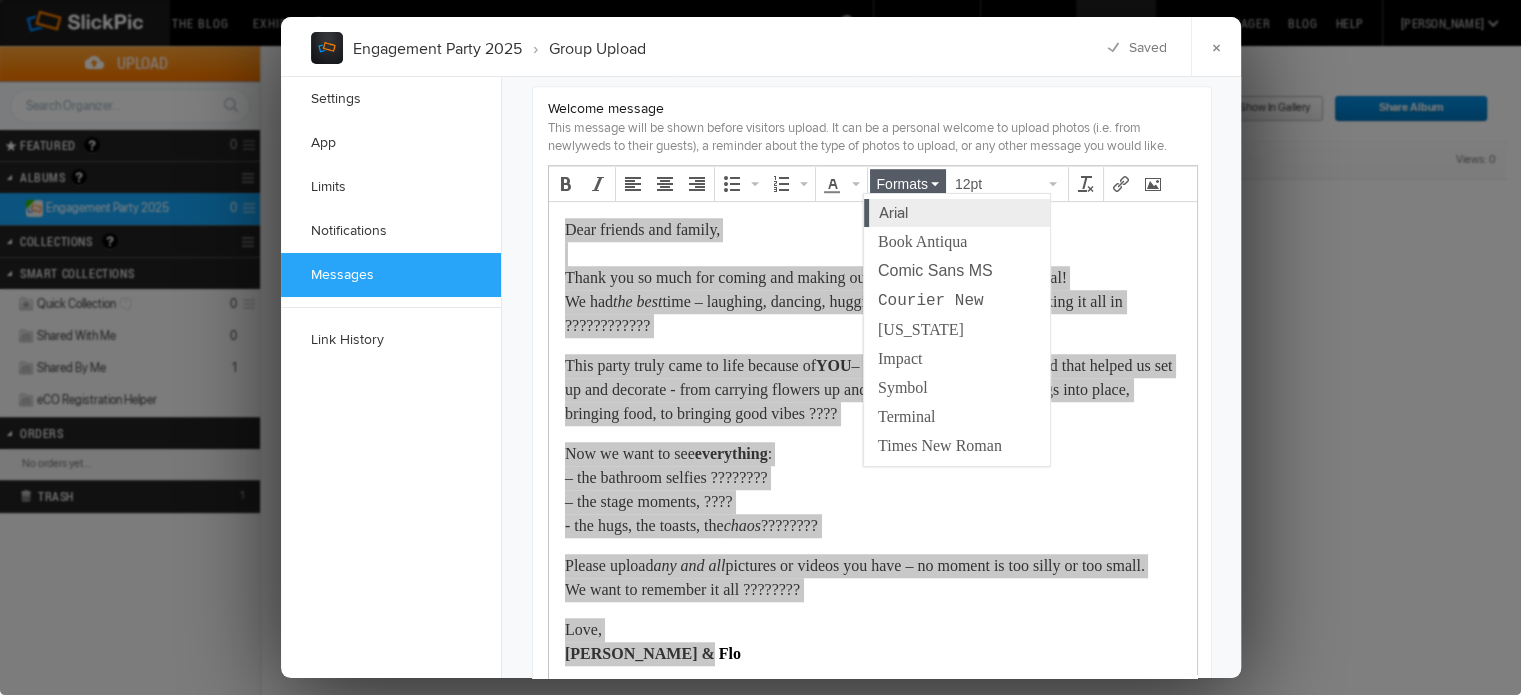 click on "Arial" at bounding box center (893, 212) 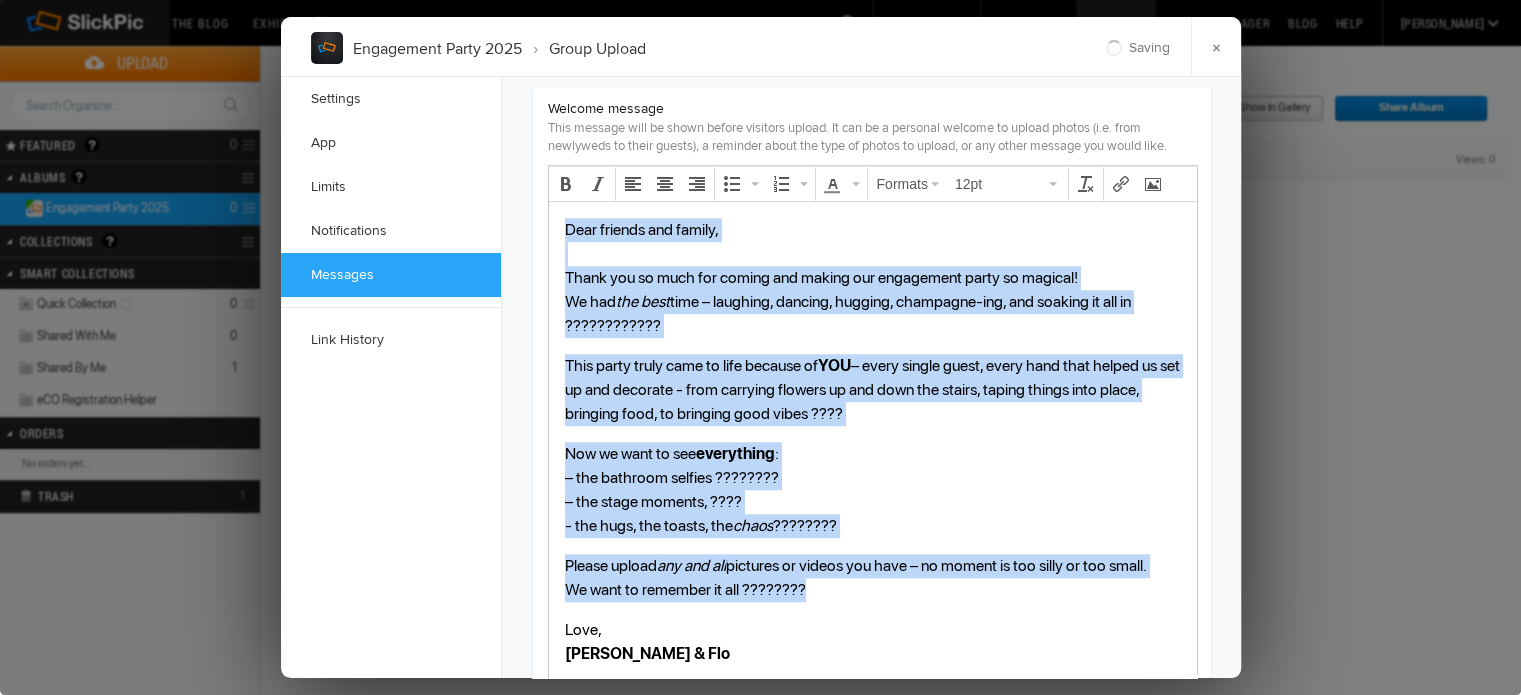 click on "Now we want to see  everything : – the bathroom selfies ???????? – the stage moments, ???? - the hugs, the toasts, the  chaos  ????????" at bounding box center (872, 490) 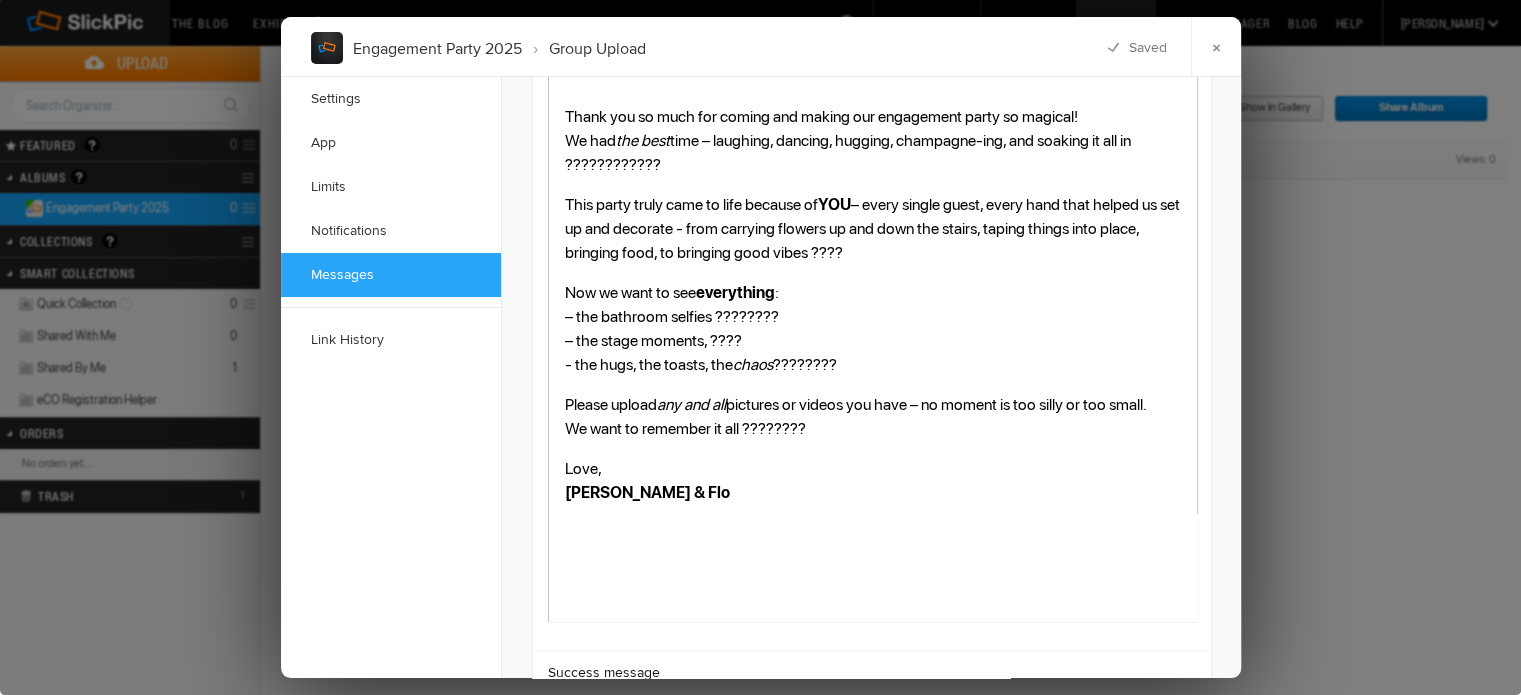scroll, scrollTop: 1571, scrollLeft: 0, axis: vertical 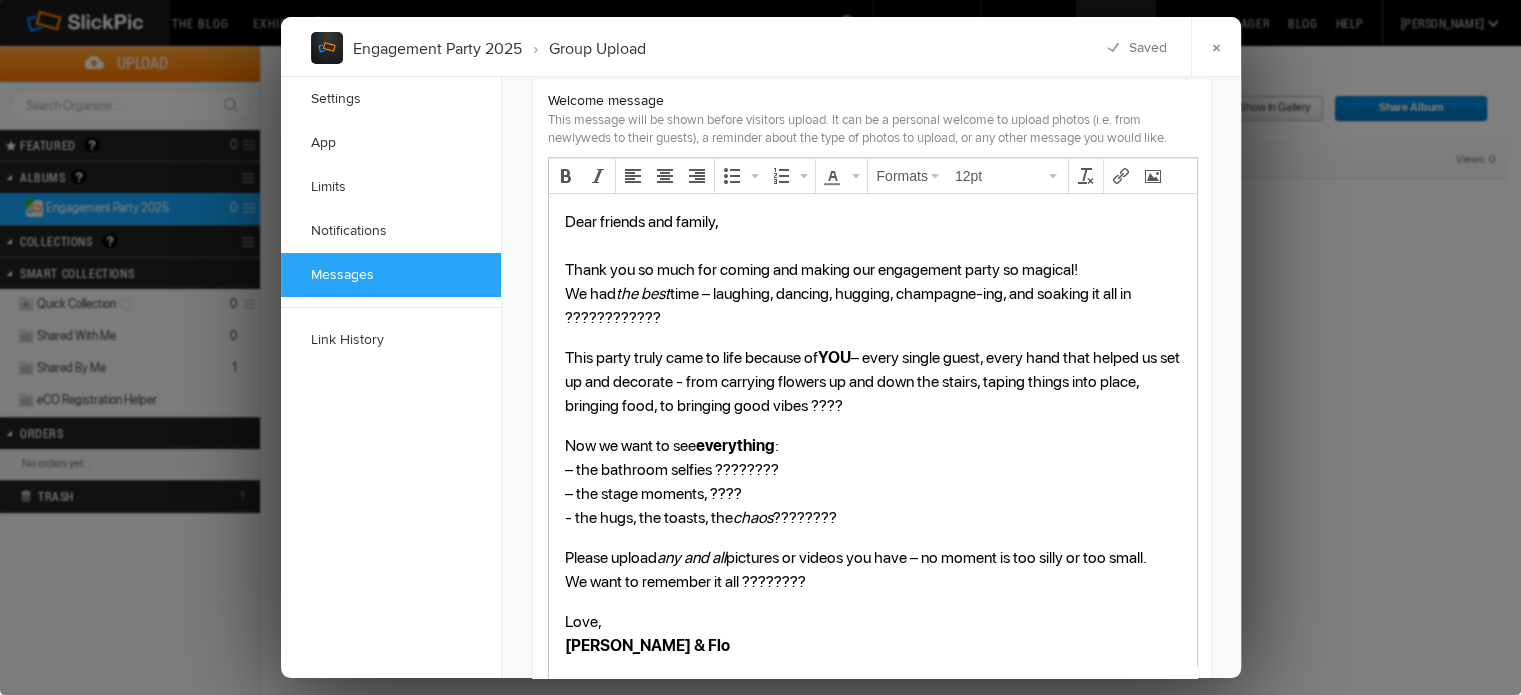 click on "Dear friends and family,  Thank you so much for coming and making our engagement party so magical! We had  the best  time – laughing, dancing, hugging, champagne-ing, and soaking it all in ????????????" at bounding box center [872, 270] 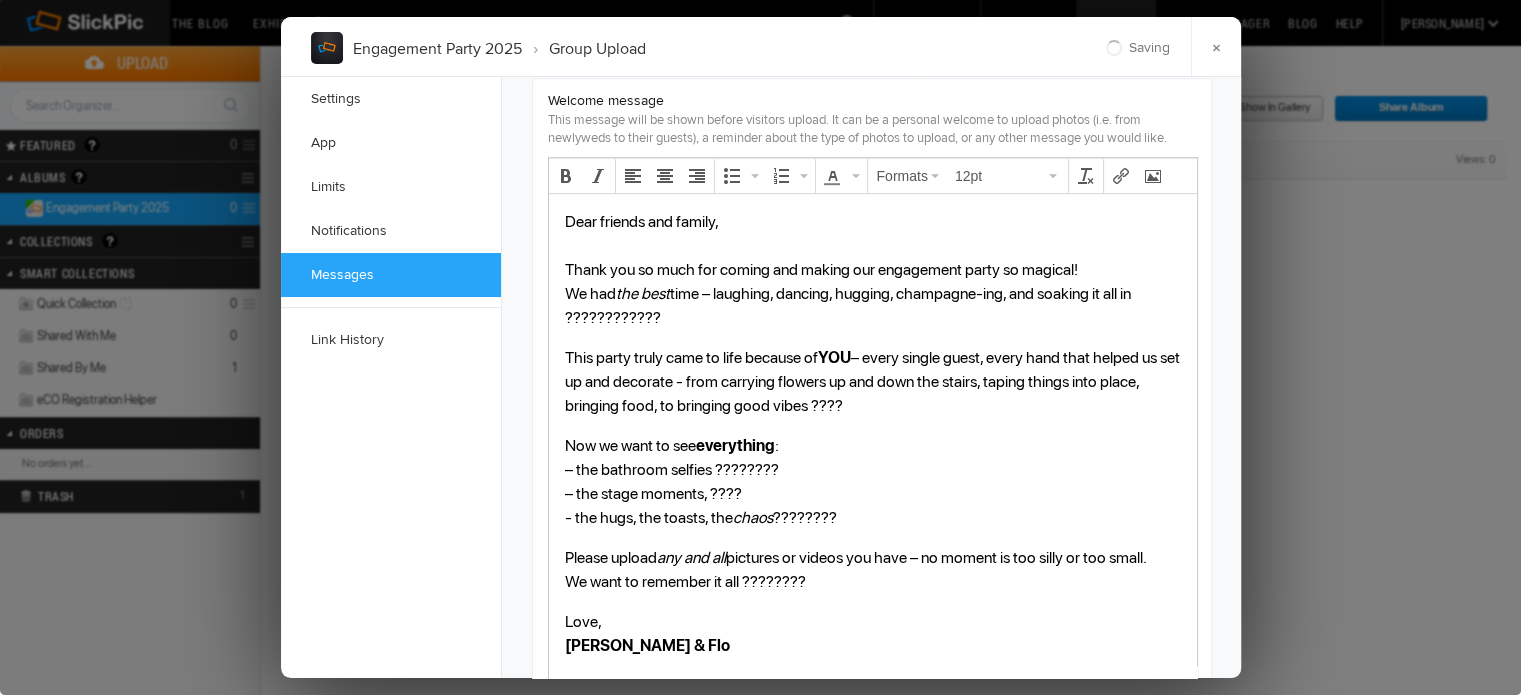 type 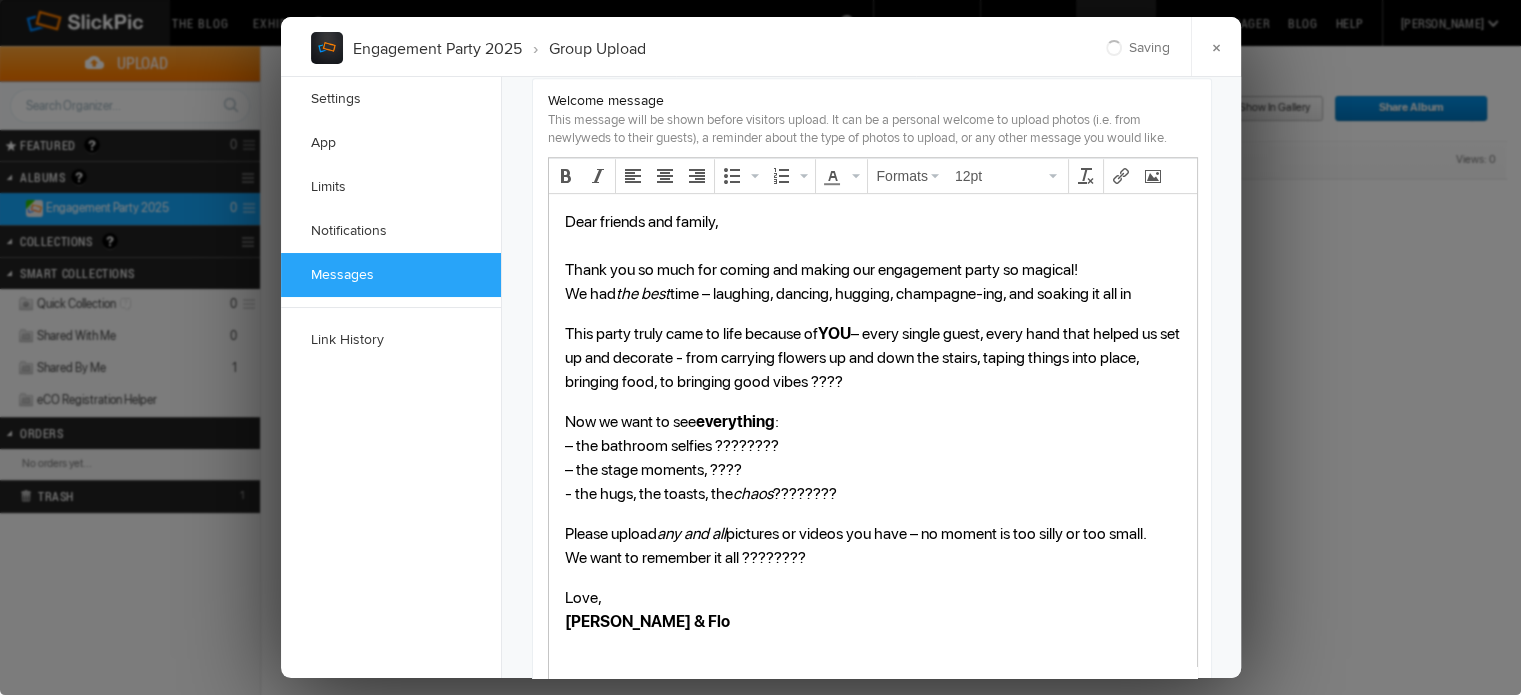 click on "This party truly came to life because of  YOU  – every single guest, every hand that helped us set up and decorate - from carrying flowers up and down the stairs, taping things into place, bringing food, to bringing good vibes ????" at bounding box center (872, 358) 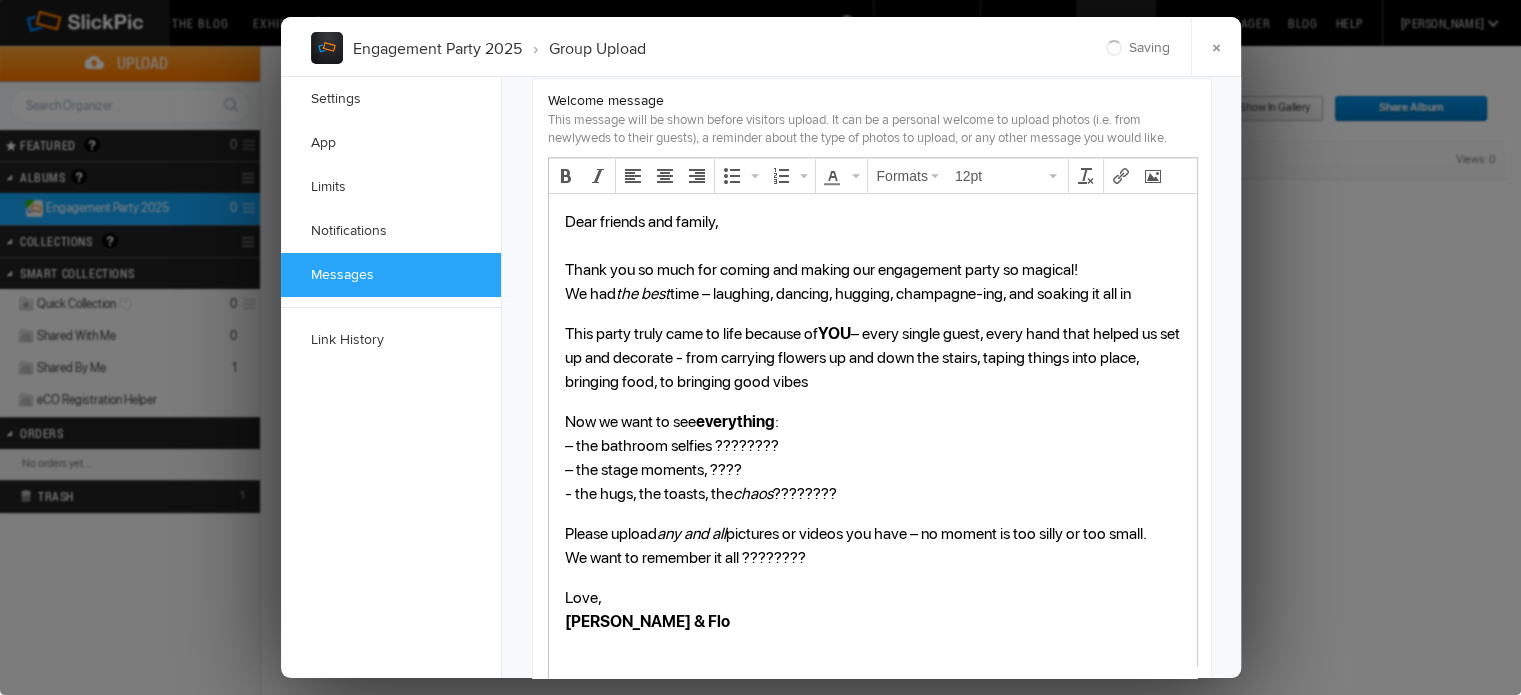 click on "Now we want to see  everything : – the bathroom selfies ???????? – the stage moments, ???? - the hugs, the toasts, the  chaos  ????????" at bounding box center [872, 458] 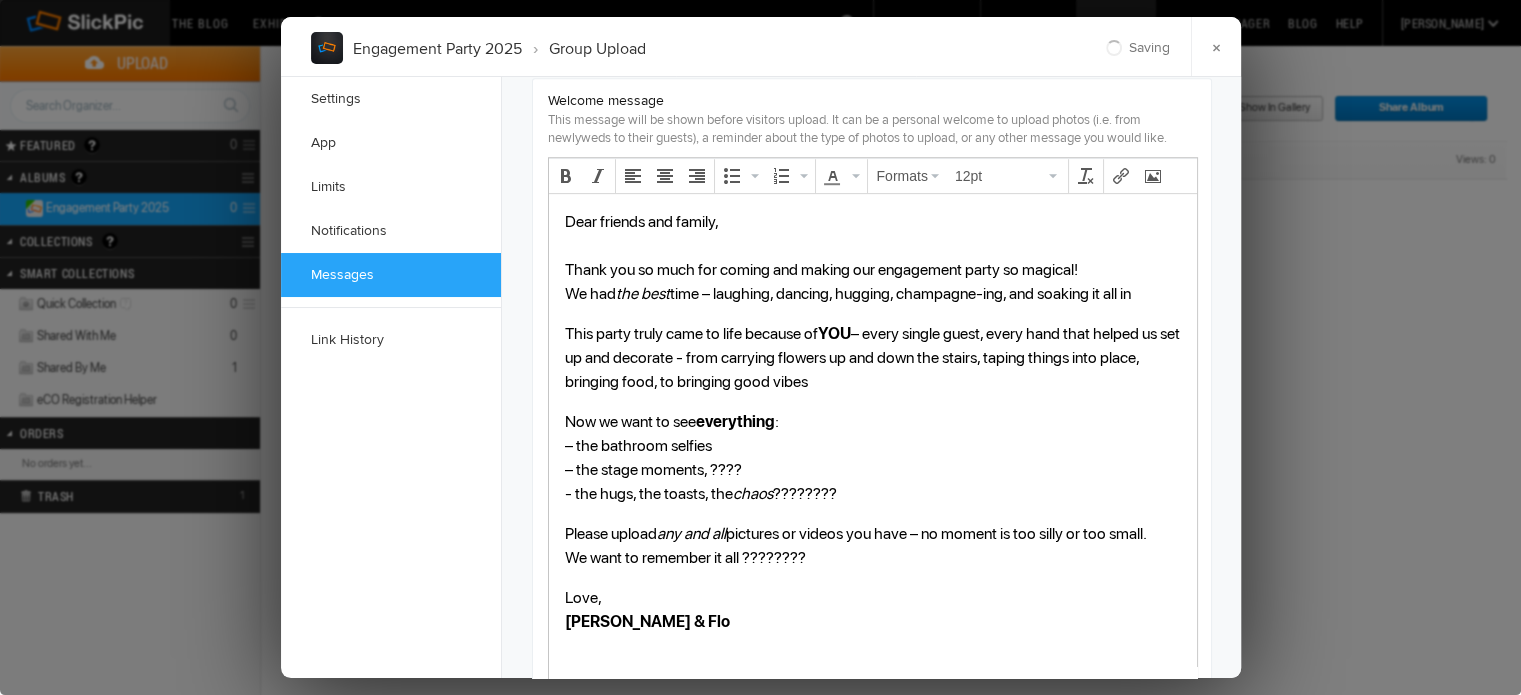 click on "Now we want to see  everything : – the bathroom selfies  – the stage moments, ???? - the hugs, the toasts, the  chaos  ????????" at bounding box center (872, 458) 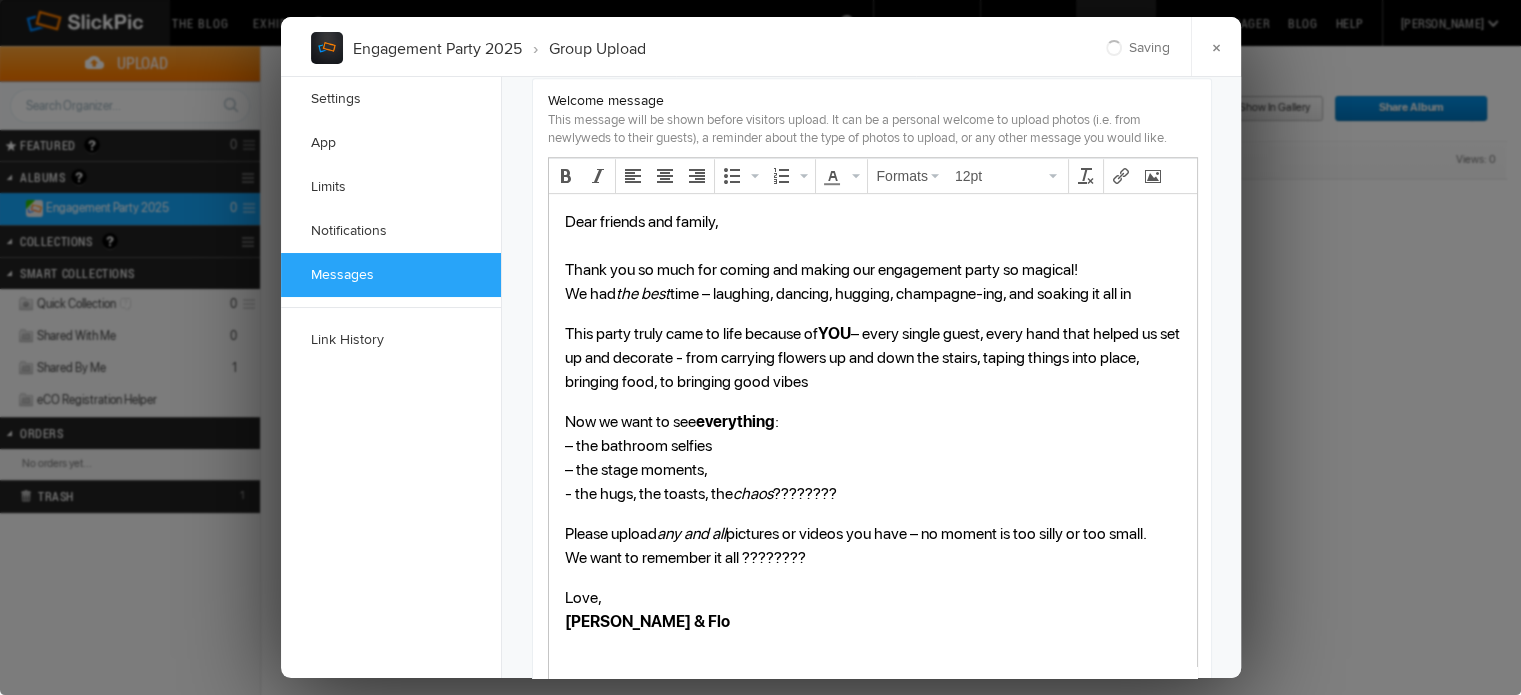 click on "Now we want to see  everything : – the bathroom selfies  – the stage moments,  - the hugs, the toasts, the  chaos  ????????" at bounding box center (872, 458) 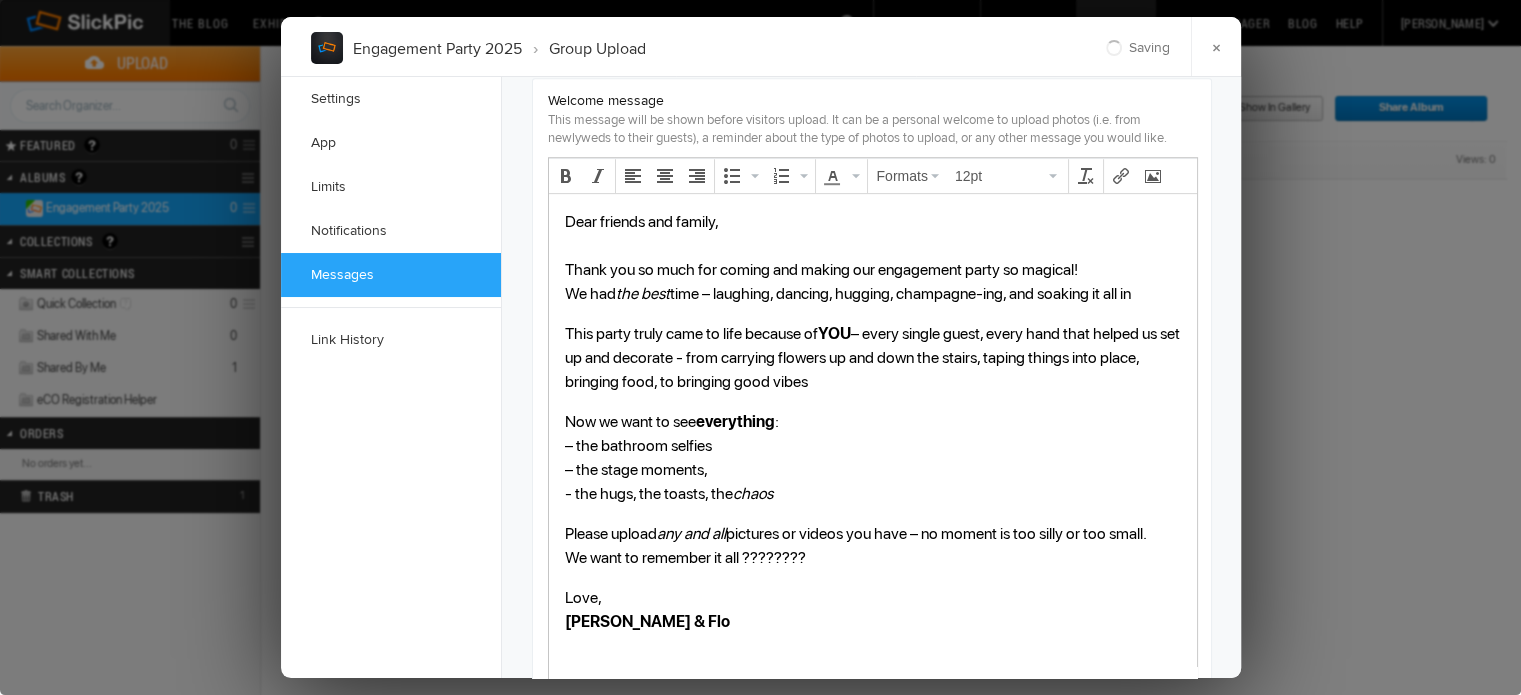 click on "Dear friends and family,  Thank you so much for coming and making our engagement party so magical! We had  the best  time – laughing, dancing, hugging, champagne-ing, and soaking it all in  This party truly came to life because of  YOU  – every single guest, every hand that helped us set up and decorate - from carrying flowers up and down the stairs, taping things into place, bringing food, to bringing good vibes  Now we want to see  everything : – the bathroom selfies  – the stage moments,  - the hugs, the toasts, the  chaos   Please upload  any and all  pictures or videos you have – no moment is too silly or too small. We want to remember it all ???????? Love, Christina & Flo" at bounding box center (872, 455) 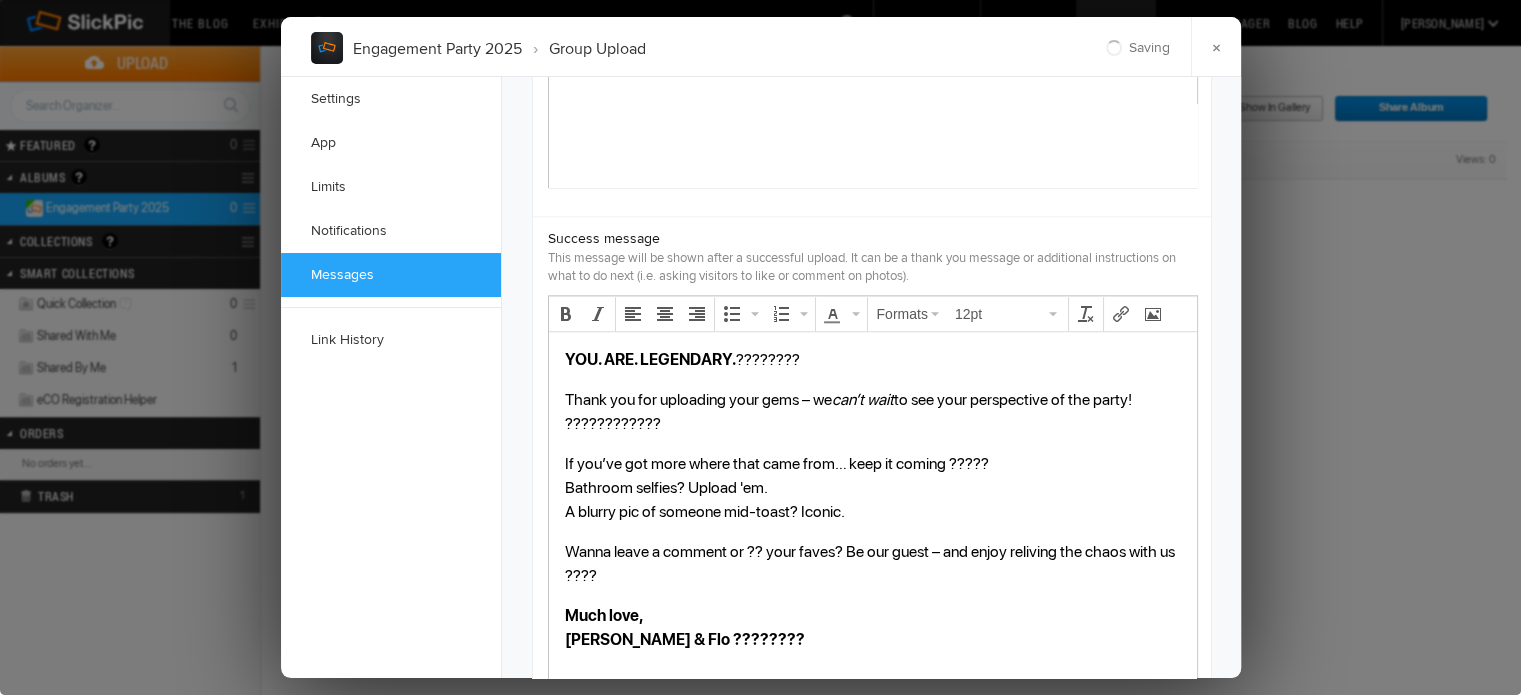 scroll, scrollTop: 2135, scrollLeft: 0, axis: vertical 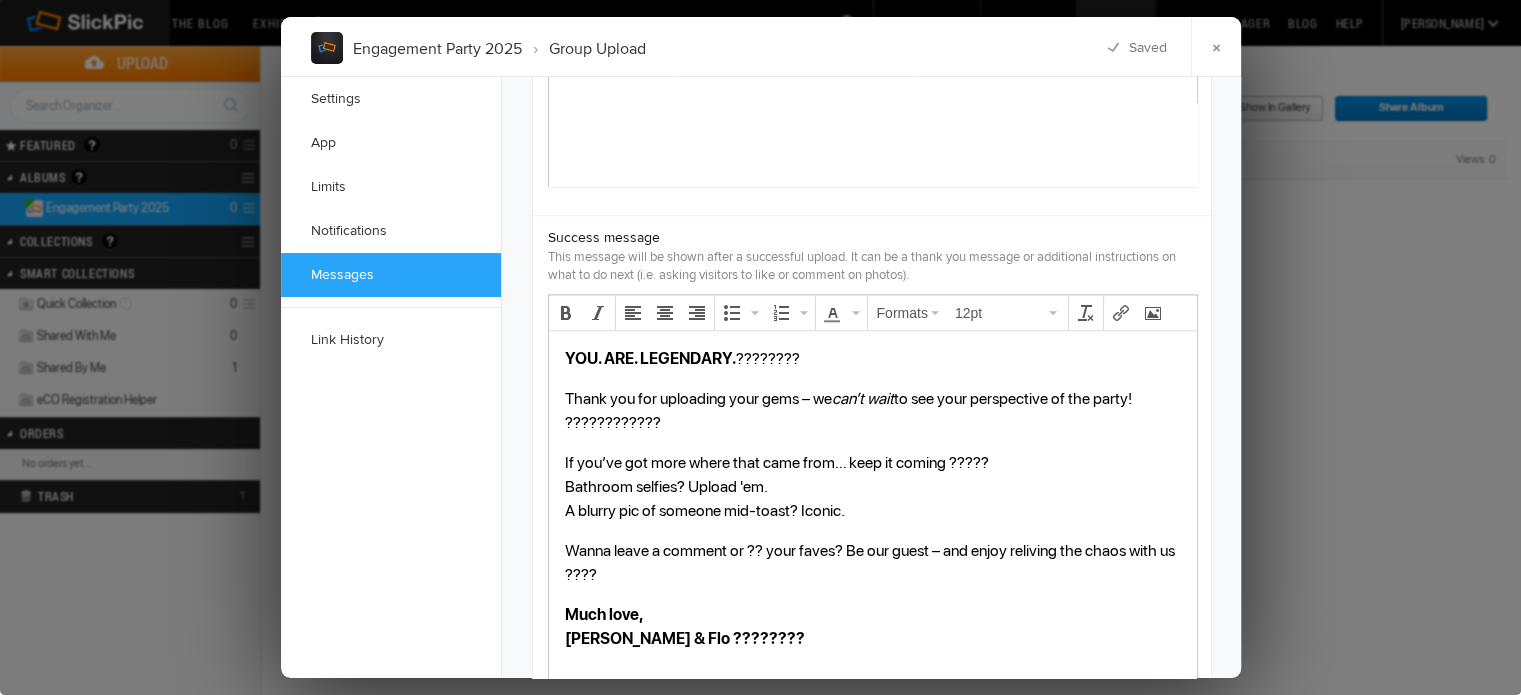click on "YOU. ARE. LEGENDARY.  ????????" at bounding box center [872, 359] 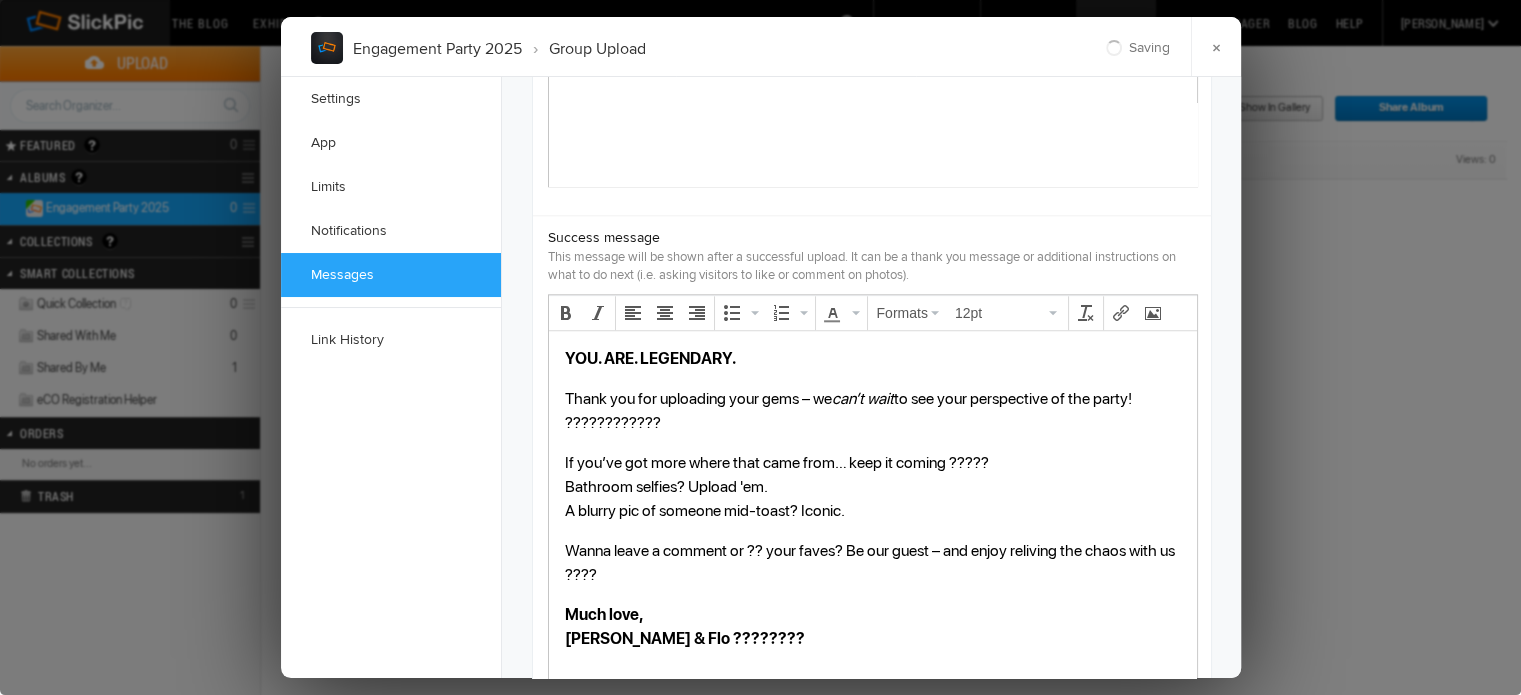 click on "Thank you for uploading your gems – we  can’t wait  to see your perspective of the party! ????????????" at bounding box center (872, 411) 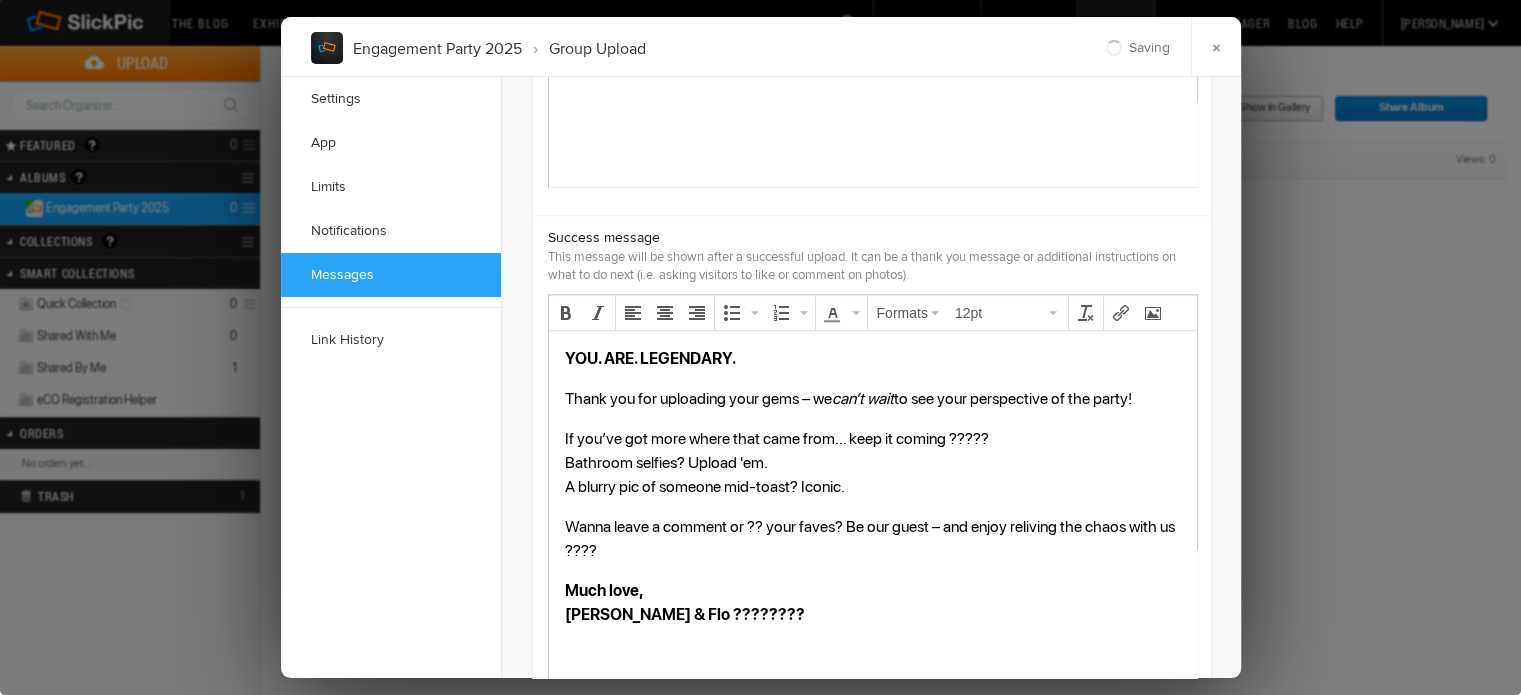 click on "If you’ve got more where that came from… keep it coming ????? Bathroom selfies? Upload 'em. A blurry pic of someone mid-toast? Iconic." at bounding box center (872, 463) 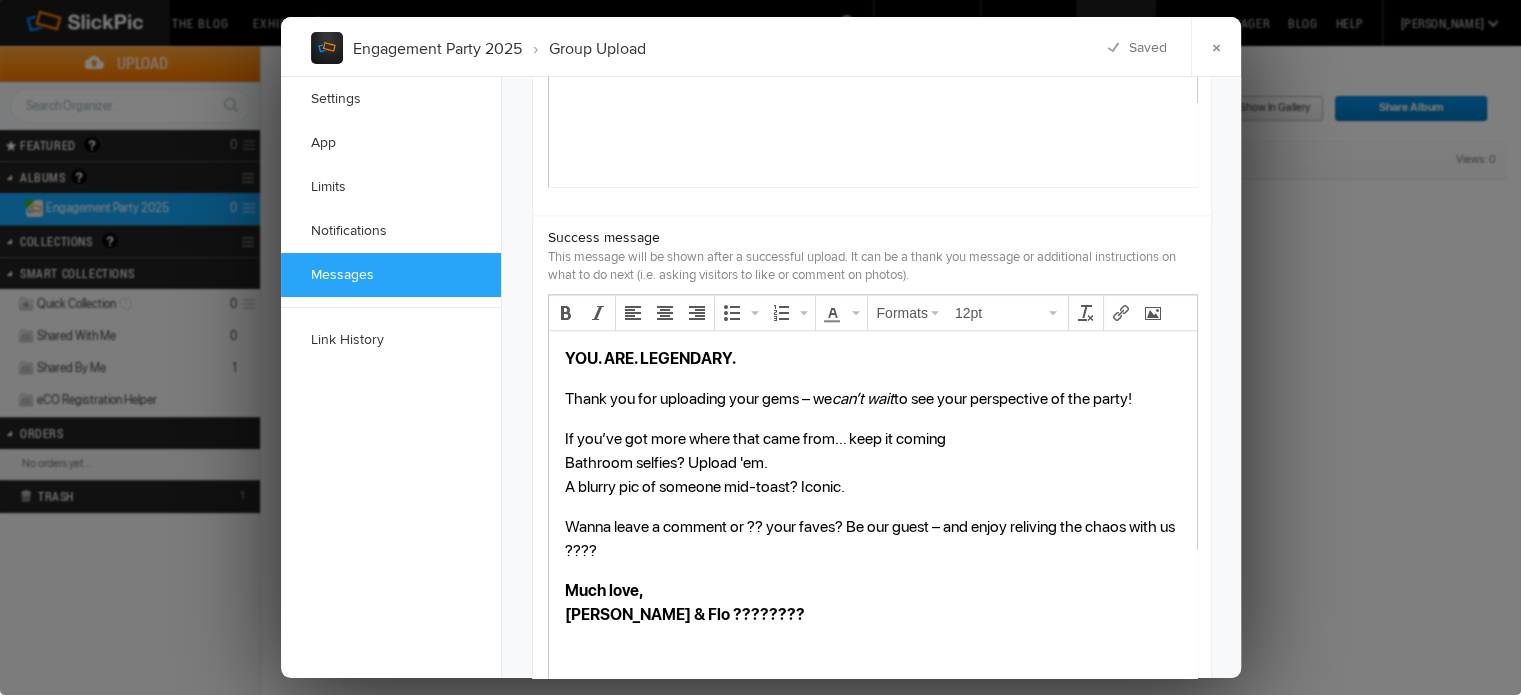 click on "Wanna leave a comment or ?? your faves? Be our guest – and enjoy reliving the chaos with us ????" at bounding box center [872, 539] 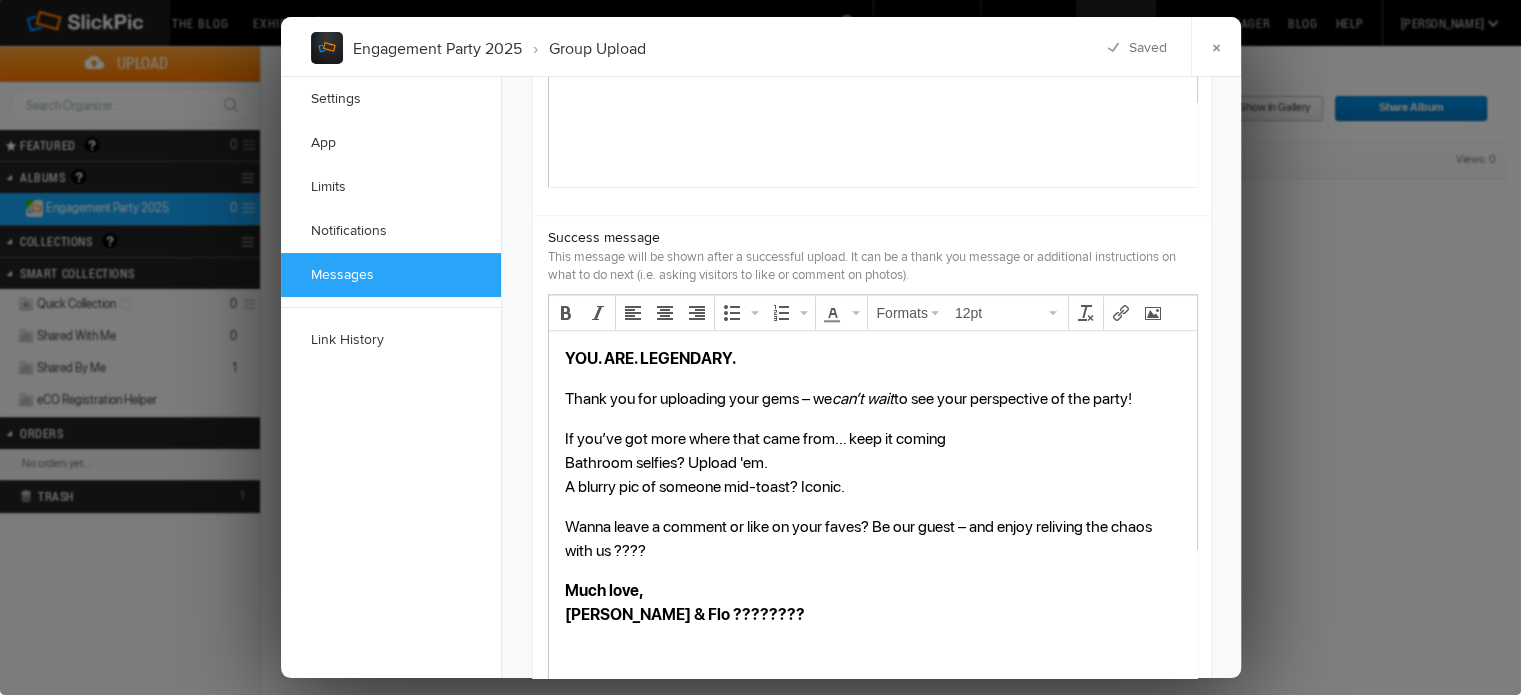 click on "Wanna leave a comment or like on your faves? Be our guest – and enjoy reliving the chaos with us ????" at bounding box center (872, 539) 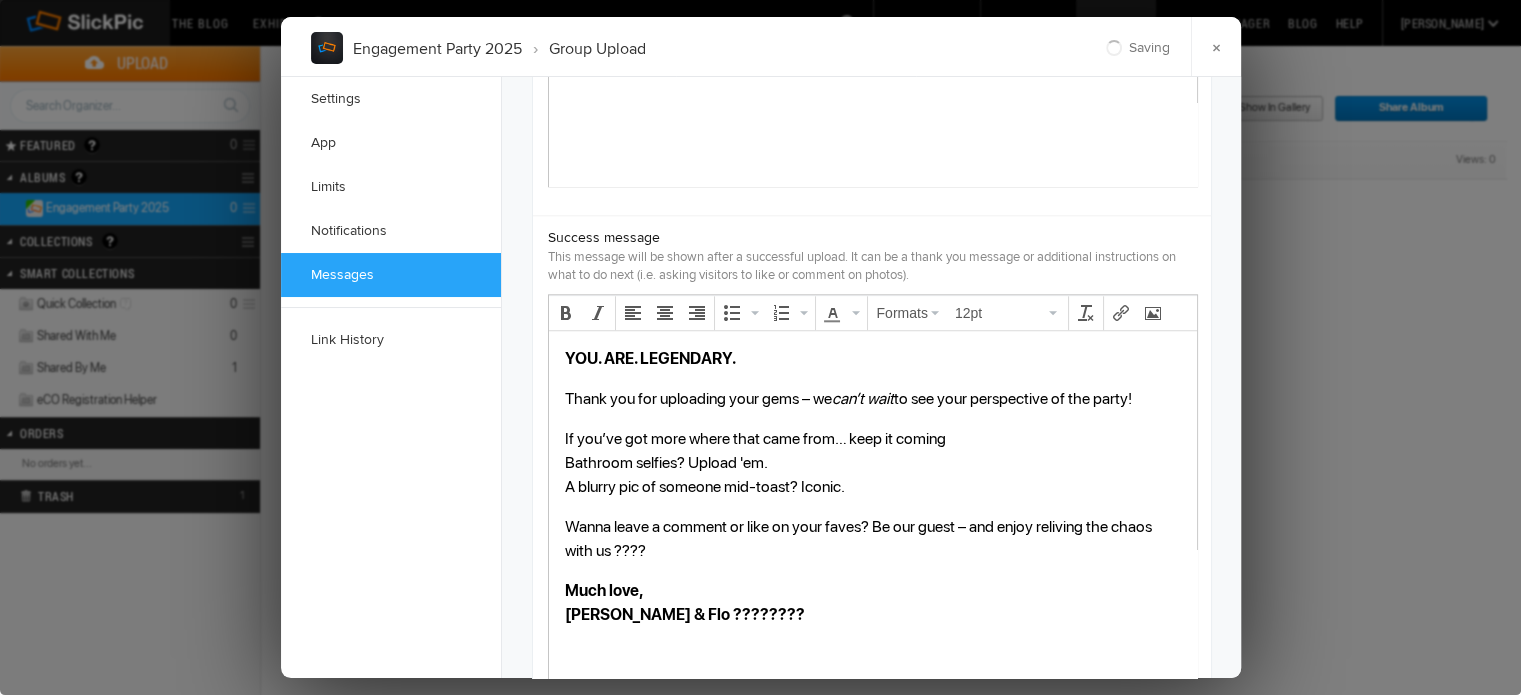 click on "Much love, Christina & Flo ????????" at bounding box center (872, 603) 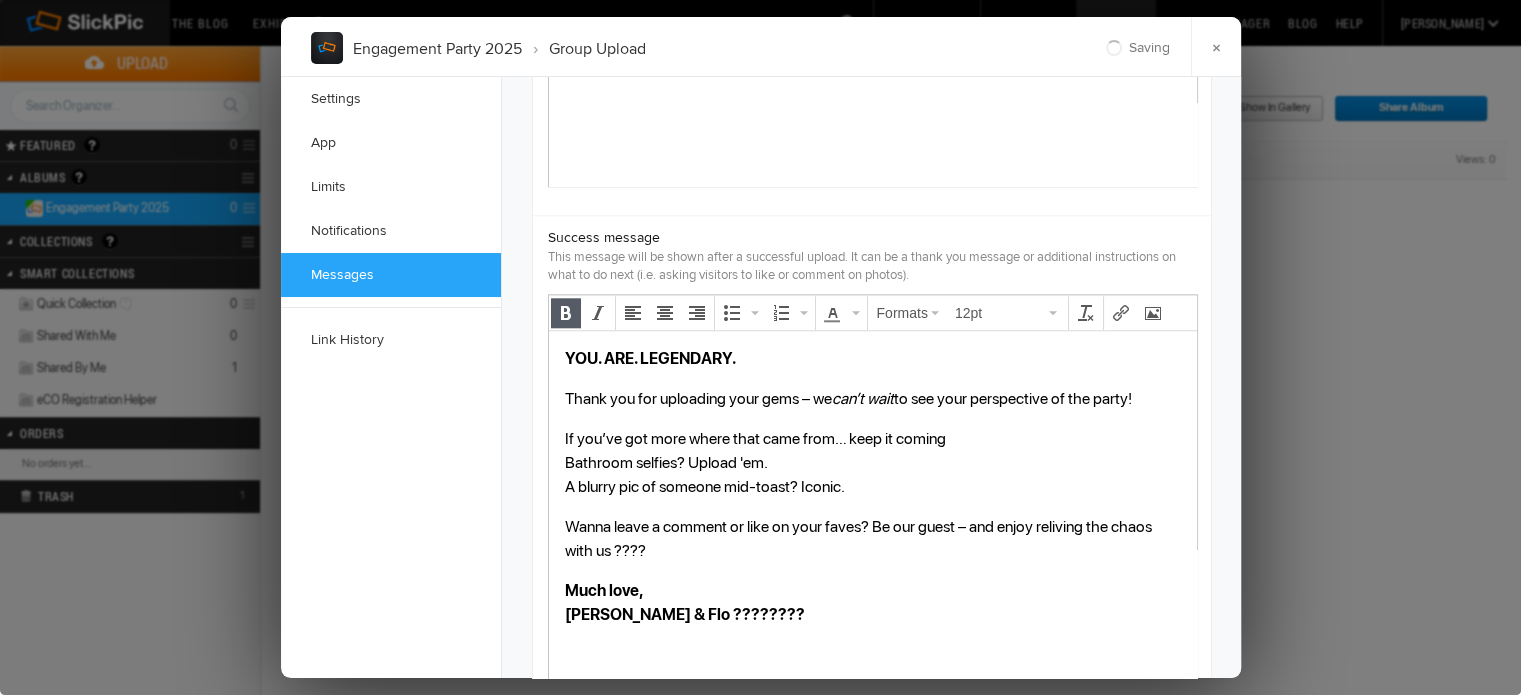 click on "Wanna leave a comment or like on your faves? Be our guest – and enjoy reliving the chaos with us ????" at bounding box center [872, 539] 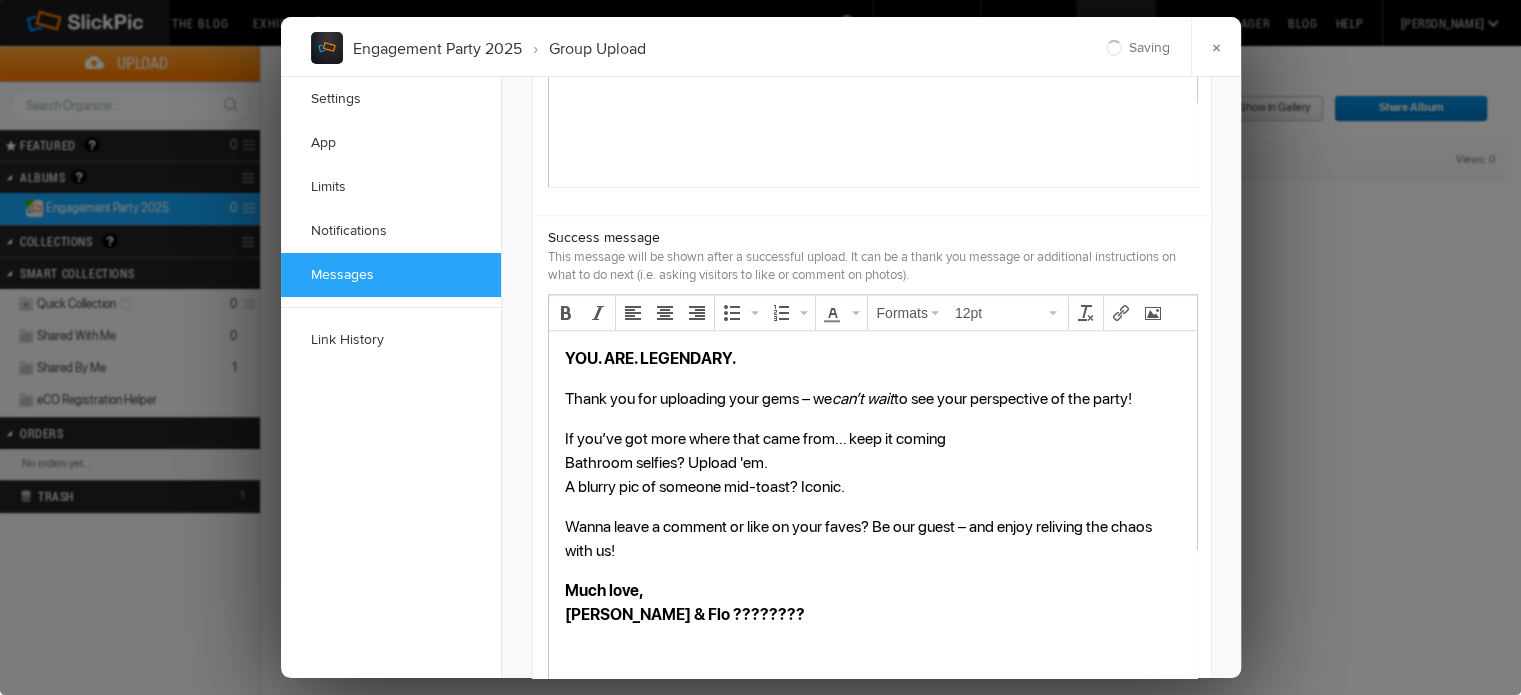 click on "Much love, Christina & Flo ????????" at bounding box center [872, 603] 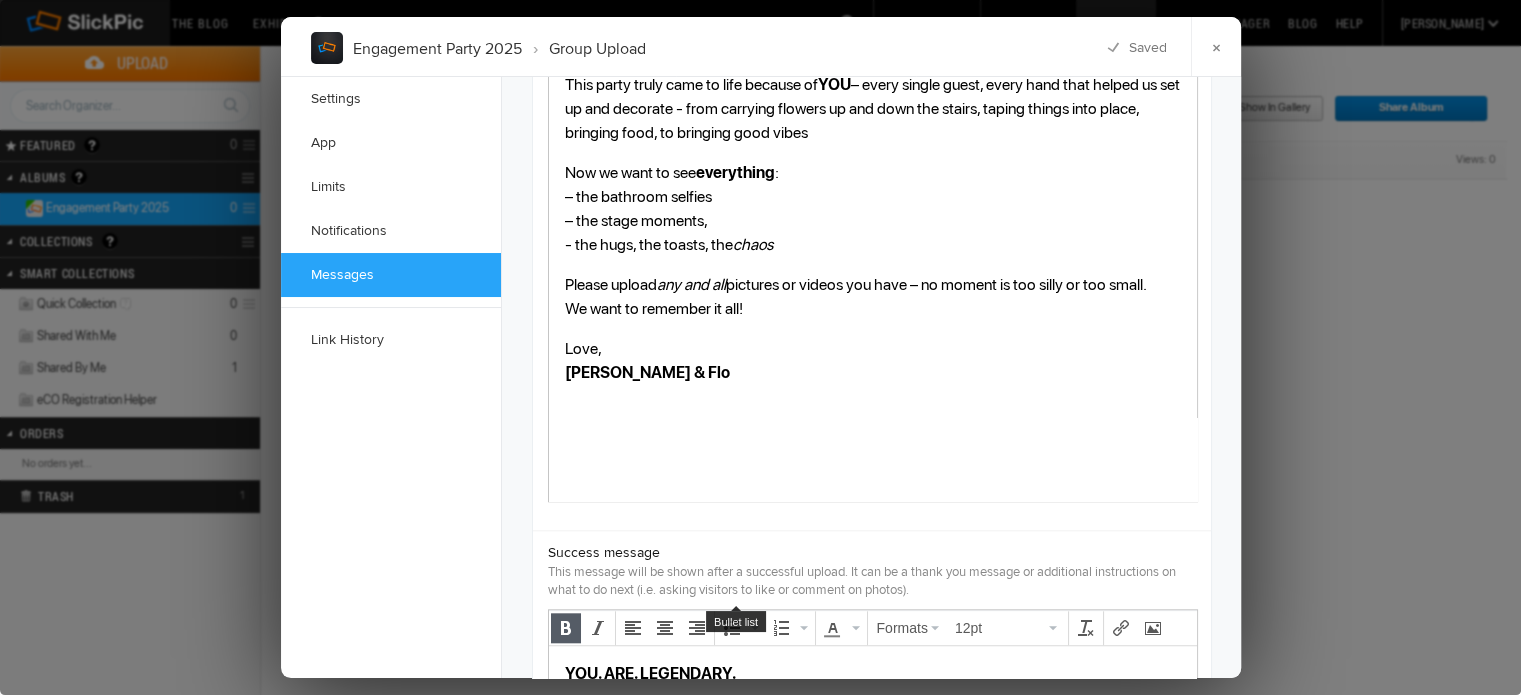 scroll, scrollTop: 1816, scrollLeft: 0, axis: vertical 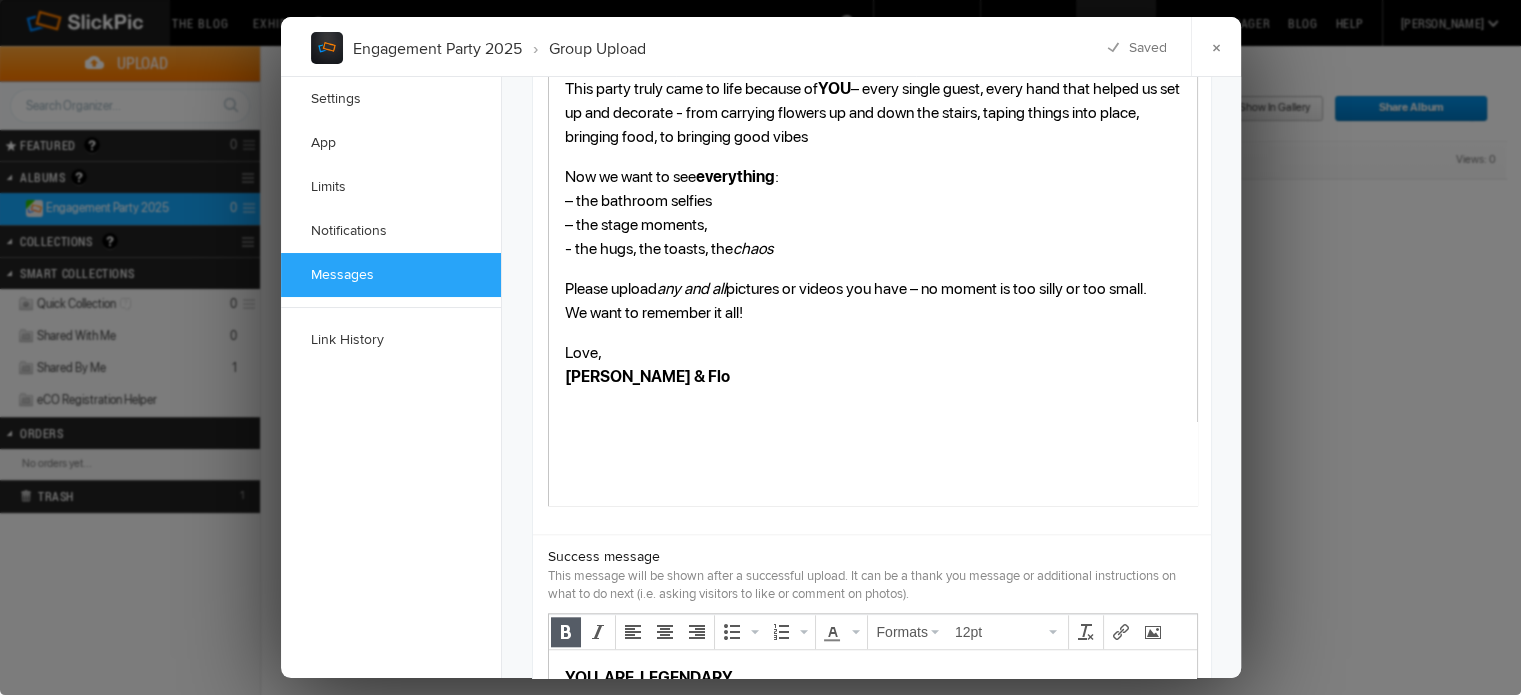 click on "Love, Christina & Flo" at bounding box center (872, 366) 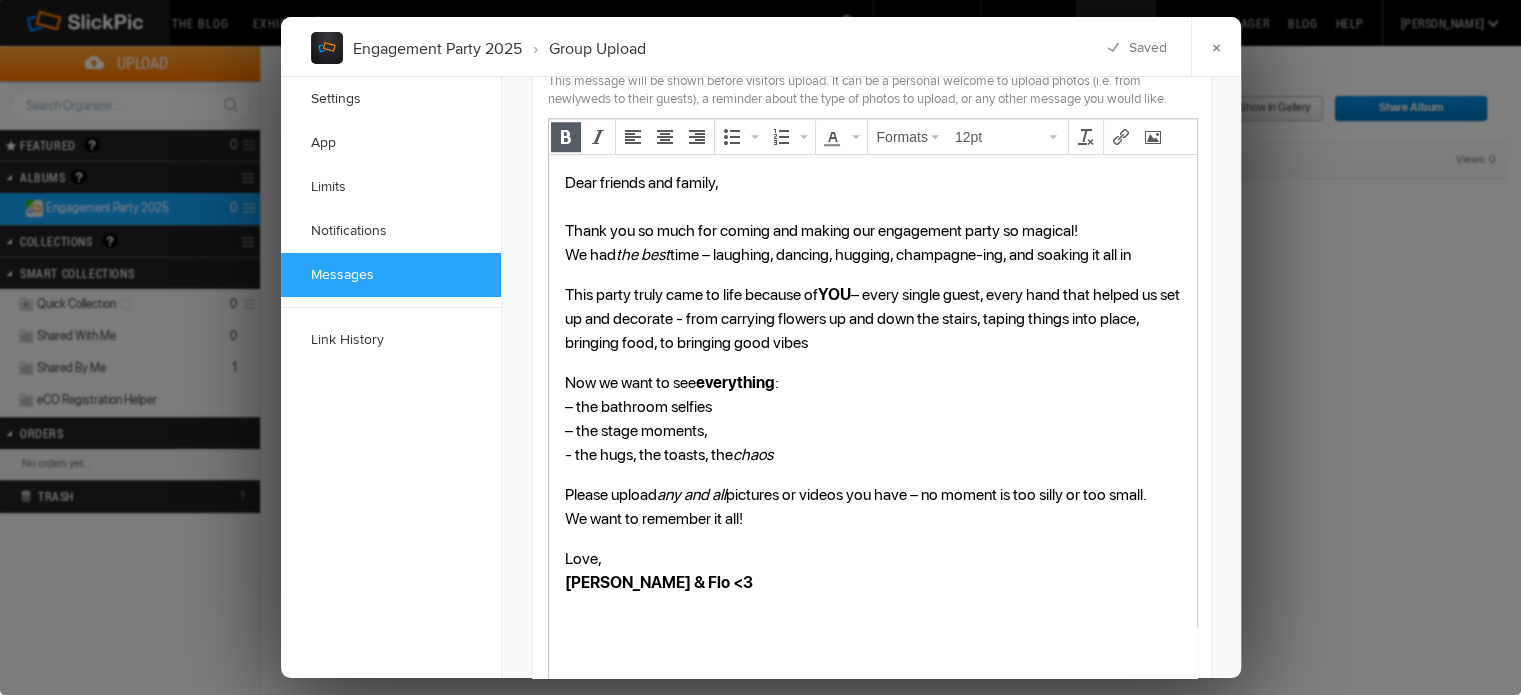 scroll, scrollTop: 1608, scrollLeft: 0, axis: vertical 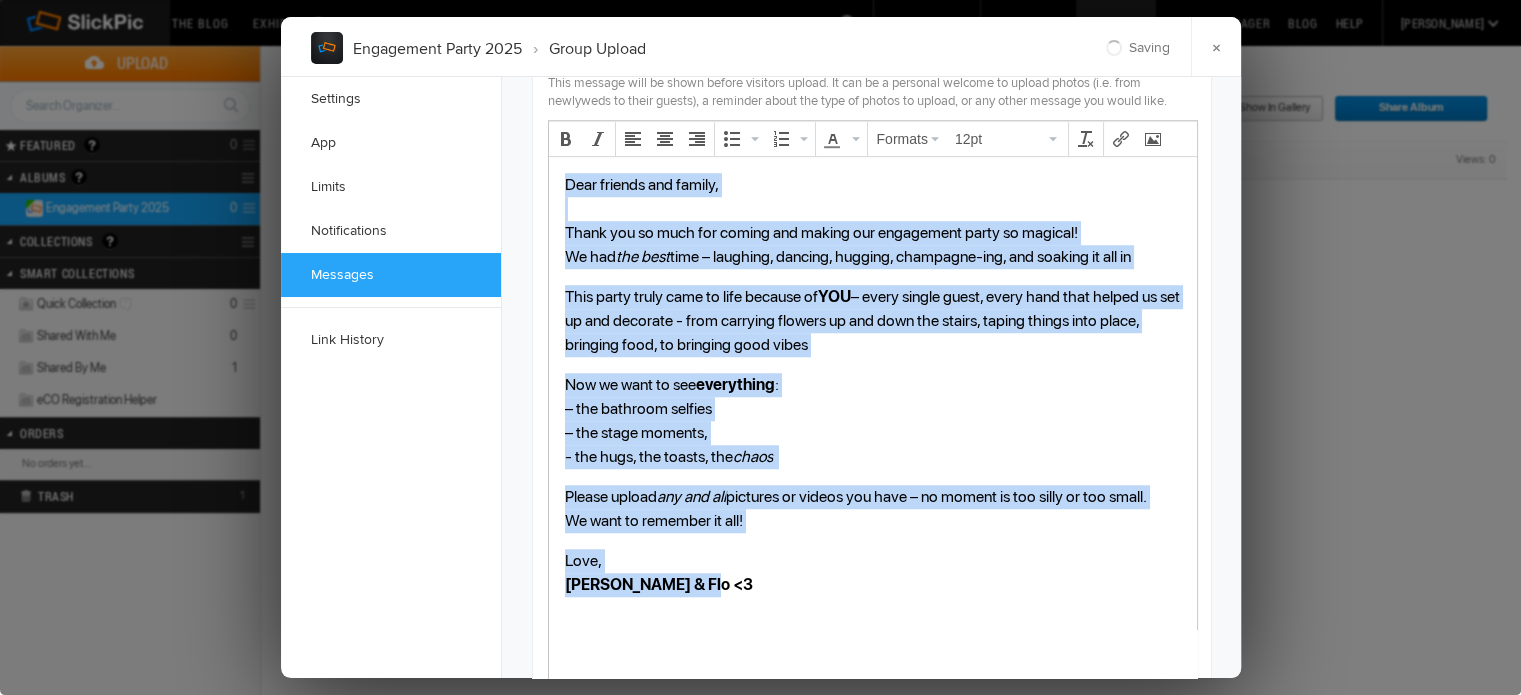 drag, startPoint x: 733, startPoint y: 597, endPoint x: 552, endPoint y: 188, distance: 447.26056 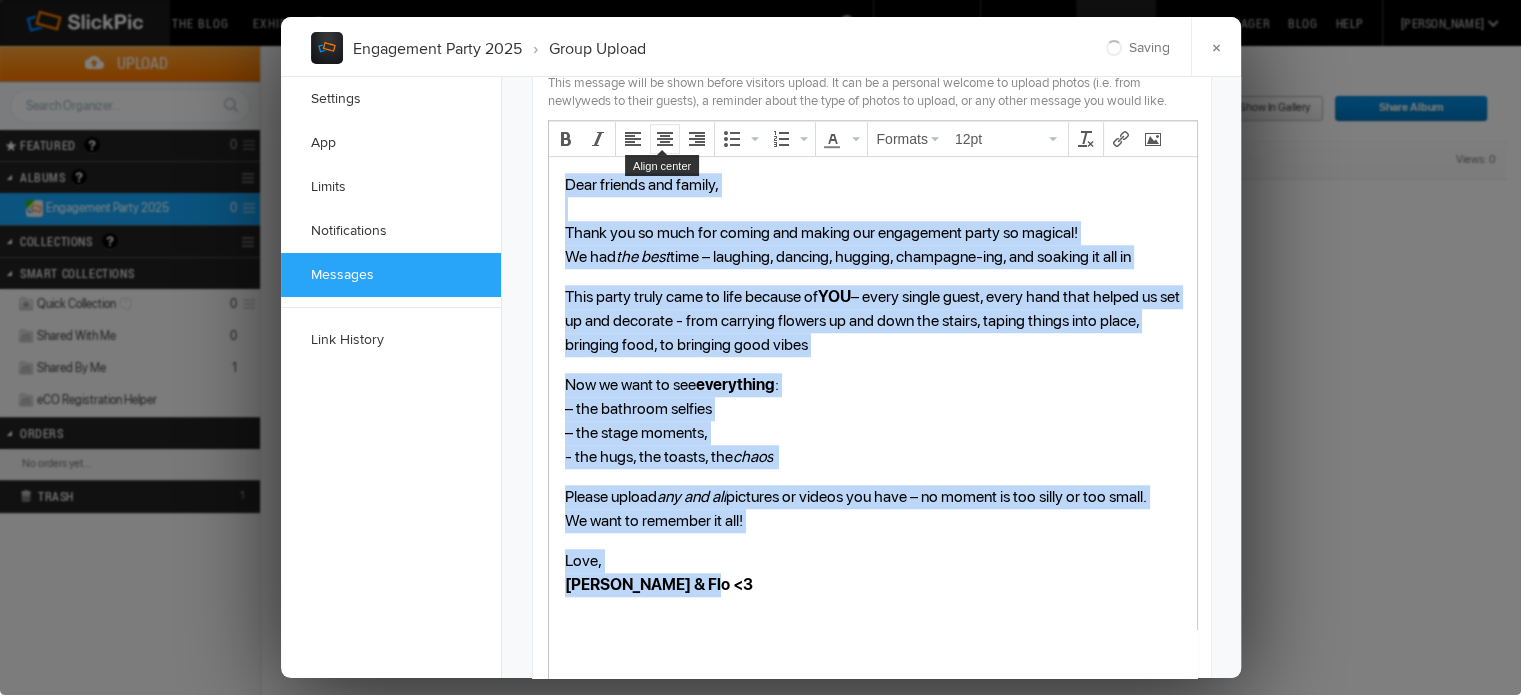 click at bounding box center (665, 139) 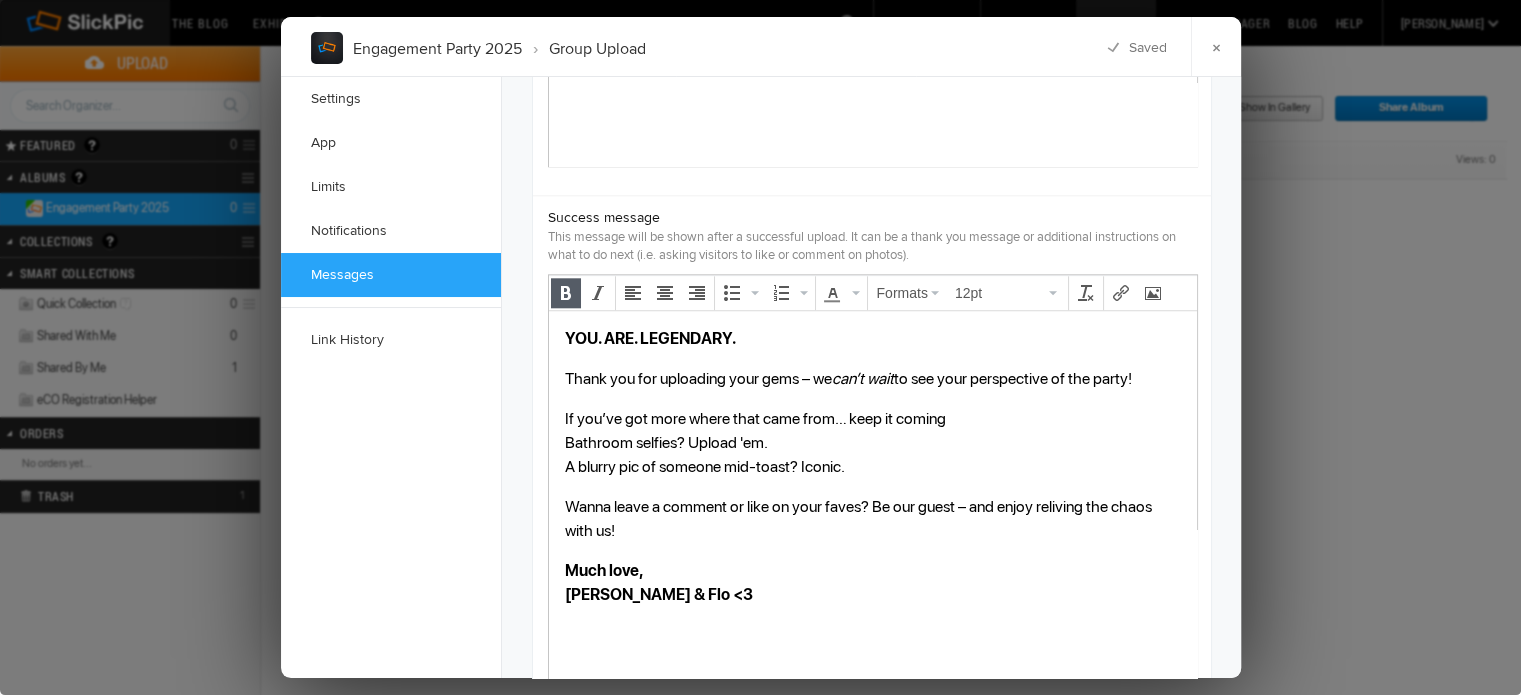 scroll, scrollTop: 2162, scrollLeft: 0, axis: vertical 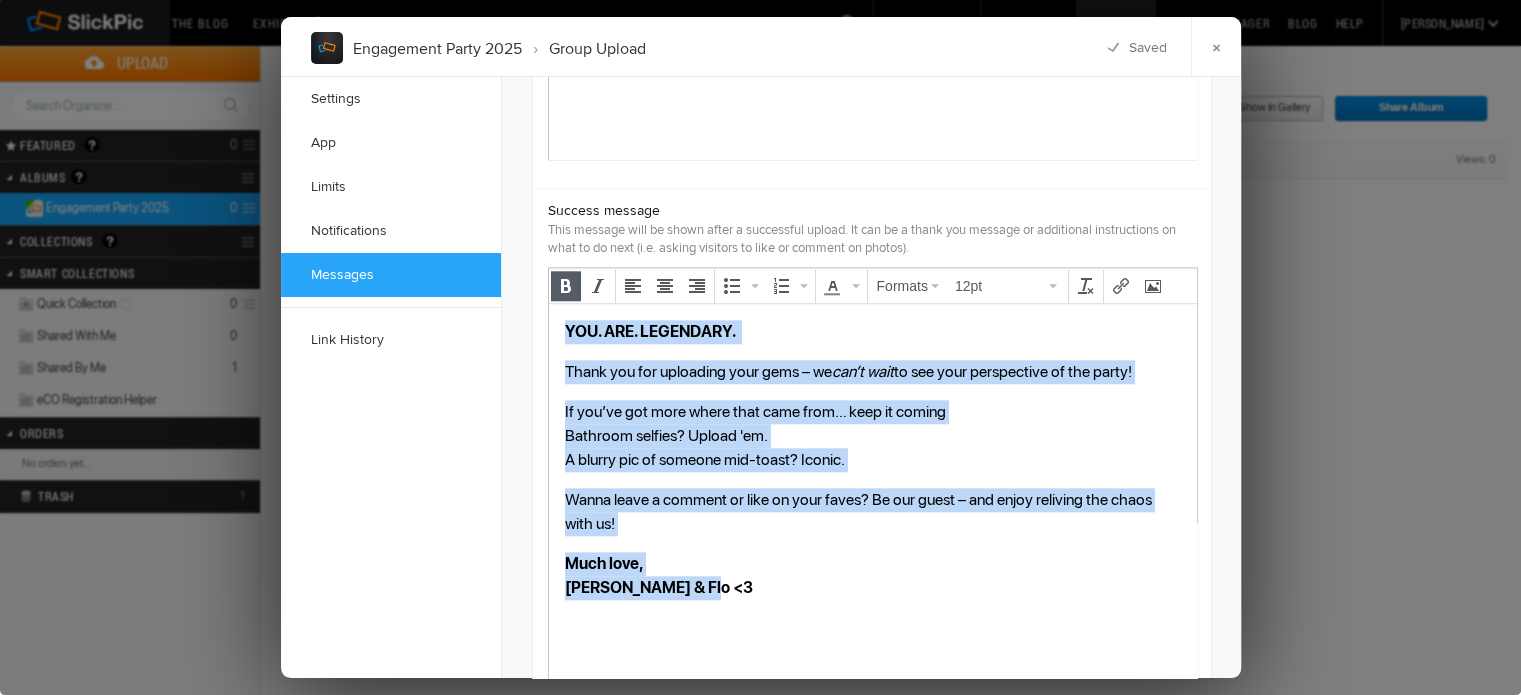 drag, startPoint x: 902, startPoint y: 592, endPoint x: 564, endPoint y: 332, distance: 426.4317 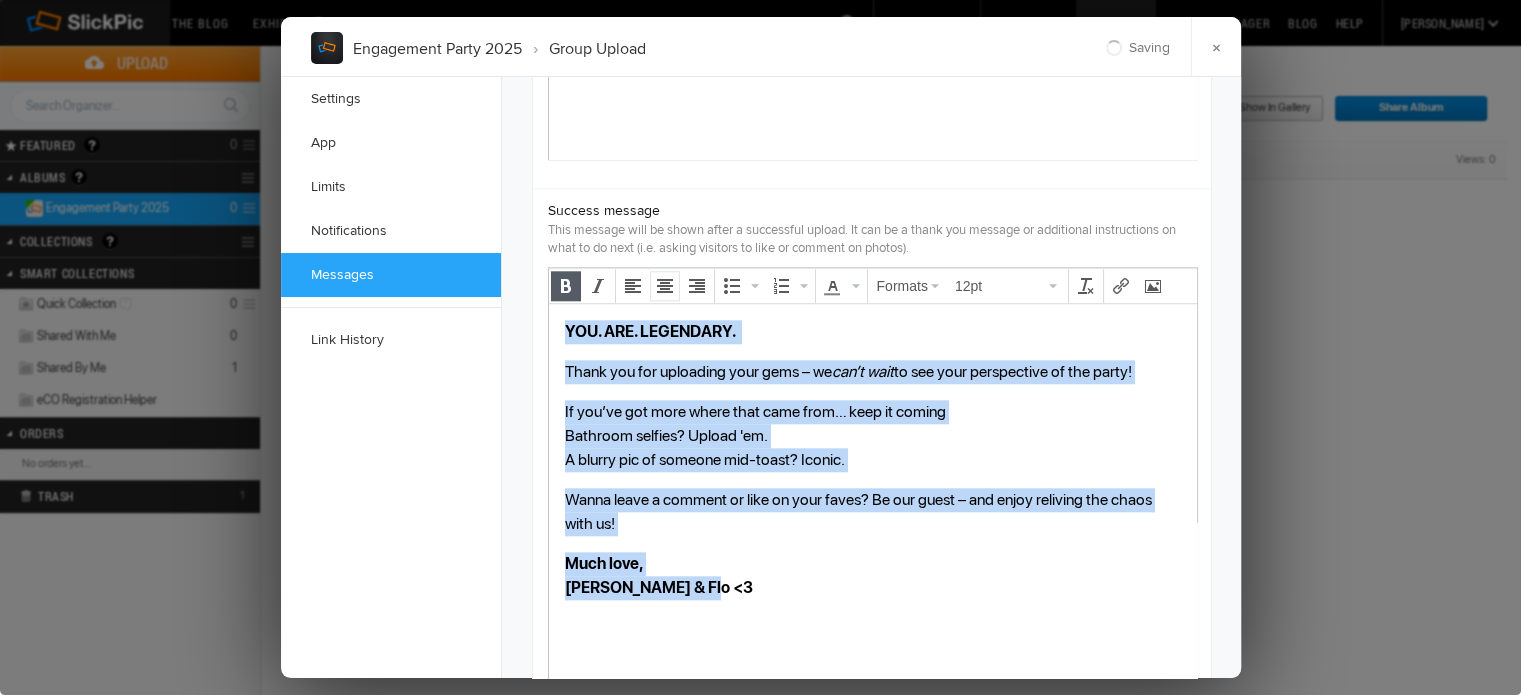 click at bounding box center [665, 286] 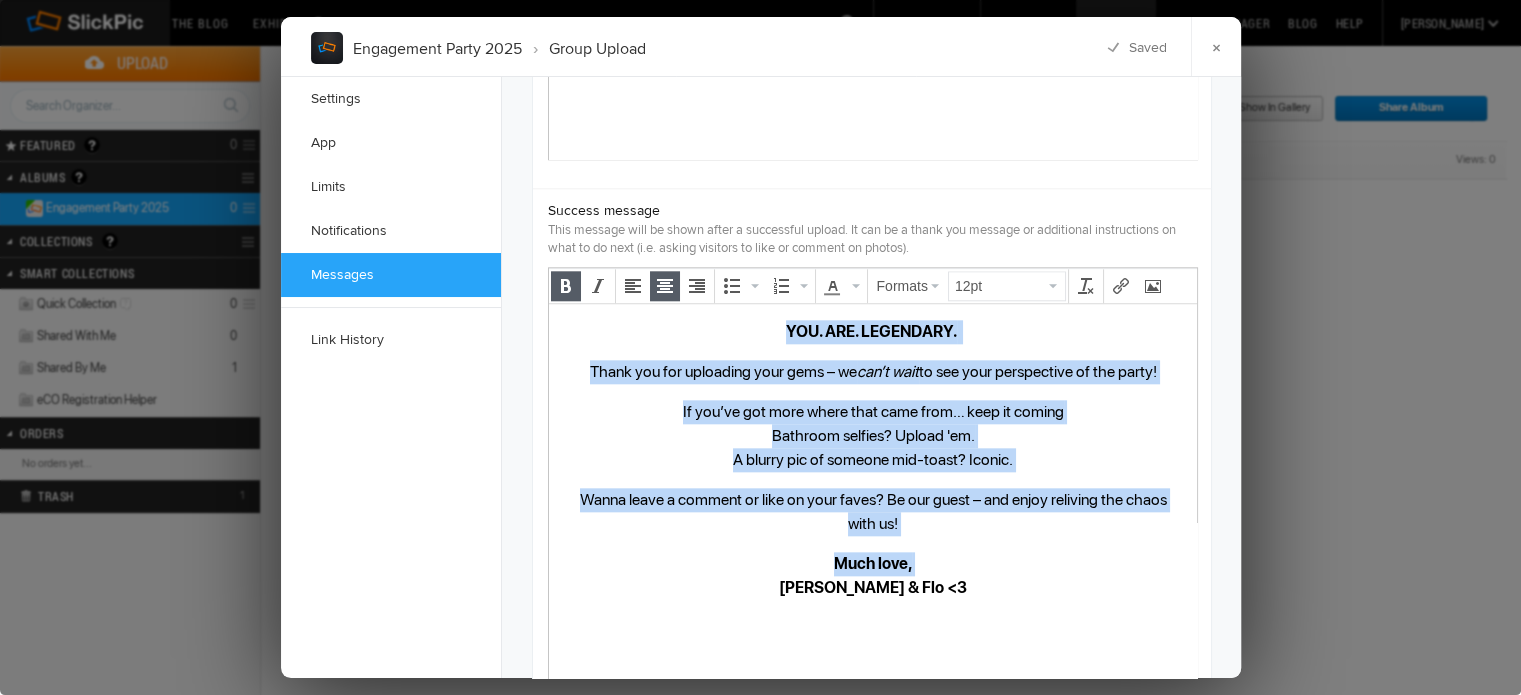 scroll, scrollTop: 2269, scrollLeft: 0, axis: vertical 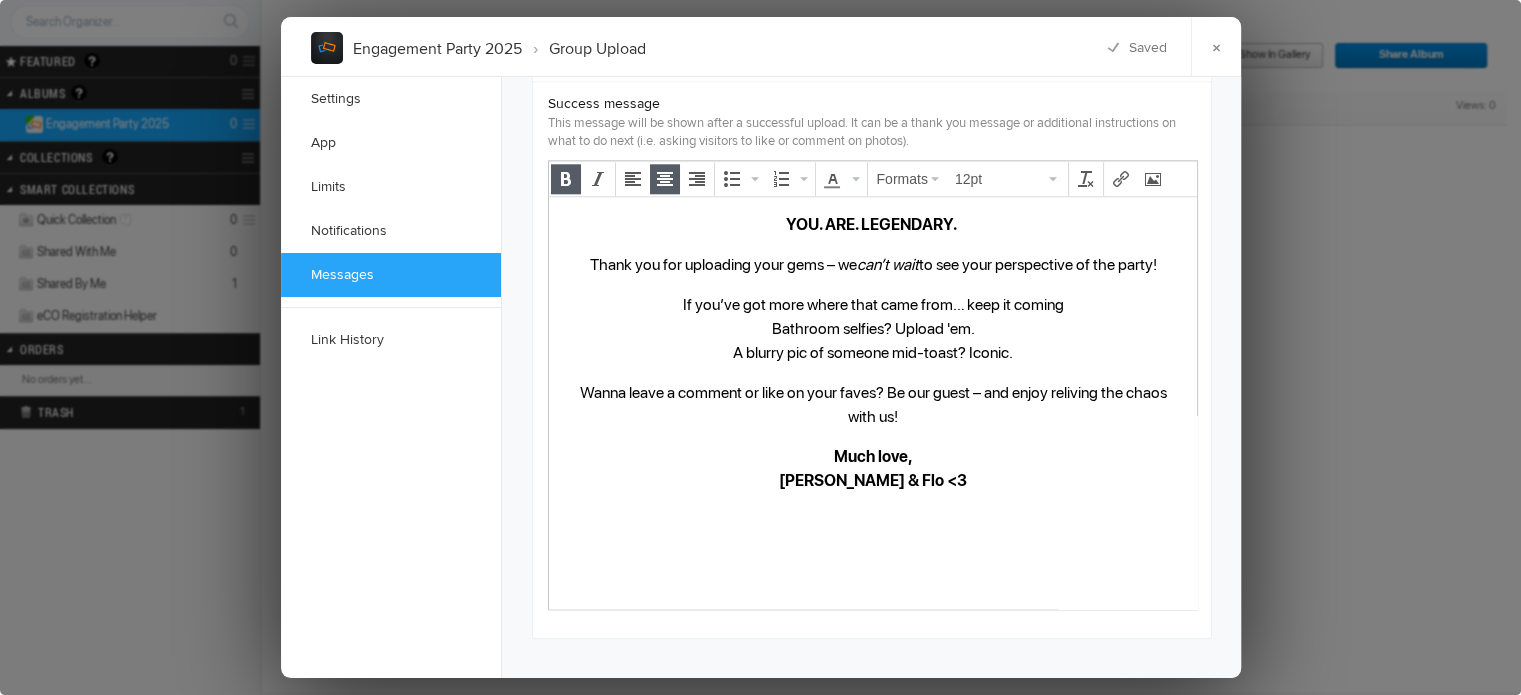 click on "YOU. ARE. LEGENDARY.   Thank you for uploading your gems – we  can’t wait  to see your perspective of the party! If you’ve got more where that came from… keep it coming  Bathroom selfies? Upload 'em. A blurry pic of someone mid-toast? Iconic. Wanna leave a comment or like on your faves? Be our guest – and enjoy reliving the chaos with us! Much love, Christina & Flo <3" at bounding box center [872, 382] 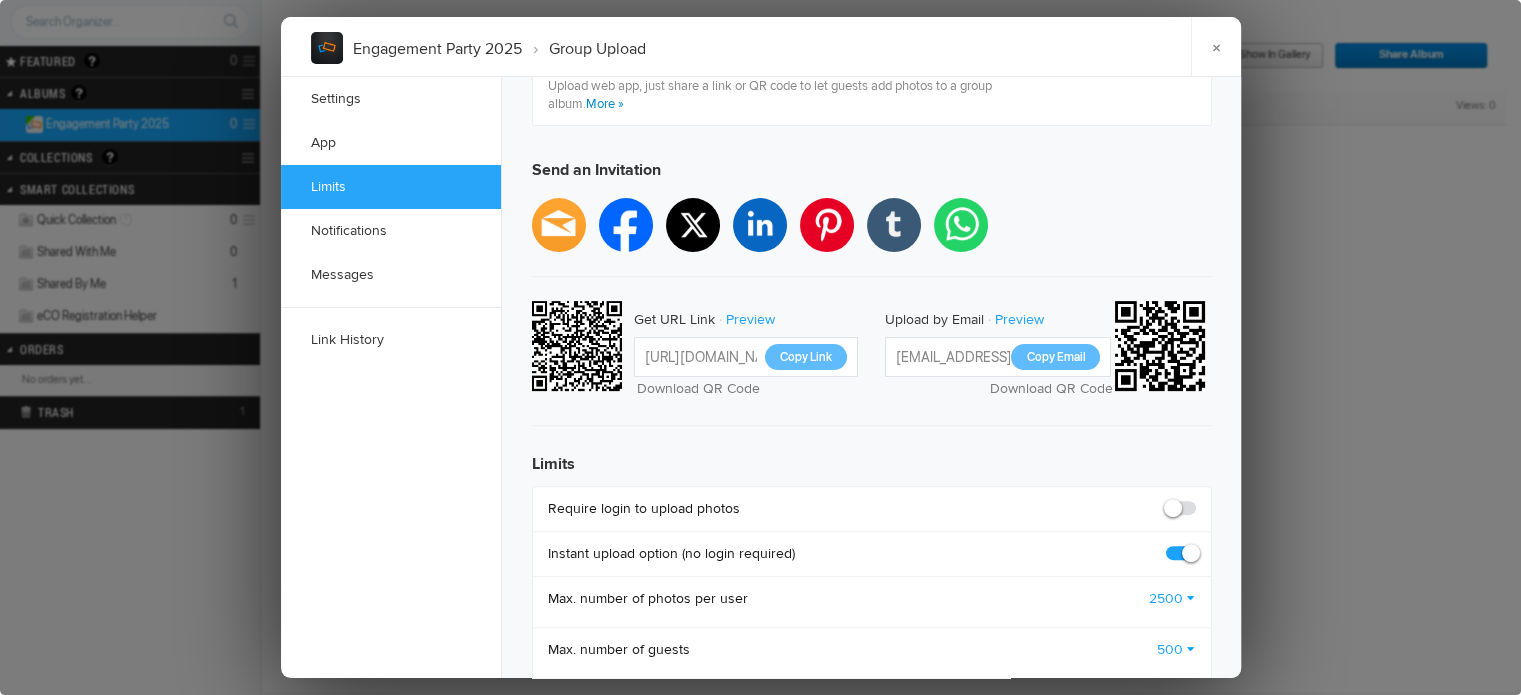 scroll, scrollTop: 612, scrollLeft: 0, axis: vertical 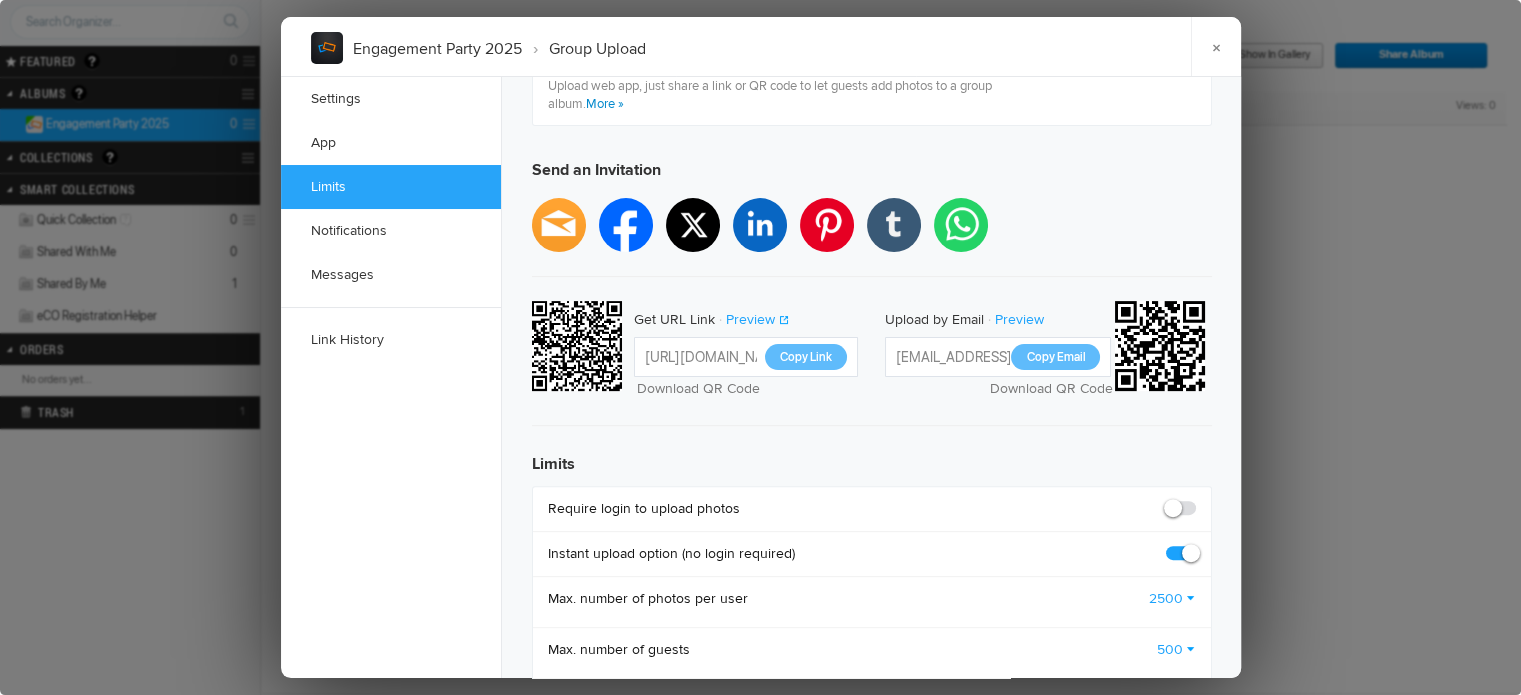 click on "Preview" 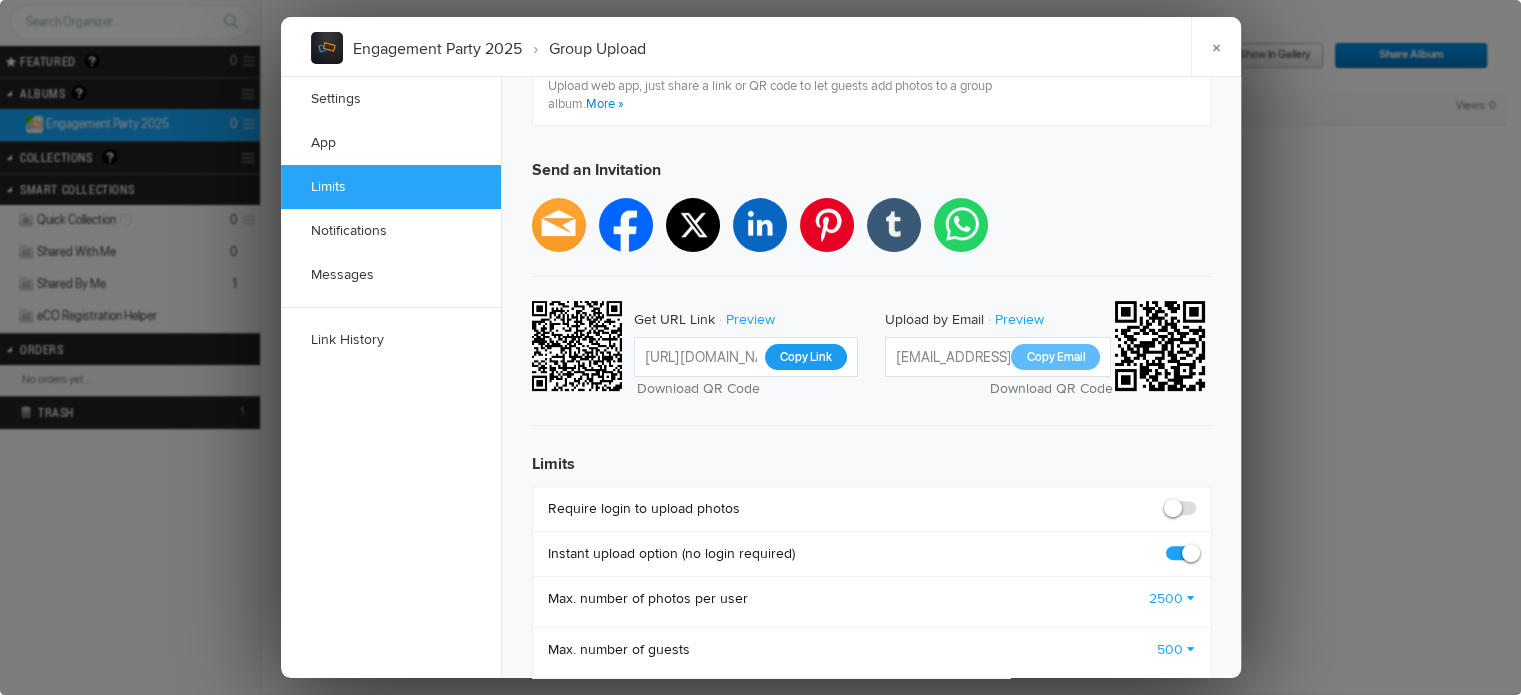 click on "Copy Link" 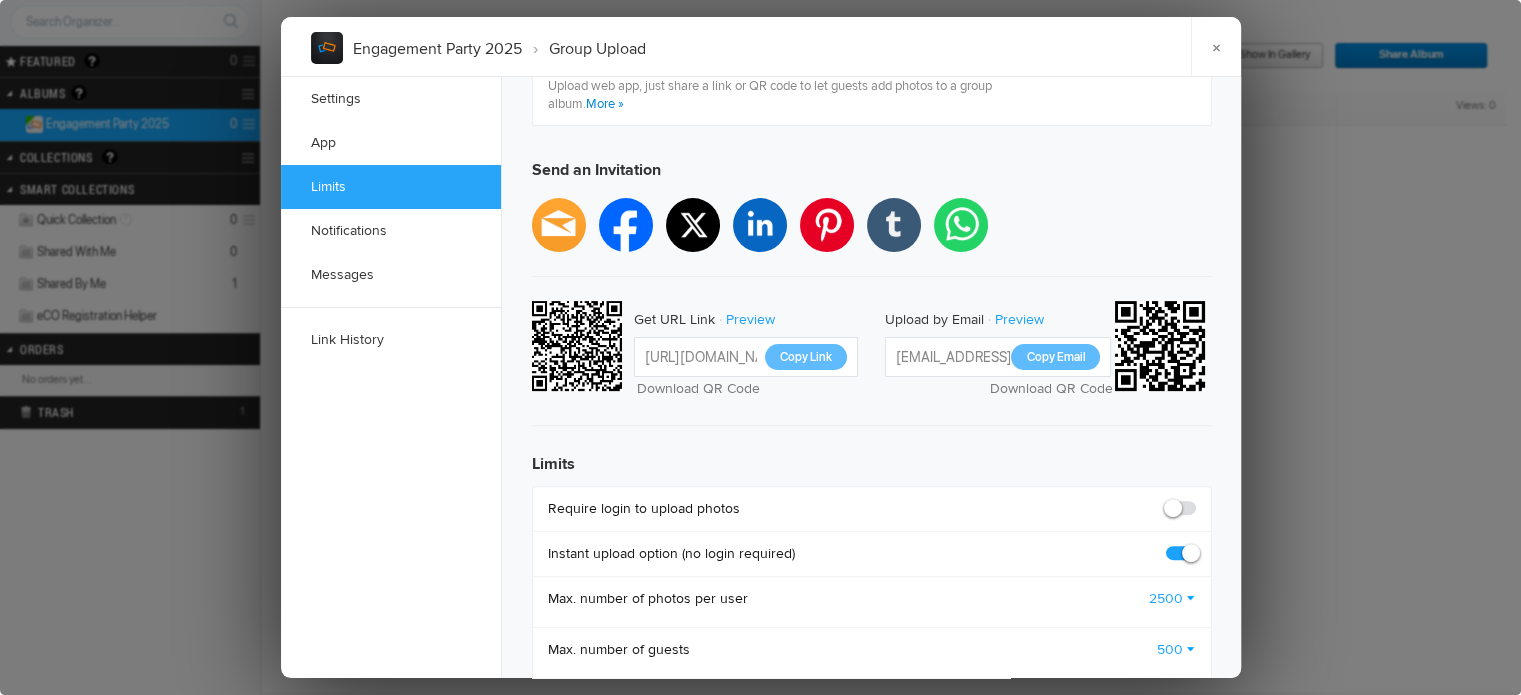click on "facebook   twitter   linkedin   pinterest   tumblr   whatsapp  Get URL Link Preview https://slickpic.us/engagementparty2025C-amp-F Copy Link  Download QR Code Upload by Email Preview 4rhwm@slickpic.net Copy Email  Download QR Code" 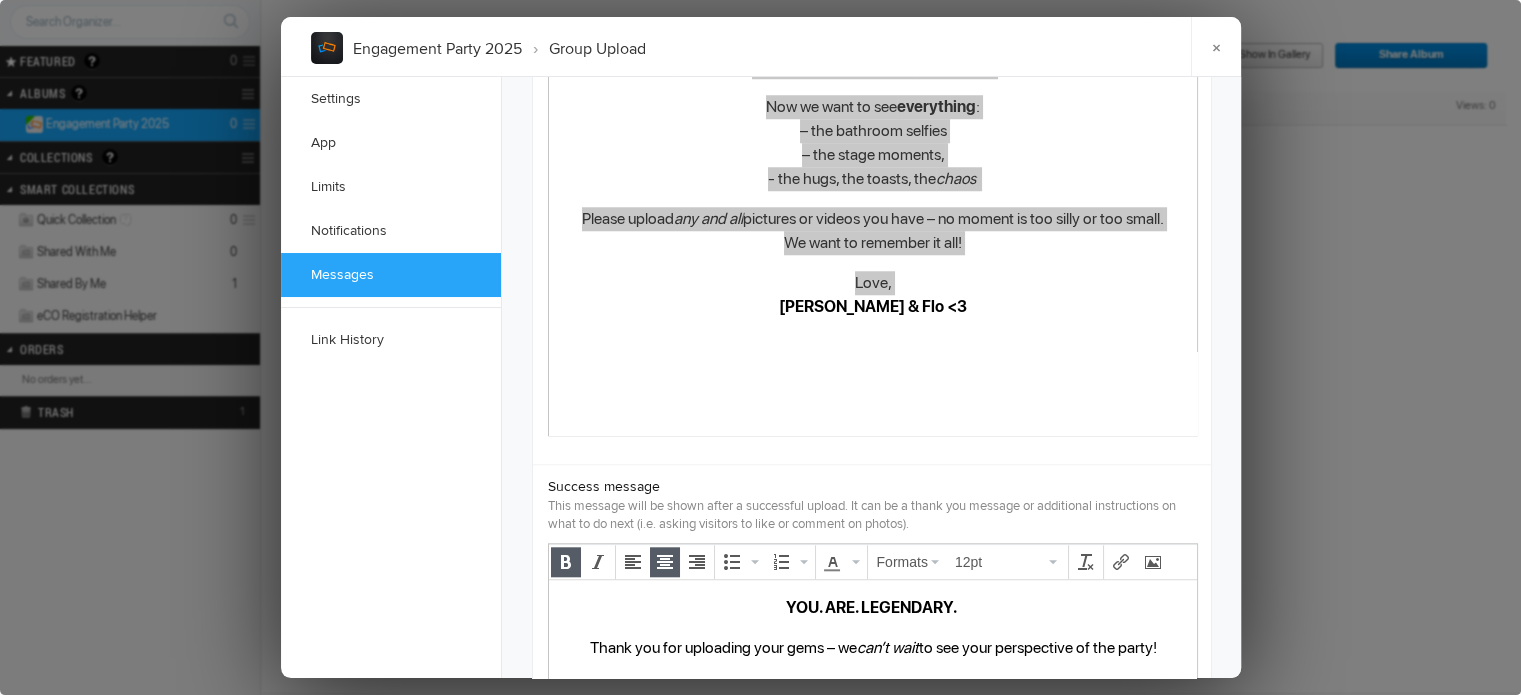 scroll, scrollTop: 2269, scrollLeft: 0, axis: vertical 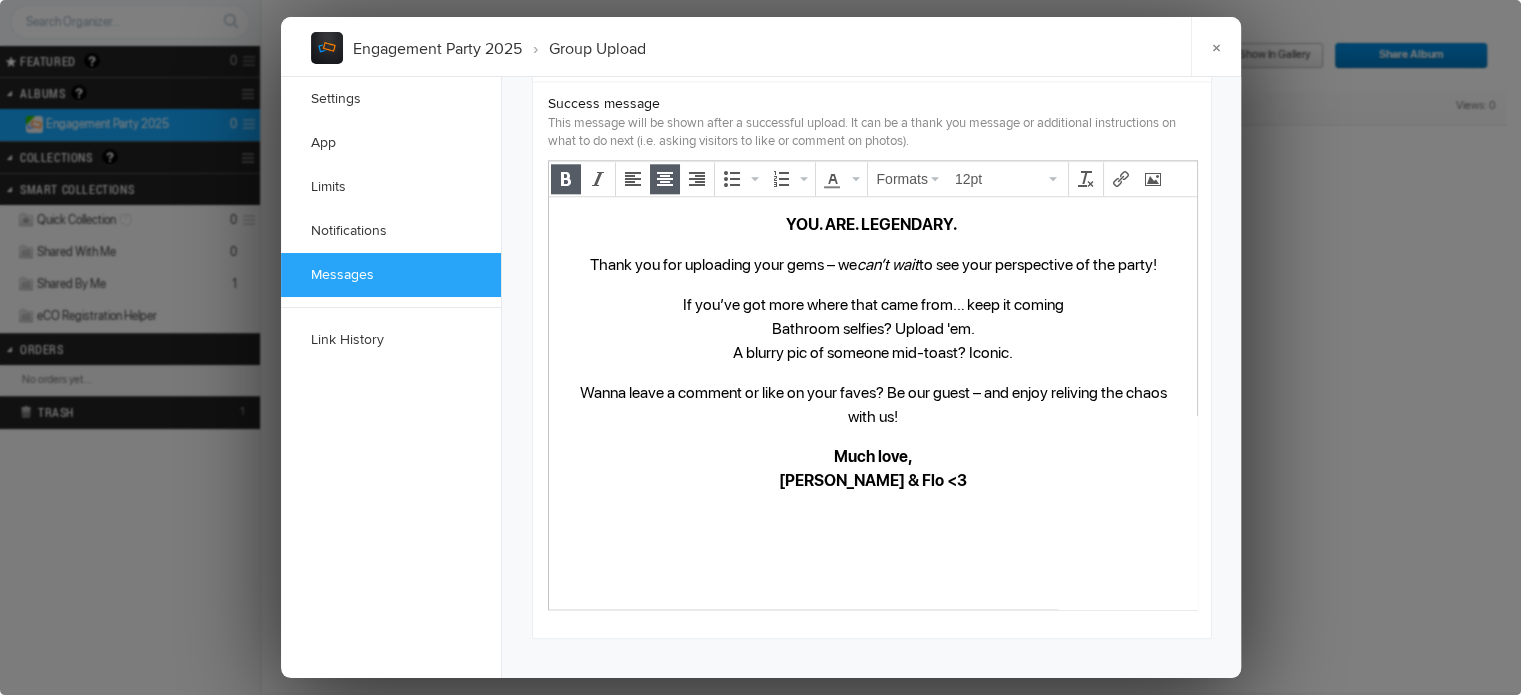 click on "If you’ve got more where that came from… keep it coming  Bathroom selfies? Upload 'em. A blurry pic of someone mid-toast? Iconic." at bounding box center (872, 329) 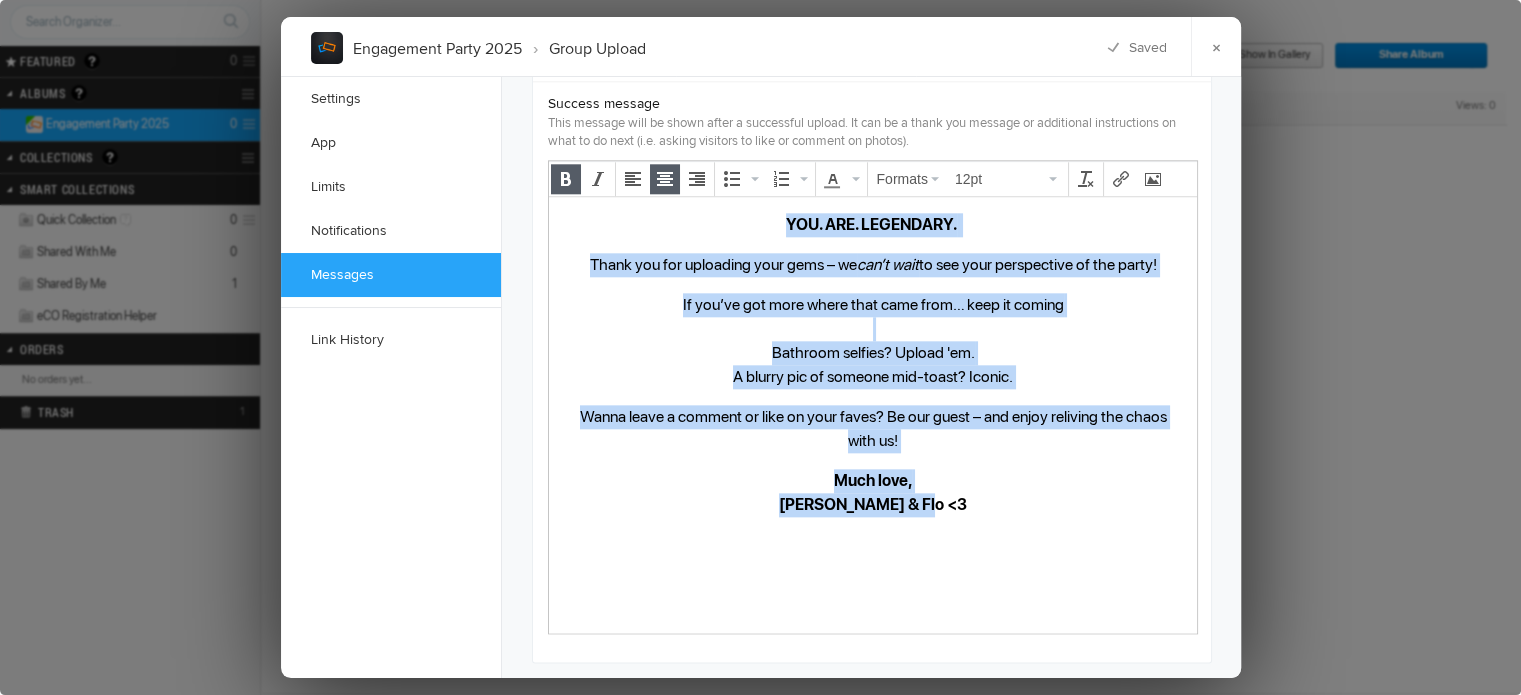 drag, startPoint x: 977, startPoint y: 516, endPoint x: 781, endPoint y: 225, distance: 350.8518 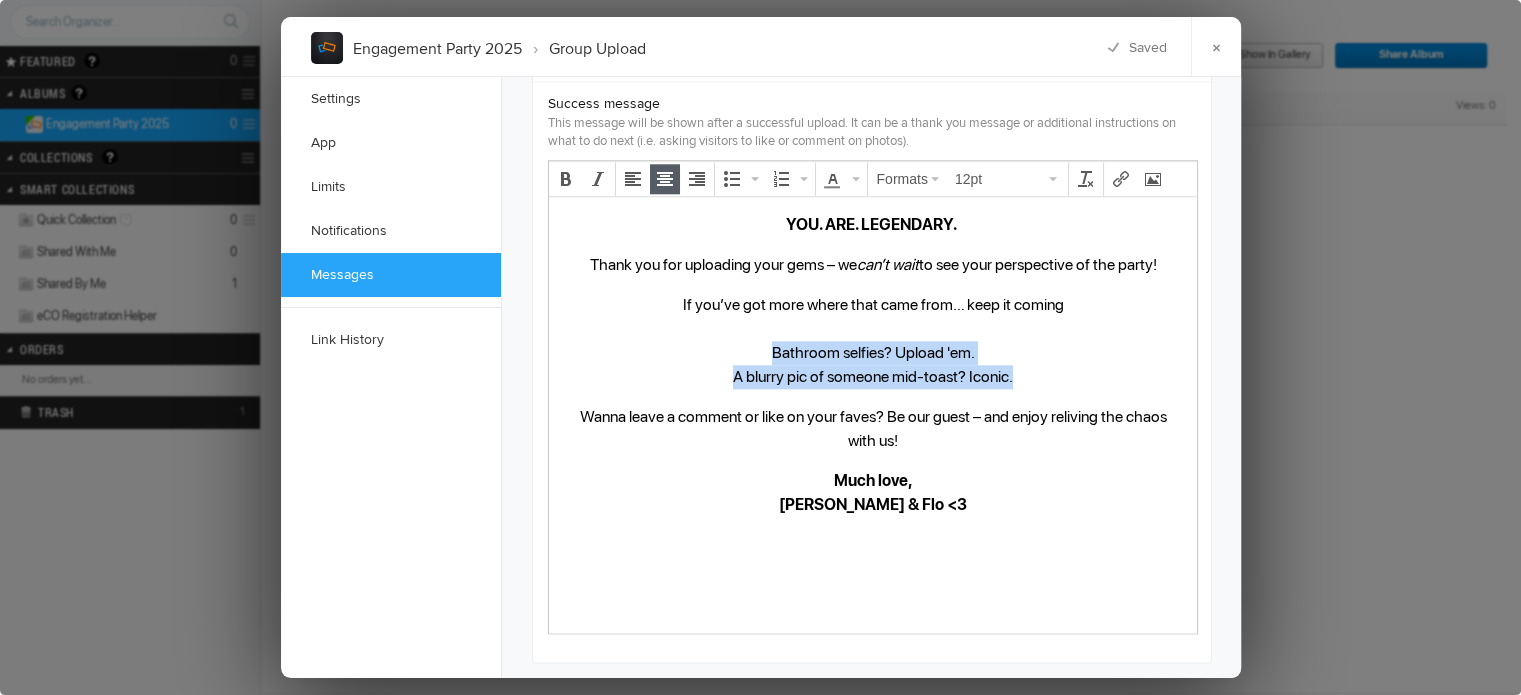 drag, startPoint x: 1058, startPoint y: 379, endPoint x: 765, endPoint y: 346, distance: 294.8525 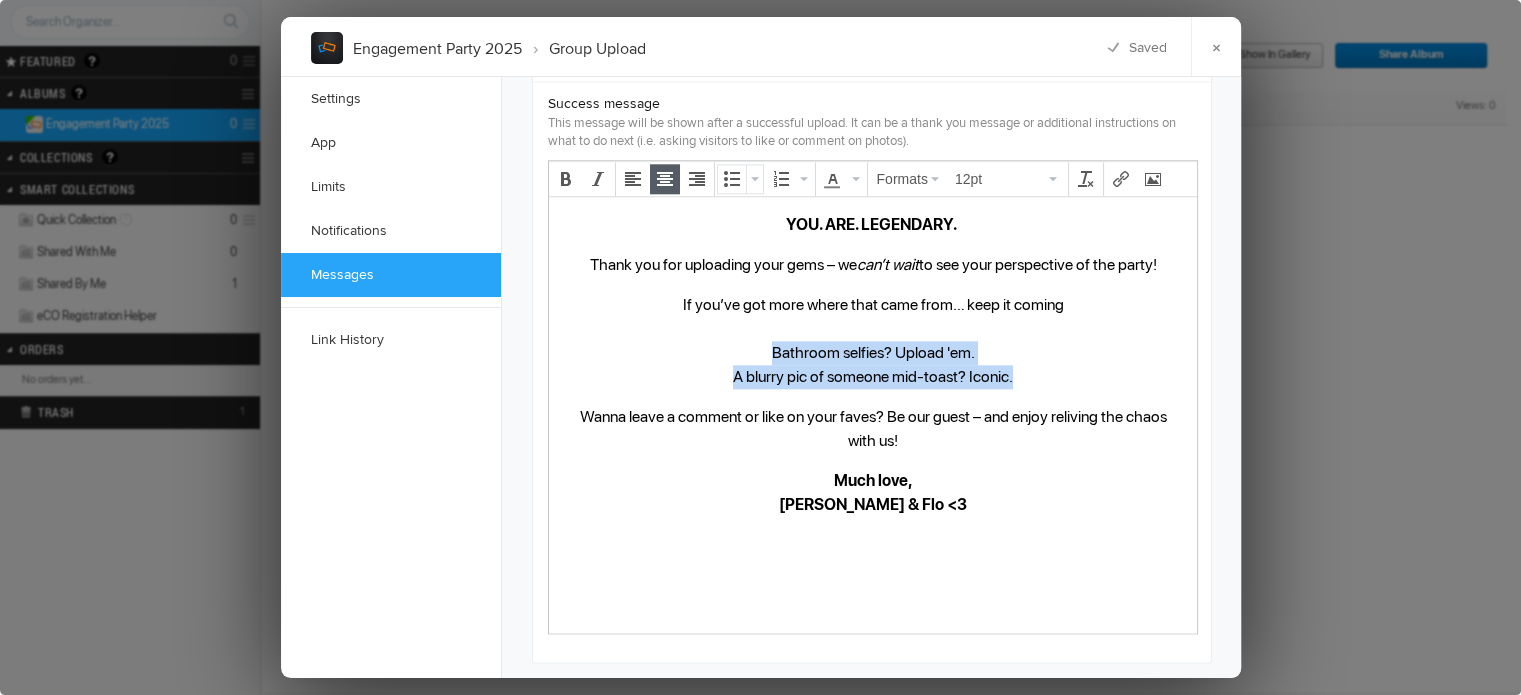 click at bounding box center (732, 179) 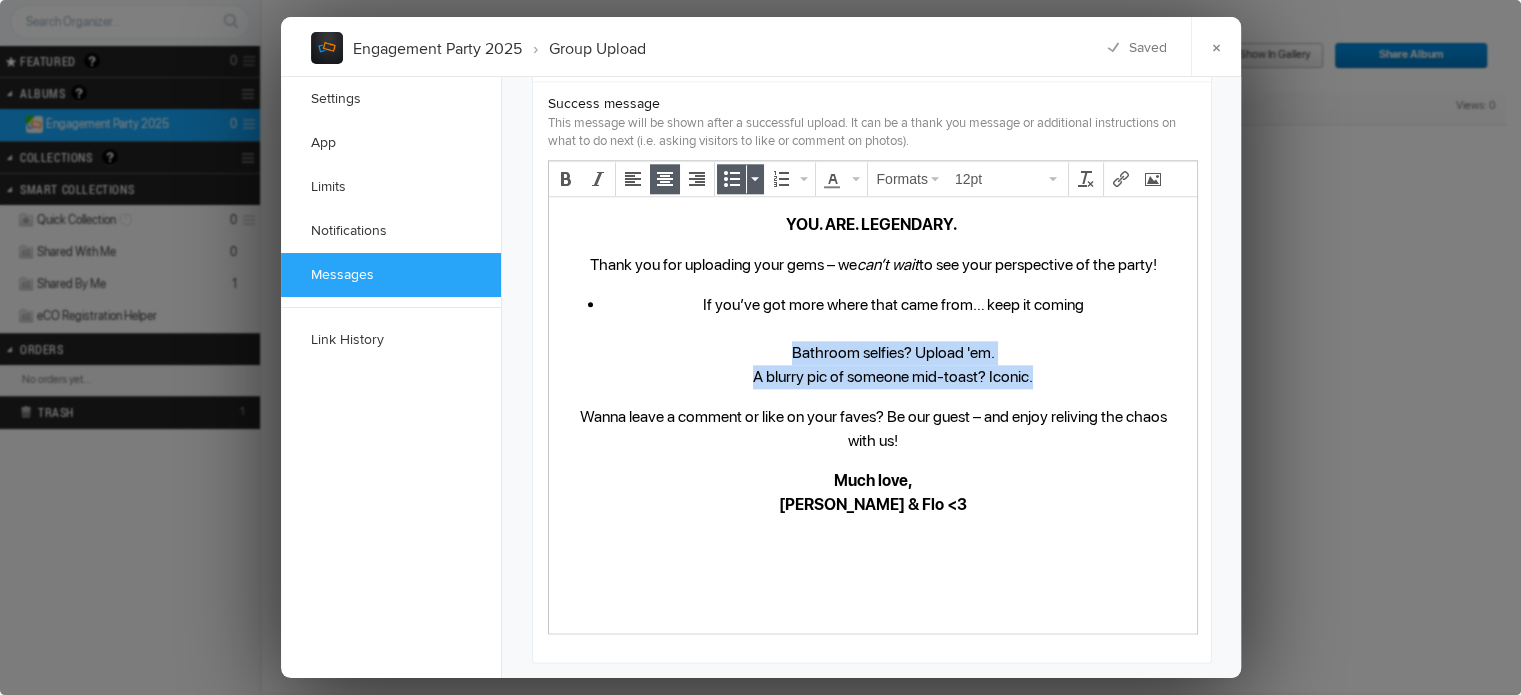 click at bounding box center (732, 179) 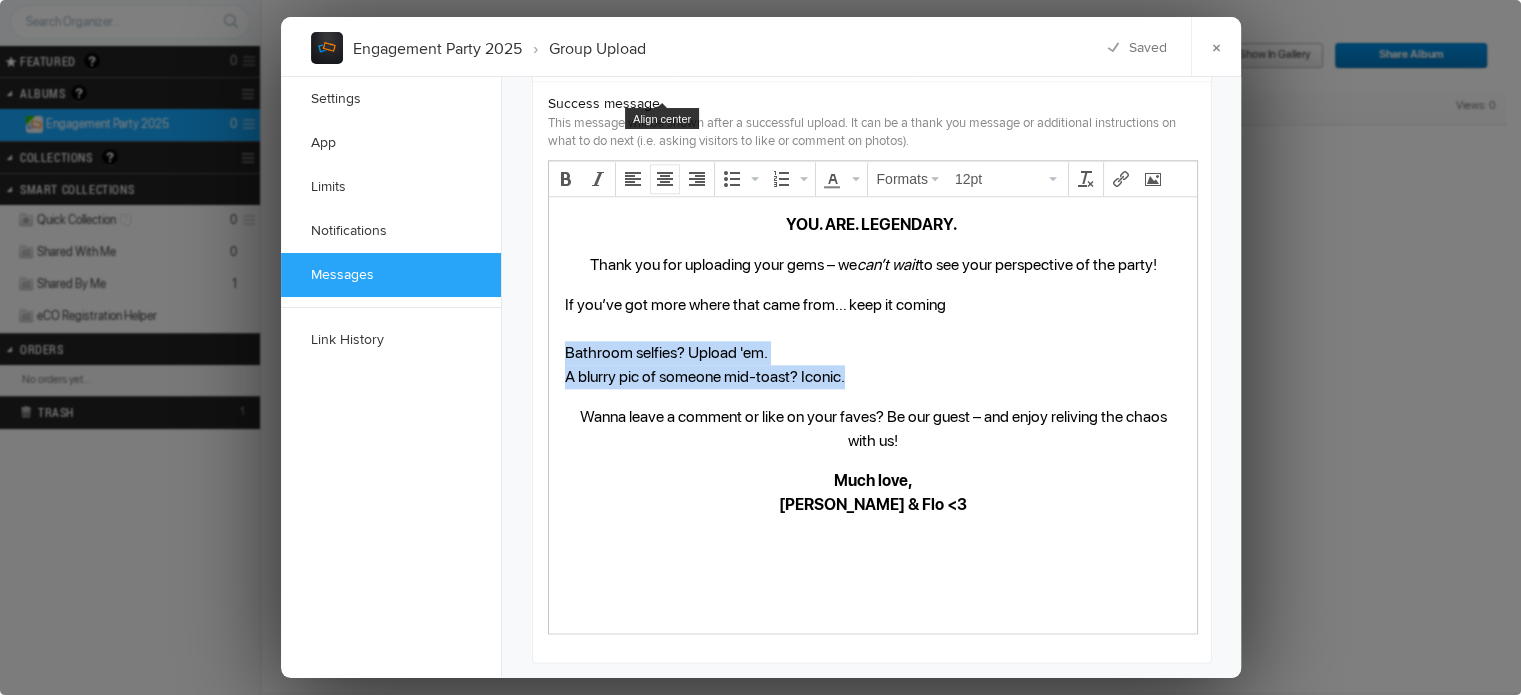 click at bounding box center [665, 179] 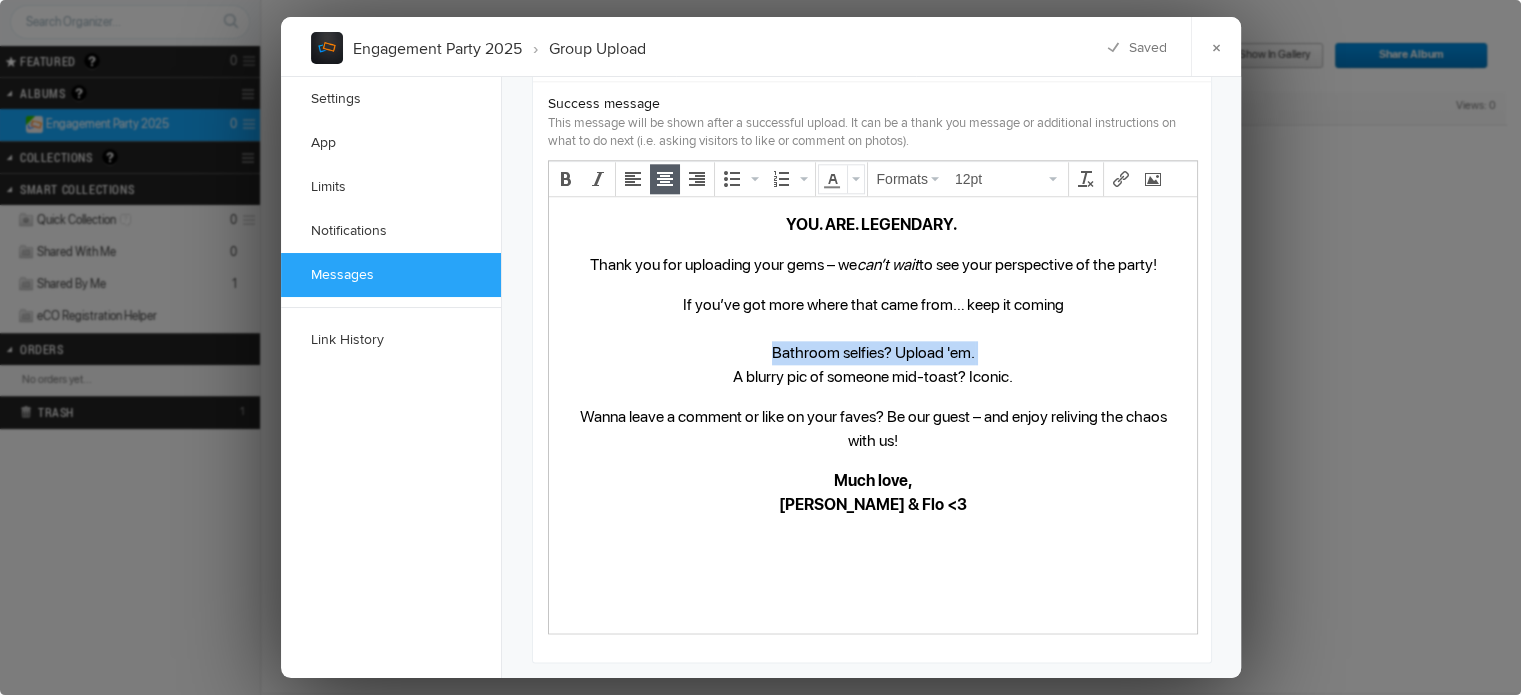 click at bounding box center [856, 179] 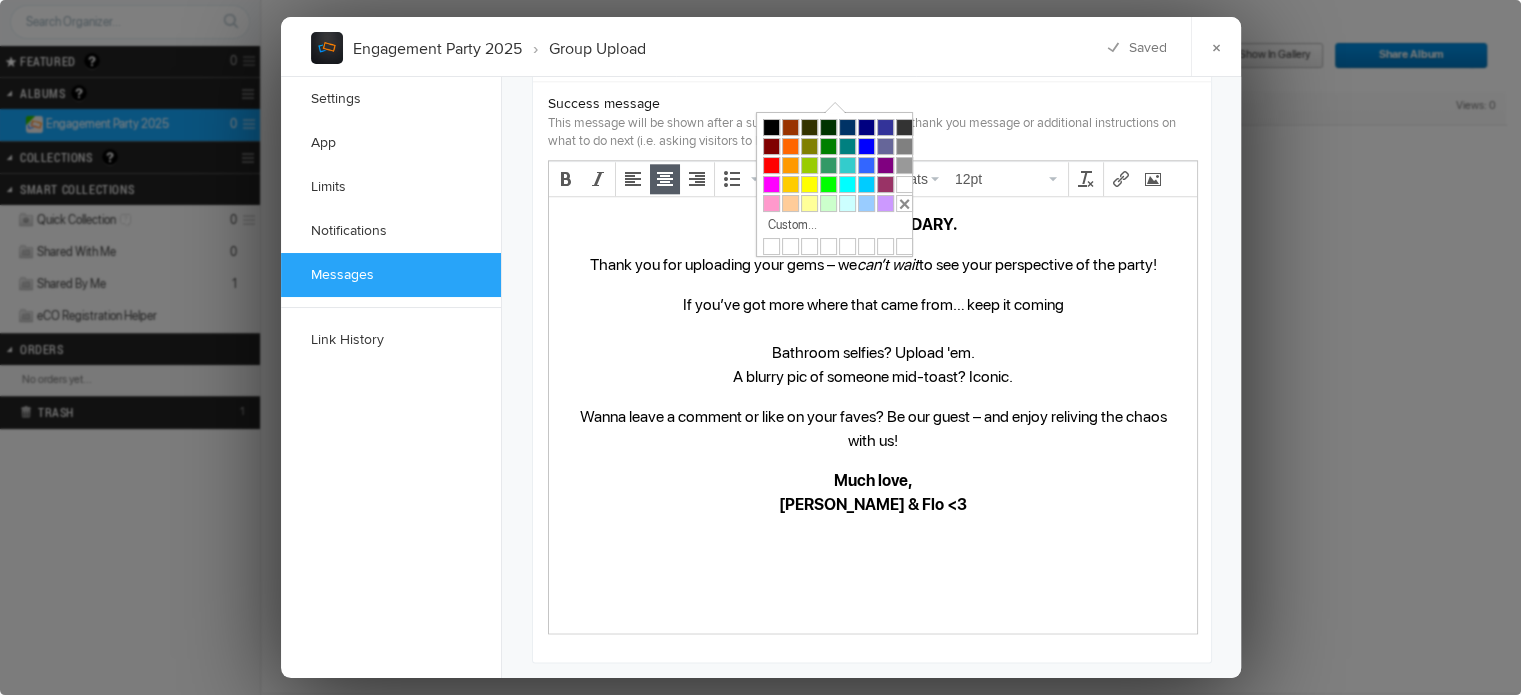 click on "Wanna leave a comment or like on your faves? Be our guest – and enjoy reliving the chaos with us!" at bounding box center [872, 429] 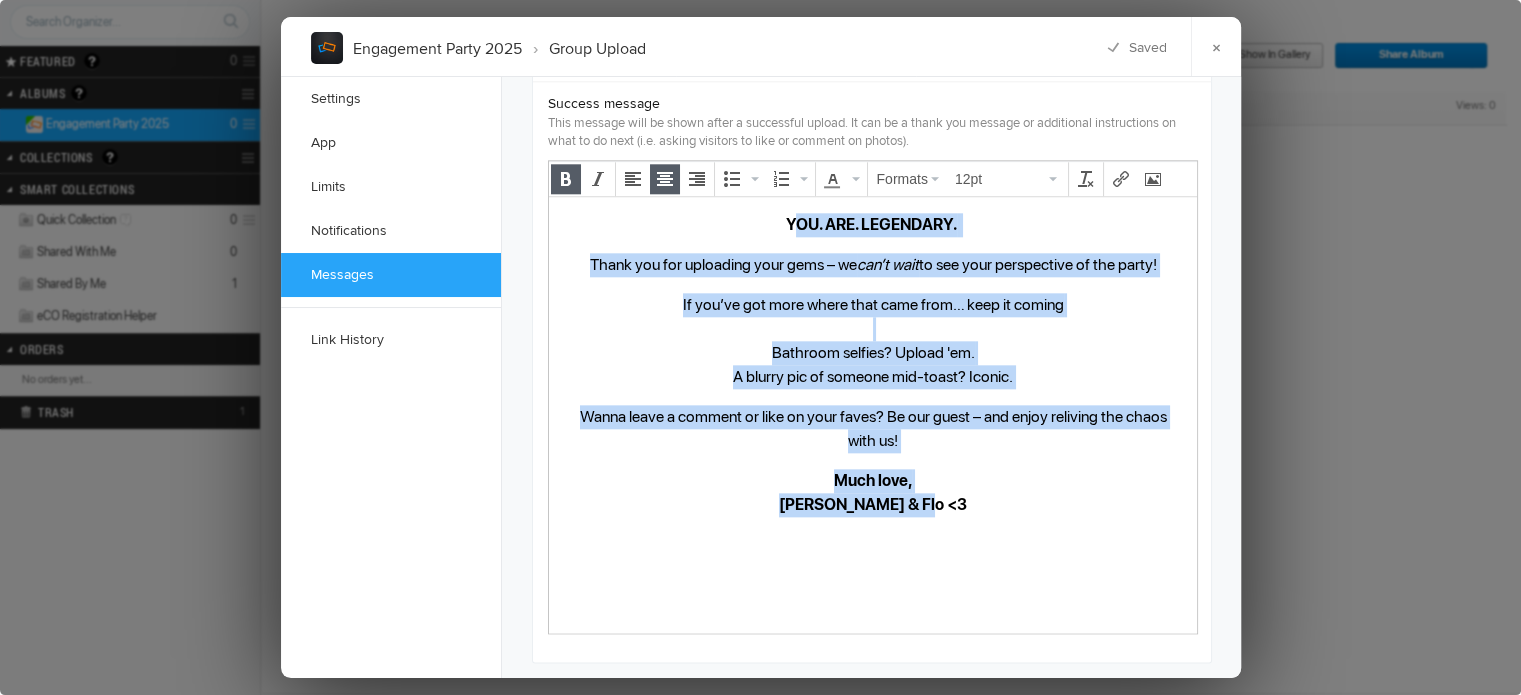 drag, startPoint x: 990, startPoint y: 516, endPoint x: 796, endPoint y: 228, distance: 347.2463 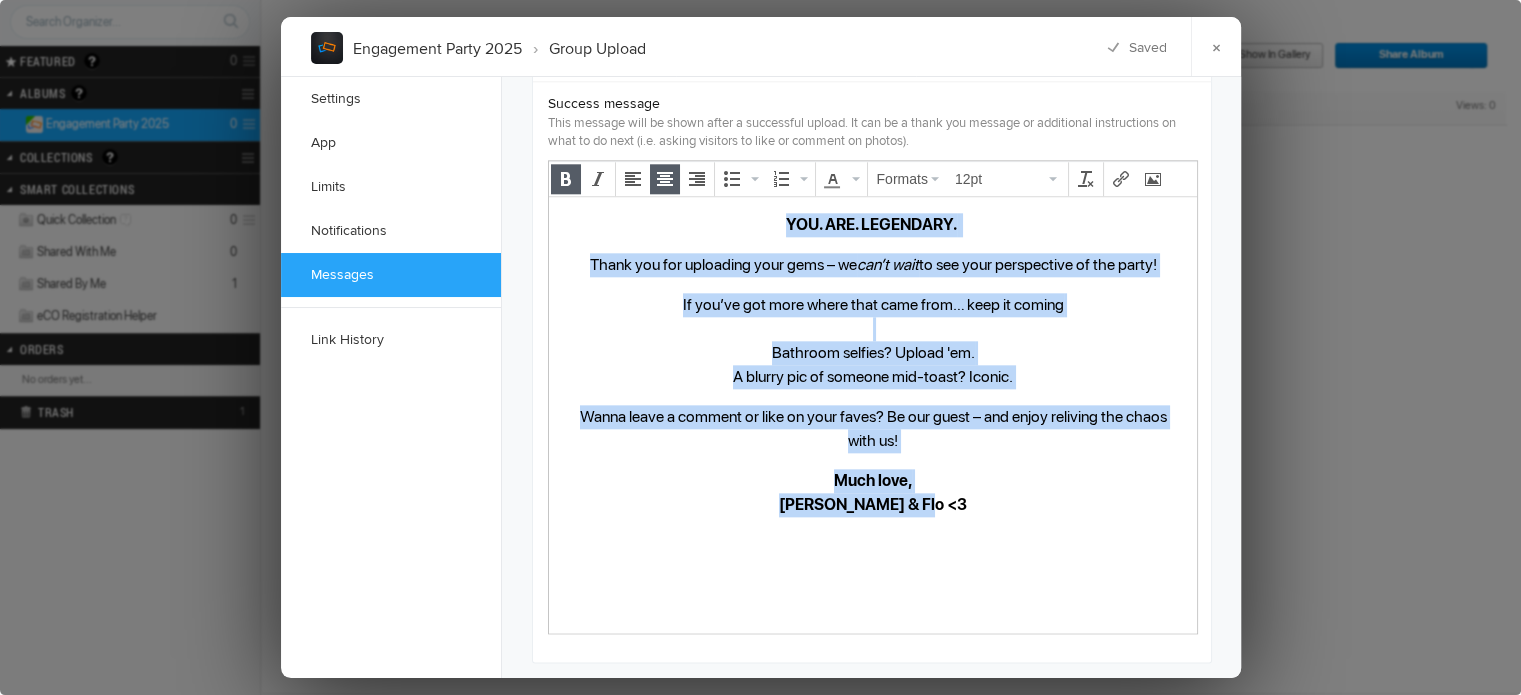 drag, startPoint x: 777, startPoint y: 232, endPoint x: 959, endPoint y: 522, distance: 342.3799 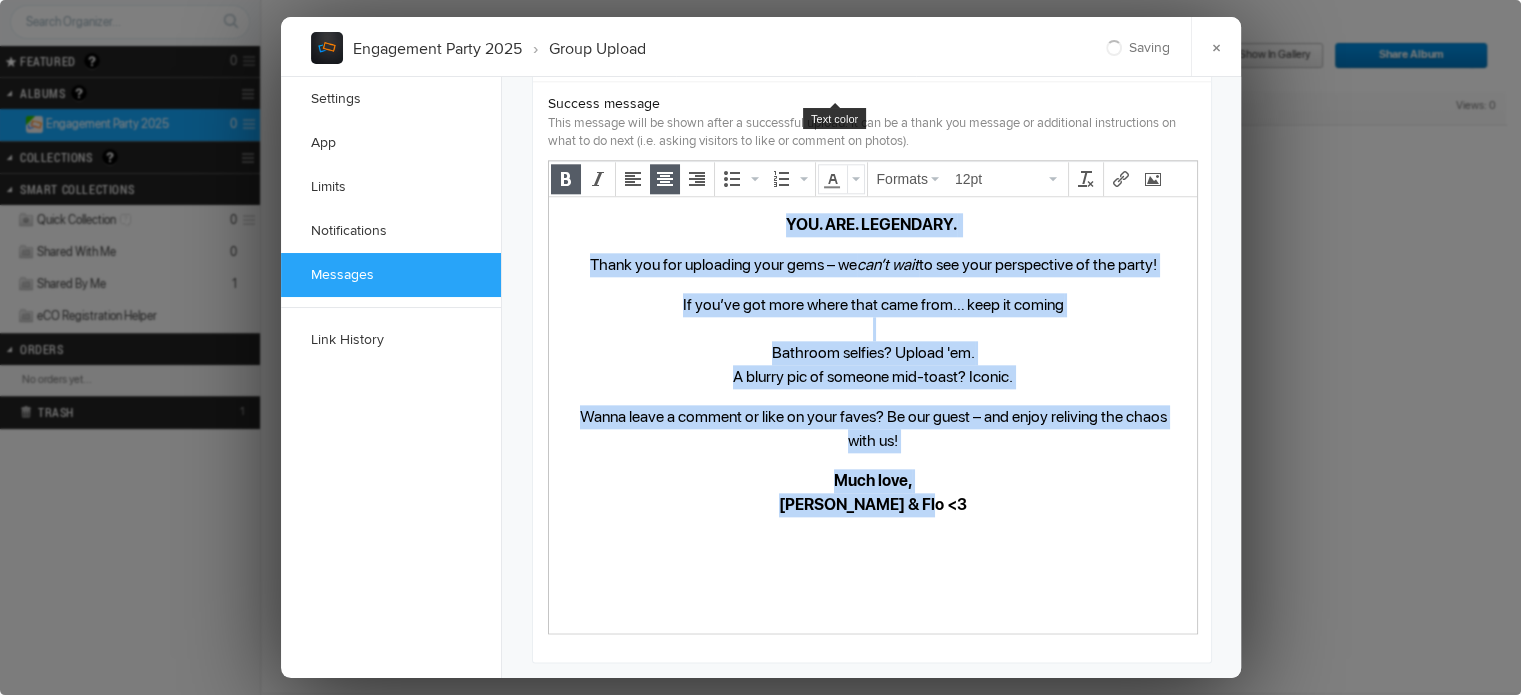 click at bounding box center (855, 179) 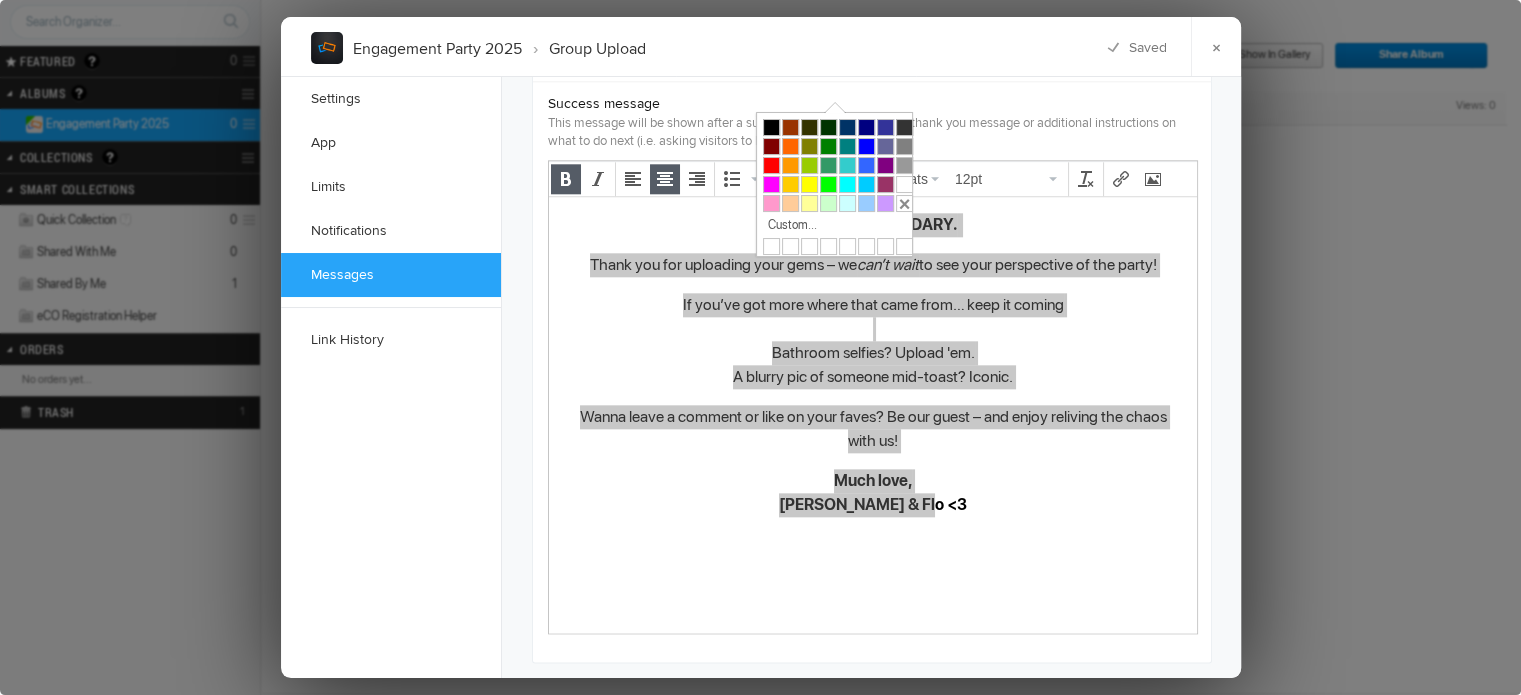 click at bounding box center [885, 127] 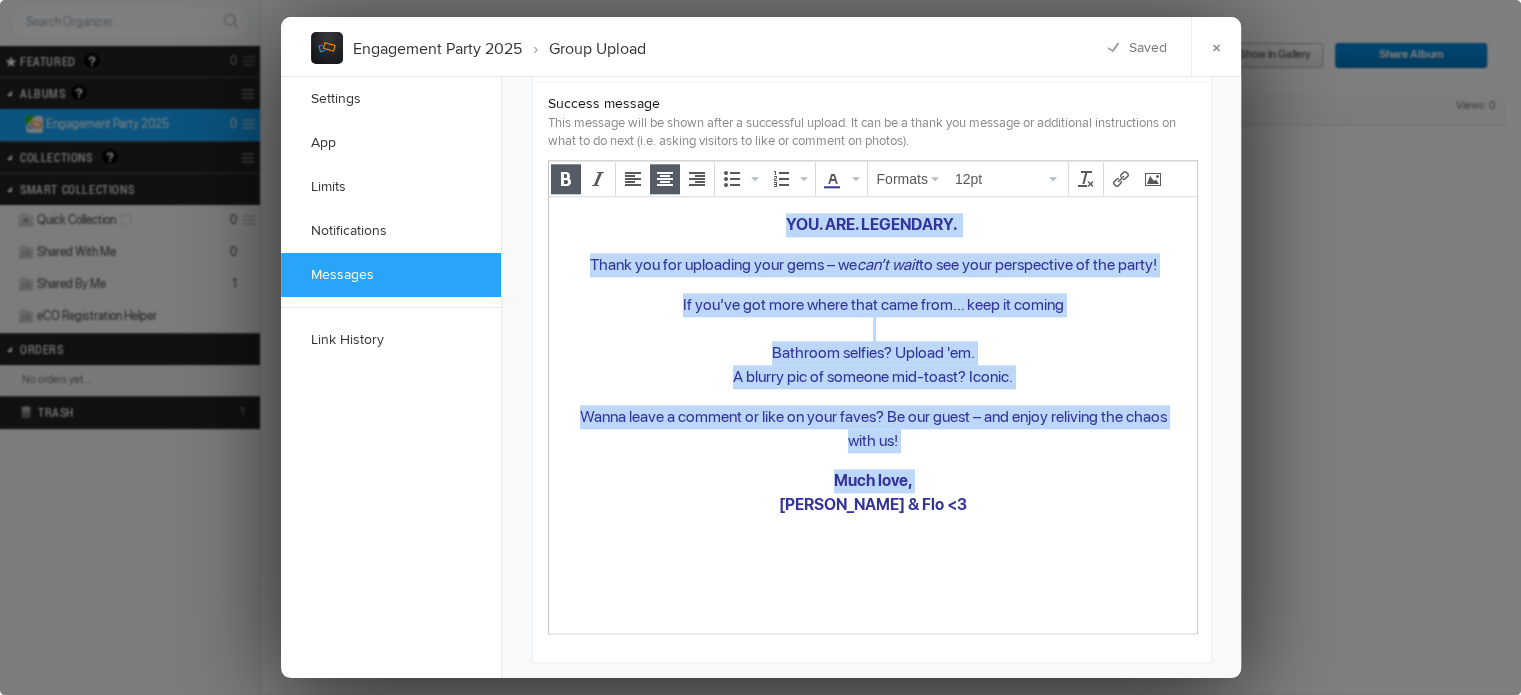 click on "Much love, Christina & Flo <3" at bounding box center [872, 493] 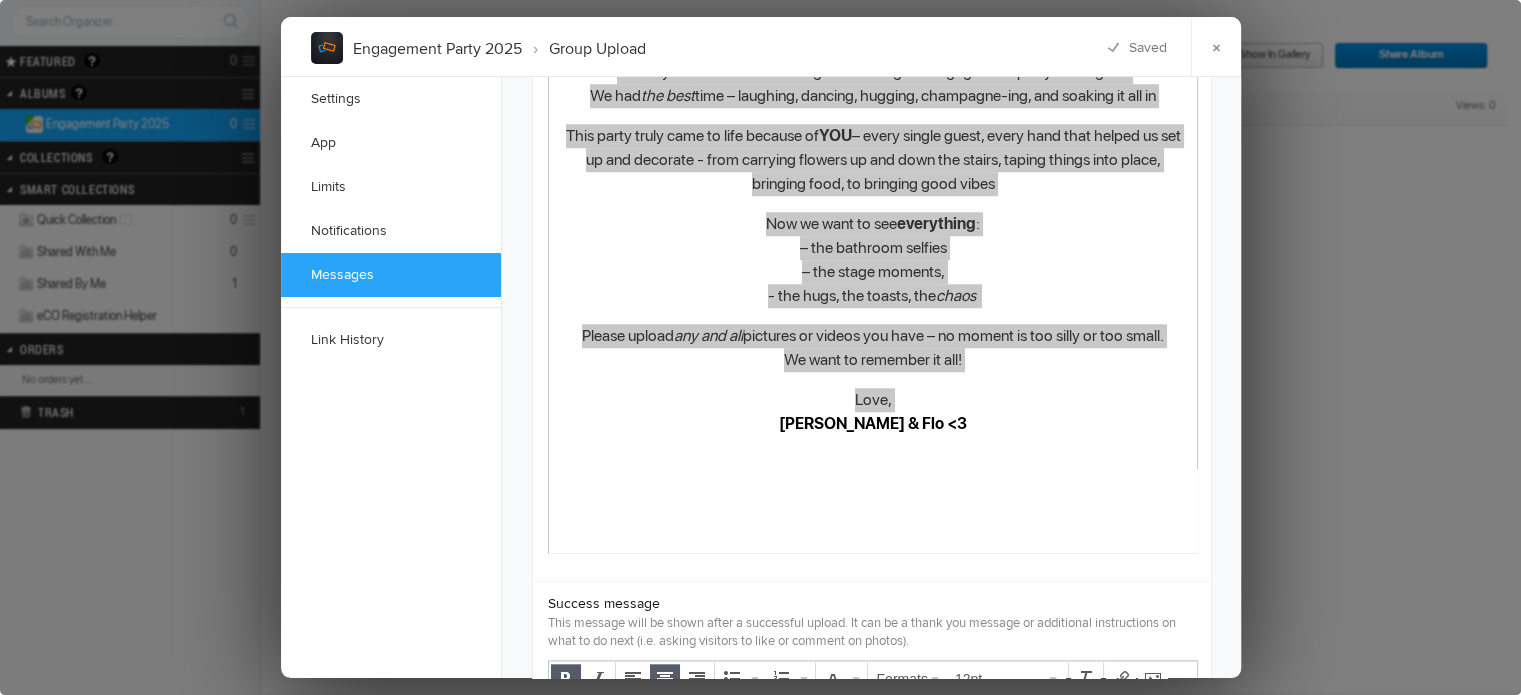scroll, scrollTop: 1768, scrollLeft: 0, axis: vertical 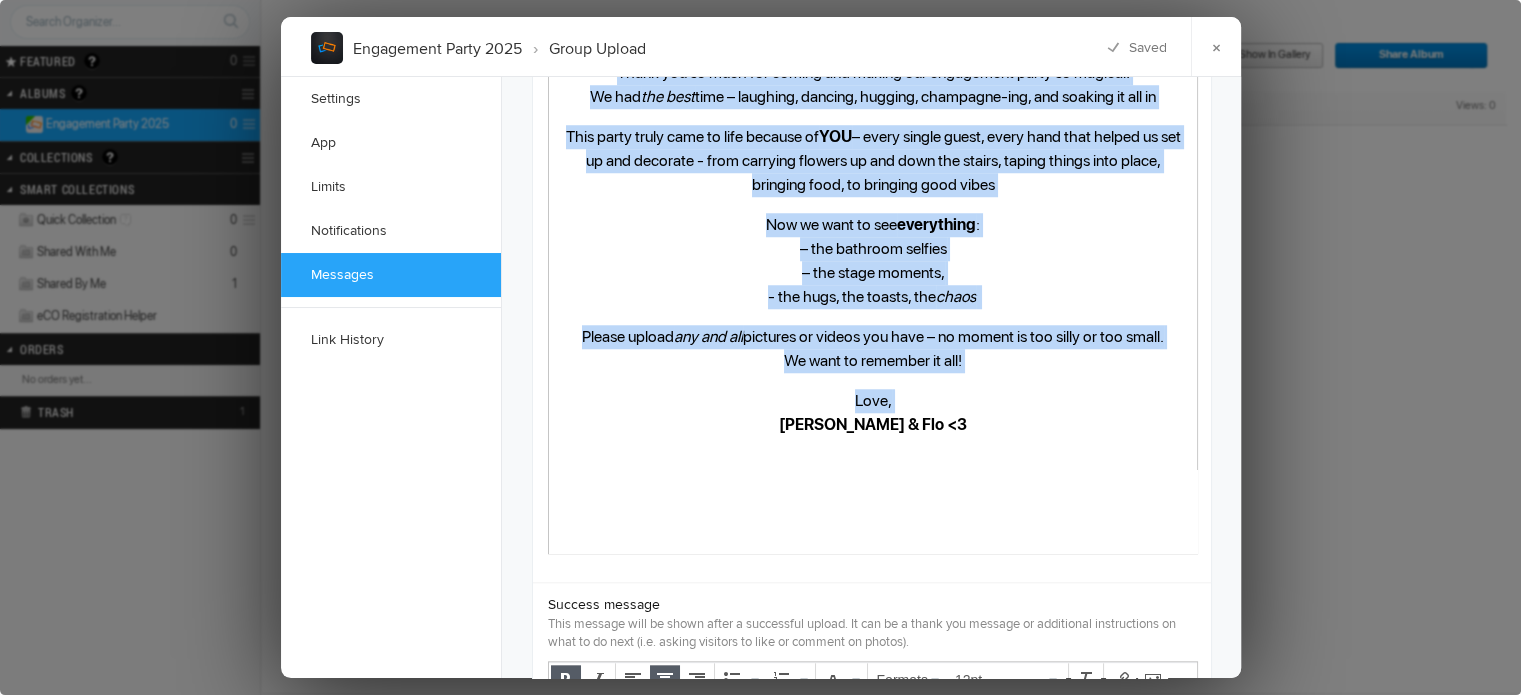 click on "Dear friends and family,  Thank you so much for coming and making our engagement party so magical! We had  the best  time – laughing, dancing, hugging, champagne-ing, and soaking it all in  This party truly came to life because of  YOU  – every single guest, every hand that helped us set up and decorate - from carrying flowers up and down the stairs, taping things into place, bringing food, to bringing good vibes  Now we want to see  everything : – the bathroom selfies  – the stage moments,  - the hugs, the toasts, the  chaos   Please upload  any and all  pictures or videos you have – no moment is too silly or too small. We want to remember it all! Love, Christina & Flo <3" at bounding box center (872, 259) 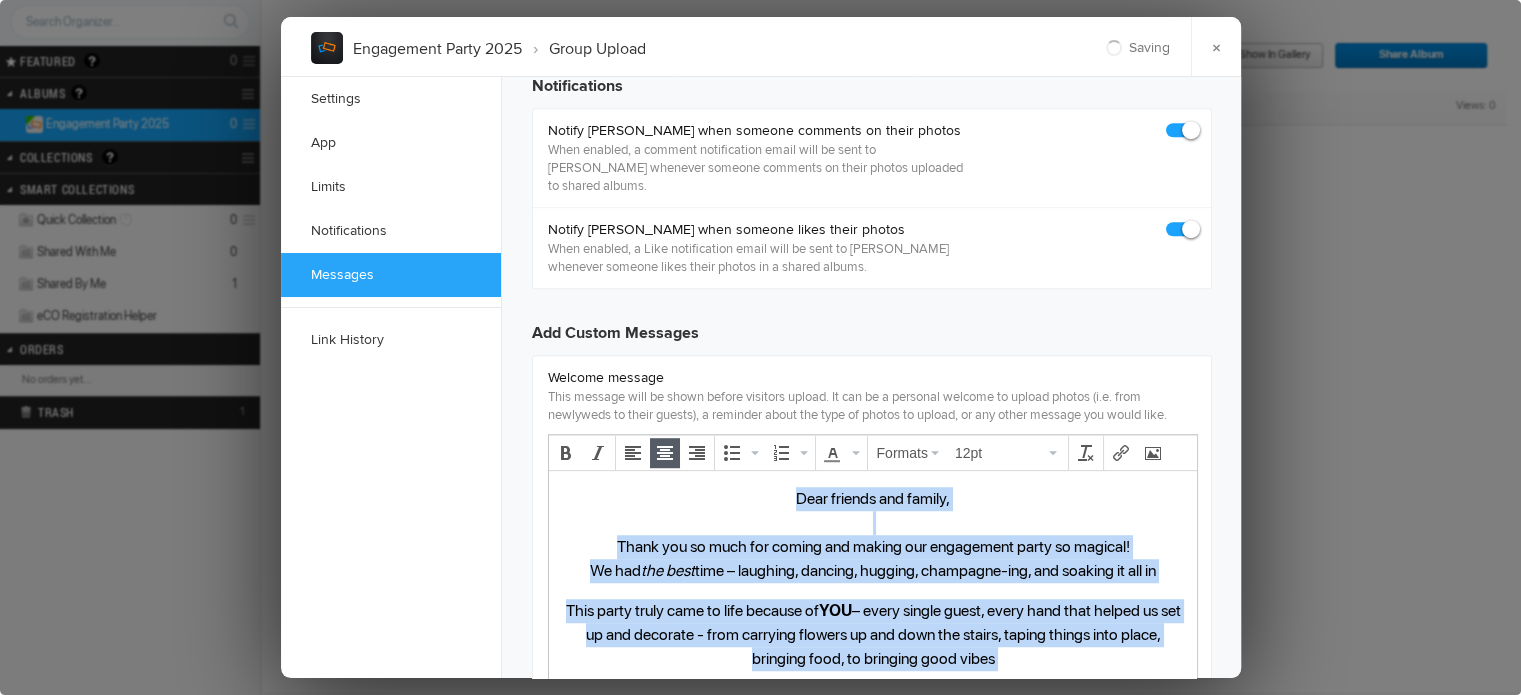 scroll, scrollTop: 1190, scrollLeft: 0, axis: vertical 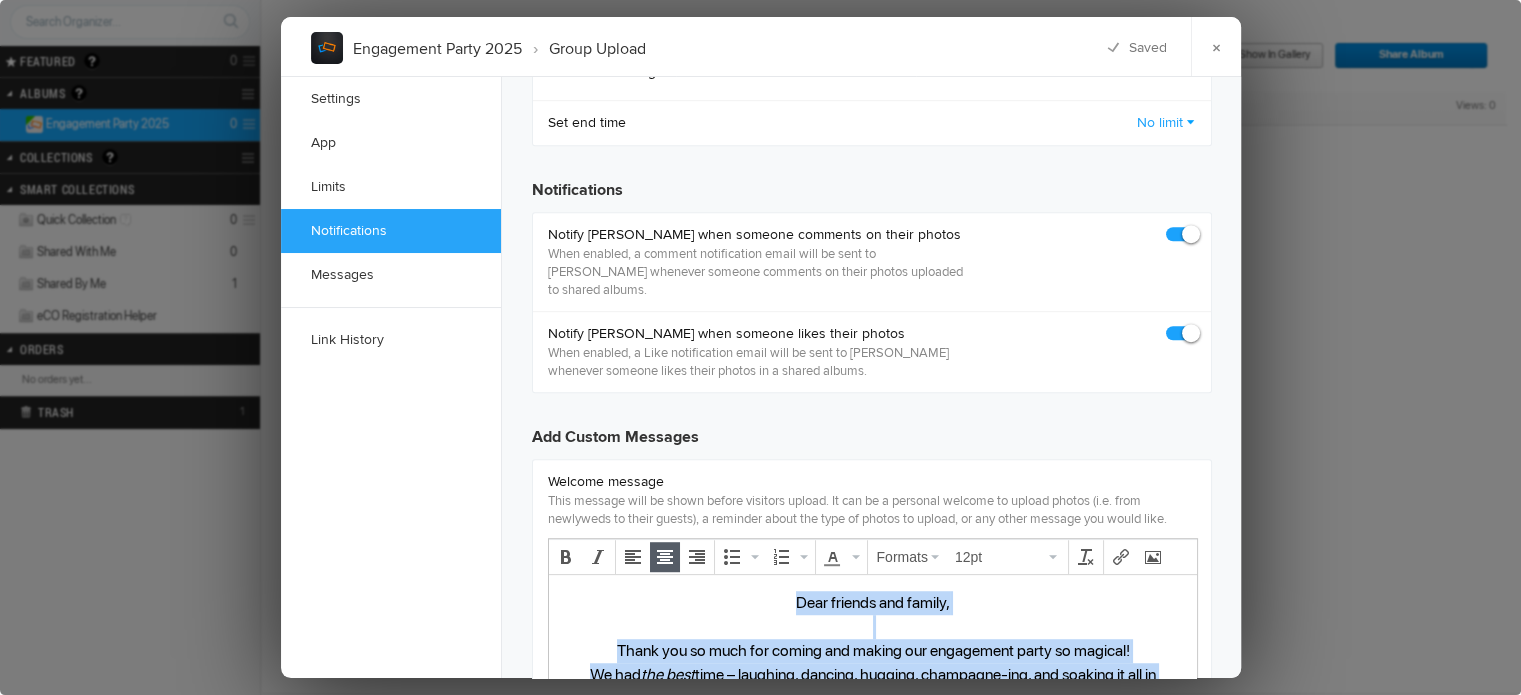 drag, startPoint x: 1002, startPoint y: 1020, endPoint x: 777, endPoint y: 597, distance: 479.11795 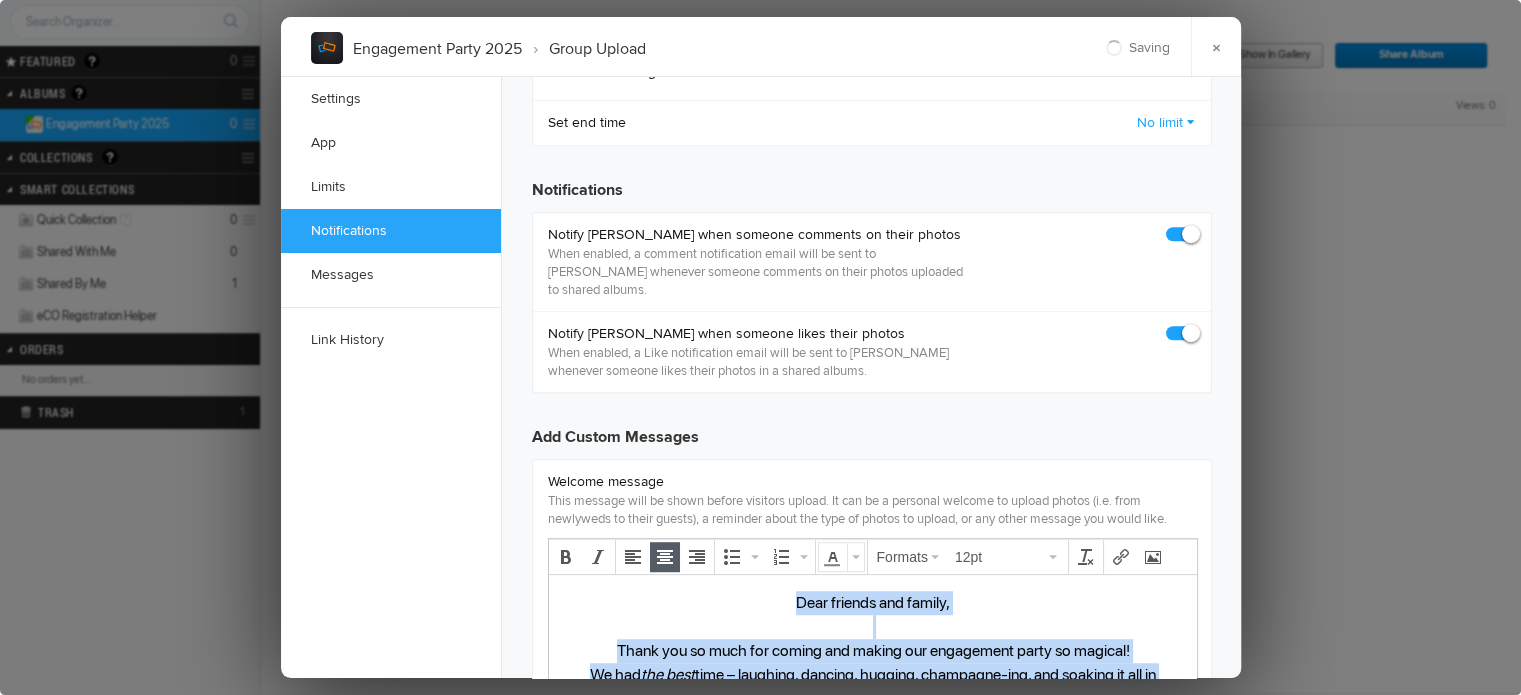 click at bounding box center [833, 557] 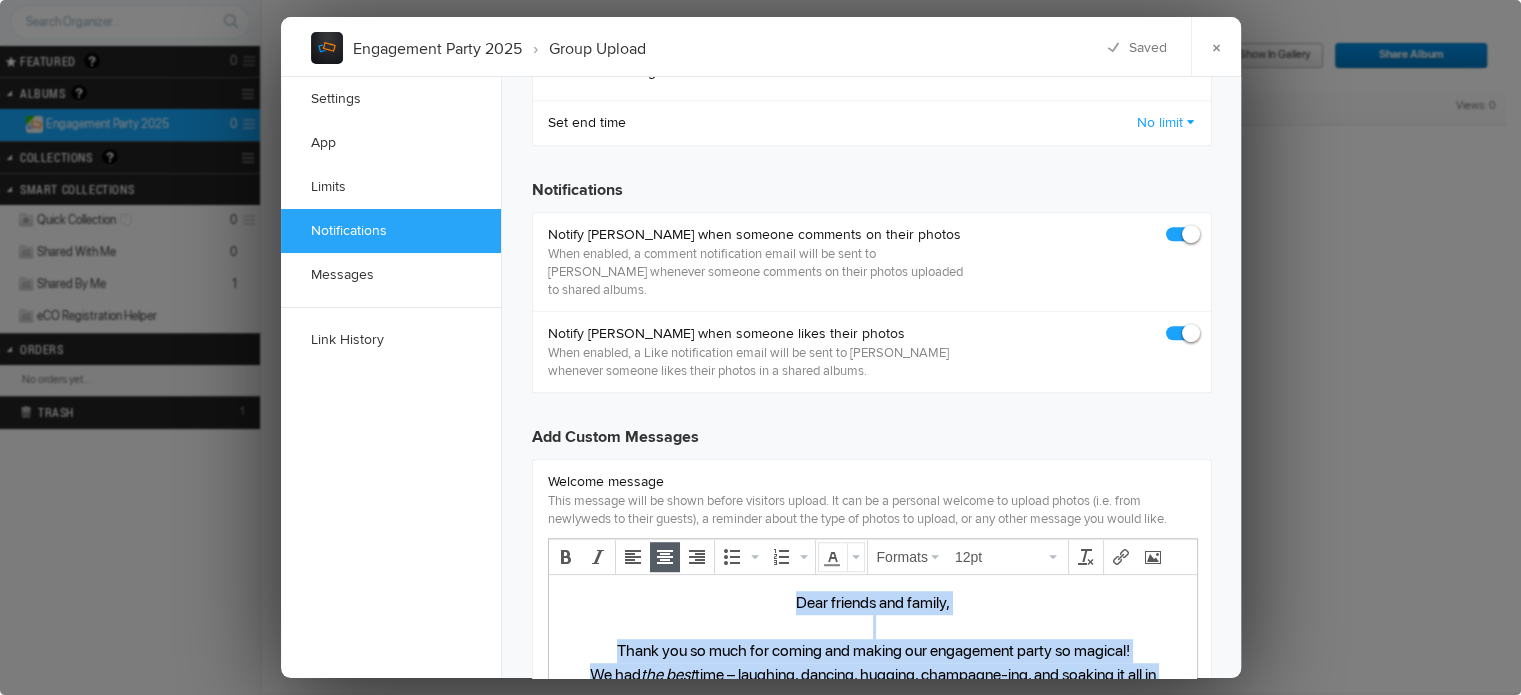 click at bounding box center (855, 557) 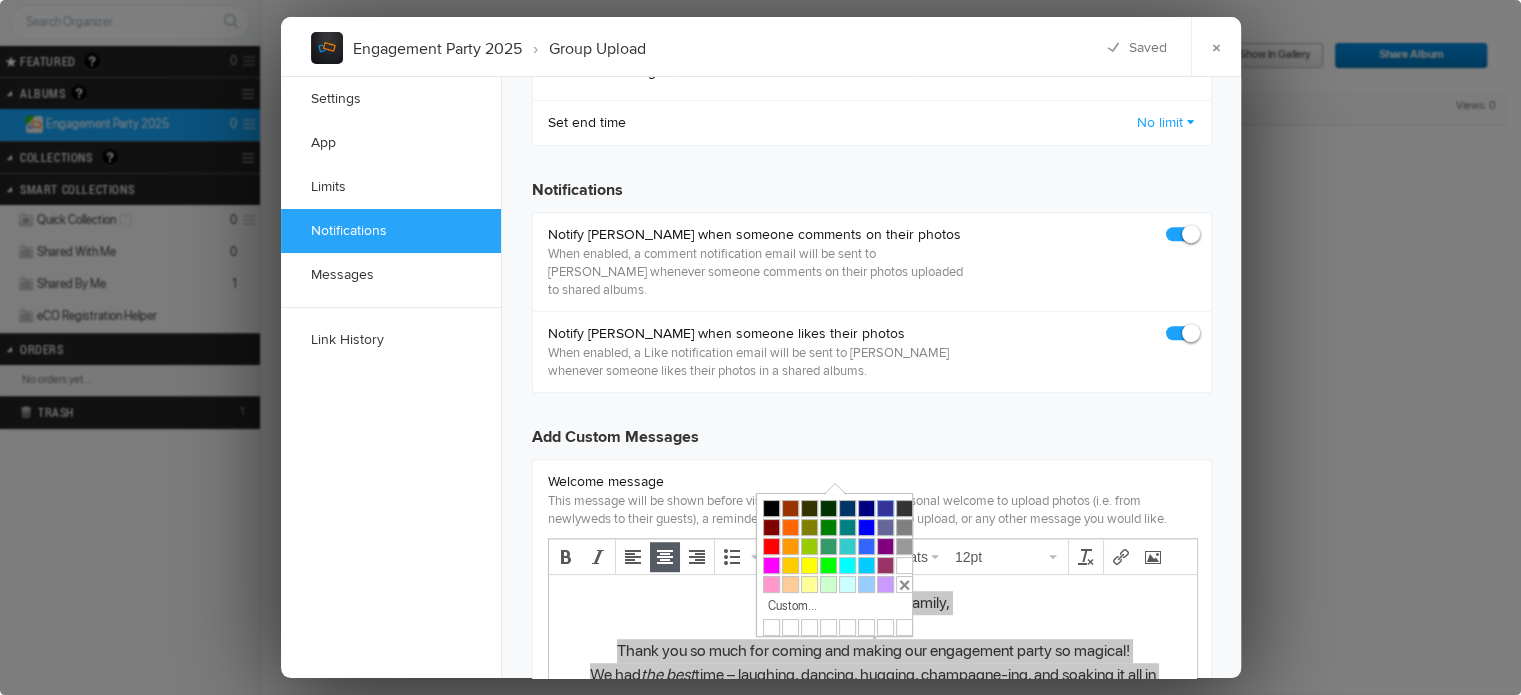 click at bounding box center (885, 508) 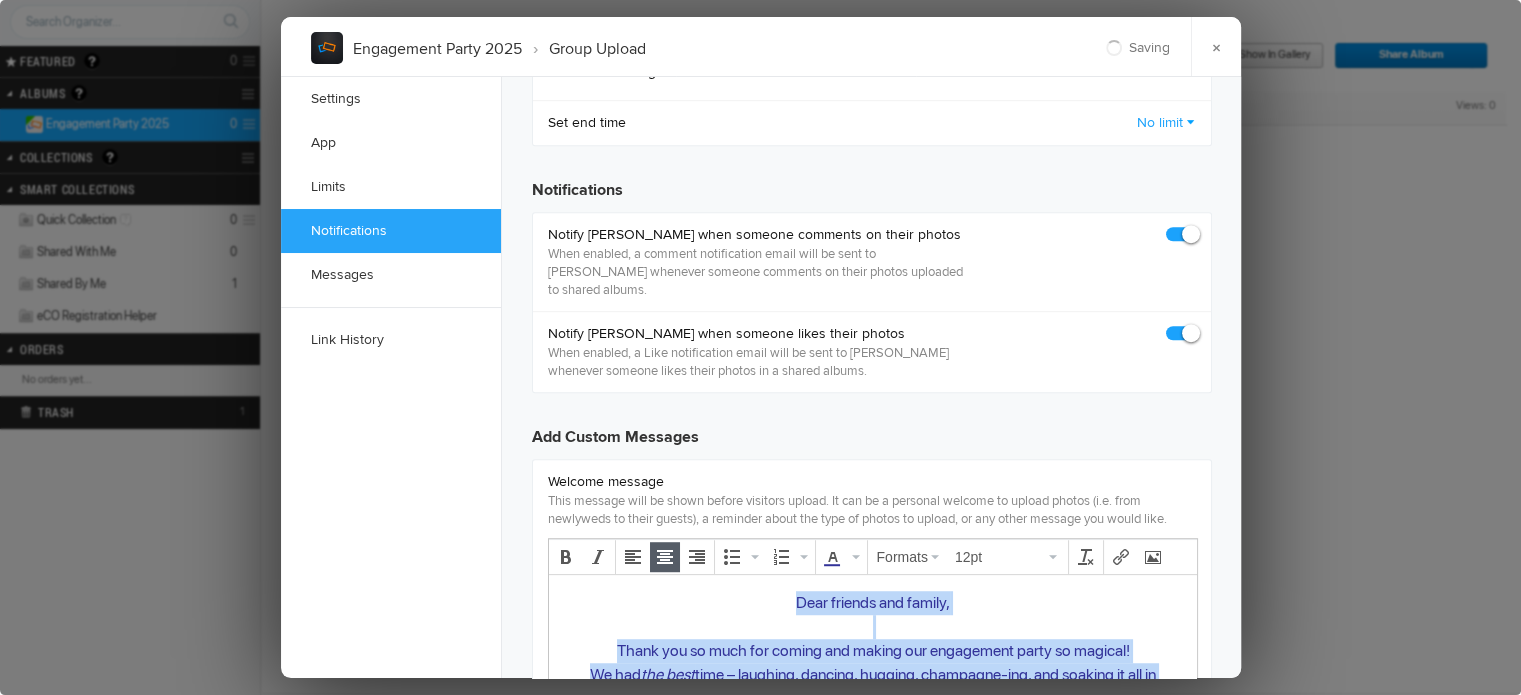 click on "Dear friends and family,  Thank you so much for coming and making our engagement party so magical! We had  the best  time – laughing, dancing, hugging, champagne-ing, and soaking it all in" at bounding box center (872, 639) 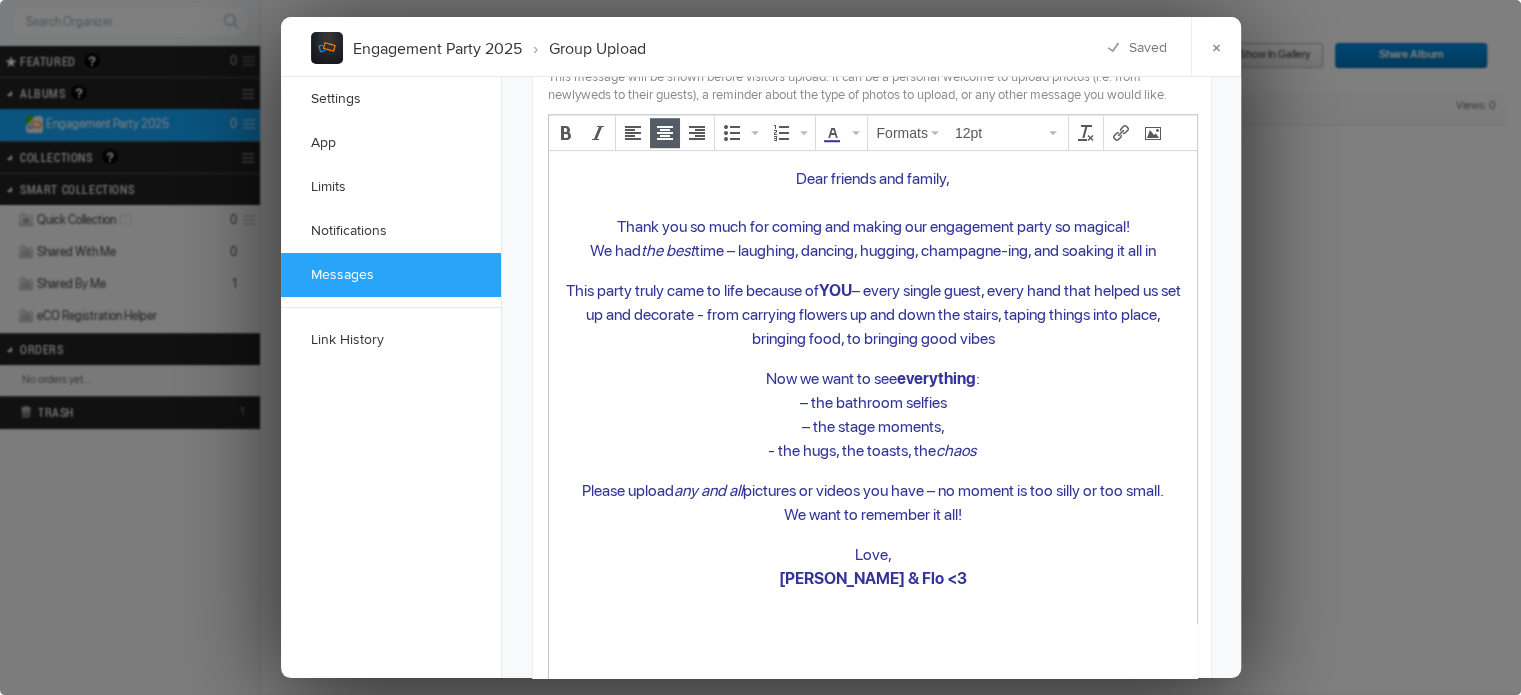scroll, scrollTop: 1612, scrollLeft: 0, axis: vertical 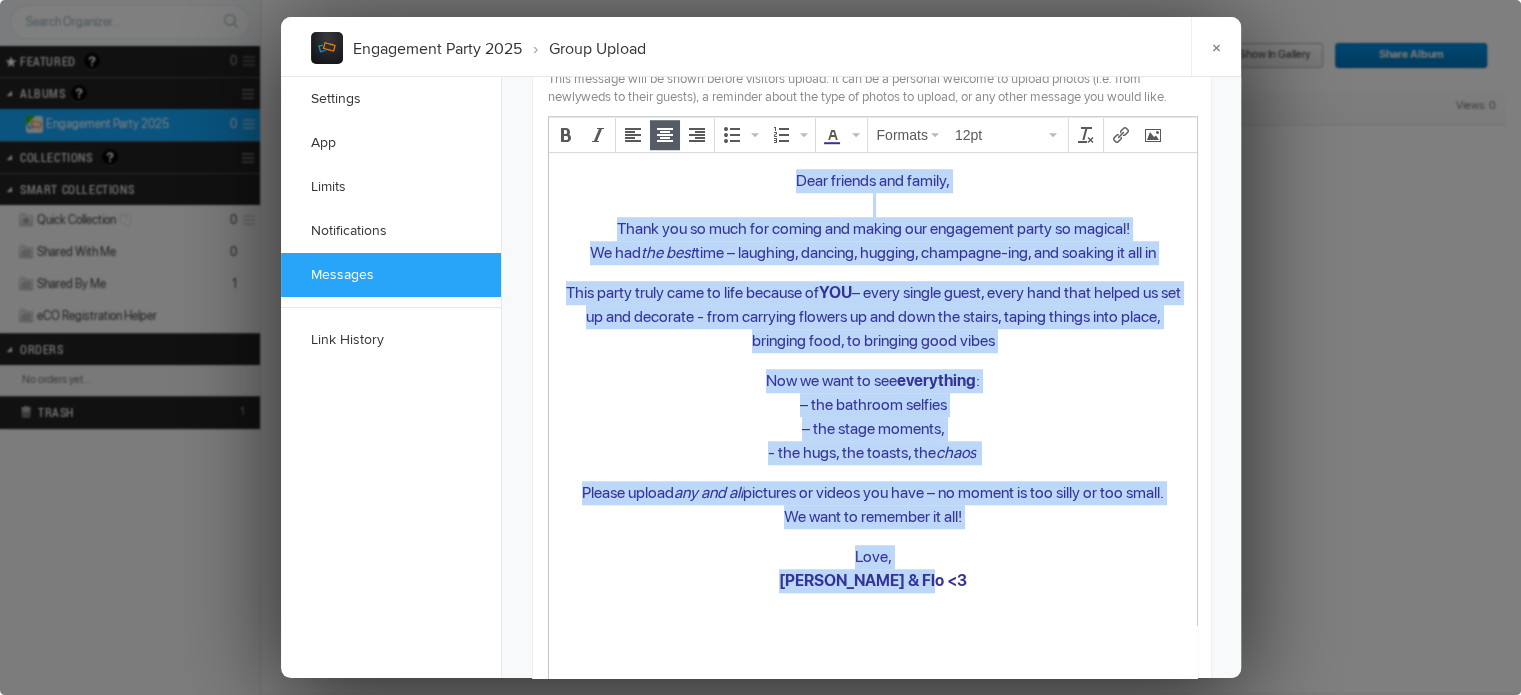 drag, startPoint x: 991, startPoint y: 591, endPoint x: 773, endPoint y: 176, distance: 468.77393 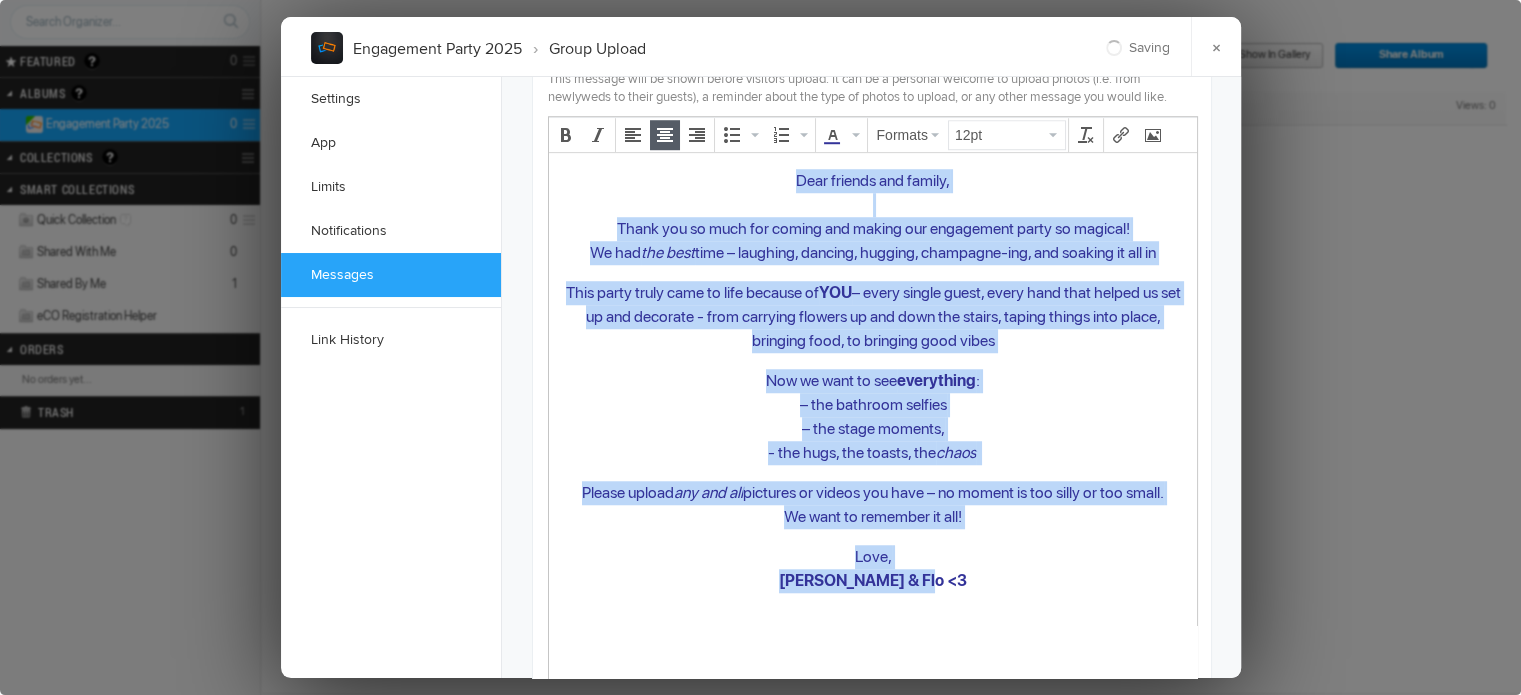 click at bounding box center [1053, 135] 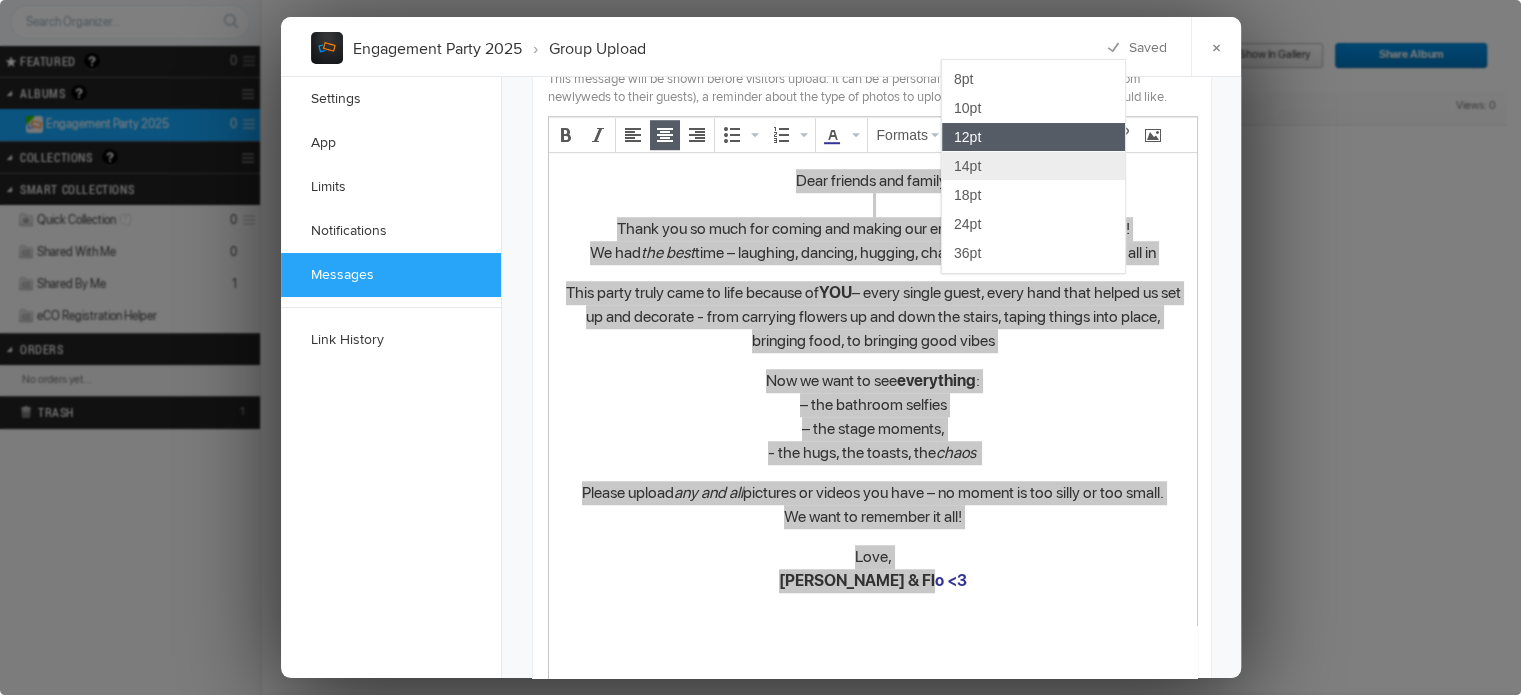 click on "14pt" at bounding box center [1033, 166] 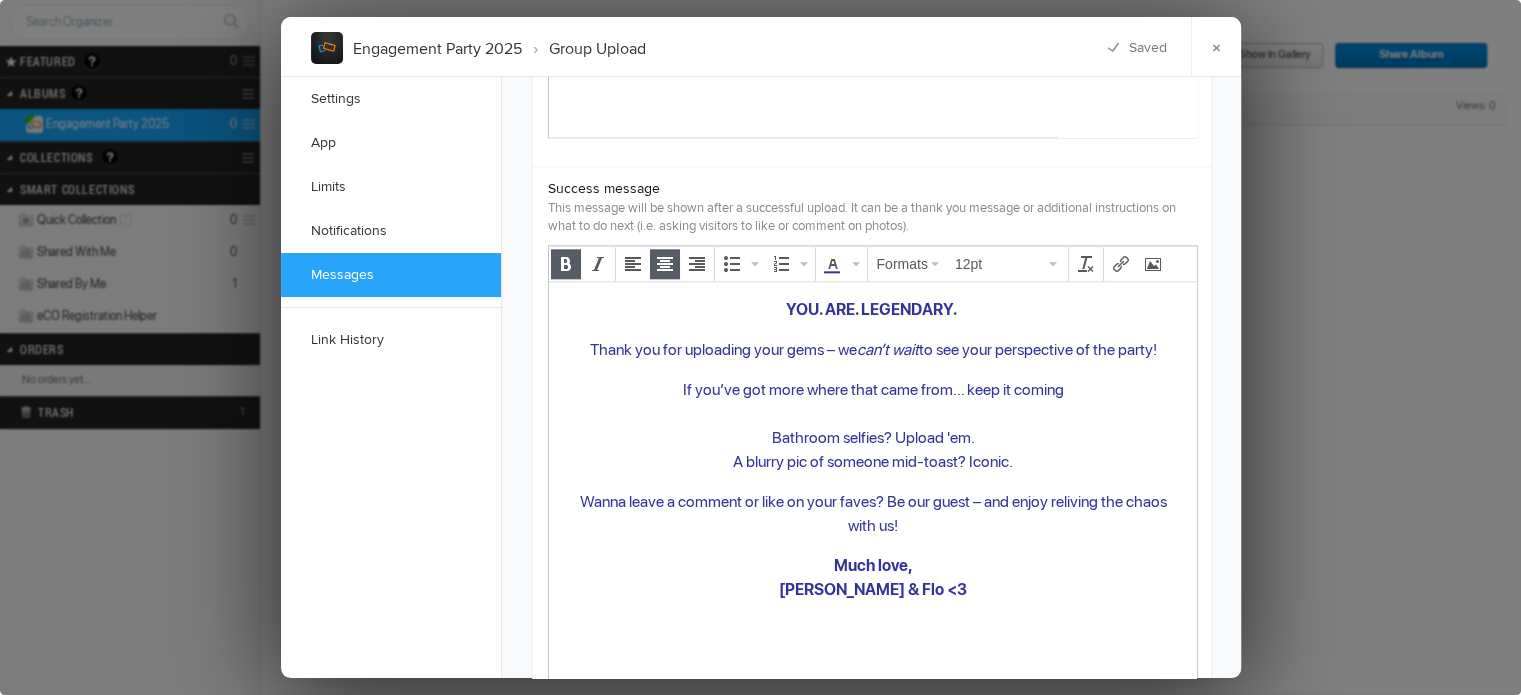 scroll, scrollTop: 2296, scrollLeft: 0, axis: vertical 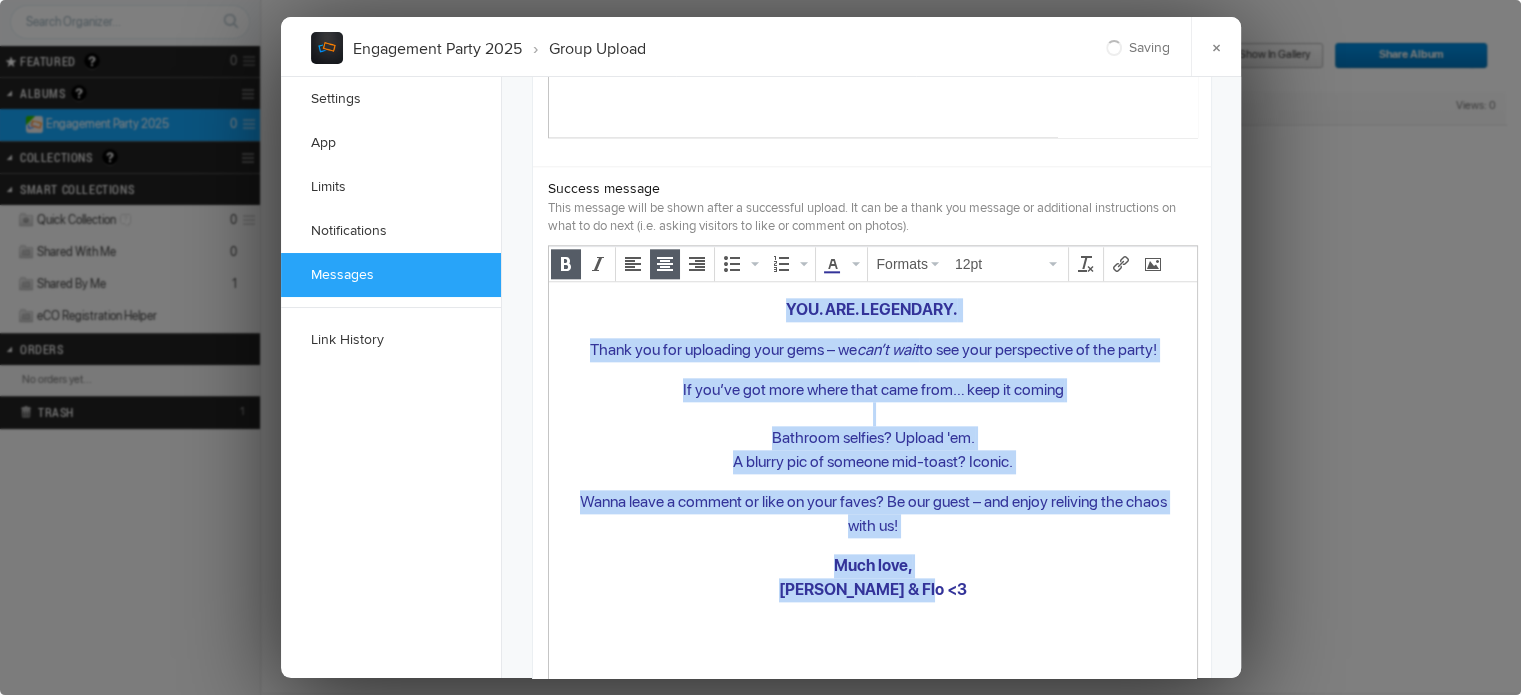drag, startPoint x: 785, startPoint y: 306, endPoint x: 1027, endPoint y: 608, distance: 386.99872 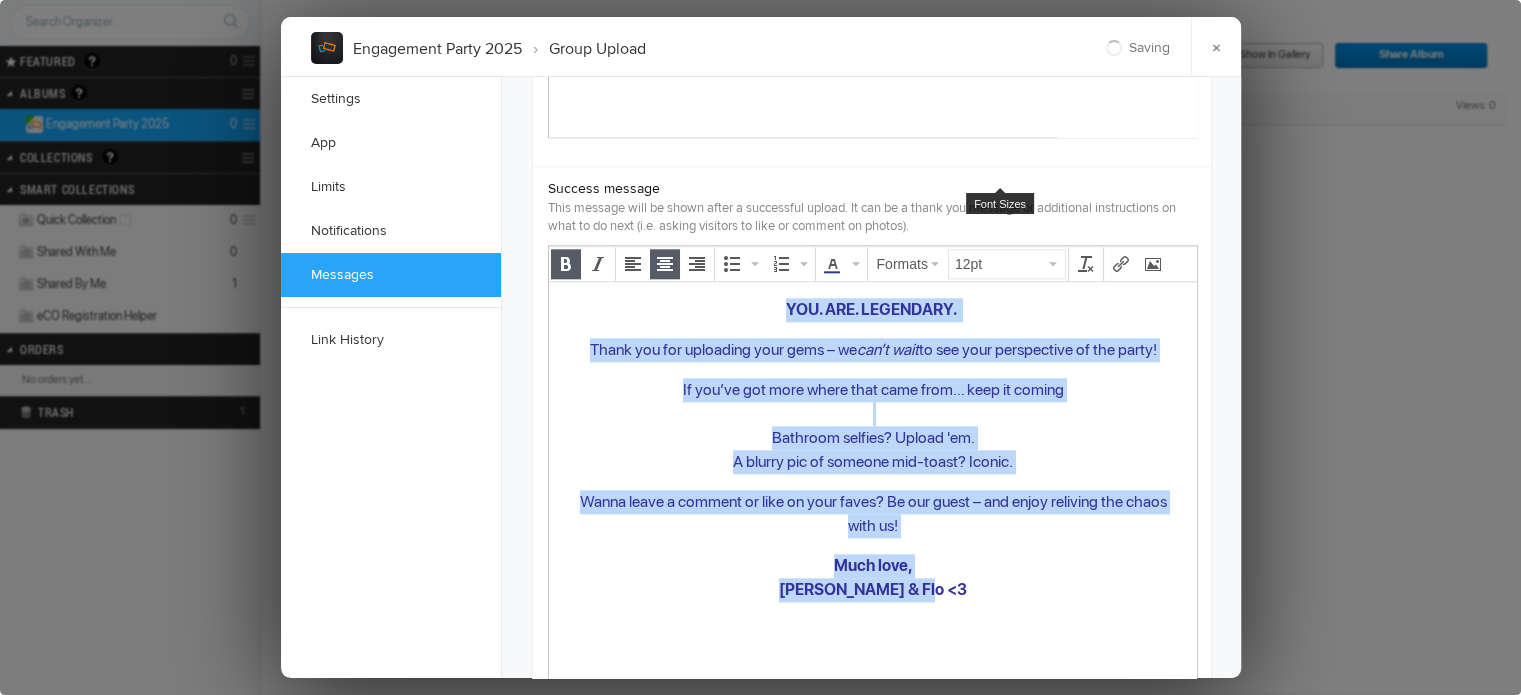click on "12pt" at bounding box center (1000, 264) 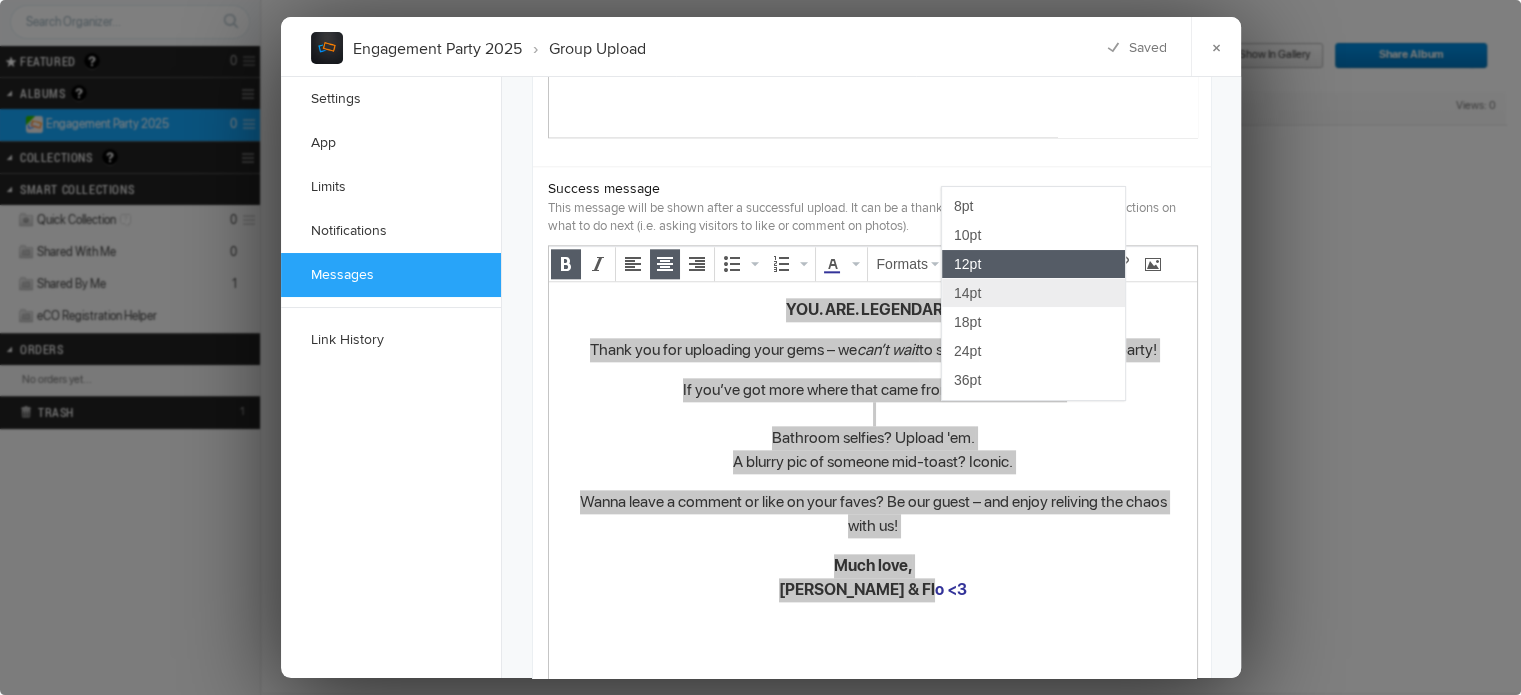 click on "14pt" at bounding box center [1033, 293] 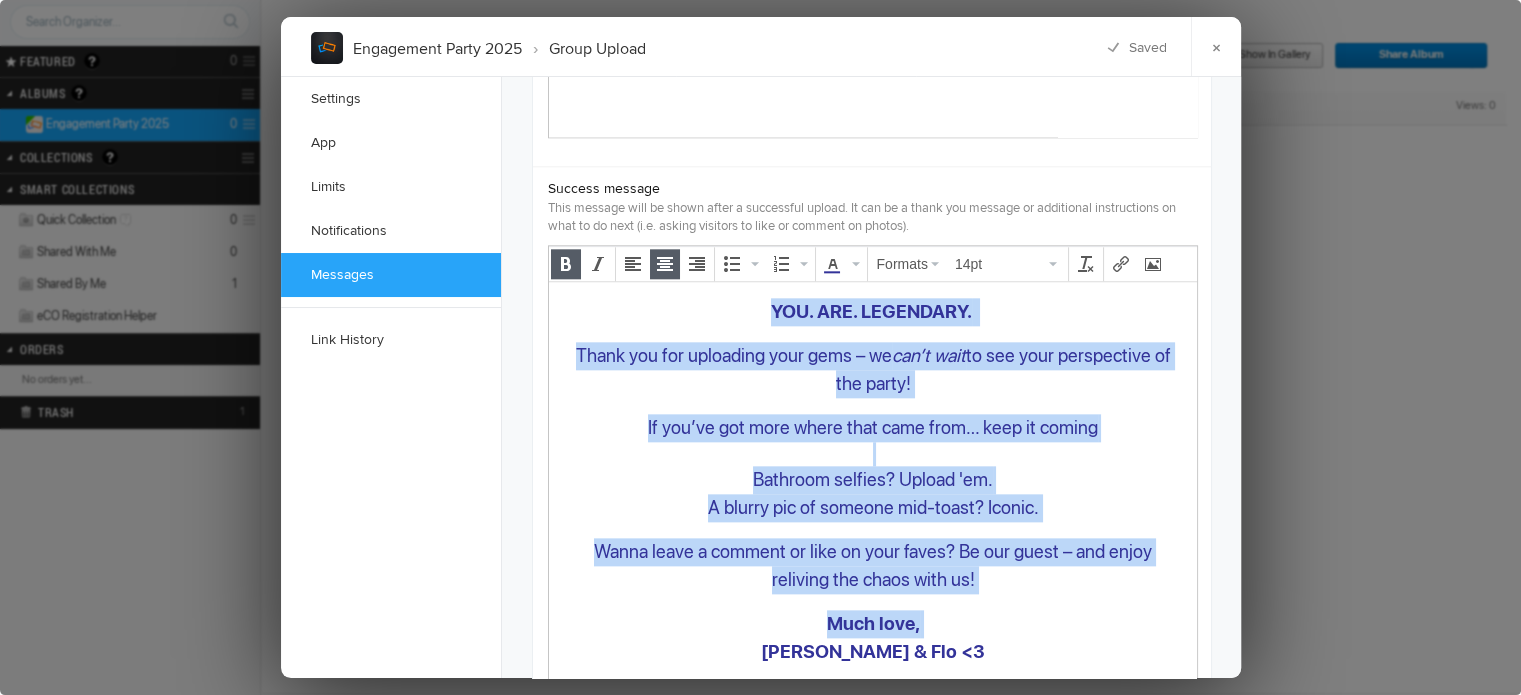 click on "Bathroom selfies? Upload 'em." at bounding box center (872, 479) 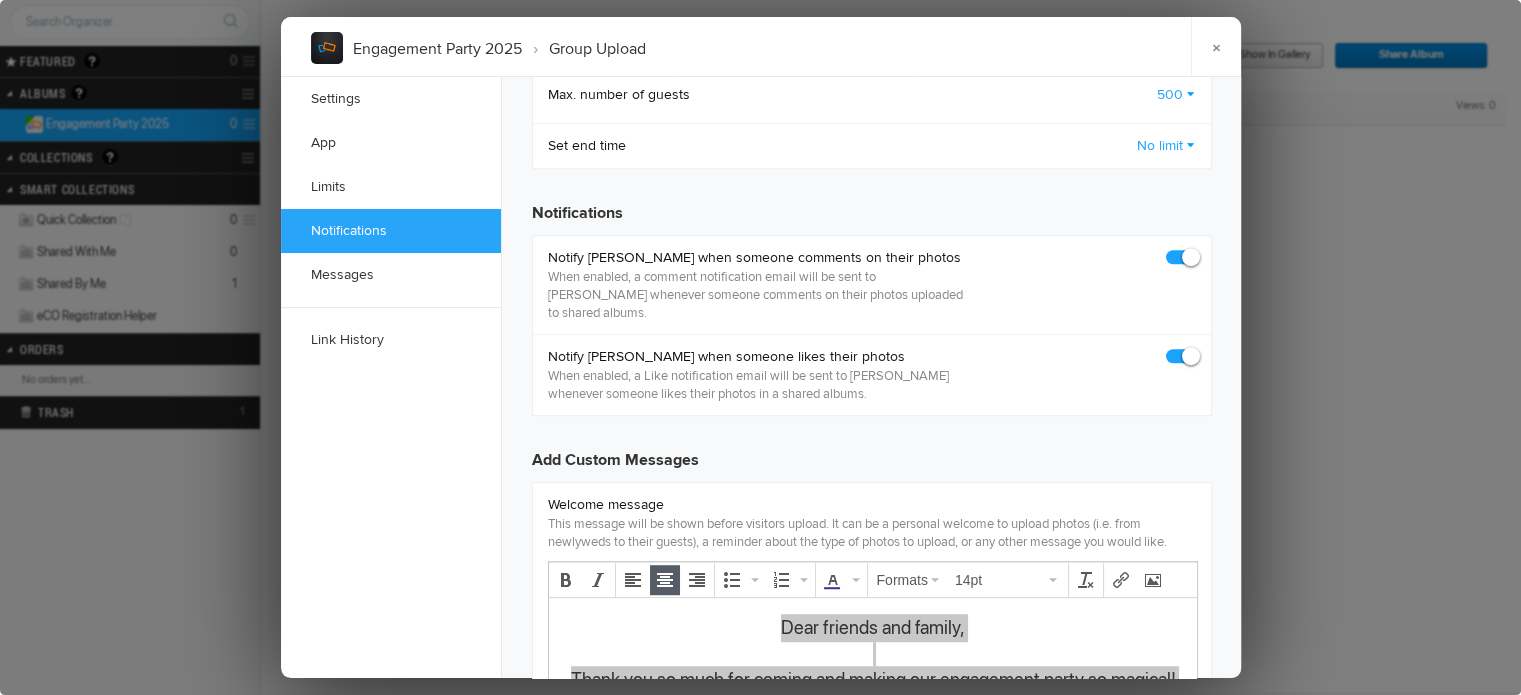 scroll, scrollTop: 964, scrollLeft: 0, axis: vertical 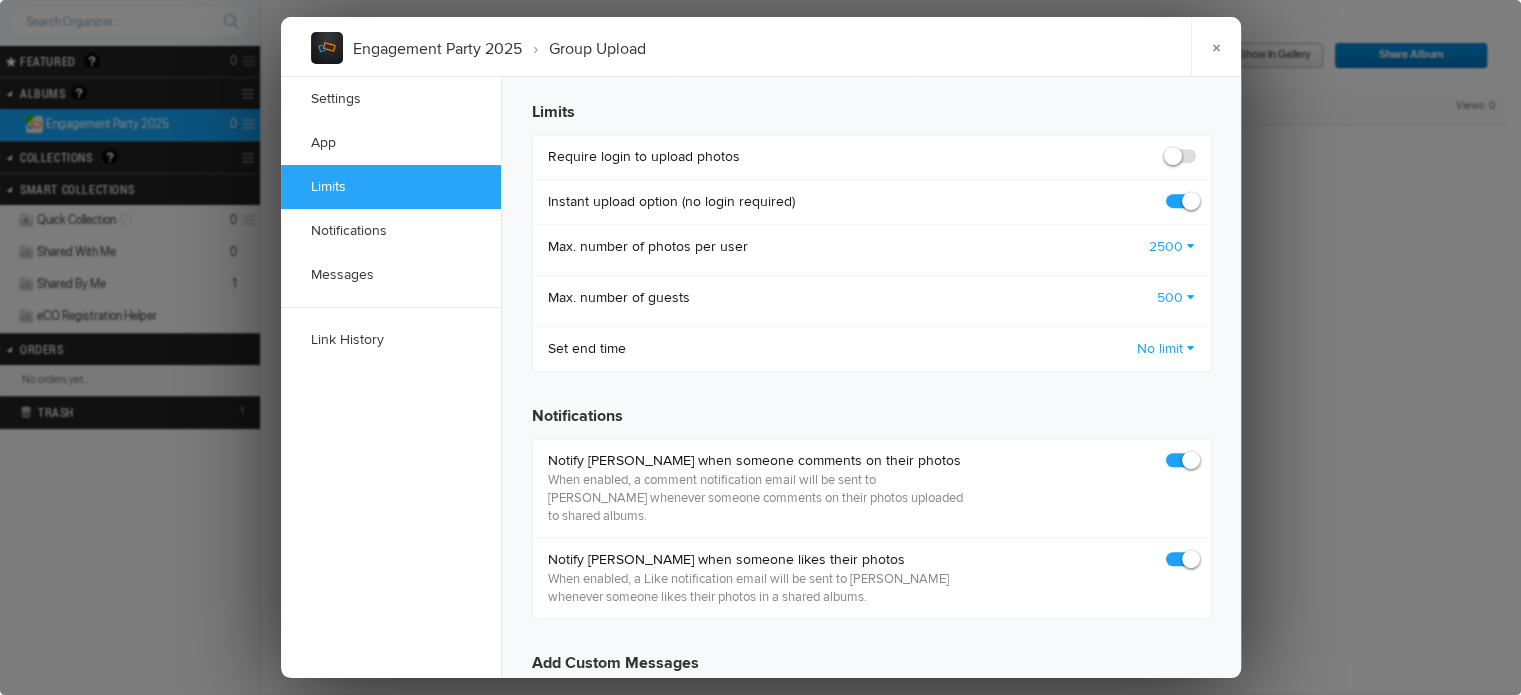 click on "Engagement Party 2025 › Group Upload × Saving Saved Settings App Limits Notifications Messages Link History  Group Upload — Let friends upload photos to your album   By enabling group upload, you allow anyone who receives the upload link to add photos to your album. SlickPic cannot control who will have access to this link if you share it publicly. For your protection, we advise to turn on the "Required login to upload" option, so users will have to sign in before uploading photos.   Enable group upload   Custom group upload URL   Set up a custom URL for your group album to give your friends or clients an easy-to-remember web address to upload photos.  https://slickpic.us/ engagementparty2025C-amp-F Save URL   Send link to shared album in the invitation email   When enabled, people you share the album with will see two links in the invitation email; upload photos to the group album and view photos in this group album.   Allow photo upload from the Gallery  Web App for Mobile Phones – Group Upload 2500" 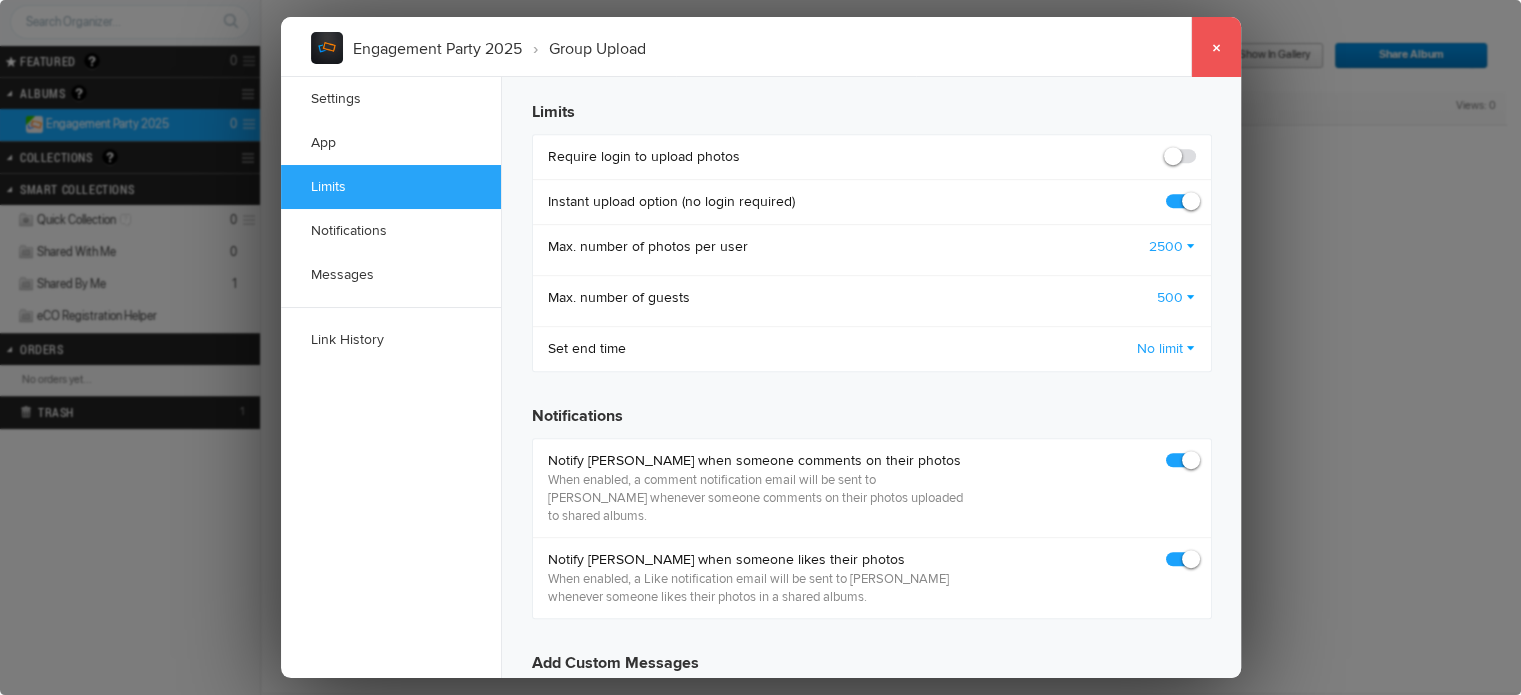 click on "×" 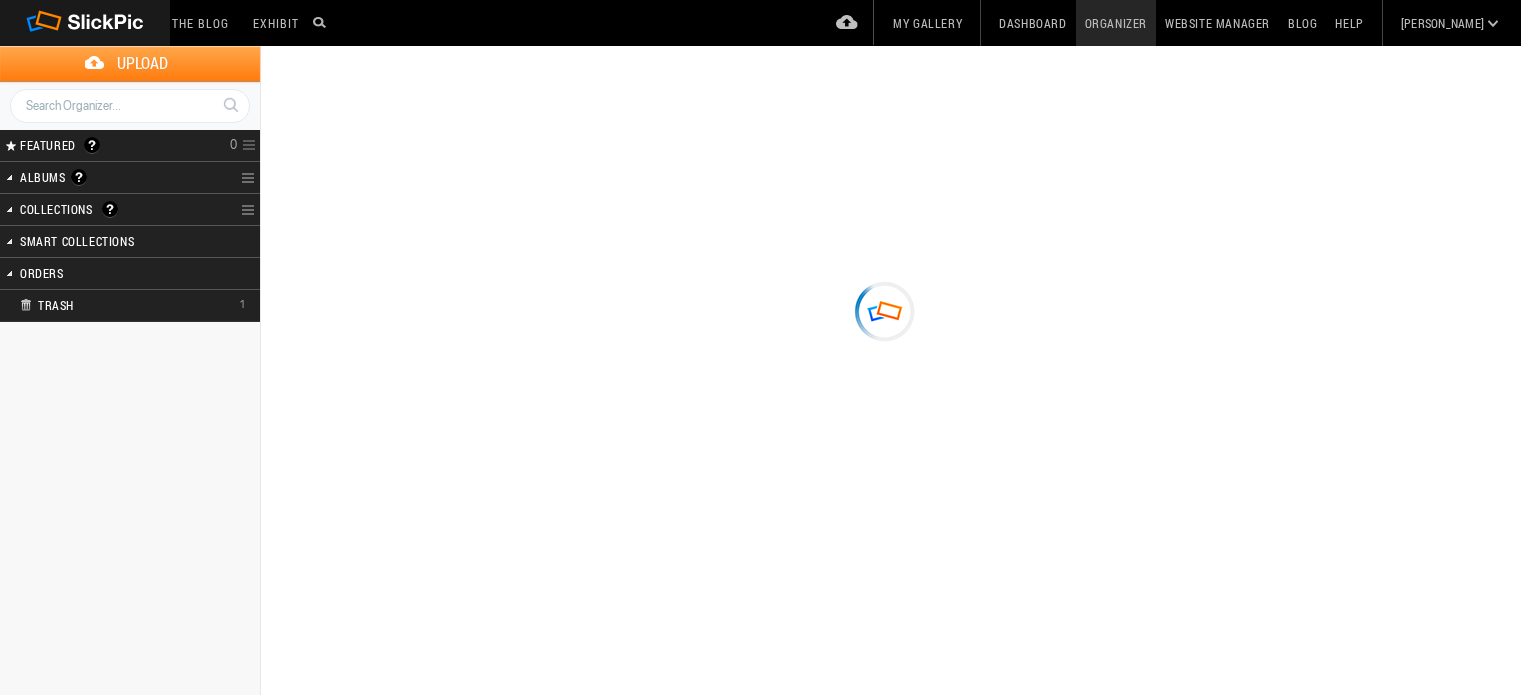 scroll, scrollTop: 0, scrollLeft: 0, axis: both 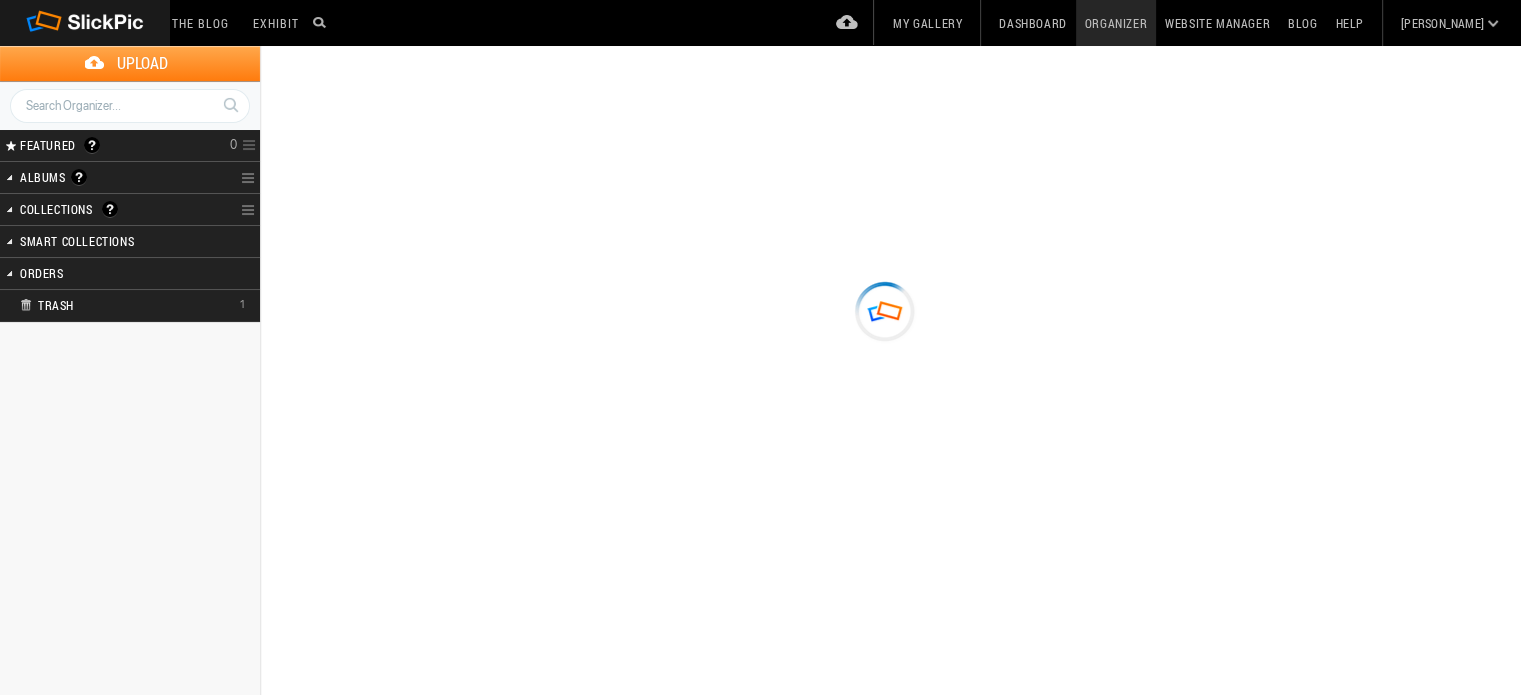 type on "Engagement Party 2025" 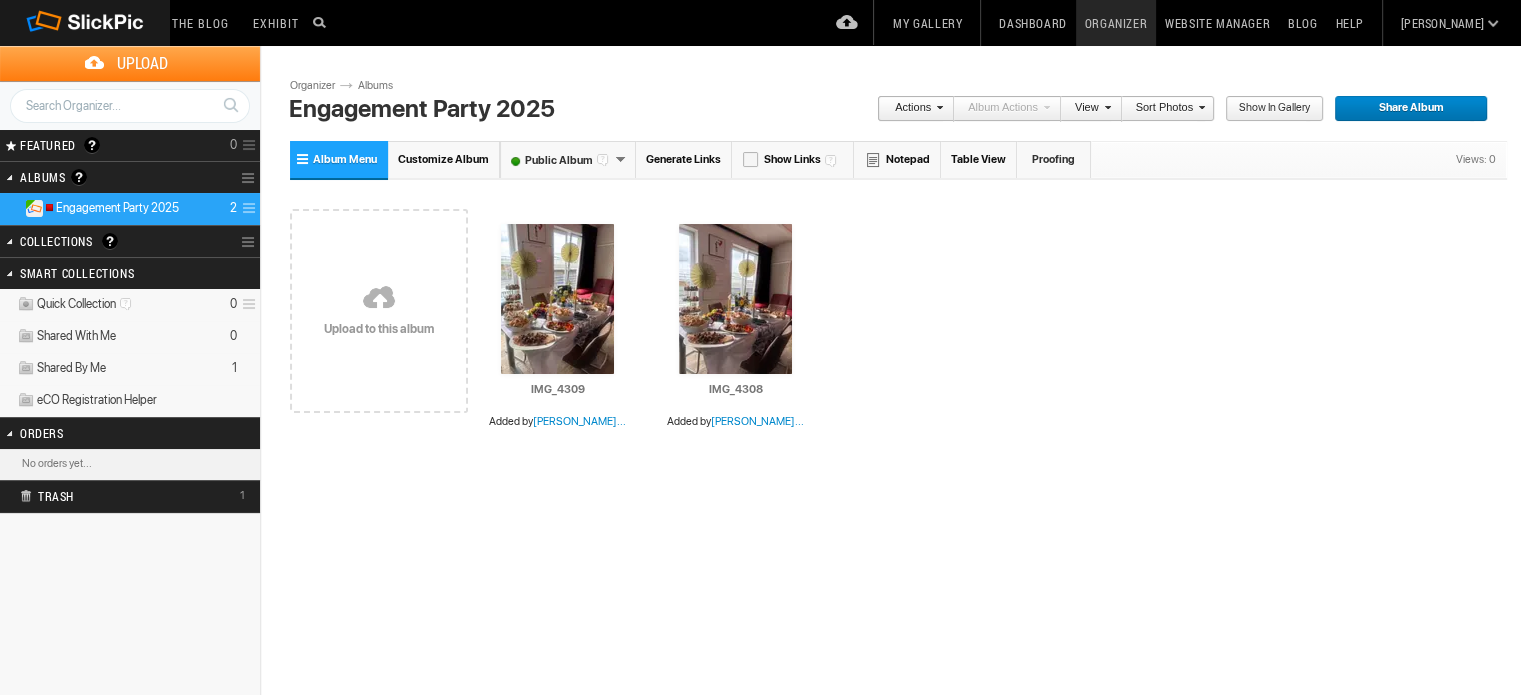 click on "Share Album" at bounding box center [1404, 109] 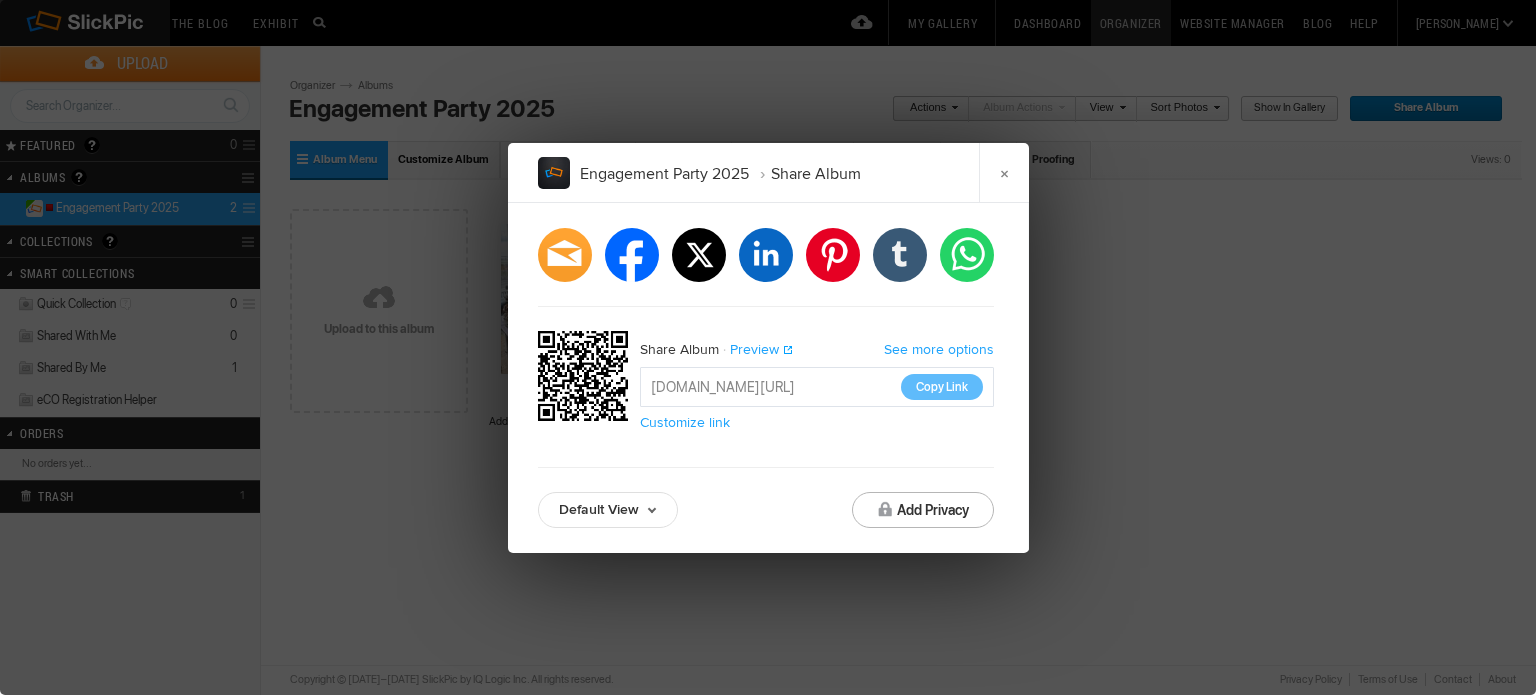 click on "Preview" 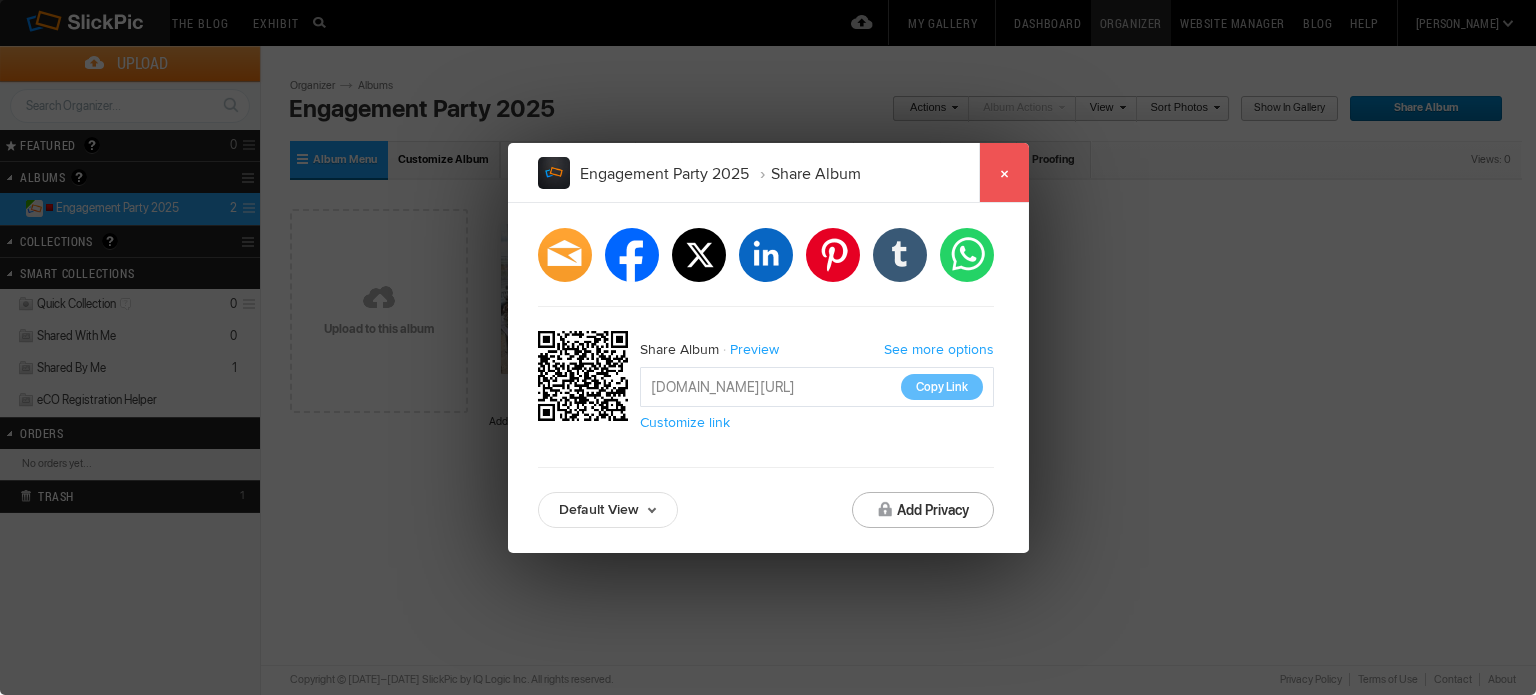 click on "×" 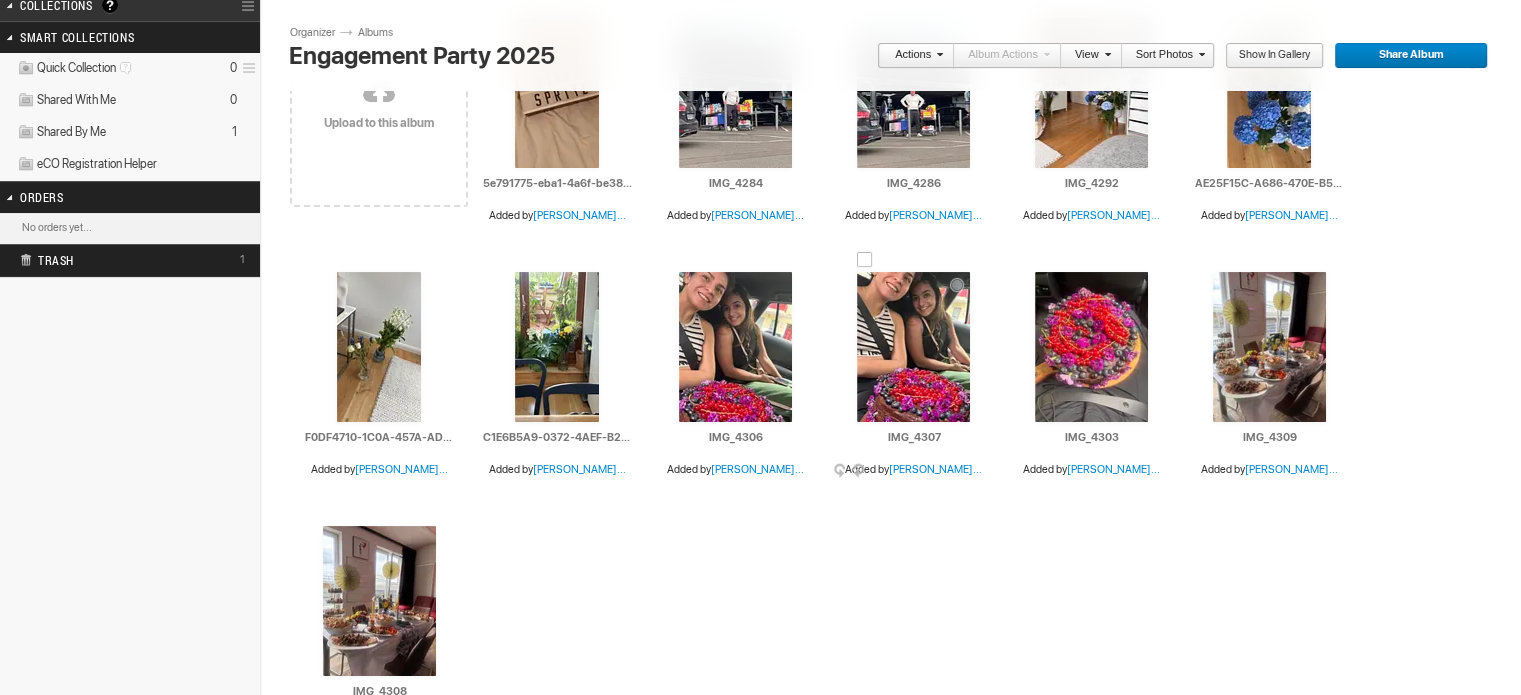 scroll, scrollTop: 168, scrollLeft: 0, axis: vertical 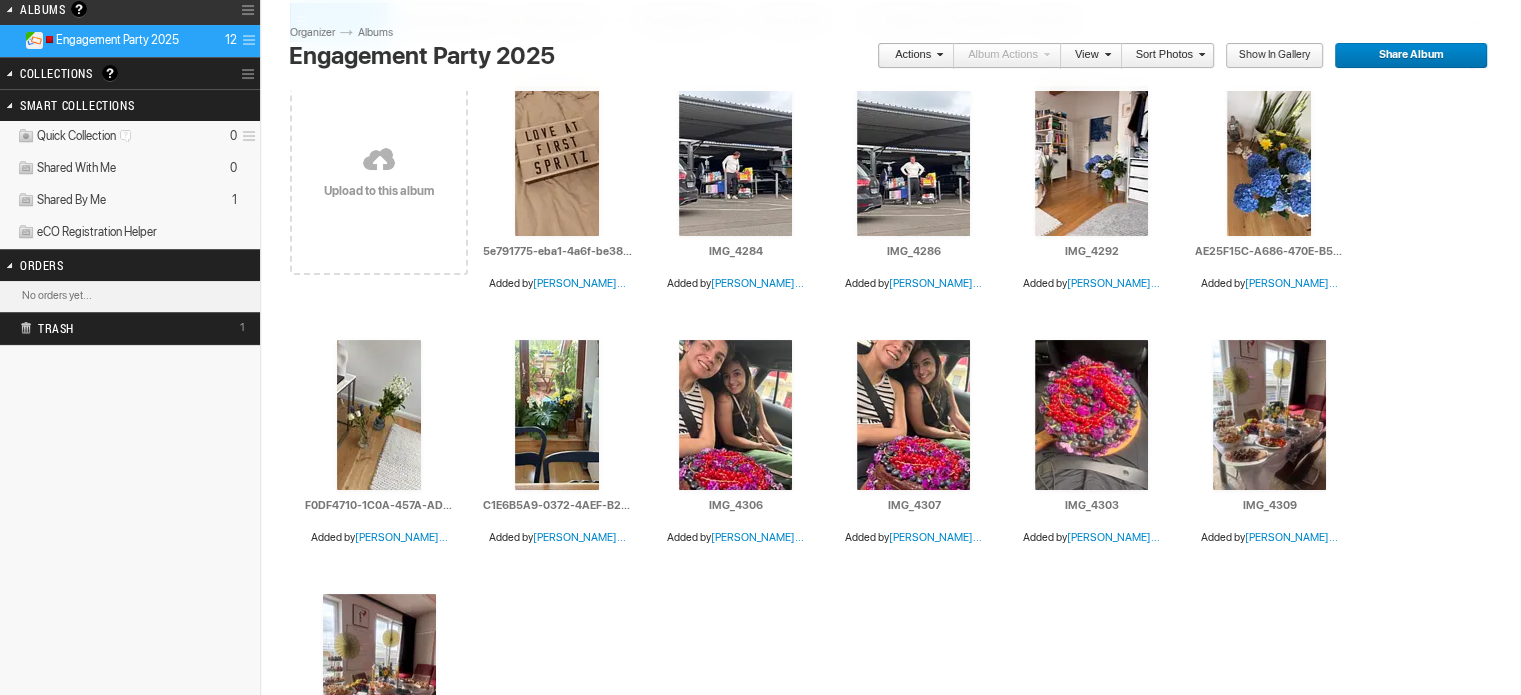 click on "Sort Photos" at bounding box center (1163, 56) 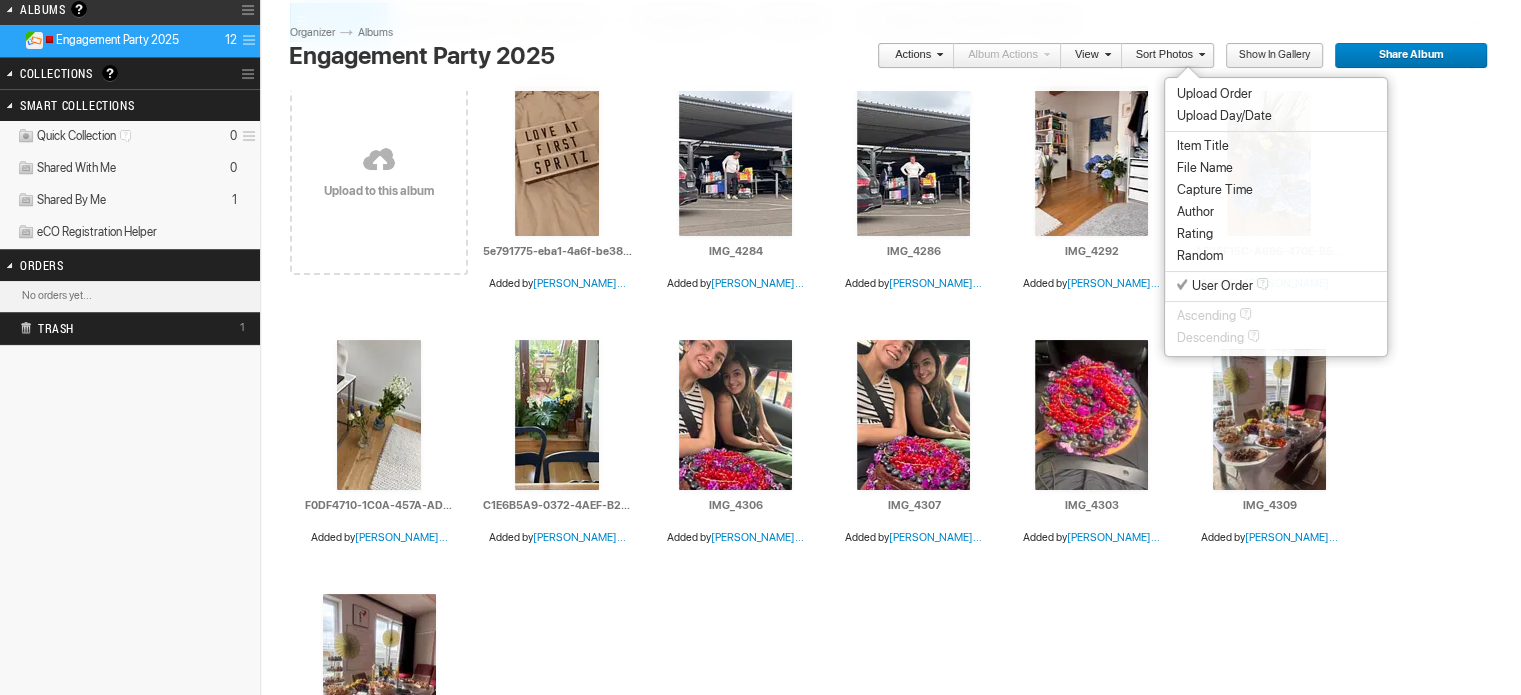 click on "Drop your photos here Upload to this album
AI 5e791775-eba1-4a6f-be38-d6459c6c6c1a Added by  [PERSON_NAME]...
HTML:
Direct:
Forum:
Photo ID:
22765568
More..." at bounding box center [898, 427] 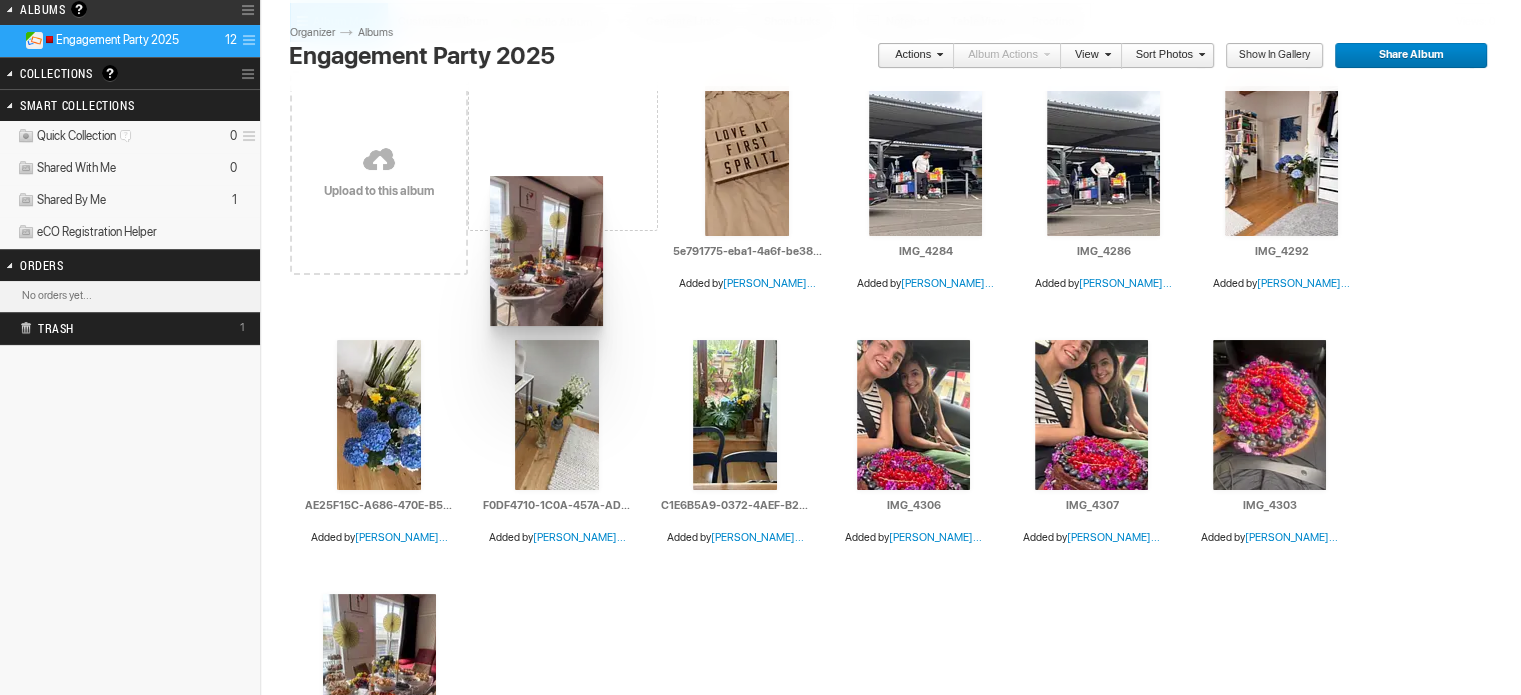 drag, startPoint x: 355, startPoint y: 636, endPoint x: 488, endPoint y: 176, distance: 478.8413 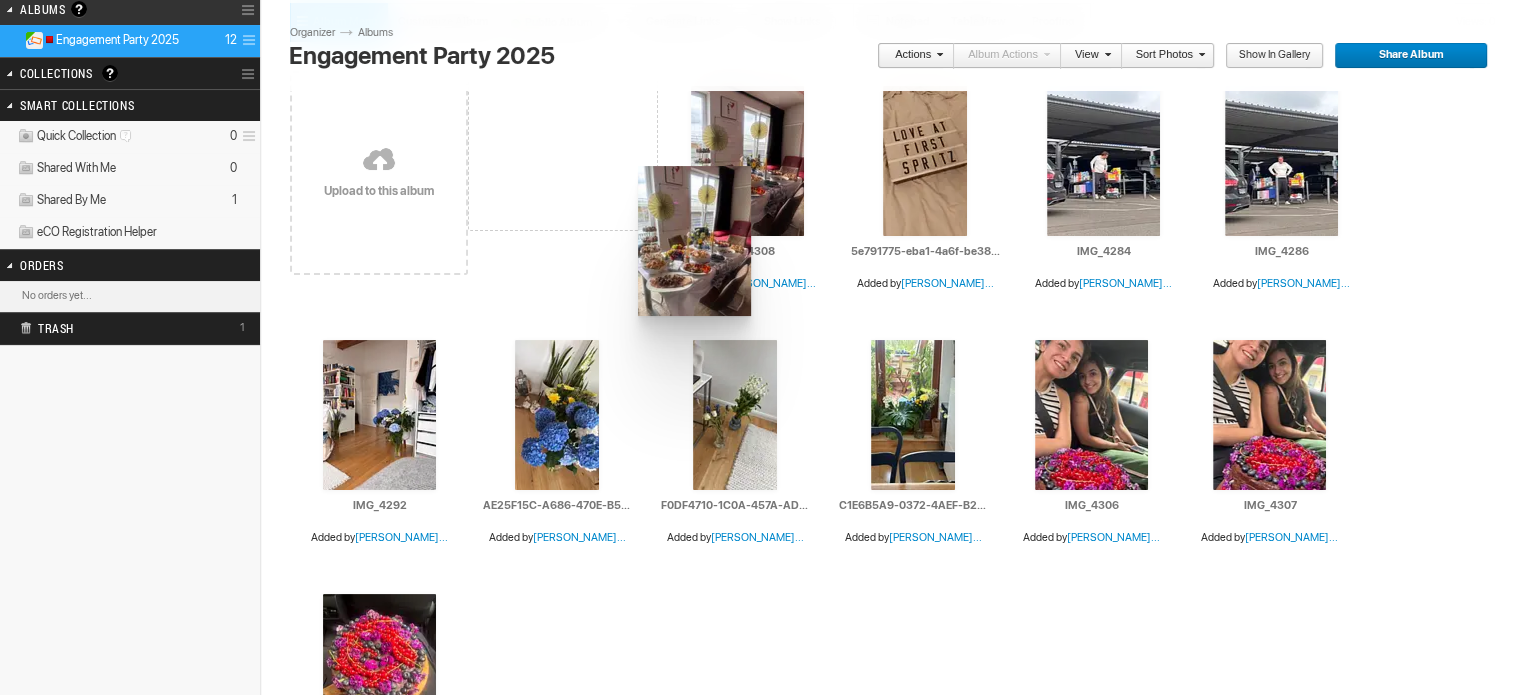 drag, startPoint x: 403, startPoint y: 657, endPoint x: 636, endPoint y: 166, distance: 543.47955 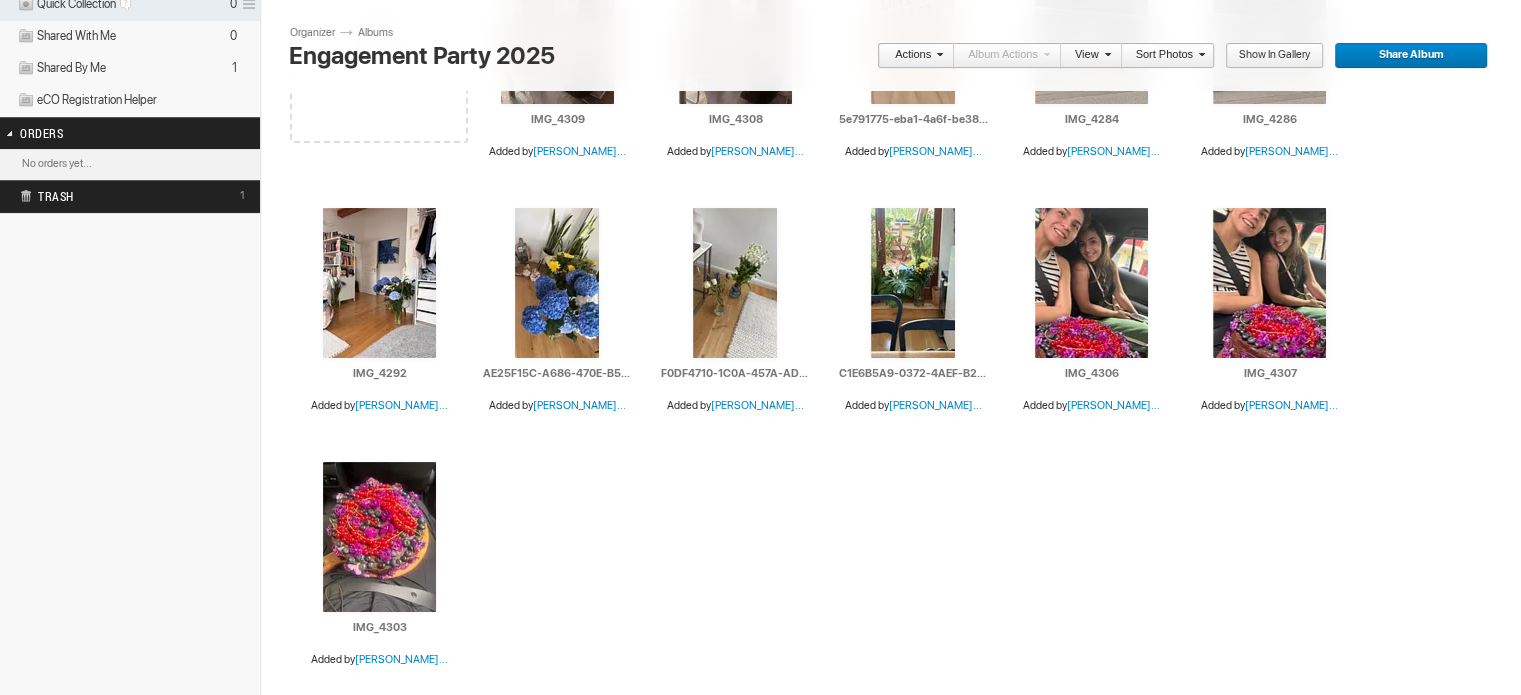 scroll, scrollTop: 298, scrollLeft: 0, axis: vertical 